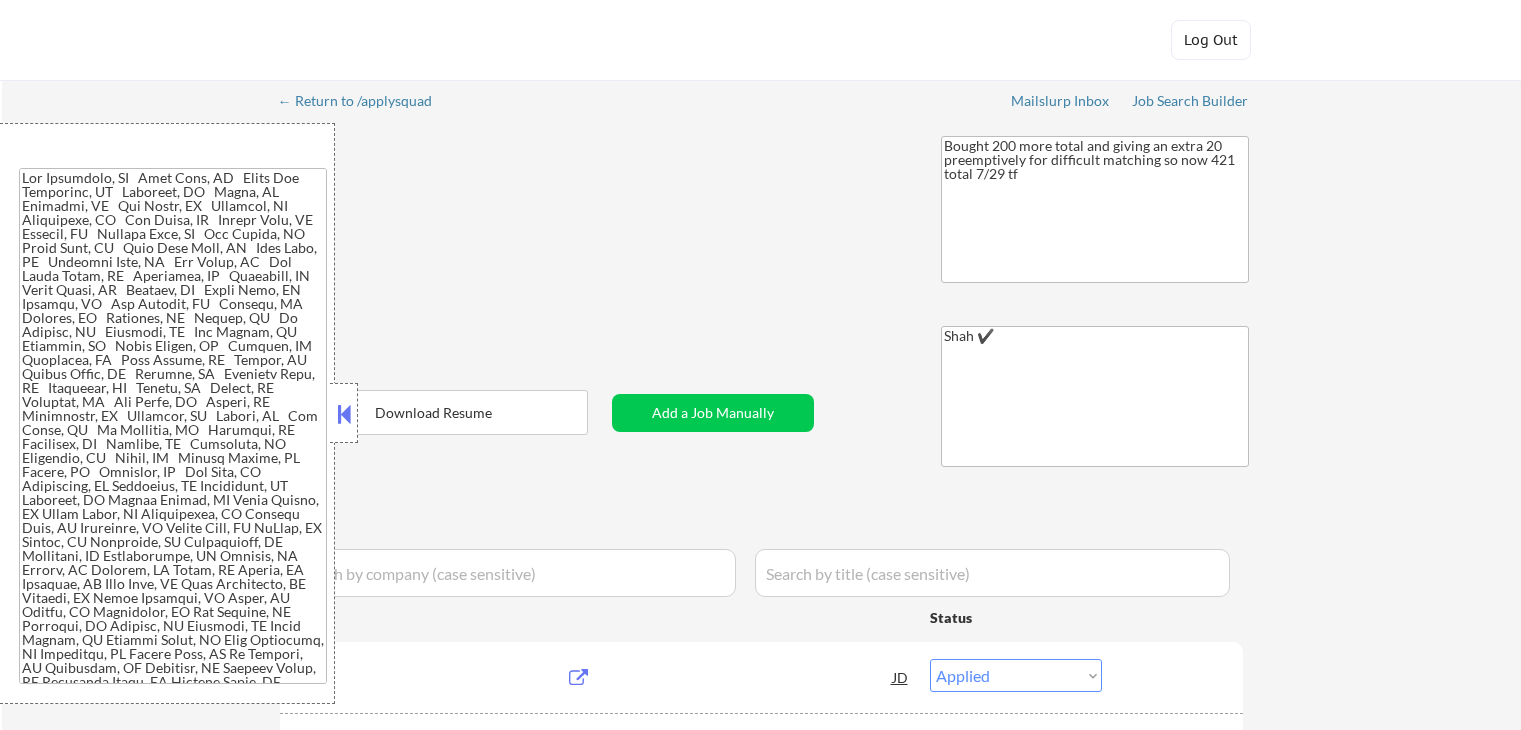 select on ""applied"" 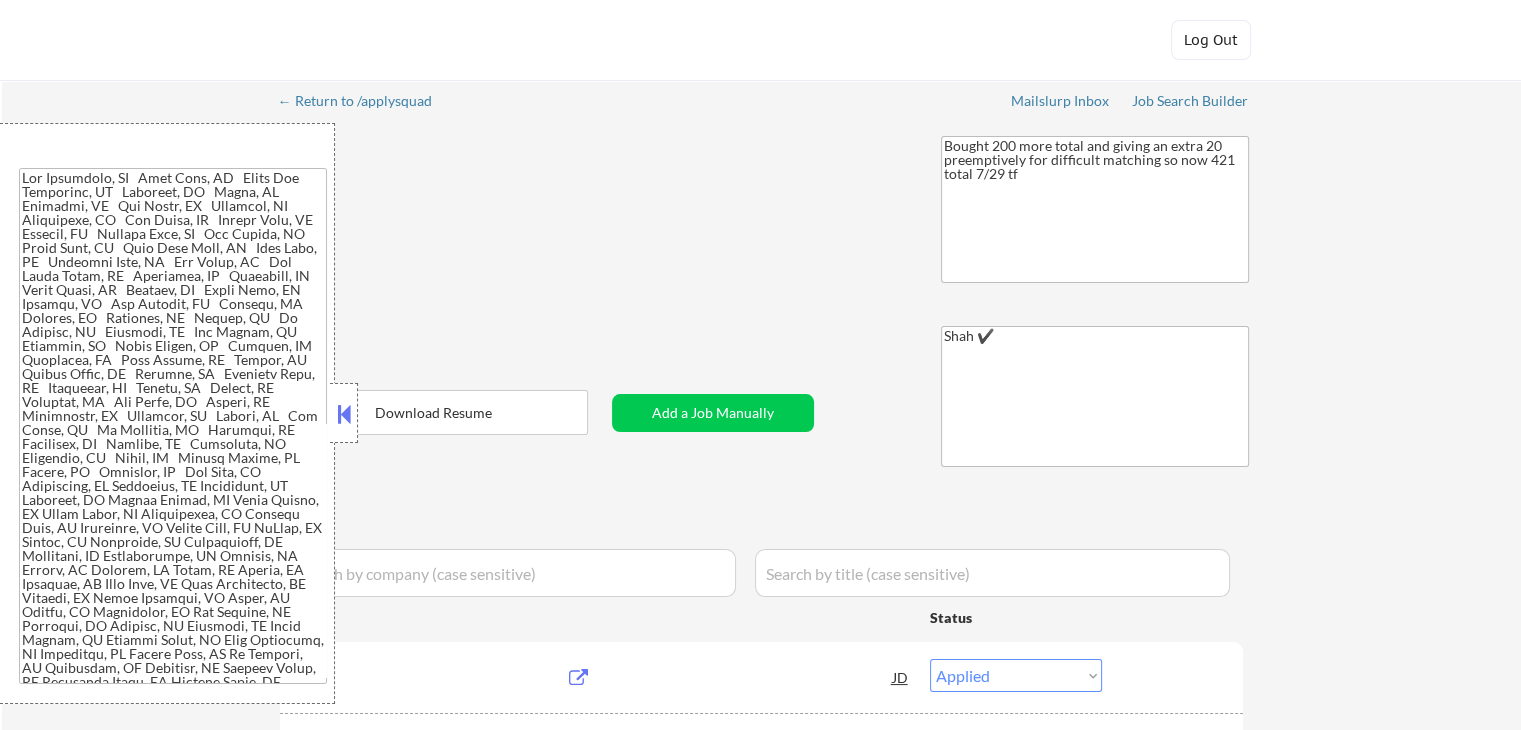 click at bounding box center (344, 414) 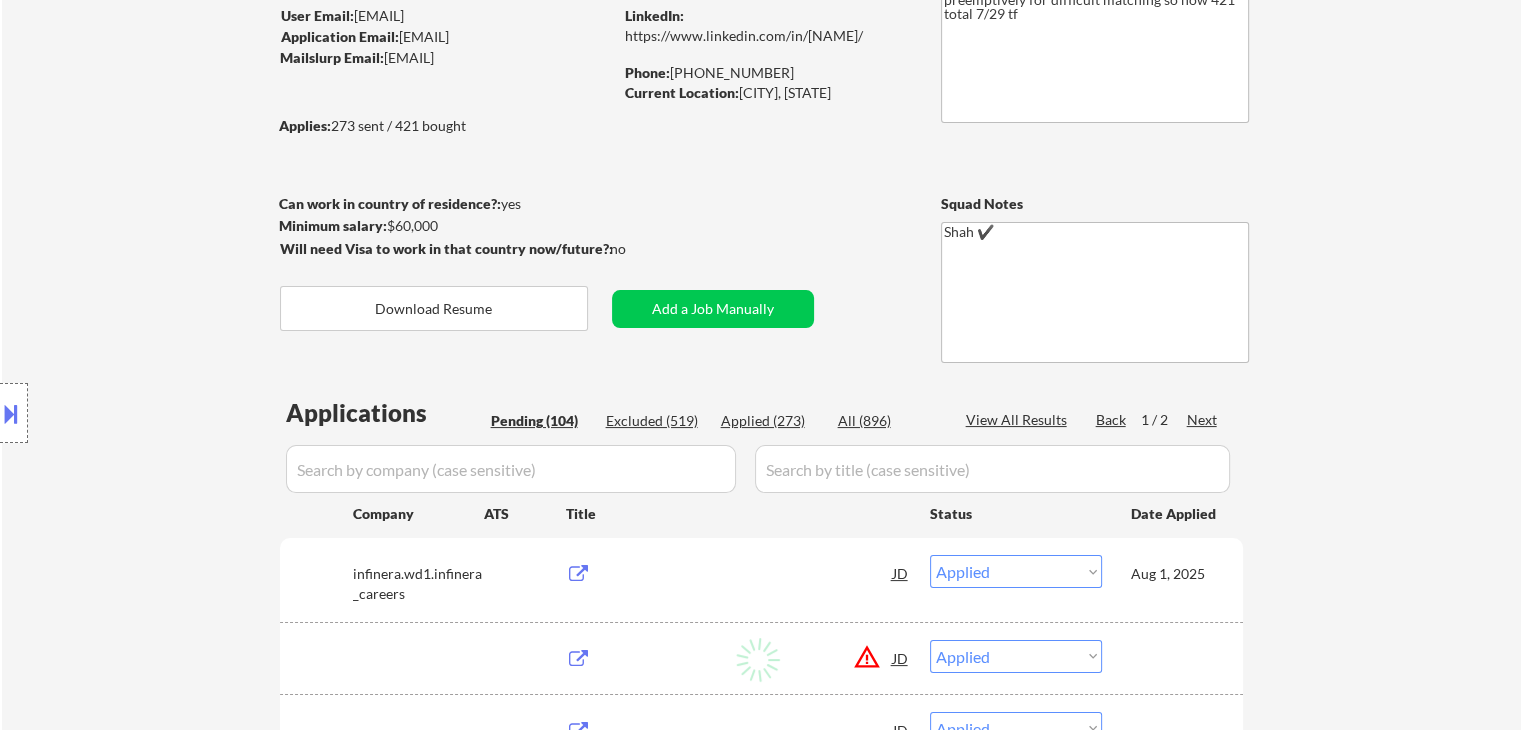 scroll, scrollTop: 300, scrollLeft: 0, axis: vertical 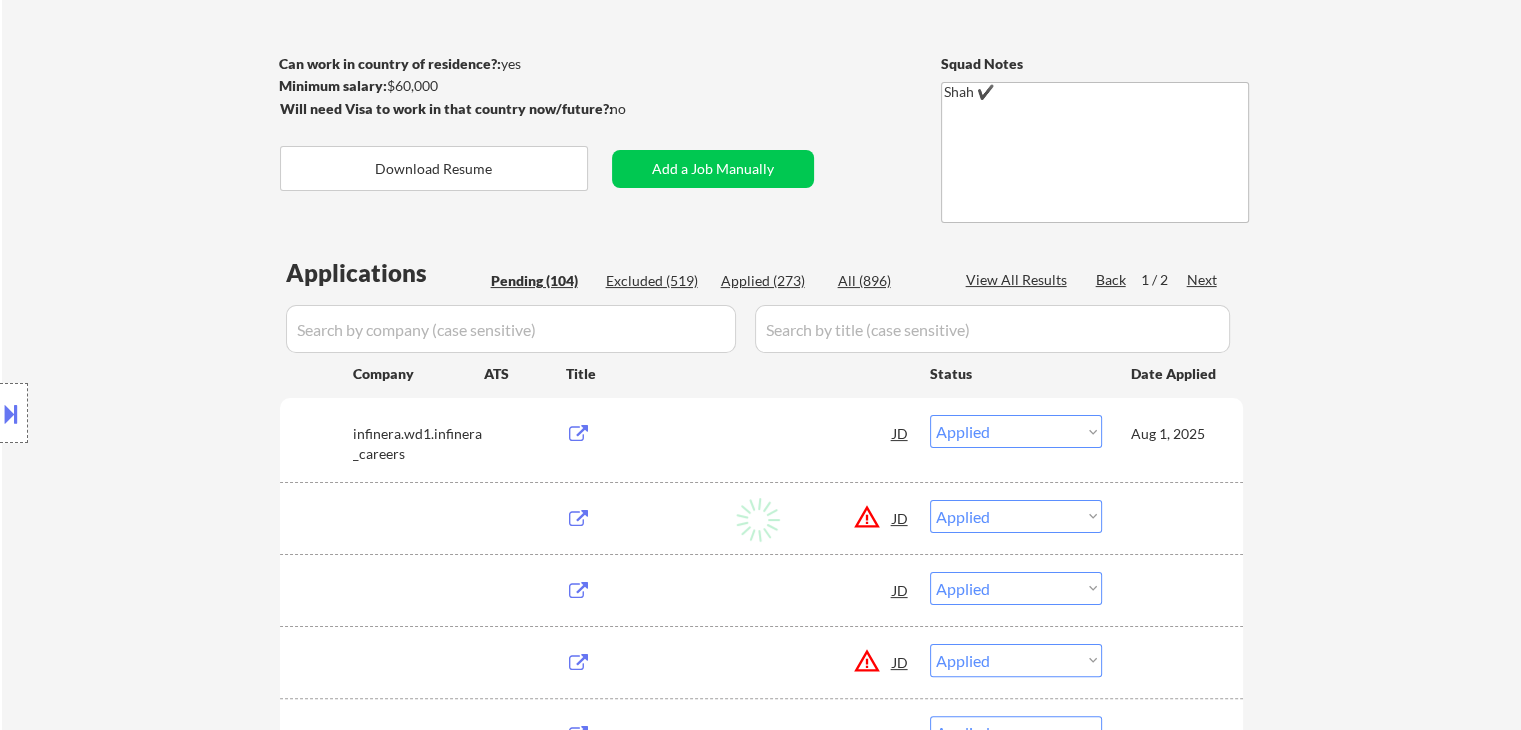 select on ""pending"" 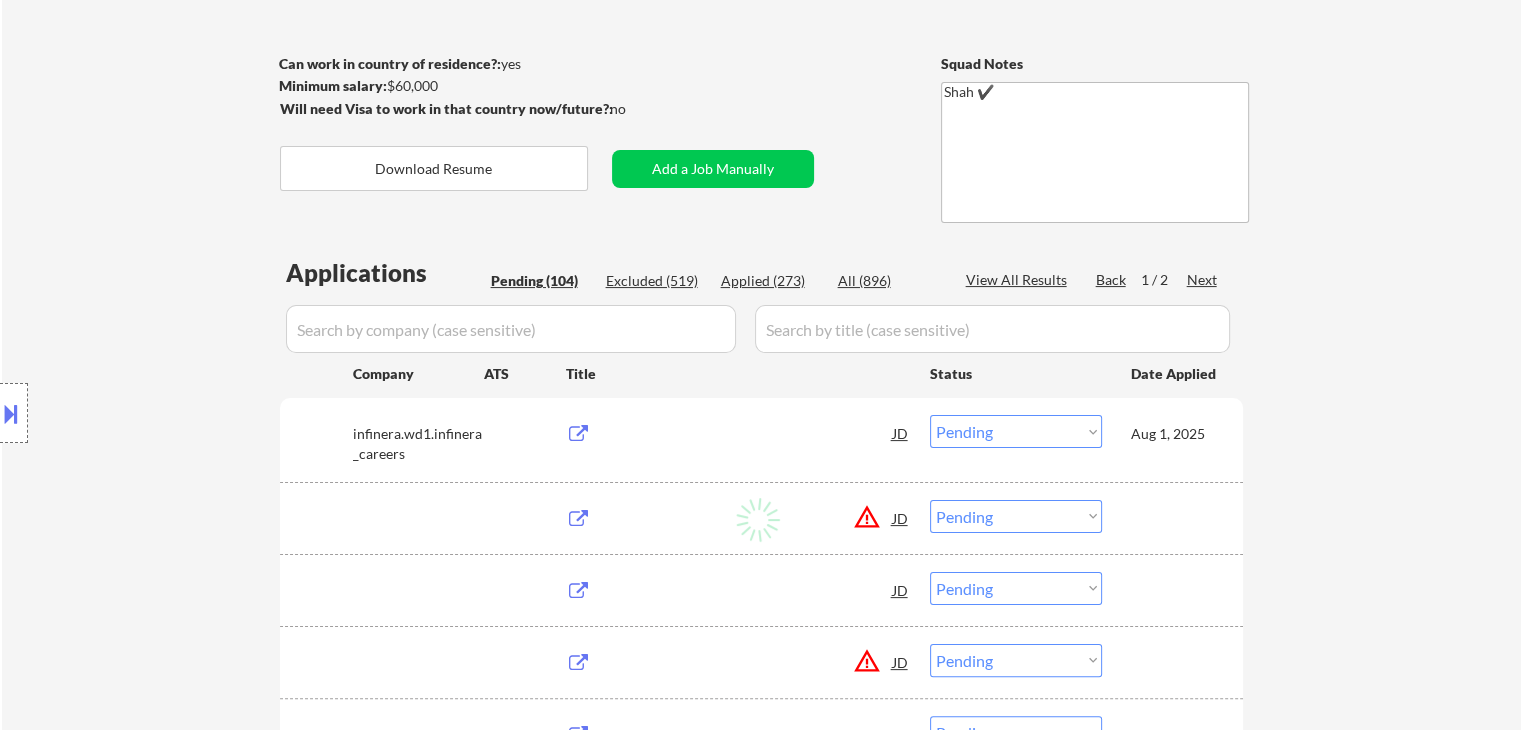 select on ""pending"" 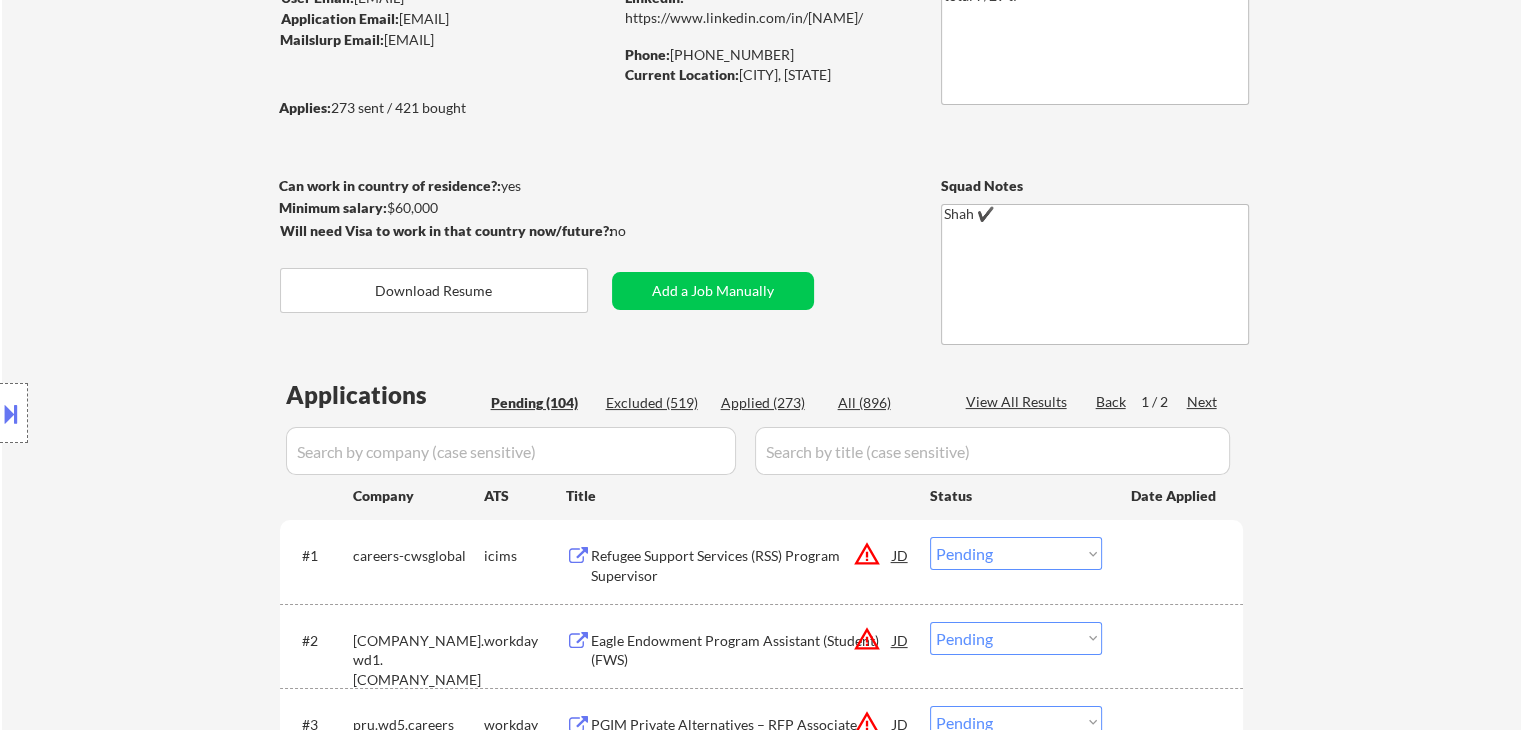 scroll, scrollTop: 300, scrollLeft: 0, axis: vertical 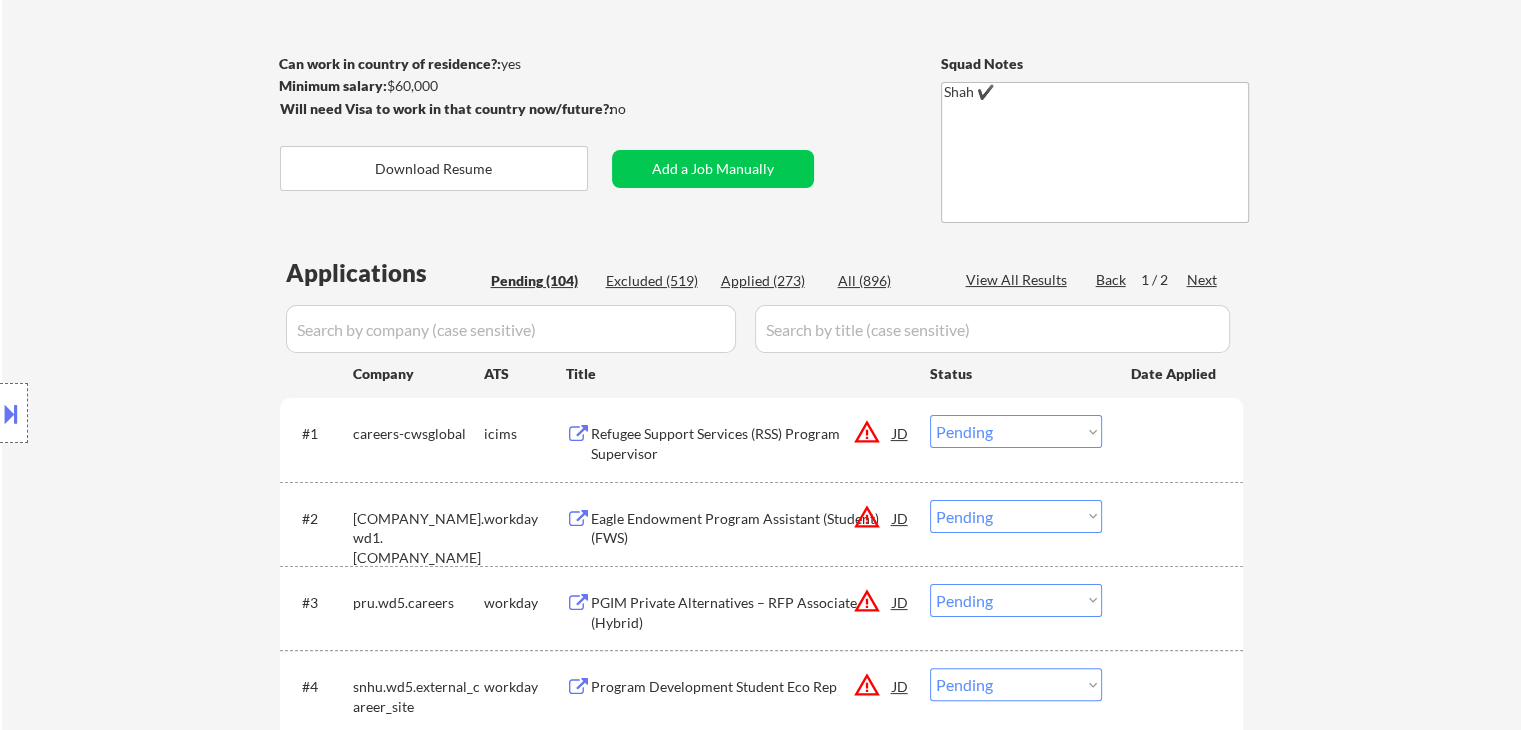 click on "Applied (273)" at bounding box center (771, 281) 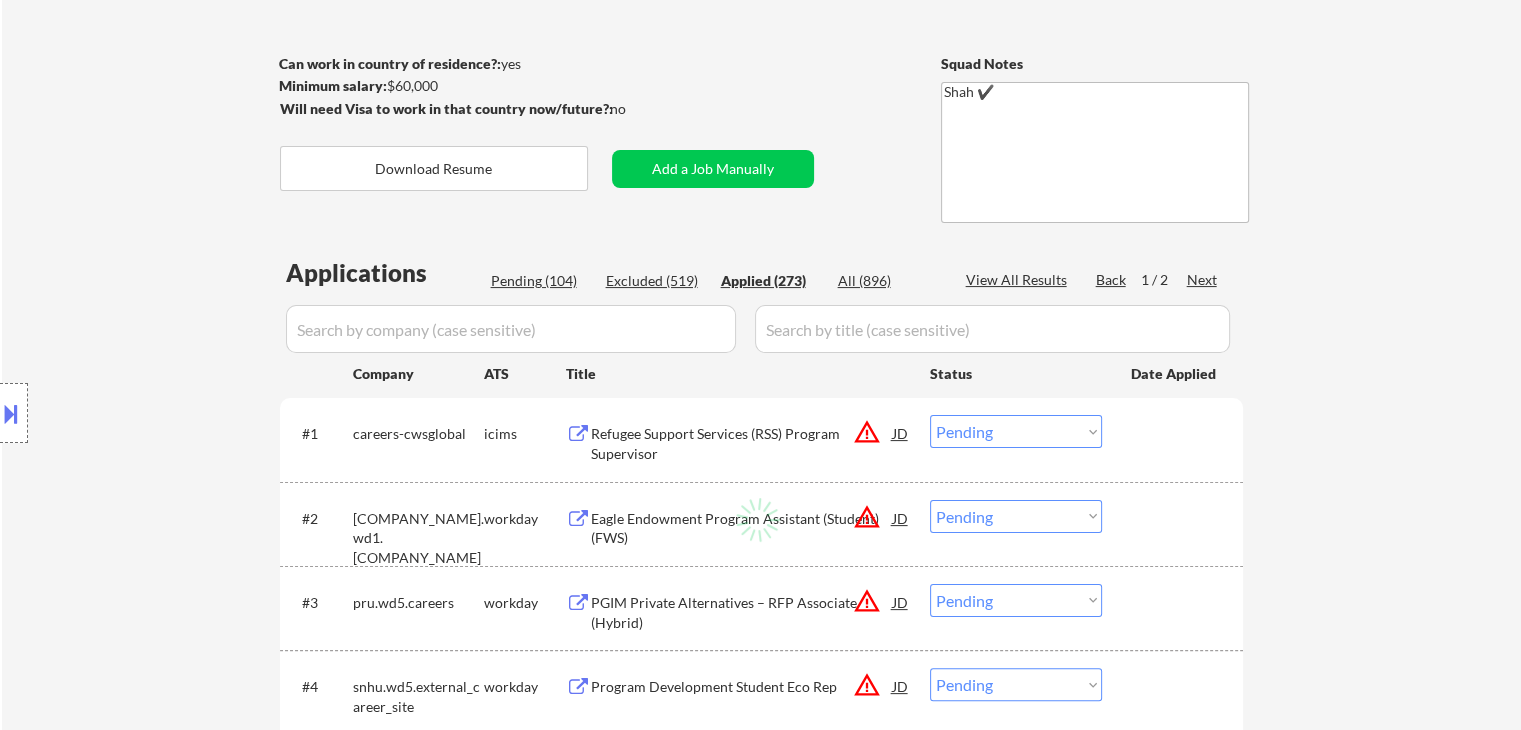 type 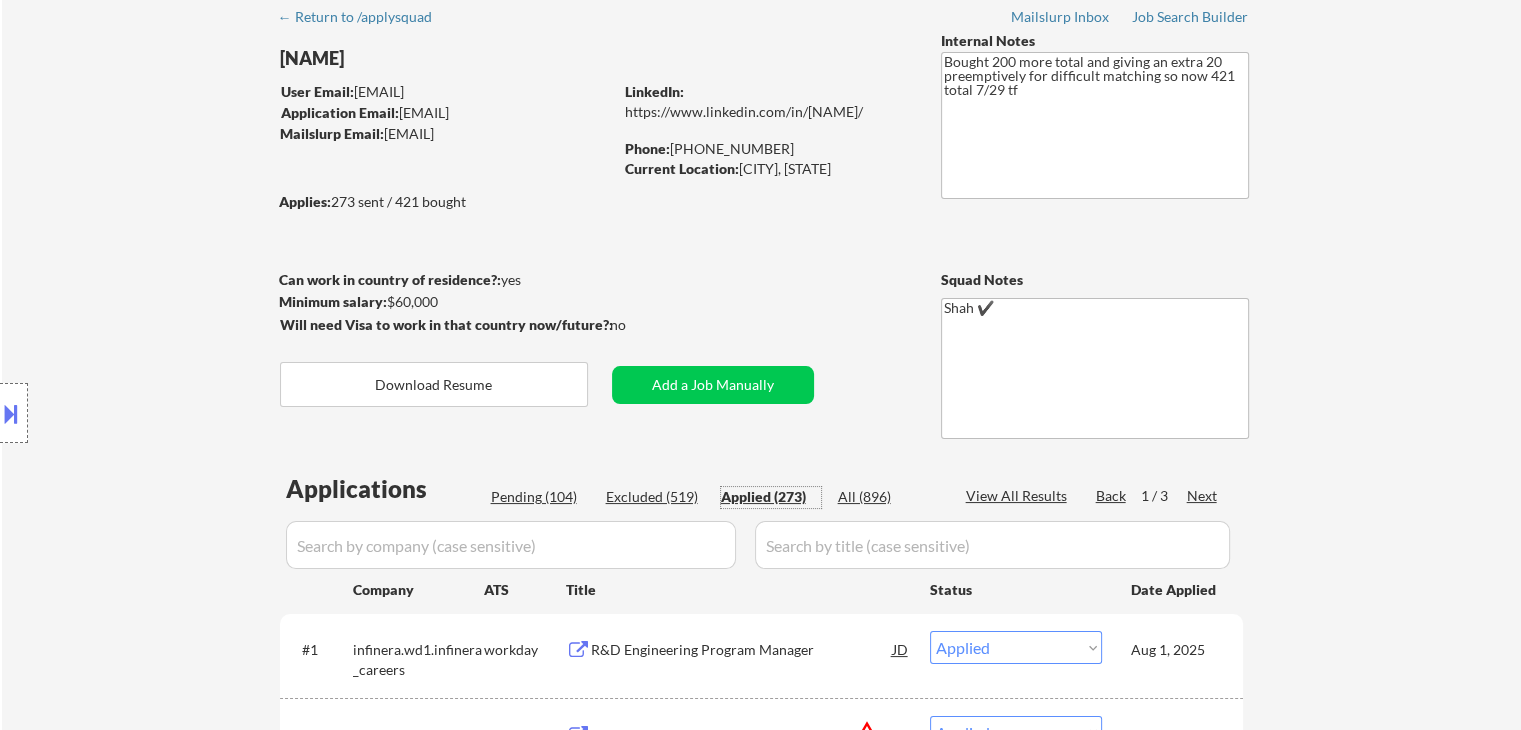 scroll, scrollTop: 200, scrollLeft: 0, axis: vertical 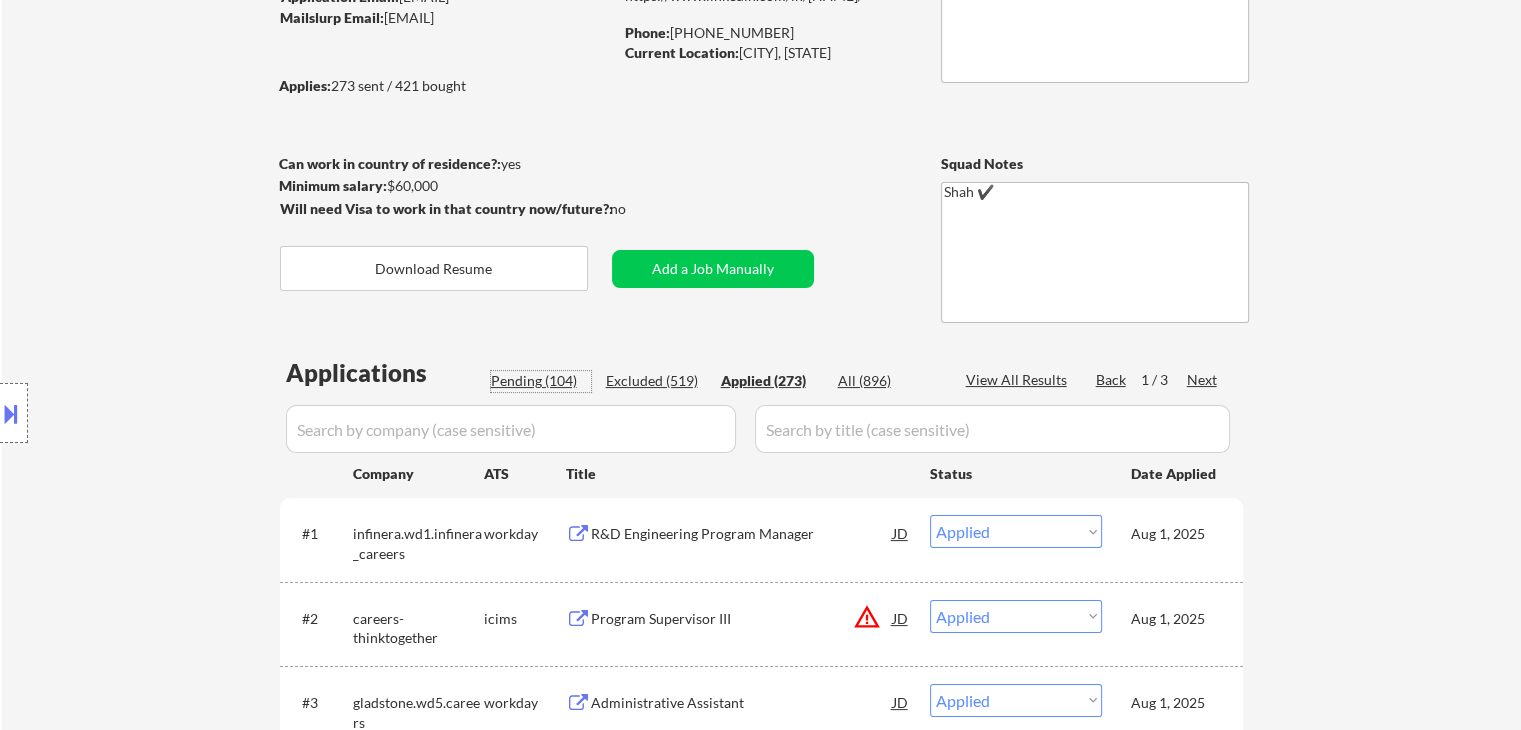 click on "Pending (104)" at bounding box center (541, 381) 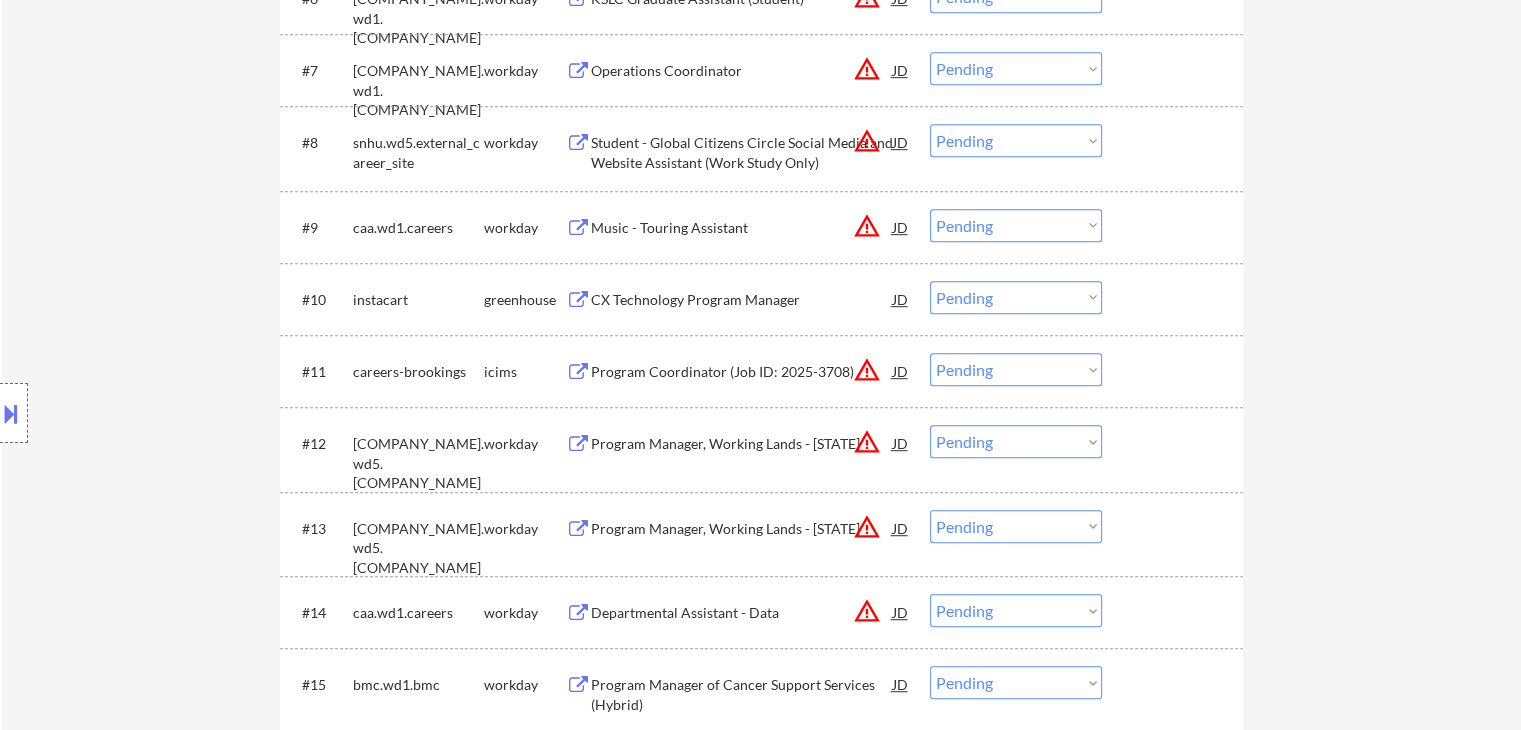 scroll, scrollTop: 1600, scrollLeft: 0, axis: vertical 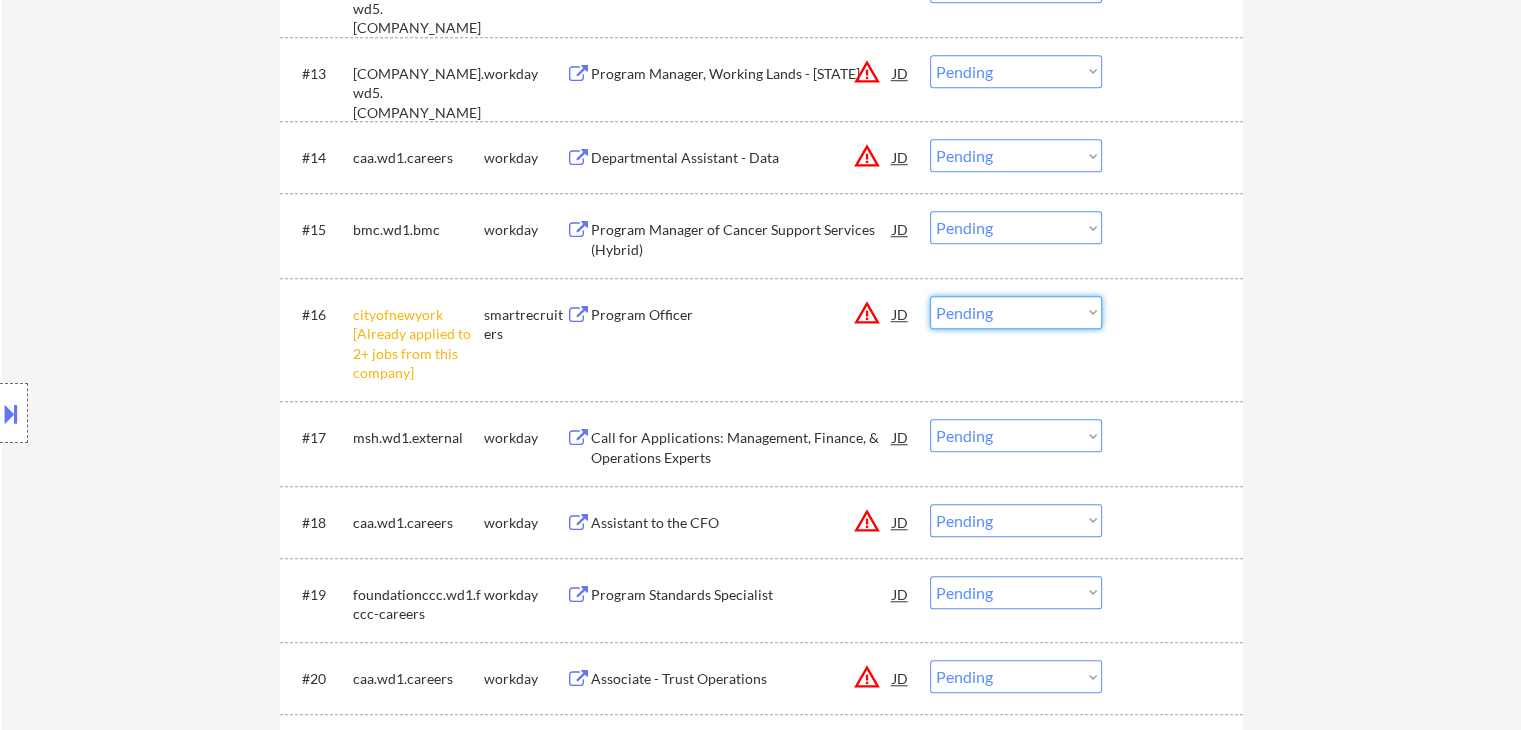 click on "Choose an option... Pending Applied Excluded (Questions) Excluded (Expired) Excluded (Location) Excluded (Bad Match) Excluded (Blocklist) Excluded (Salary) Excluded (Other)" at bounding box center [1016, 312] 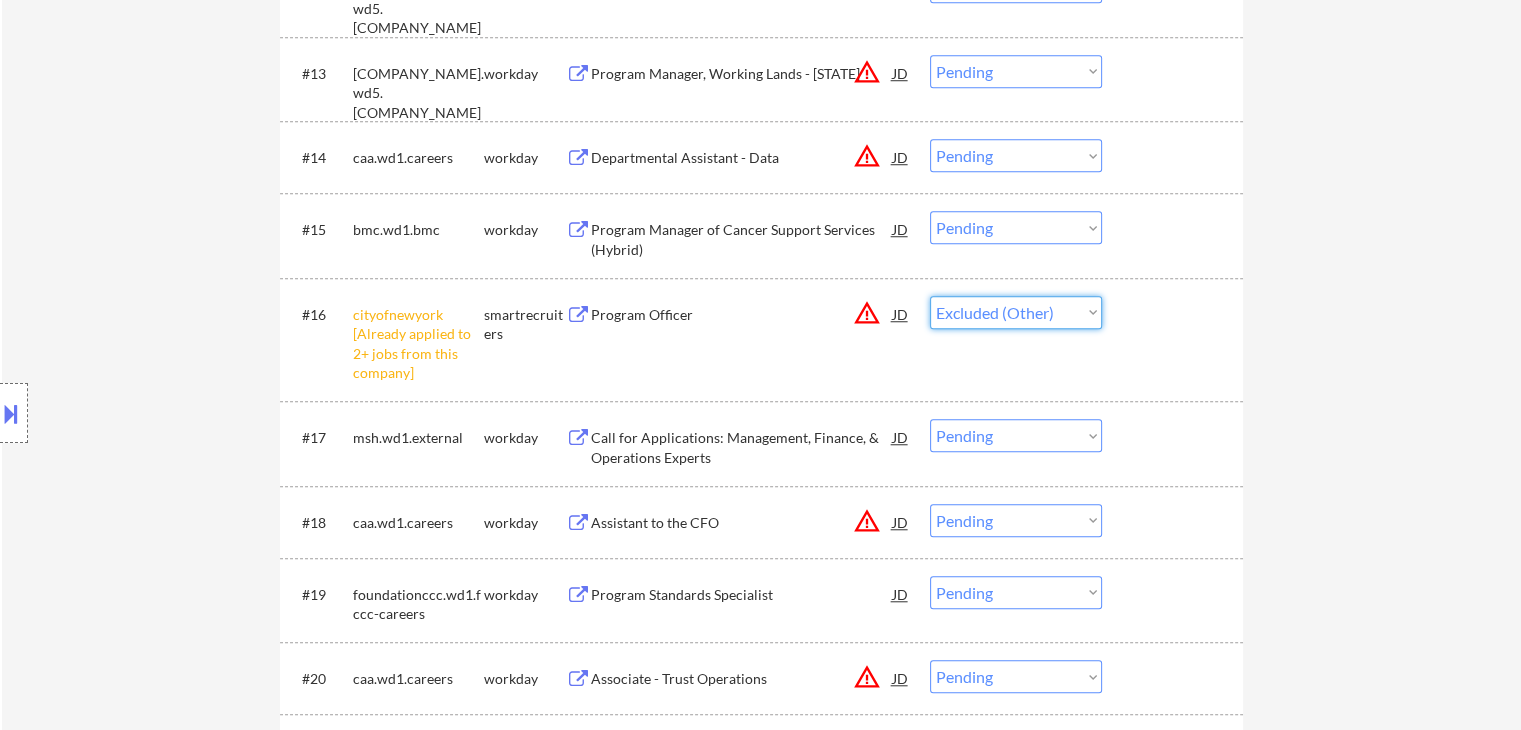 click on "Choose an option... Pending Applied Excluded (Questions) Excluded (Expired) Excluded (Location) Excluded (Bad Match) Excluded (Blocklist) Excluded (Salary) Excluded (Other)" at bounding box center [1016, 312] 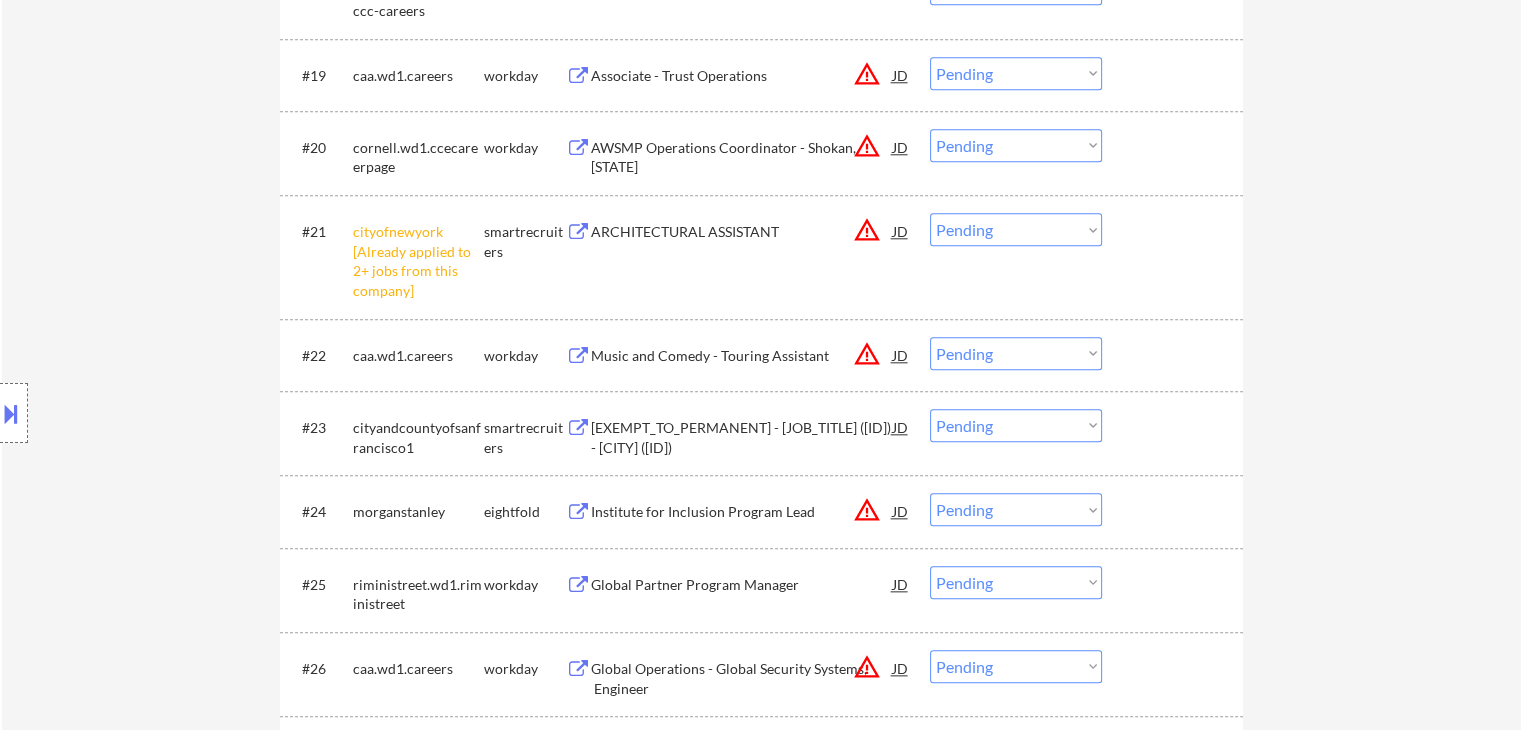 scroll, scrollTop: 2100, scrollLeft: 0, axis: vertical 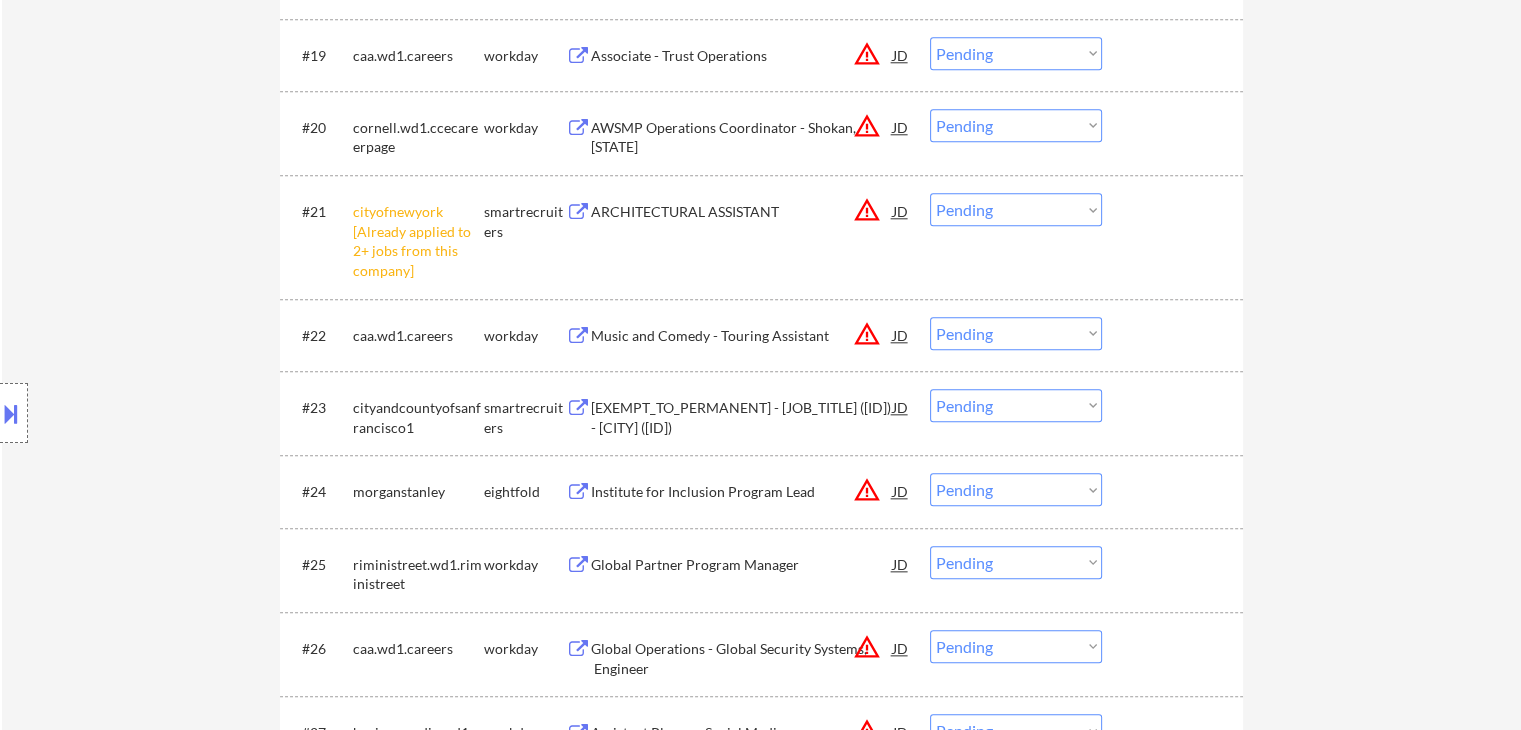 click on "Choose an option... Pending Applied Excluded (Questions) Excluded (Expired) Excluded (Location) Excluded (Bad Match) Excluded (Blocklist) Excluded (Salary) Excluded (Other)" at bounding box center [1016, 209] 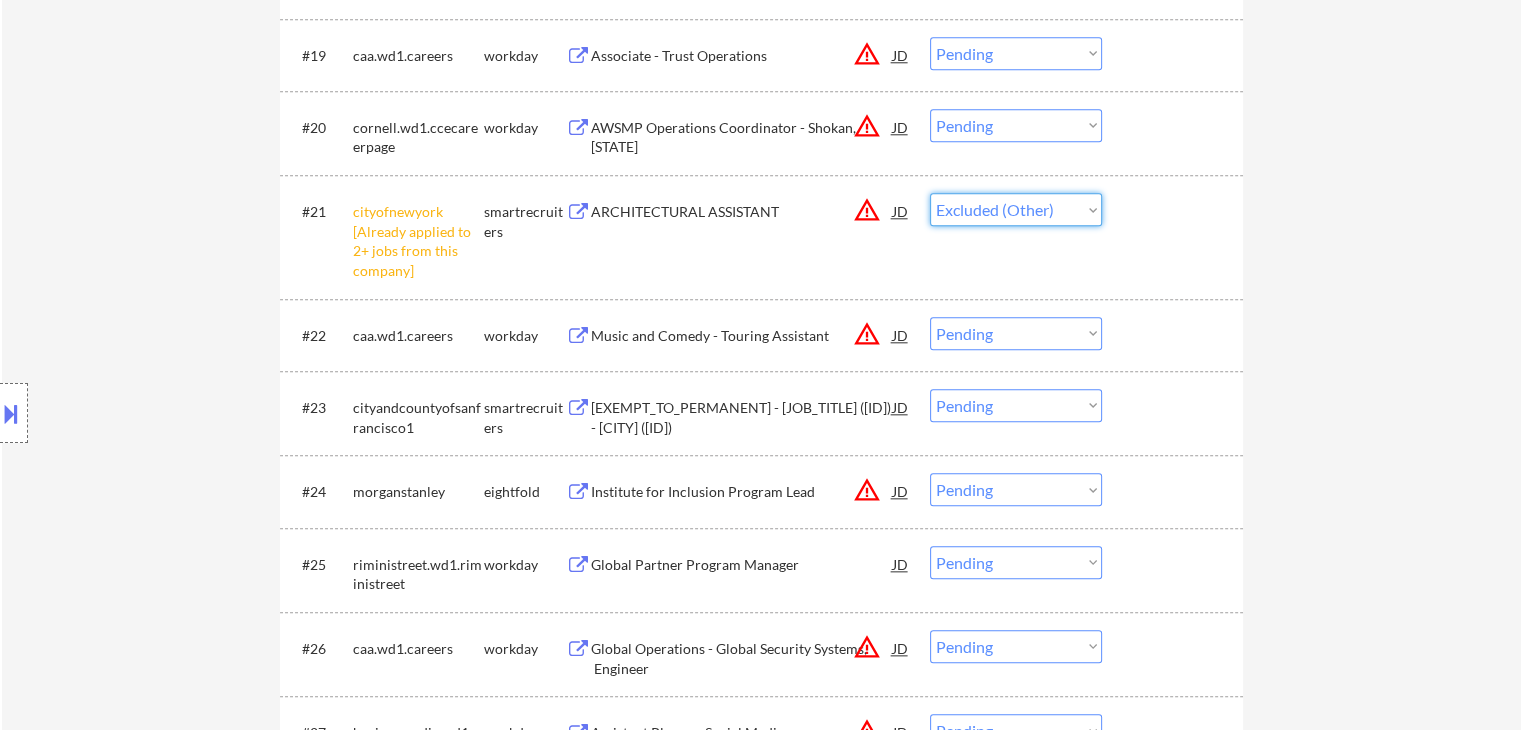 click on "Choose an option... Pending Applied Excluded (Questions) Excluded (Expired) Excluded (Location) Excluded (Bad Match) Excluded (Blocklist) Excluded (Salary) Excluded (Other)" at bounding box center (1016, 209) 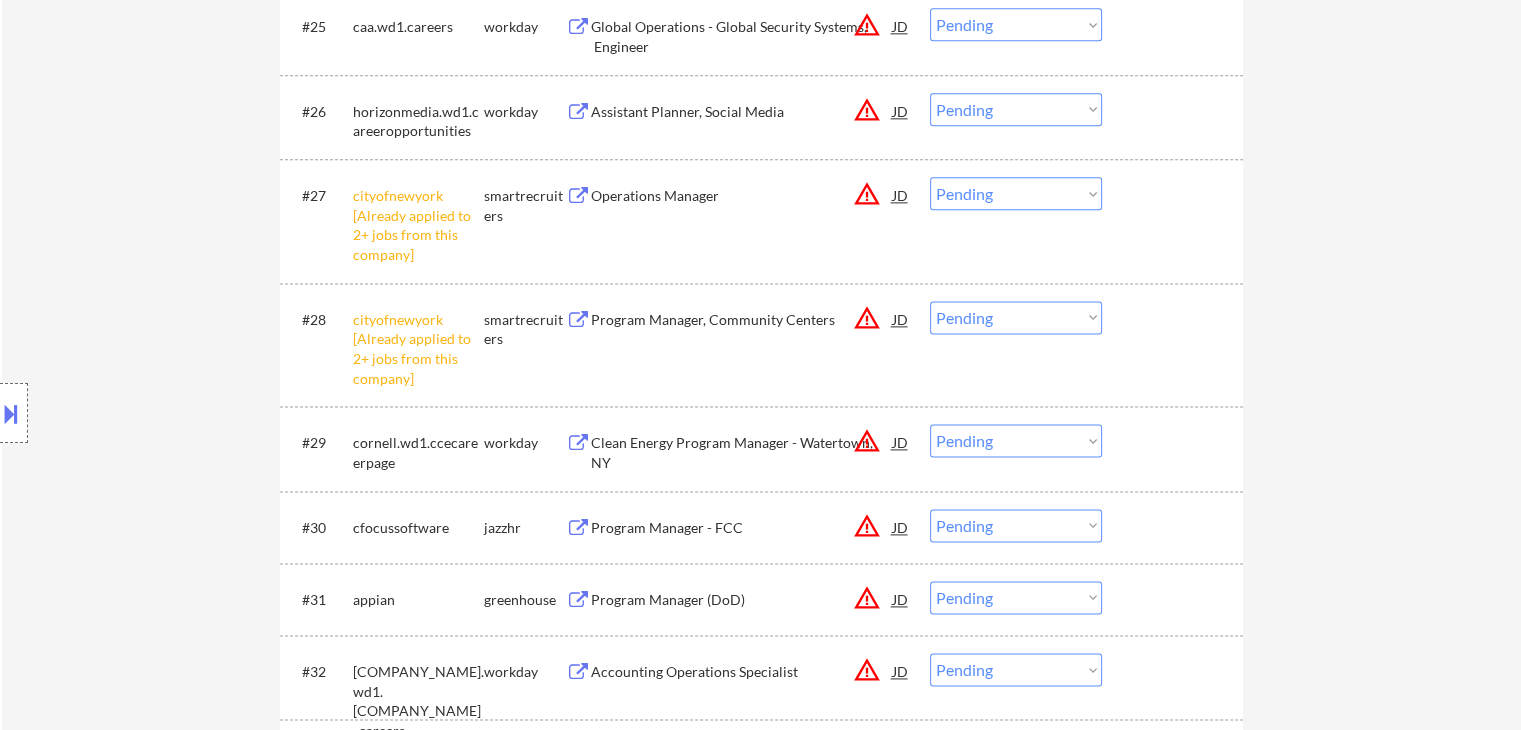 scroll, scrollTop: 2600, scrollLeft: 0, axis: vertical 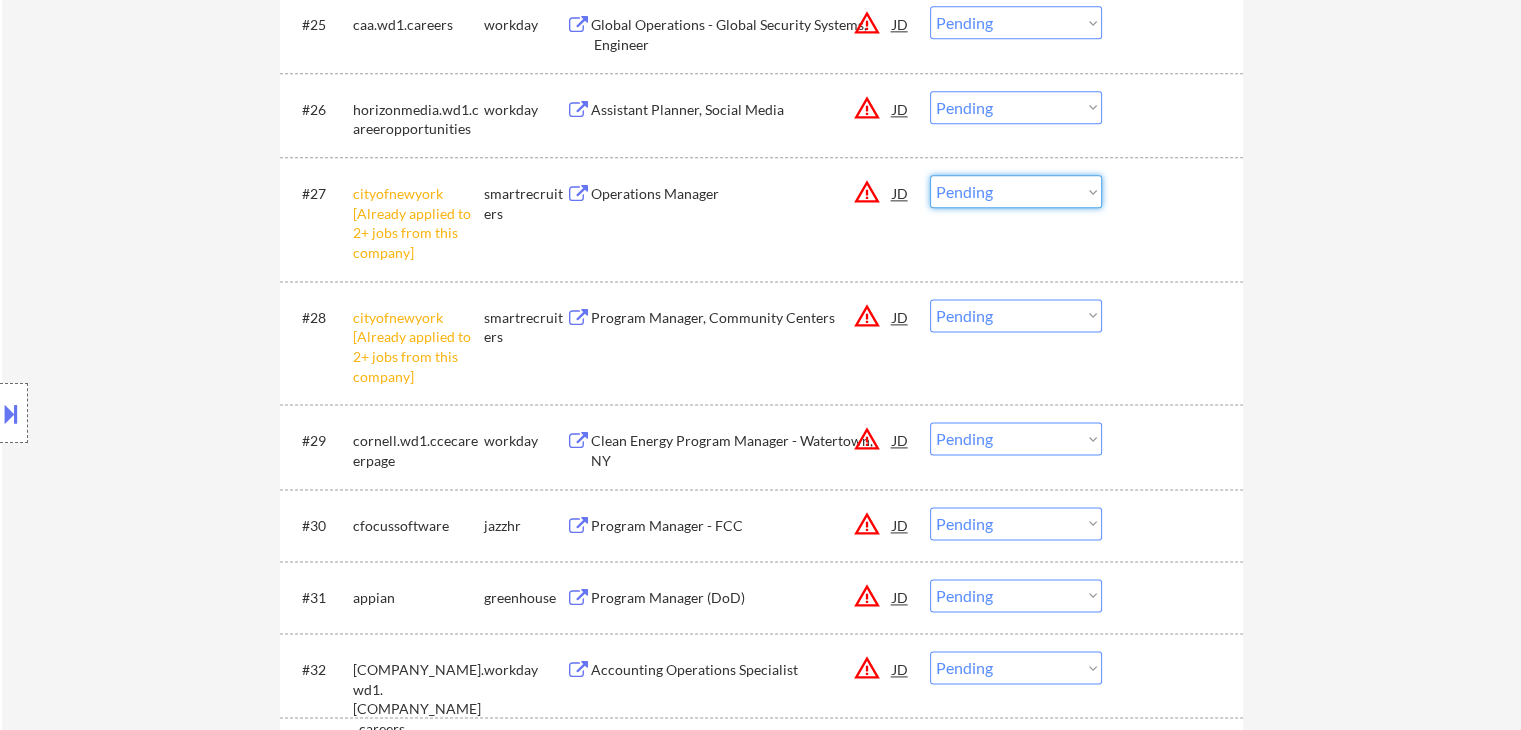 click on "Choose an option... Pending Applied Excluded (Questions) Excluded (Expired) Excluded (Location) Excluded (Bad Match) Excluded (Blocklist) Excluded (Salary) Excluded (Other)" at bounding box center (1016, 191) 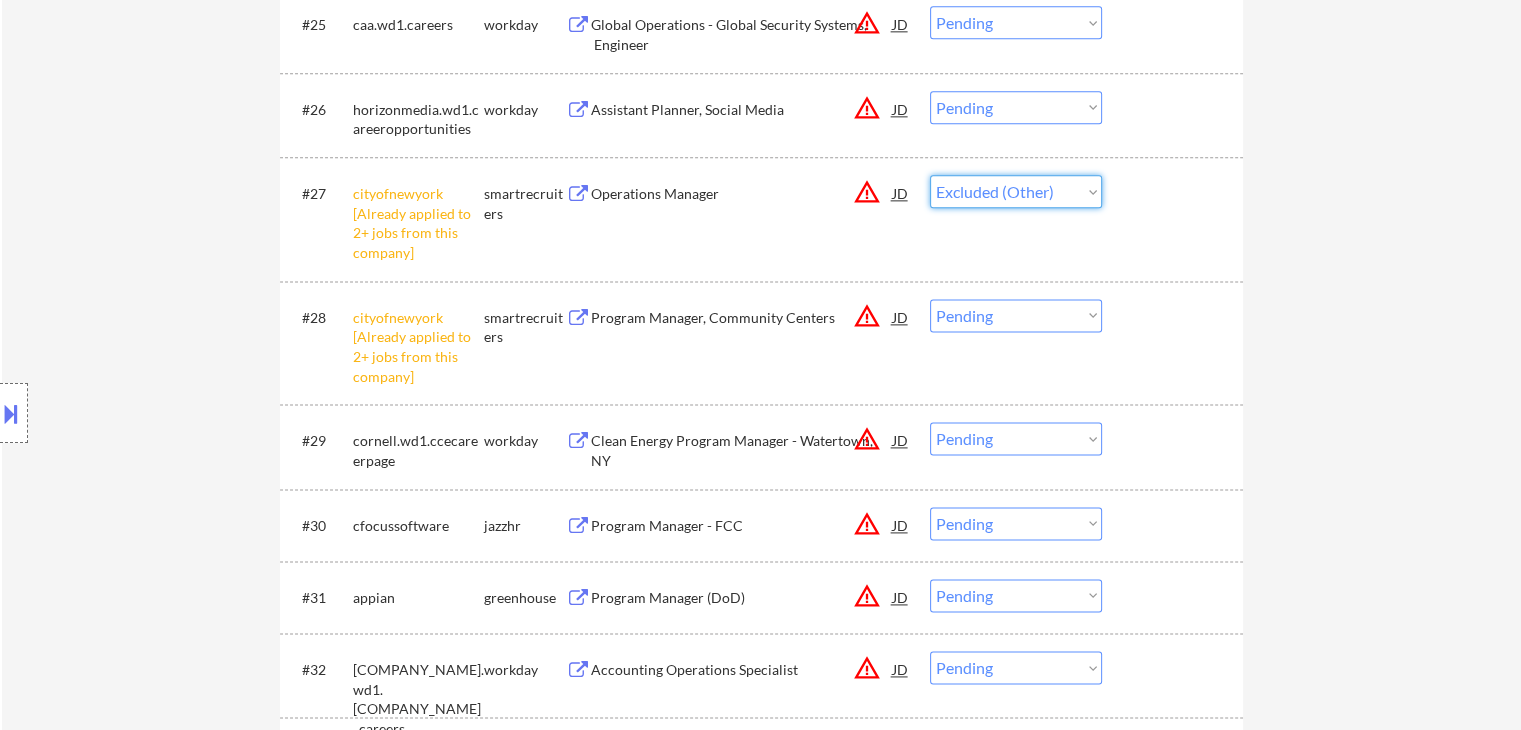 click on "Choose an option... Pending Applied Excluded (Questions) Excluded (Expired) Excluded (Location) Excluded (Bad Match) Excluded (Blocklist) Excluded (Salary) Excluded (Other)" at bounding box center [1016, 191] 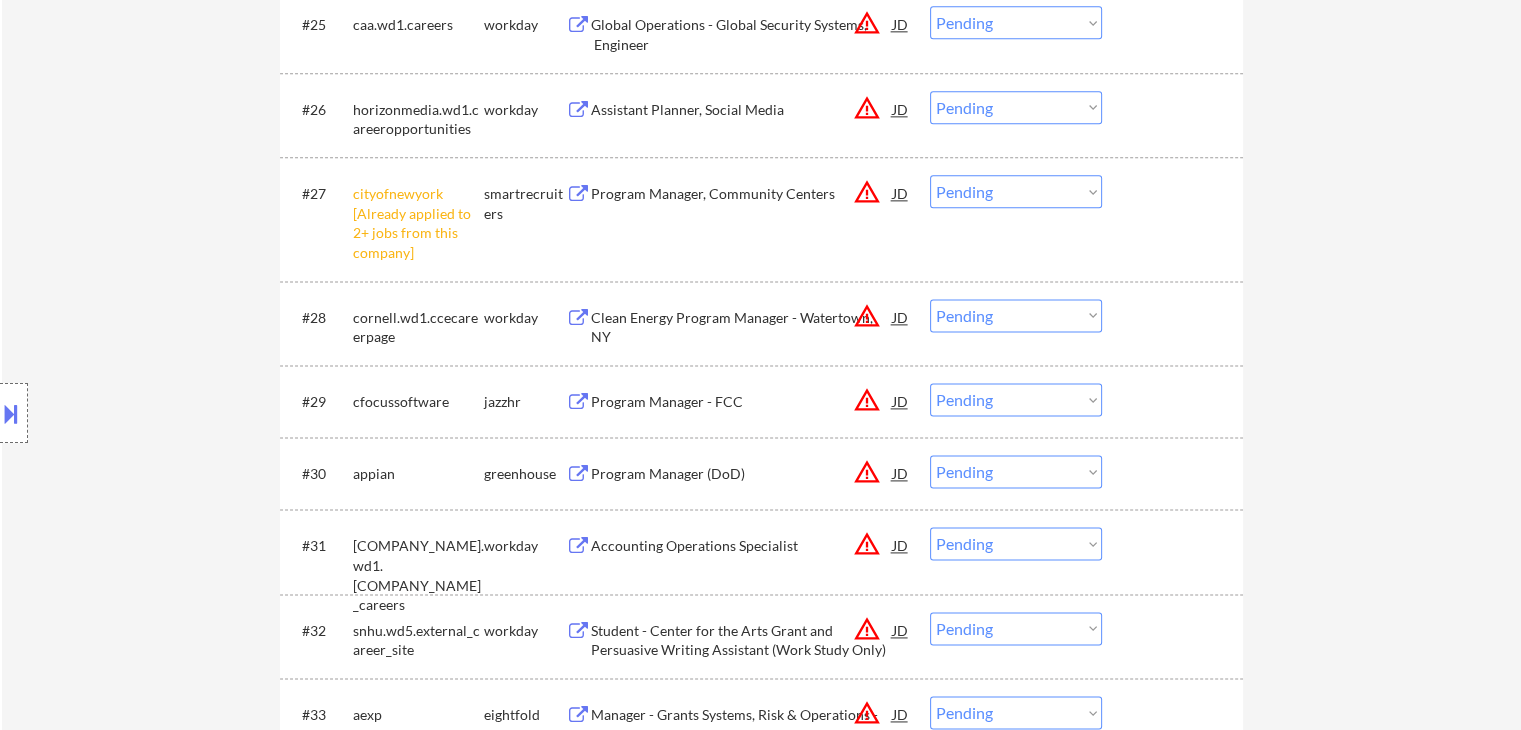 click on "Choose an option... Pending Applied Excluded (Questions) Excluded (Expired) Excluded (Location) Excluded (Bad Match) Excluded (Blocklist) Excluded (Salary) Excluded (Other)" at bounding box center (1016, 191) 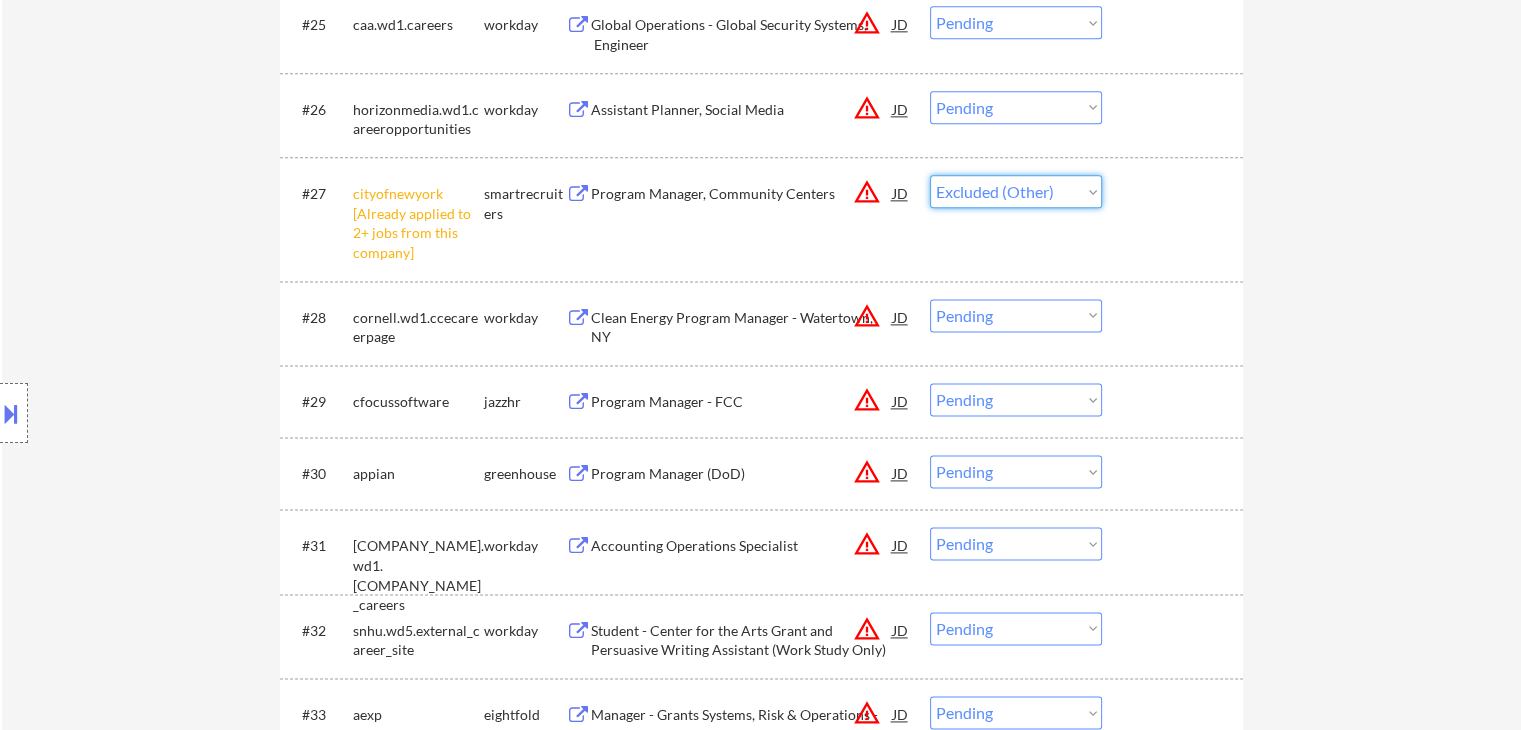 click on "Choose an option... Pending Applied Excluded (Questions) Excluded (Expired) Excluded (Location) Excluded (Bad Match) Excluded (Blocklist) Excluded (Salary) Excluded (Other)" at bounding box center (1016, 191) 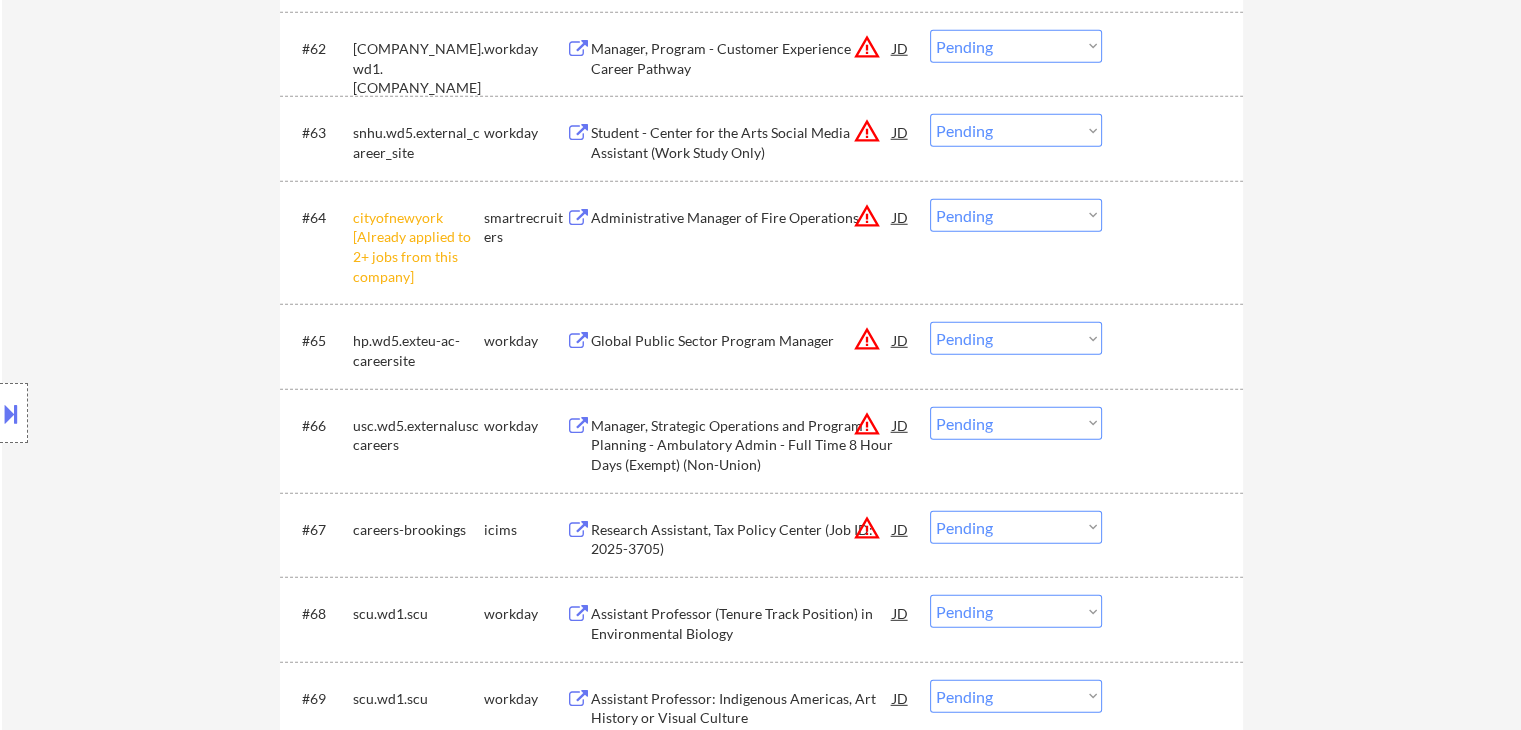 scroll, scrollTop: 5600, scrollLeft: 0, axis: vertical 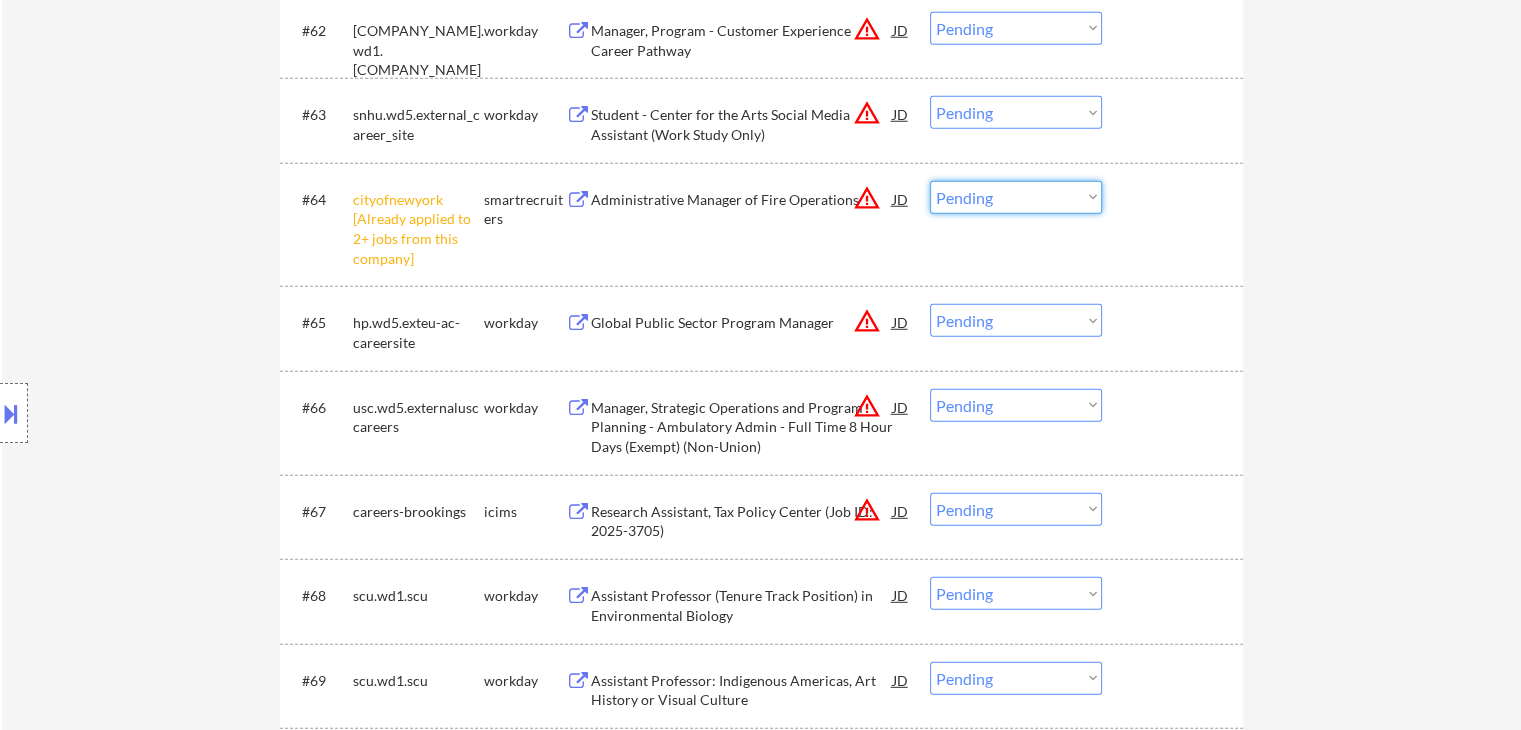 click on "Choose an option... Pending Applied Excluded (Questions) Excluded (Expired) Excluded (Location) Excluded (Bad Match) Excluded (Blocklist) Excluded (Salary) Excluded (Other)" at bounding box center (1016, 197) 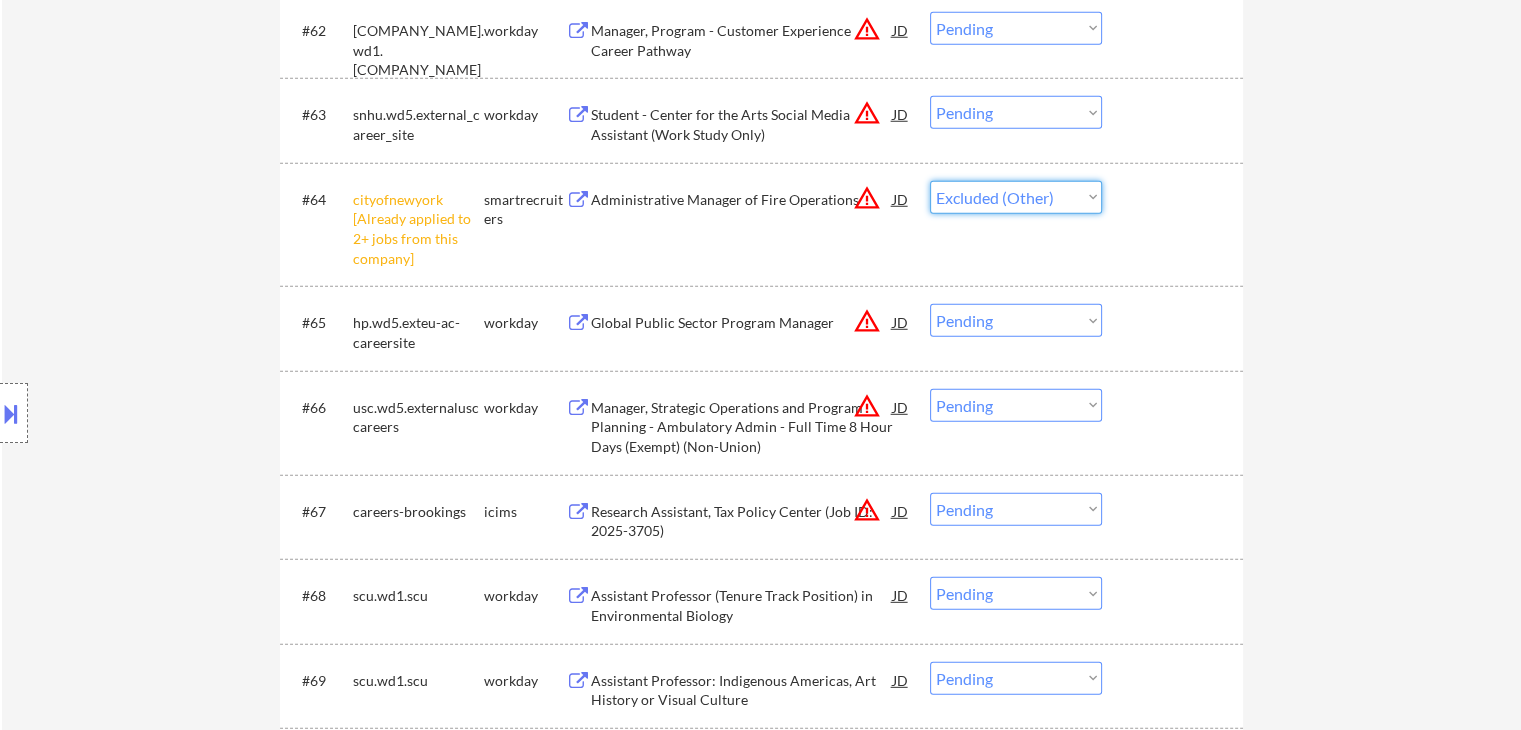 click on "Choose an option... Pending Applied Excluded (Questions) Excluded (Expired) Excluded (Location) Excluded (Bad Match) Excluded (Blocklist) Excluded (Salary) Excluded (Other)" at bounding box center (1016, 197) 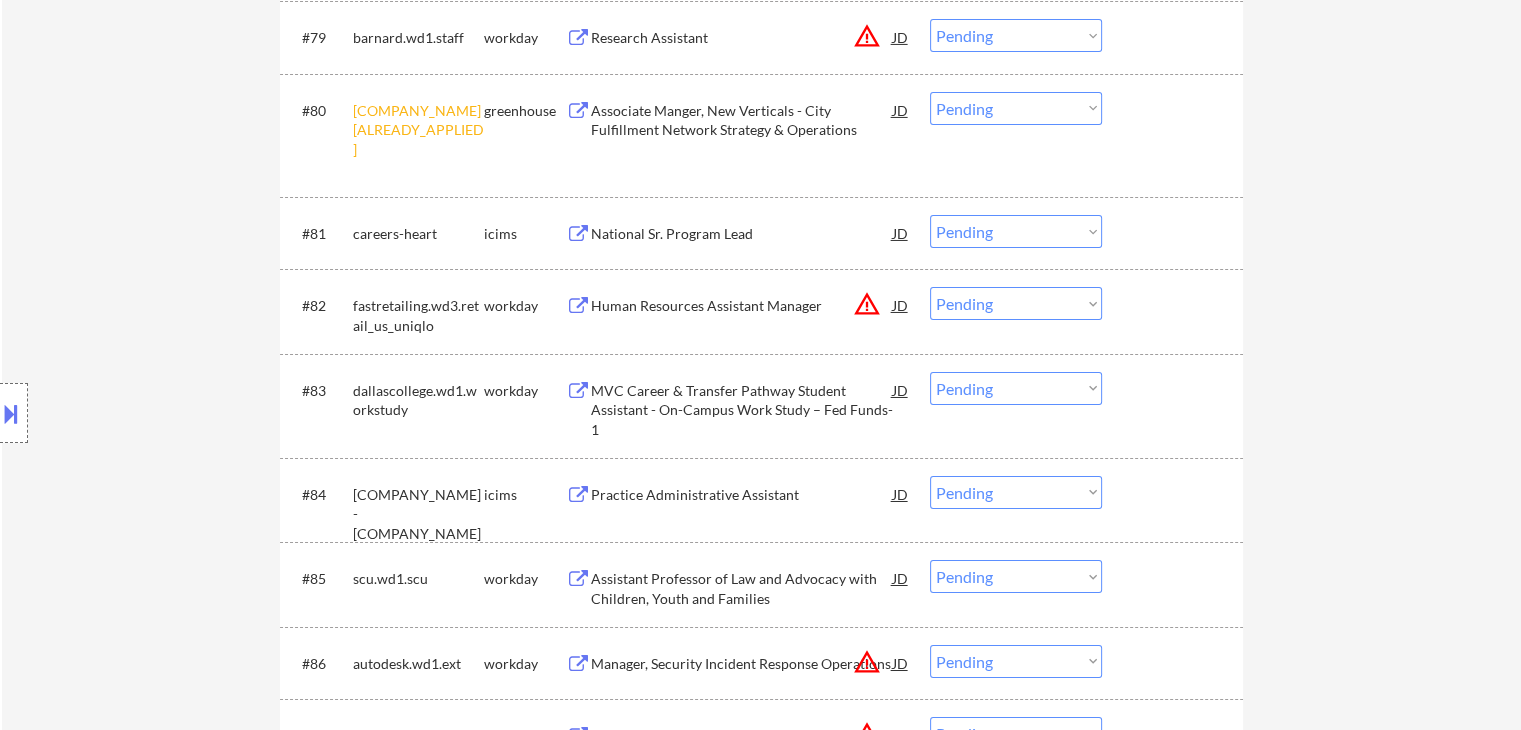 scroll, scrollTop: 6900, scrollLeft: 0, axis: vertical 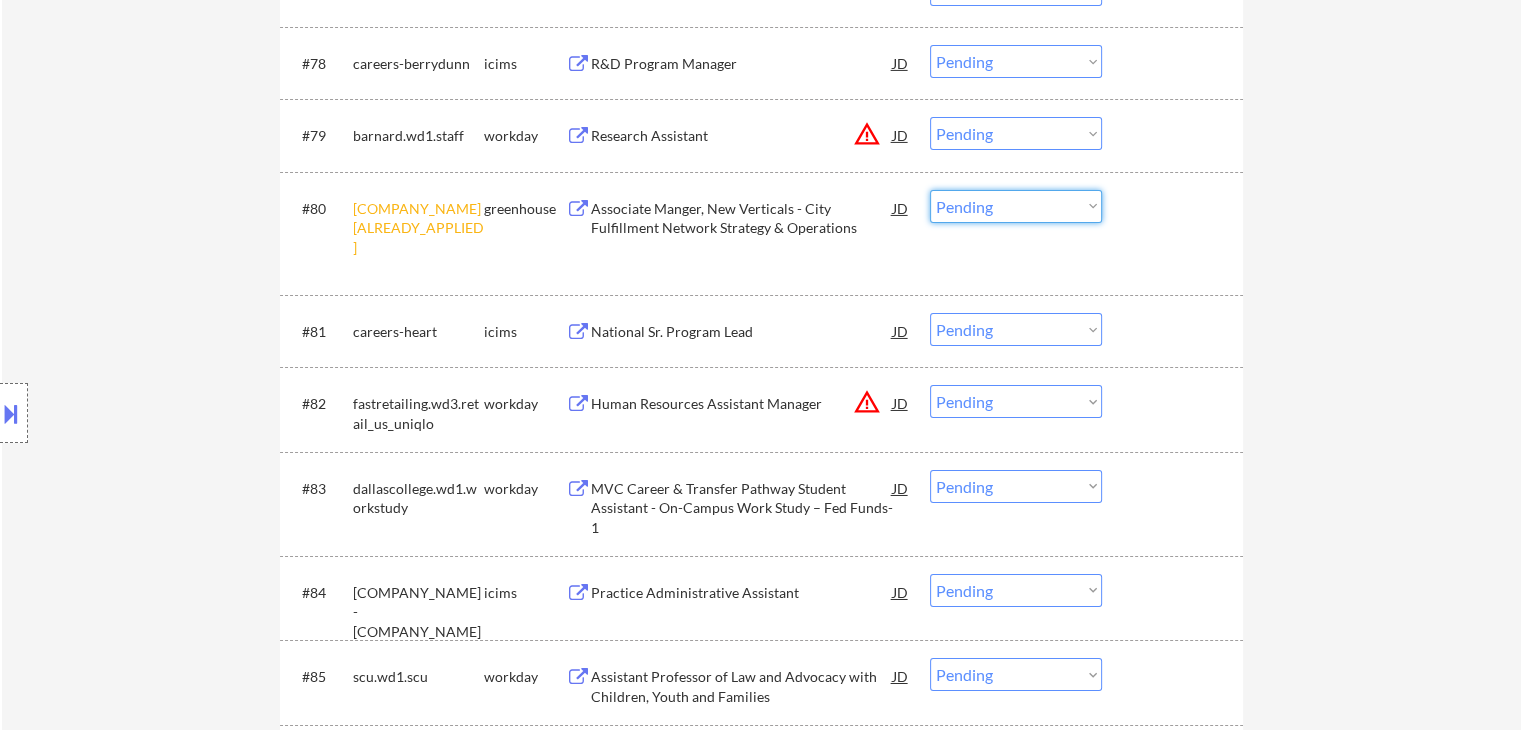 click on "Choose an option... Pending Applied Excluded (Questions) Excluded (Expired) Excluded (Location) Excluded (Bad Match) Excluded (Blocklist) Excluded (Salary) Excluded (Other)" at bounding box center (1016, 206) 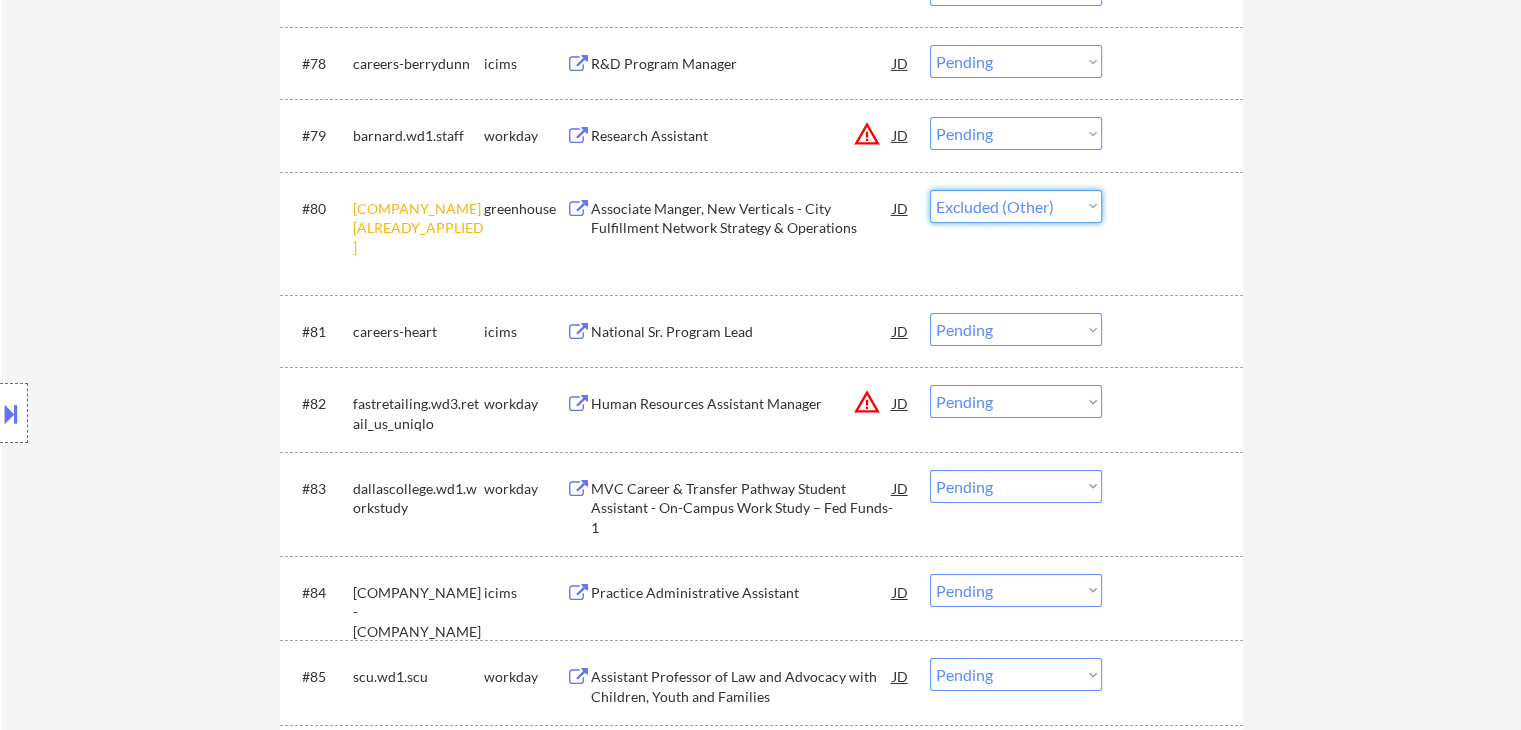 click on "Choose an option... Pending Applied Excluded (Questions) Excluded (Expired) Excluded (Location) Excluded (Bad Match) Excluded (Blocklist) Excluded (Salary) Excluded (Other)" at bounding box center [1016, 206] 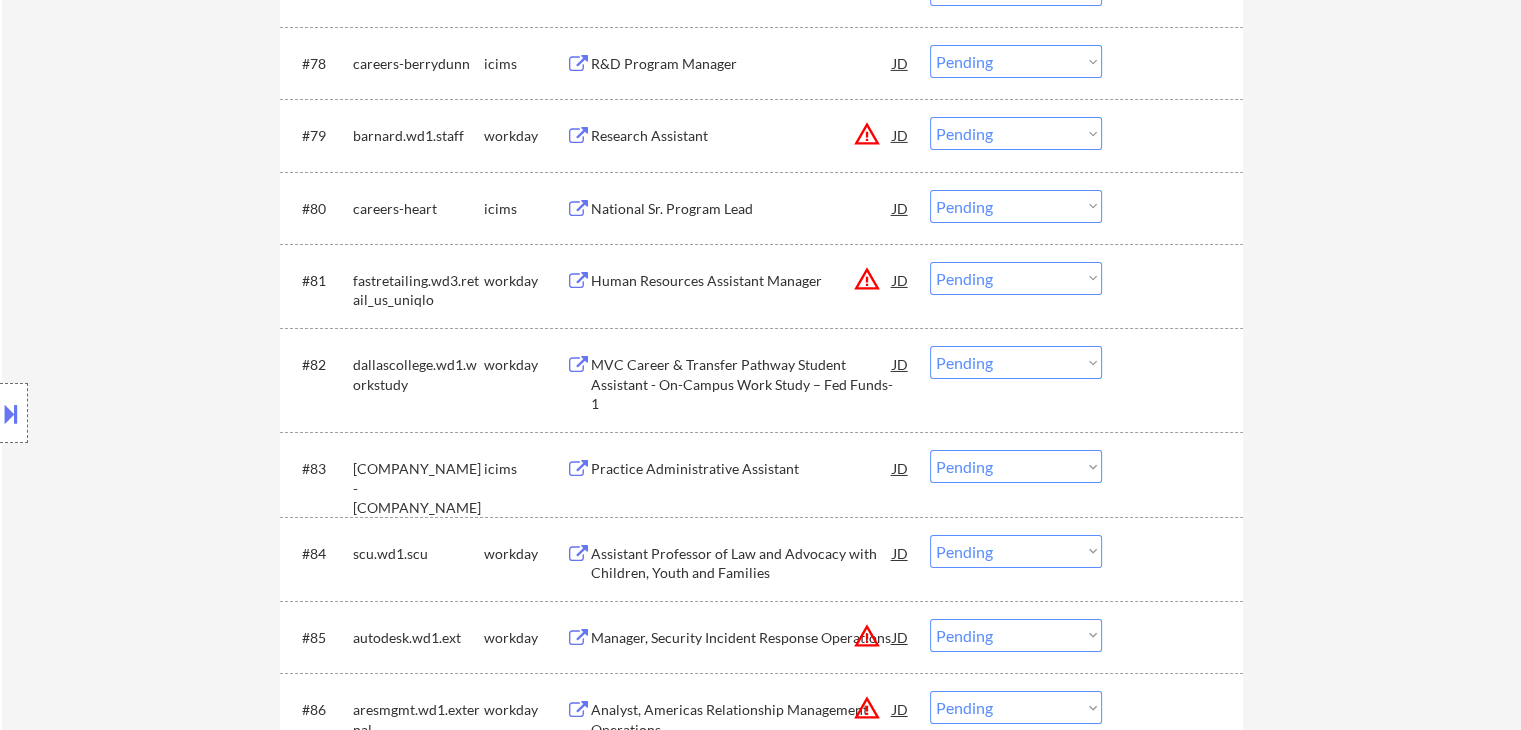 scroll, scrollTop: 6400, scrollLeft: 0, axis: vertical 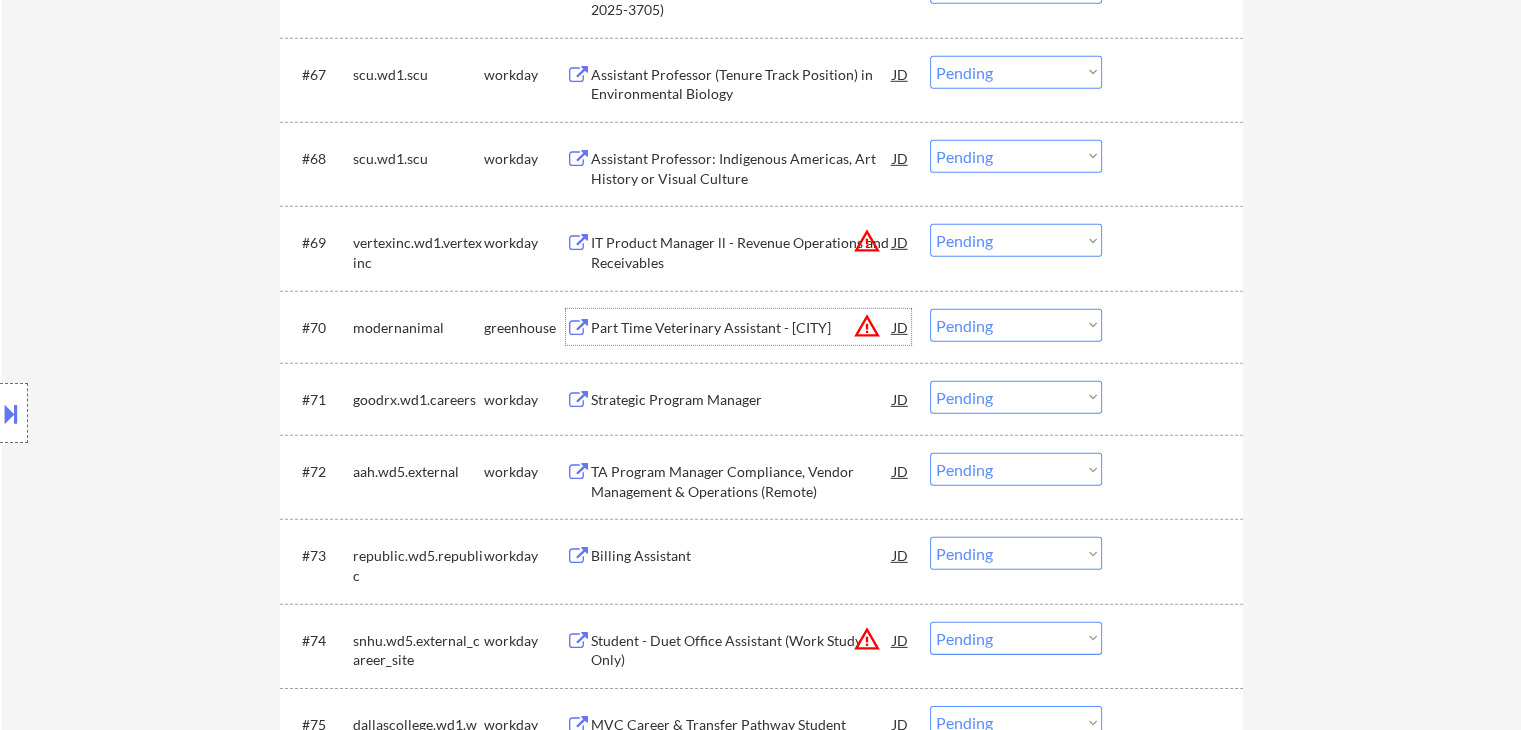 click on "Part Time Veterinary Assistant - [CITY]" at bounding box center [742, 328] 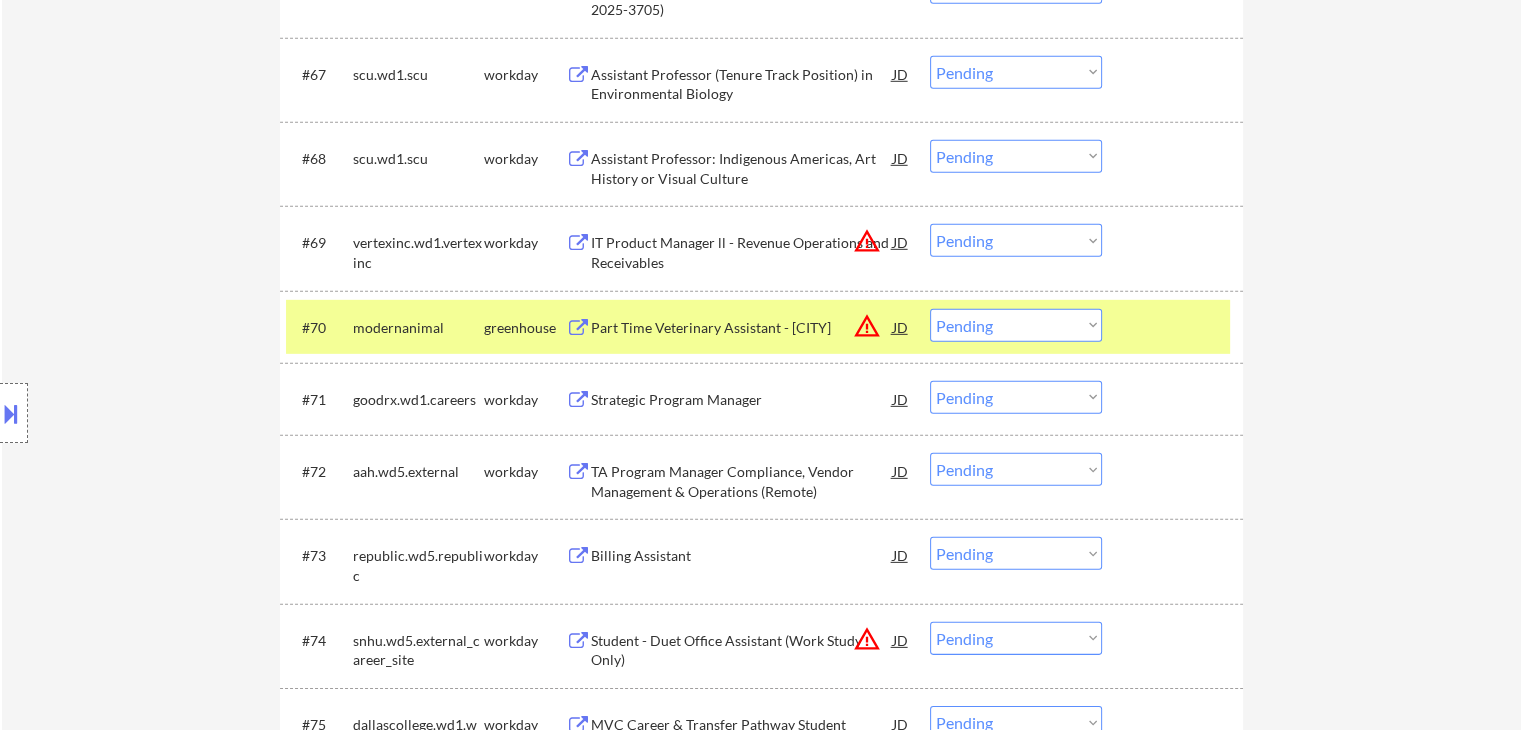 click at bounding box center (11, 413) 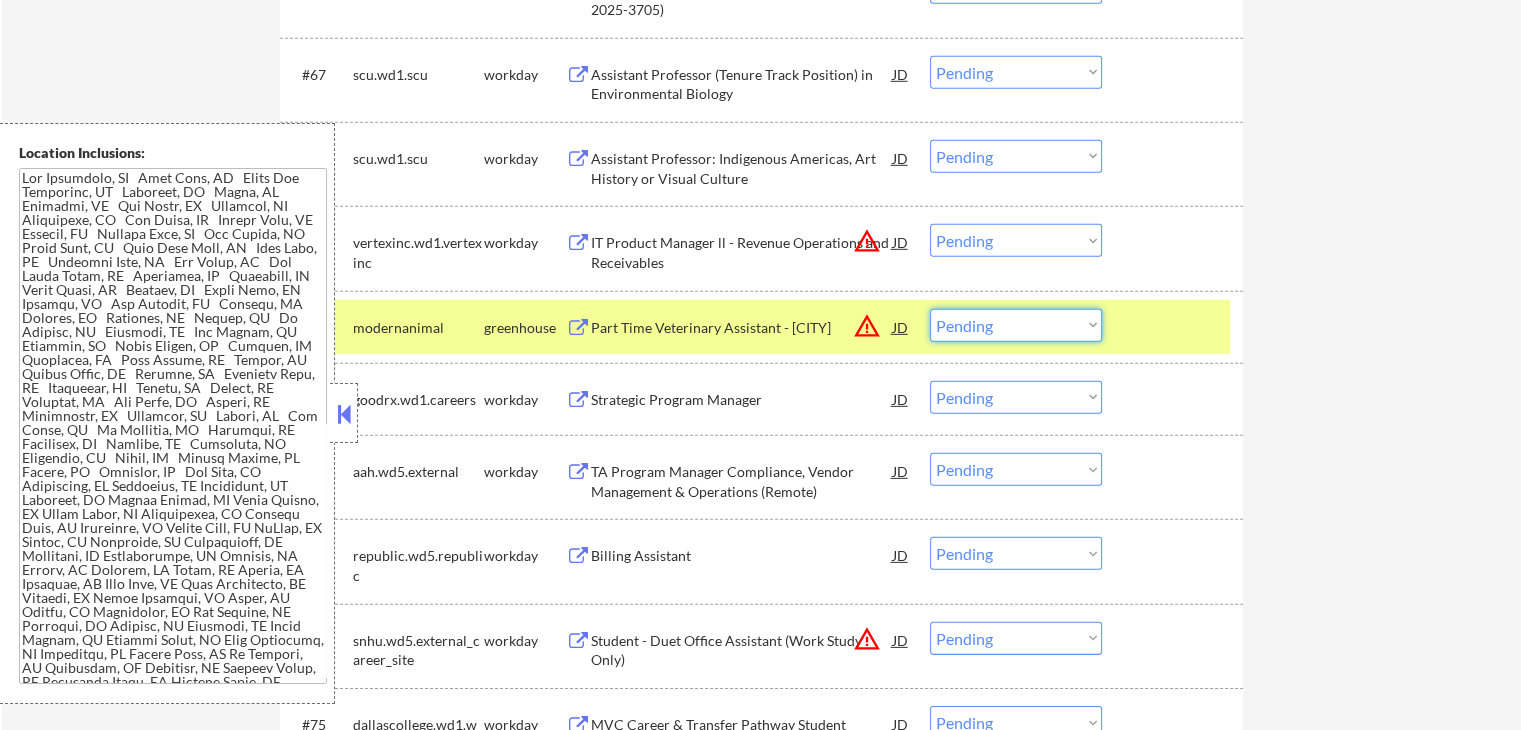 drag, startPoint x: 980, startPoint y: 331, endPoint x: 1003, endPoint y: 337, distance: 23.769728 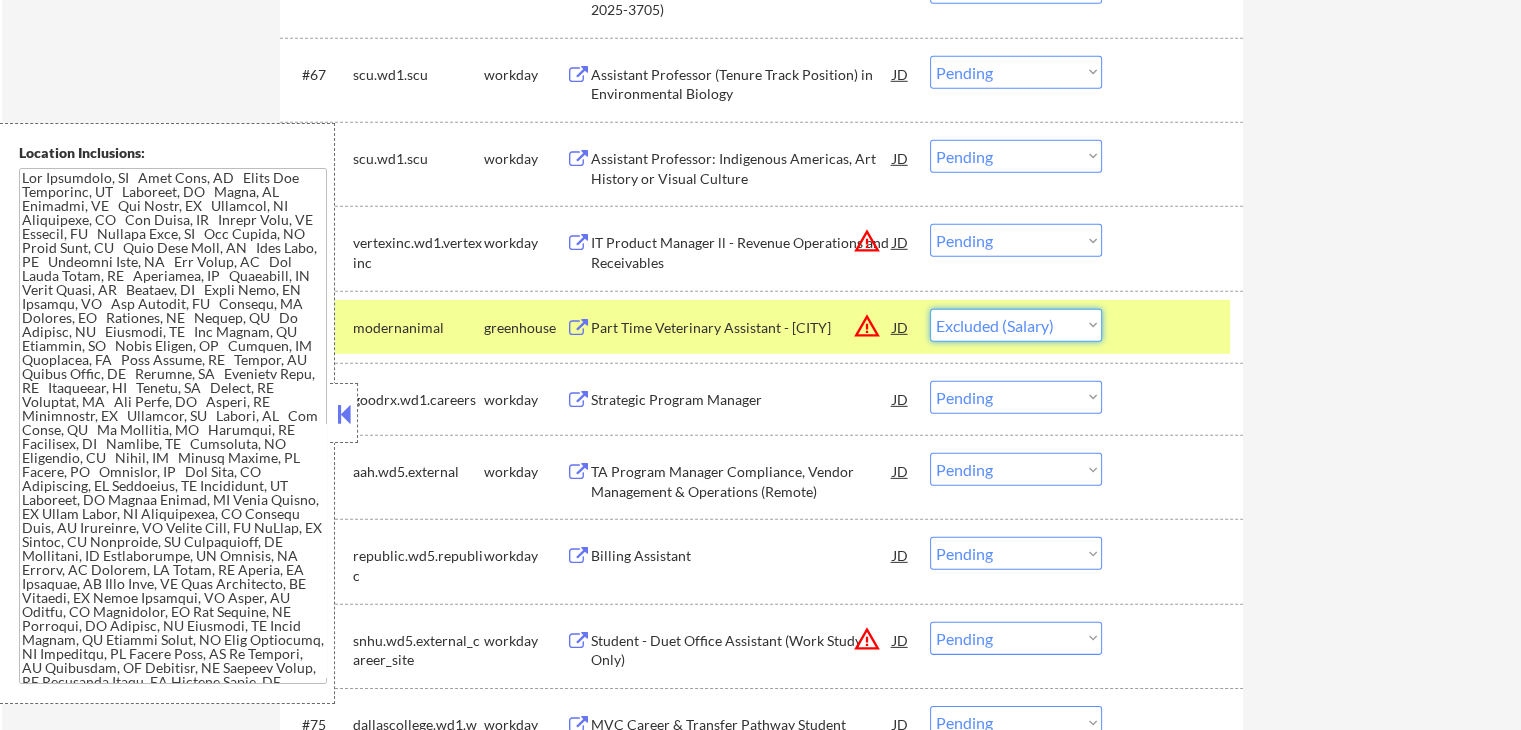 click on "Choose an option... Pending Applied Excluded (Questions) Excluded (Expired) Excluded (Location) Excluded (Bad Match) Excluded (Blocklist) Excluded (Salary) Excluded (Other)" at bounding box center (1016, 325) 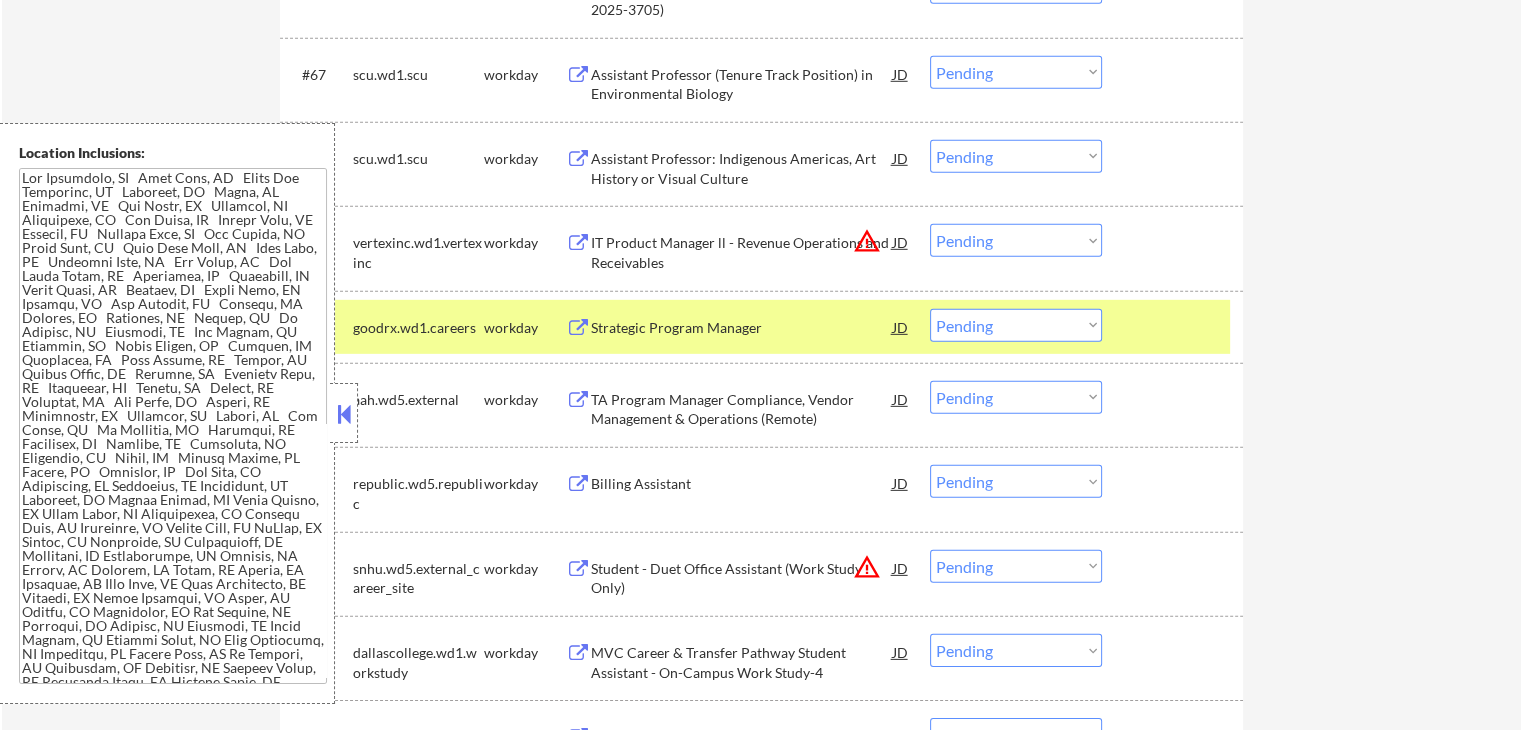 click at bounding box center (344, 414) 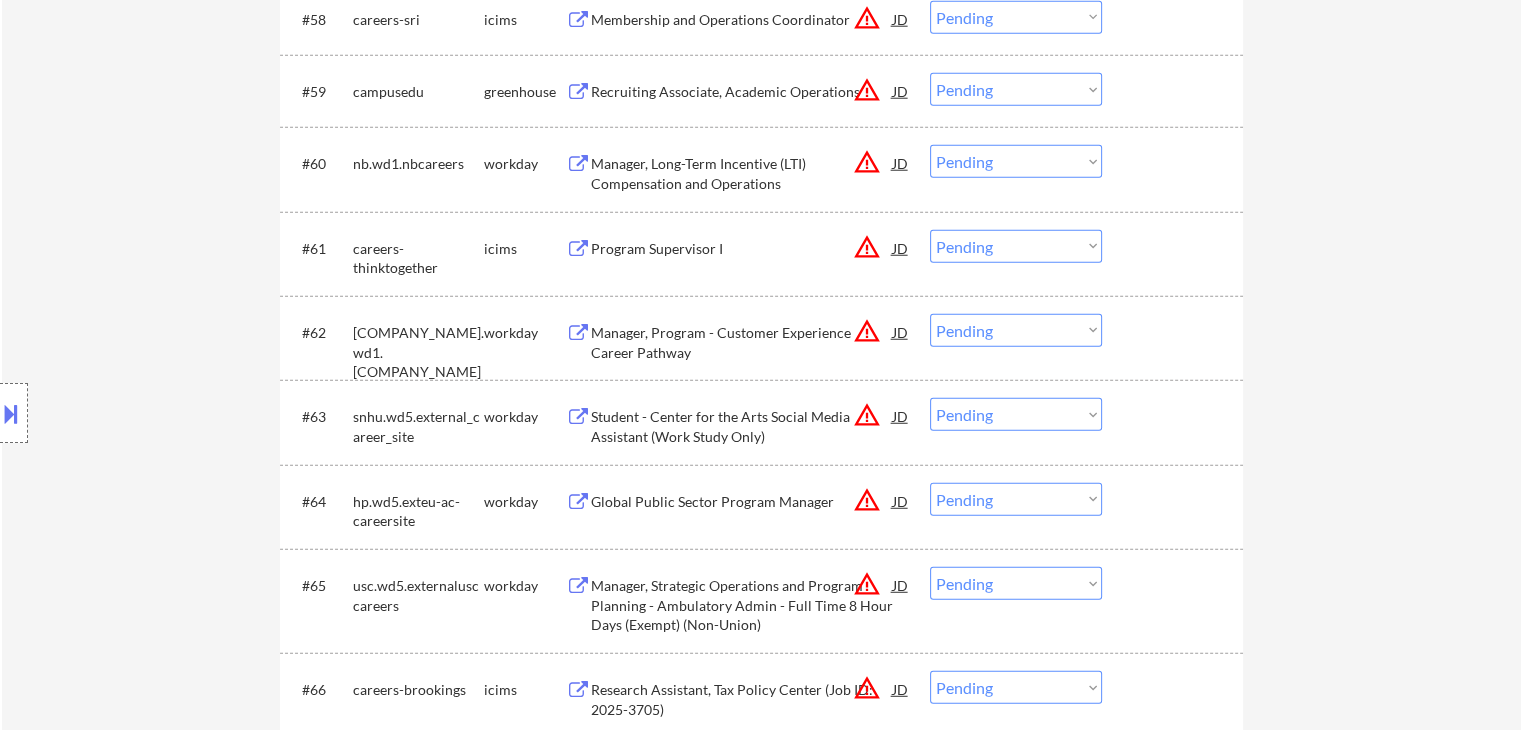 scroll, scrollTop: 5198, scrollLeft: 0, axis: vertical 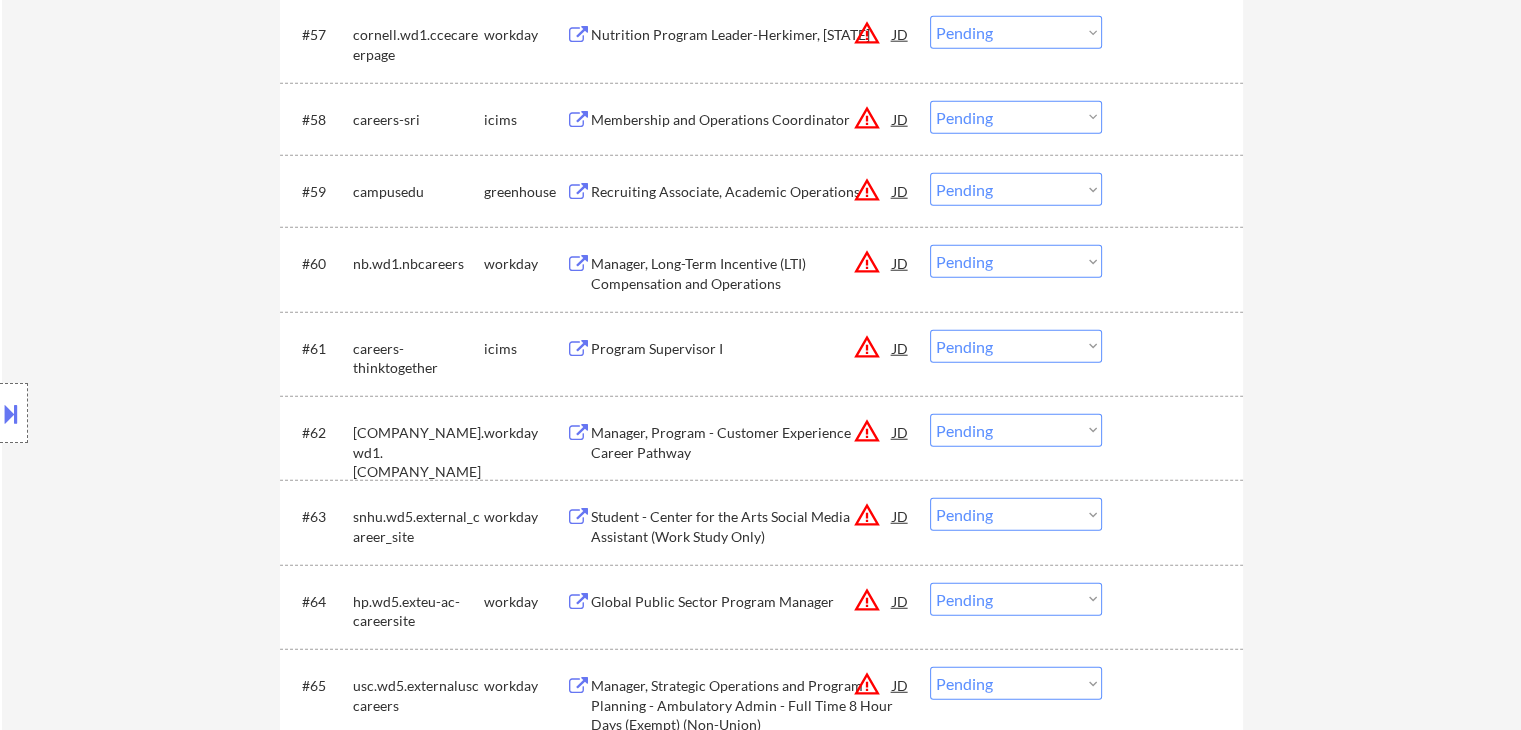 click on "Recruiting Associate, Academic Operations" at bounding box center [742, 192] 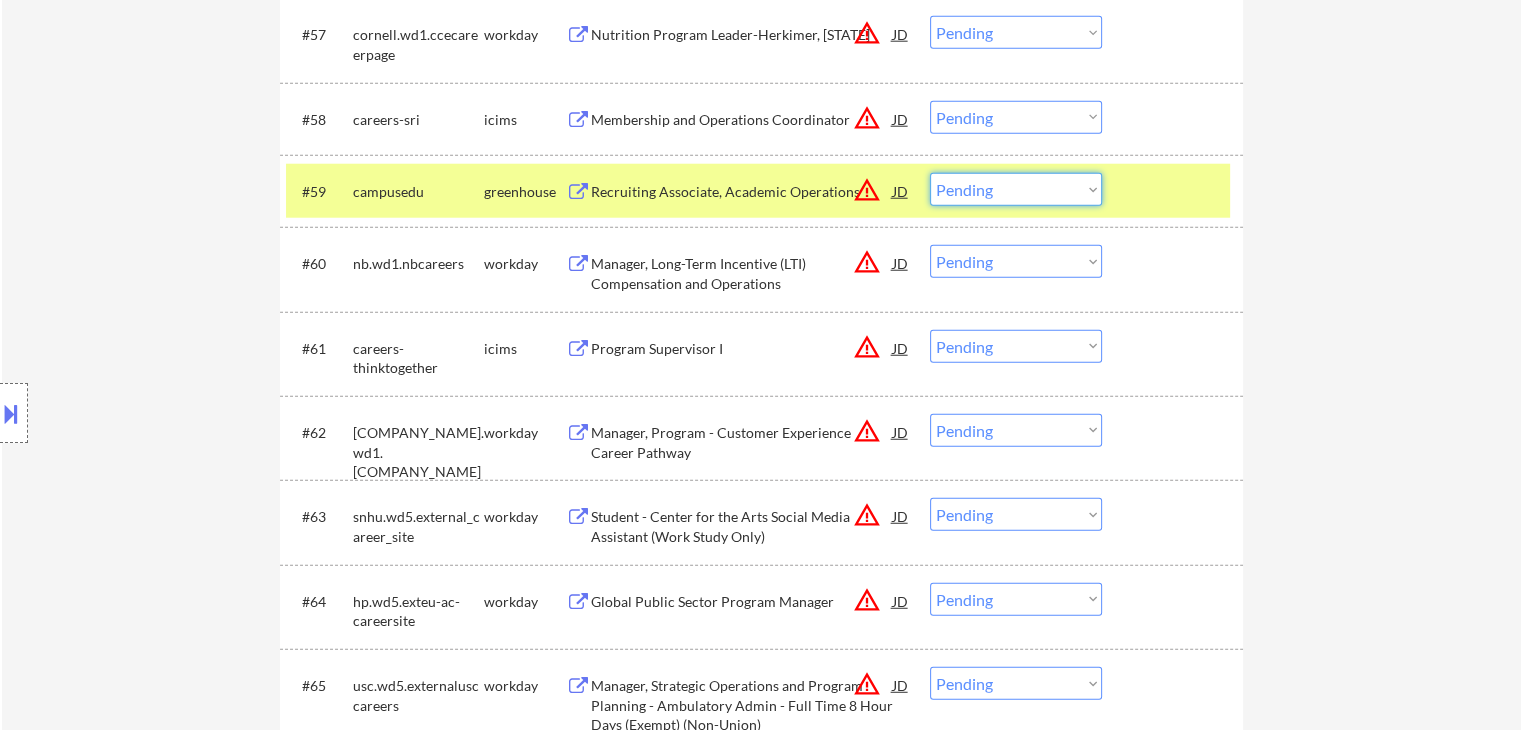 click on "Choose an option... Pending Applied Excluded (Questions) Excluded (Expired) Excluded (Location) Excluded (Bad Match) Excluded (Blocklist) Excluded (Salary) Excluded (Other)" at bounding box center (1016, 189) 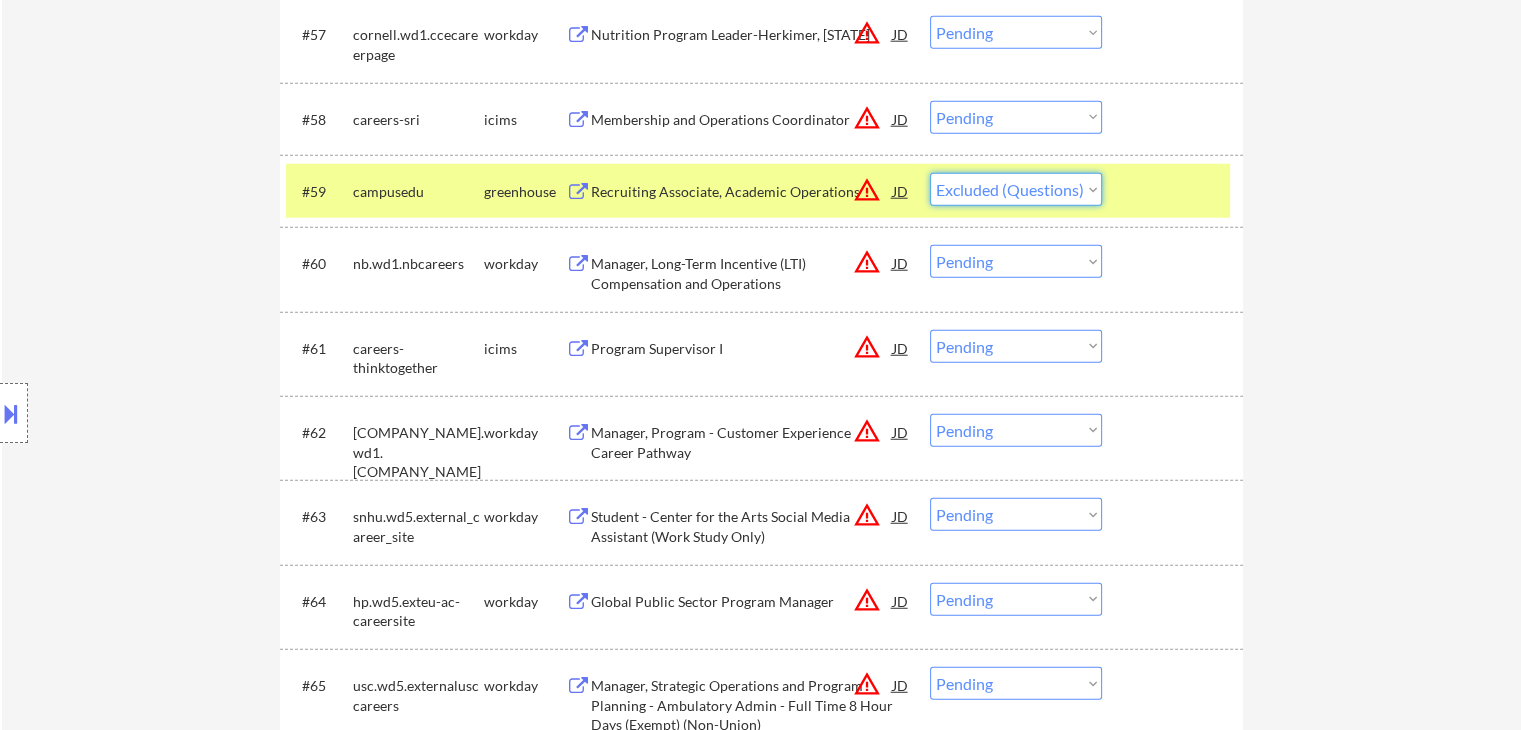 click on "Choose an option... Pending Applied Excluded (Questions) Excluded (Expired) Excluded (Location) Excluded (Bad Match) Excluded (Blocklist) Excluded (Salary) Excluded (Other)" at bounding box center [1016, 189] 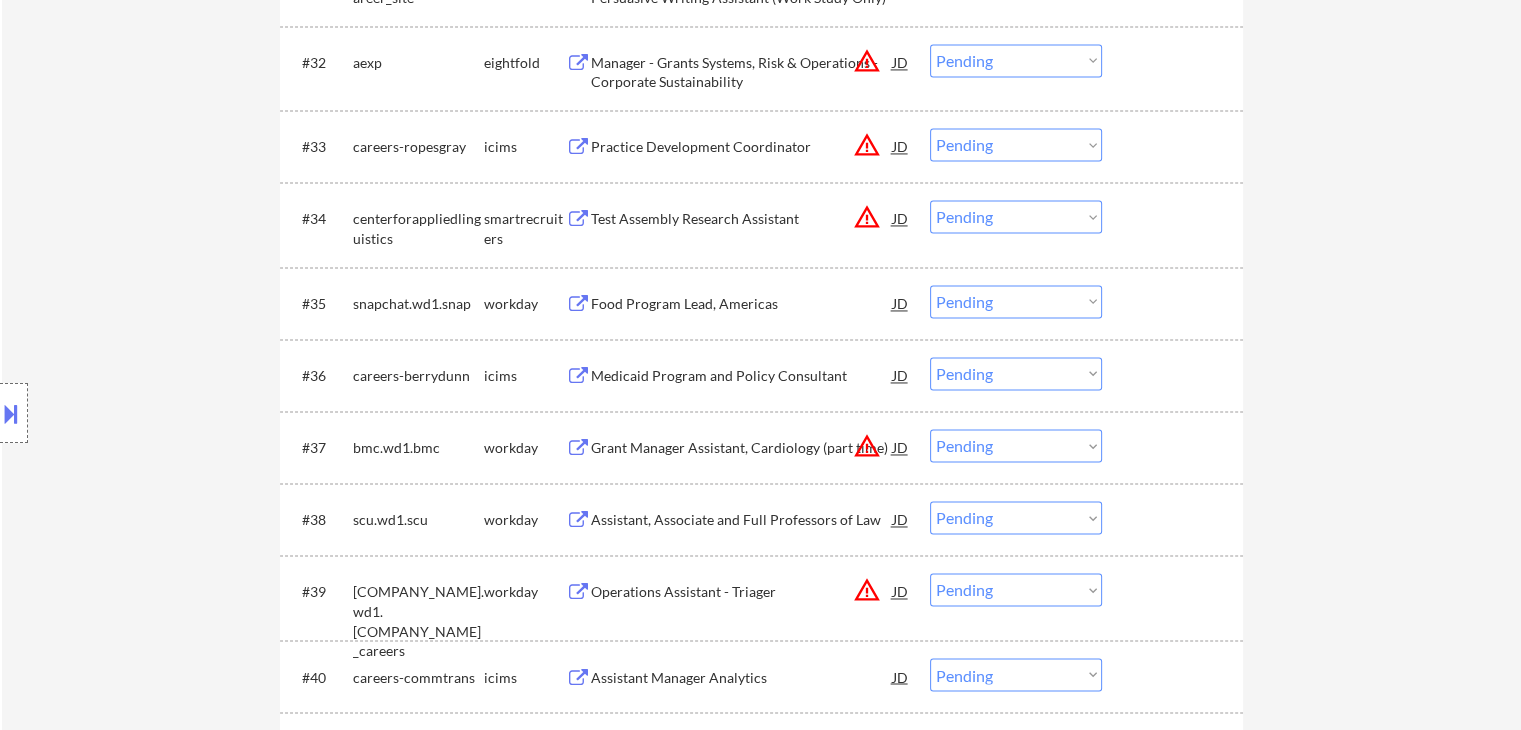 scroll, scrollTop: 3098, scrollLeft: 0, axis: vertical 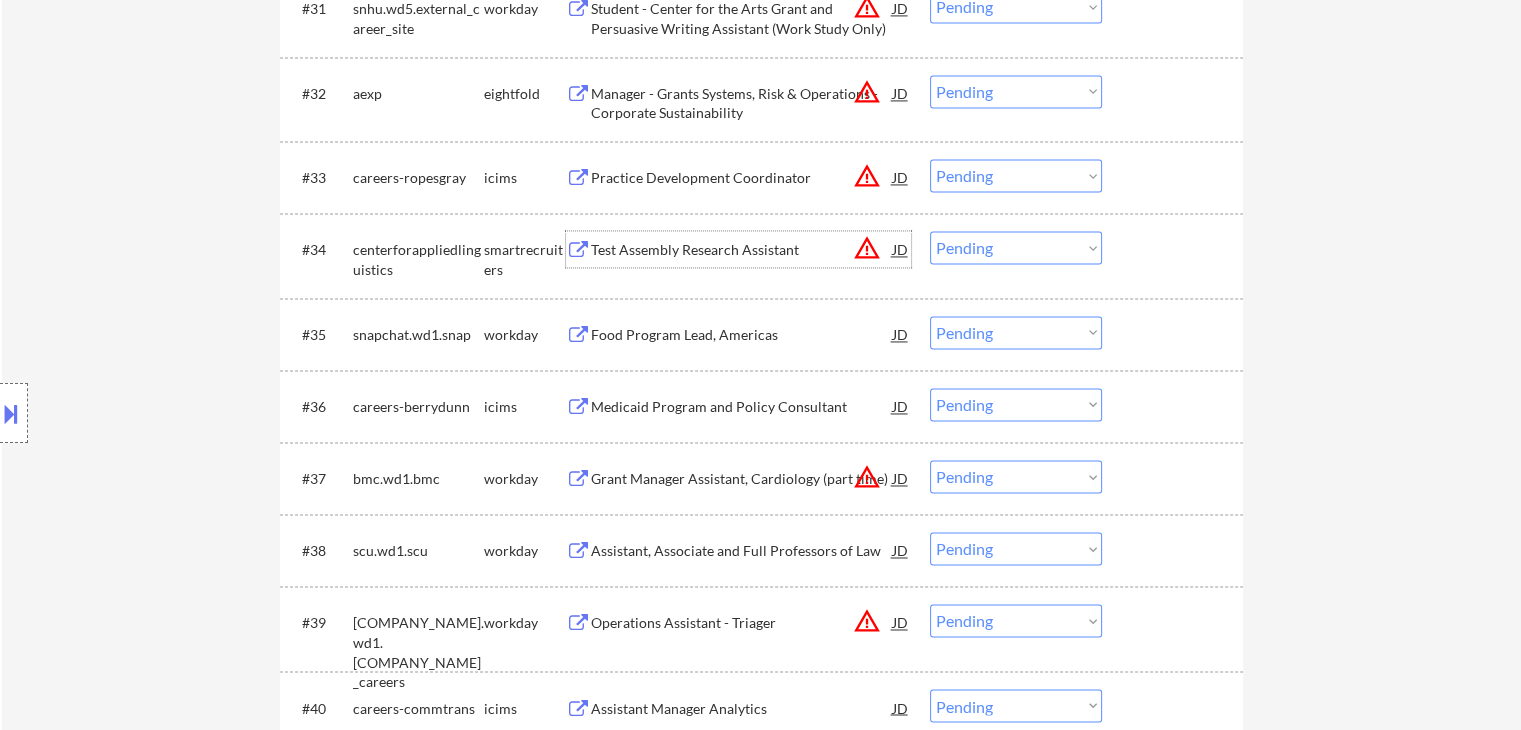 click on "Test Assembly Research Assistant" at bounding box center [742, 250] 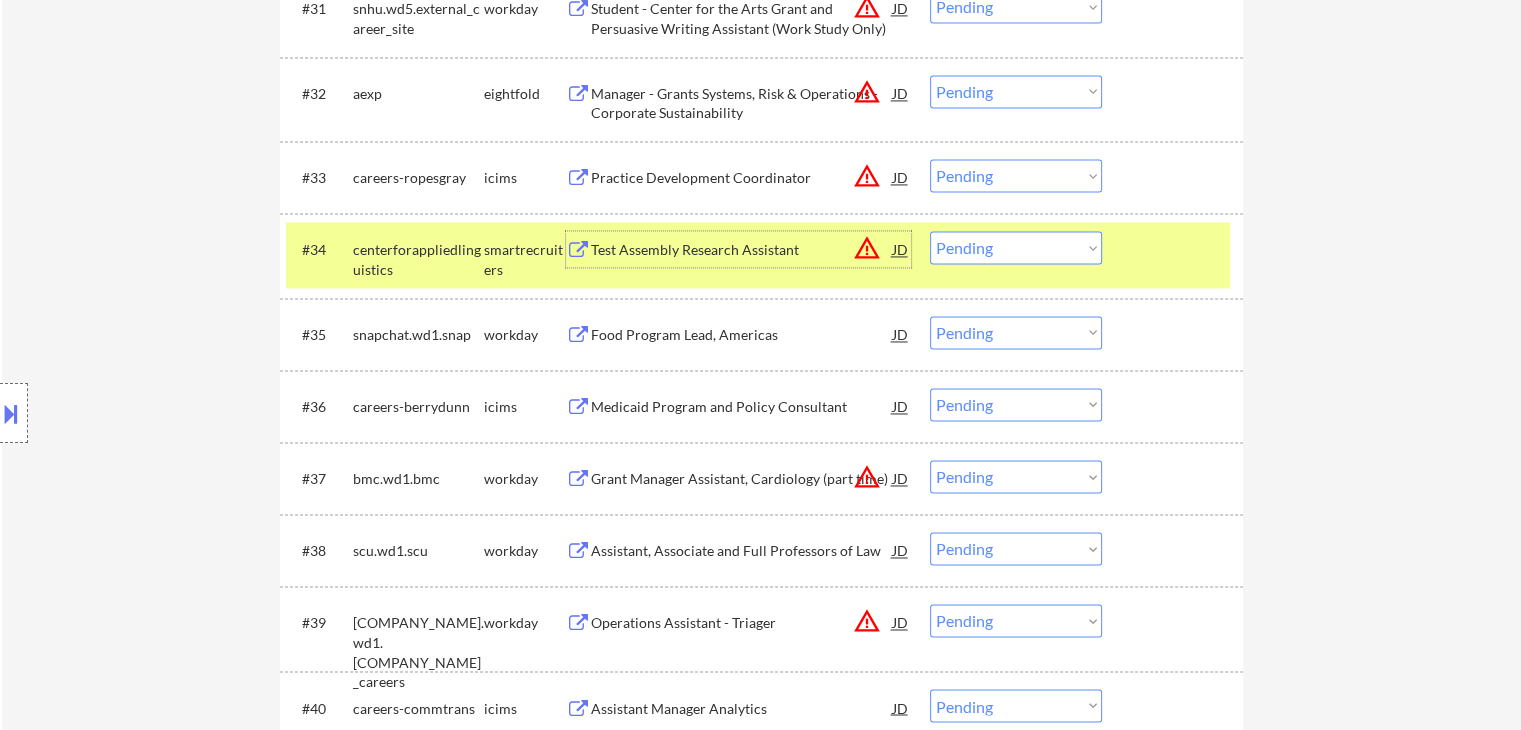 click on "Choose an option... Pending Applied Excluded (Questions) Excluded (Expired) Excluded (Location) Excluded (Bad Match) Excluded (Blocklist) Excluded (Salary) Excluded (Other)" at bounding box center (1016, 247) 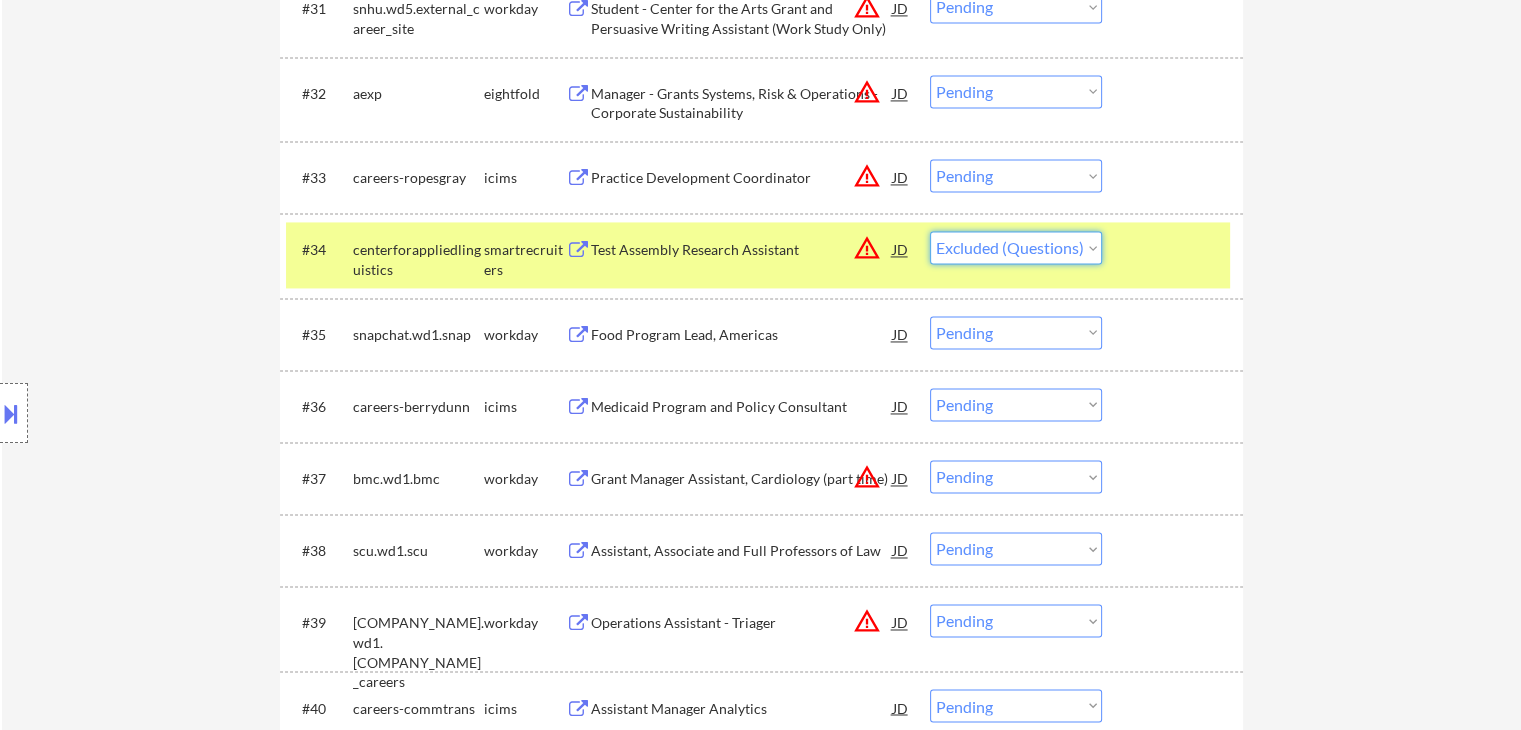 click on "Choose an option... Pending Applied Excluded (Questions) Excluded (Expired) Excluded (Location) Excluded (Bad Match) Excluded (Blocklist) Excluded (Salary) Excluded (Other)" at bounding box center [1016, 247] 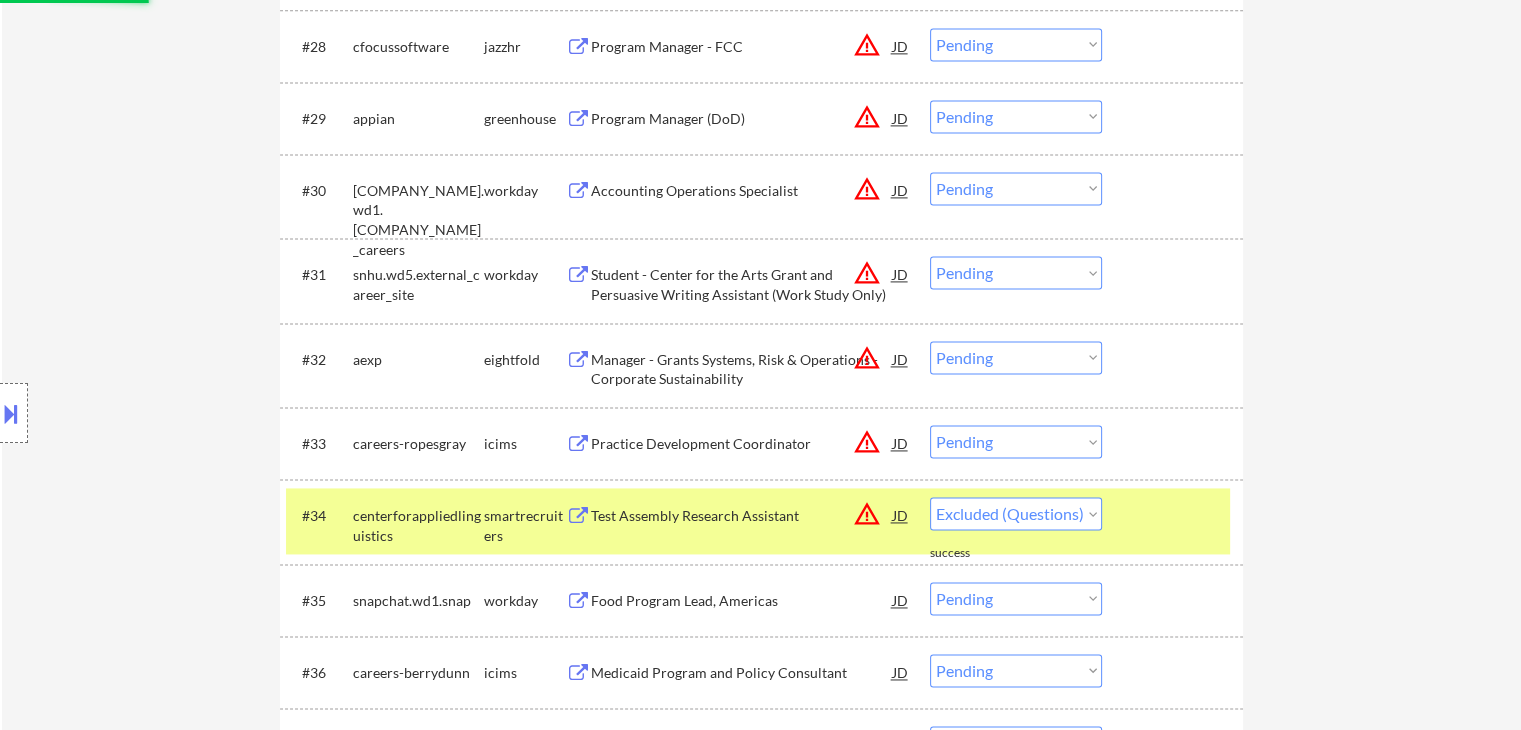 scroll, scrollTop: 2798, scrollLeft: 0, axis: vertical 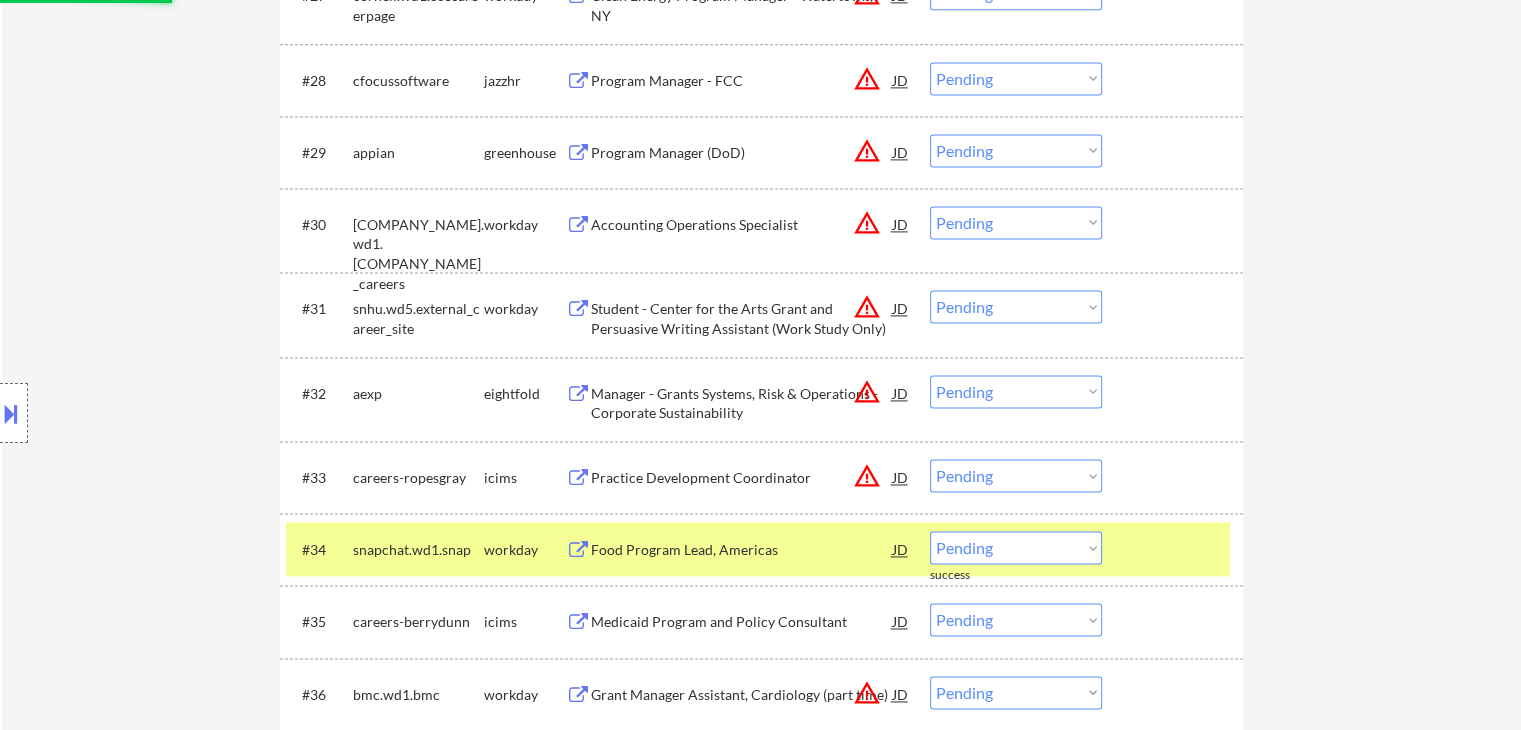 click on "Program Manager (DoD)" at bounding box center (742, 153) 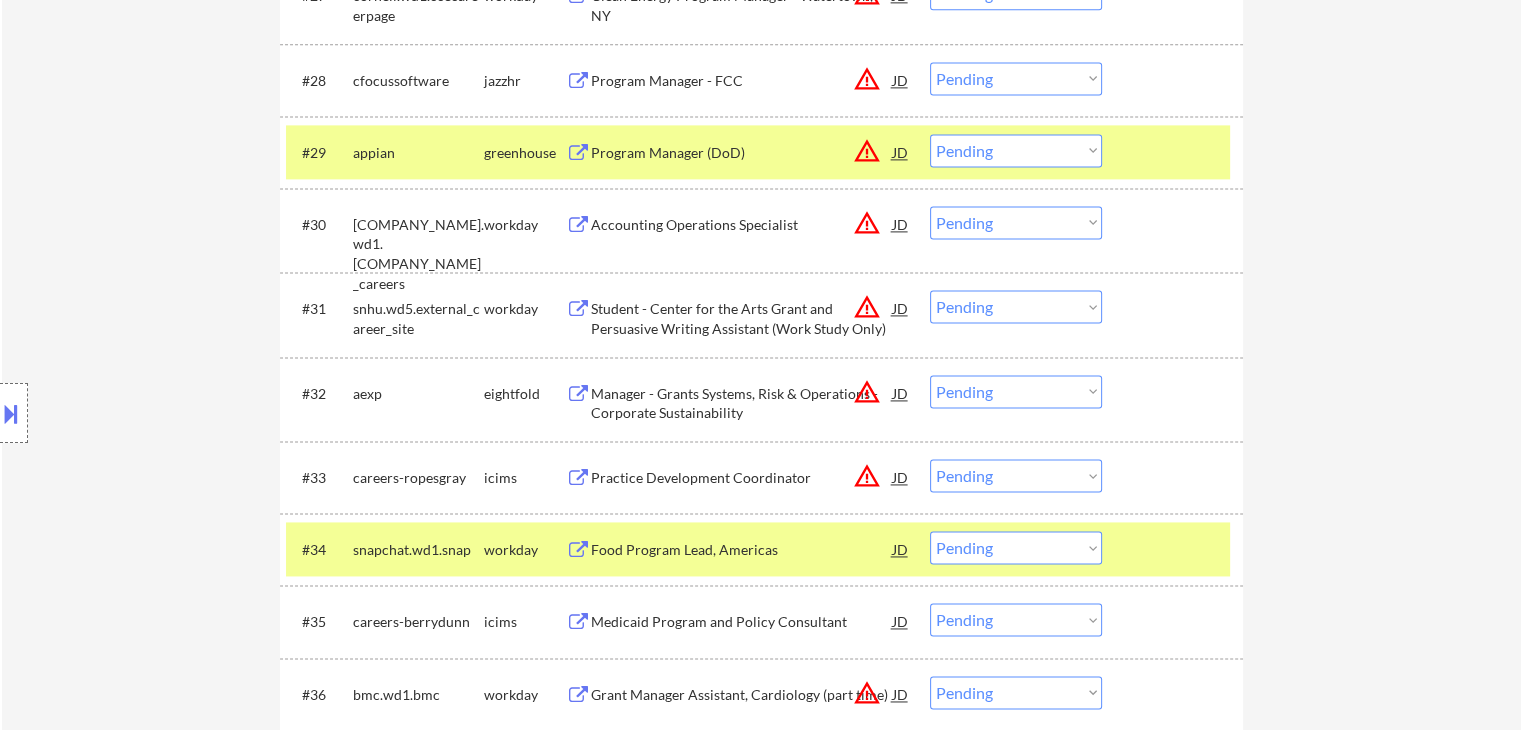 click at bounding box center [11, 413] 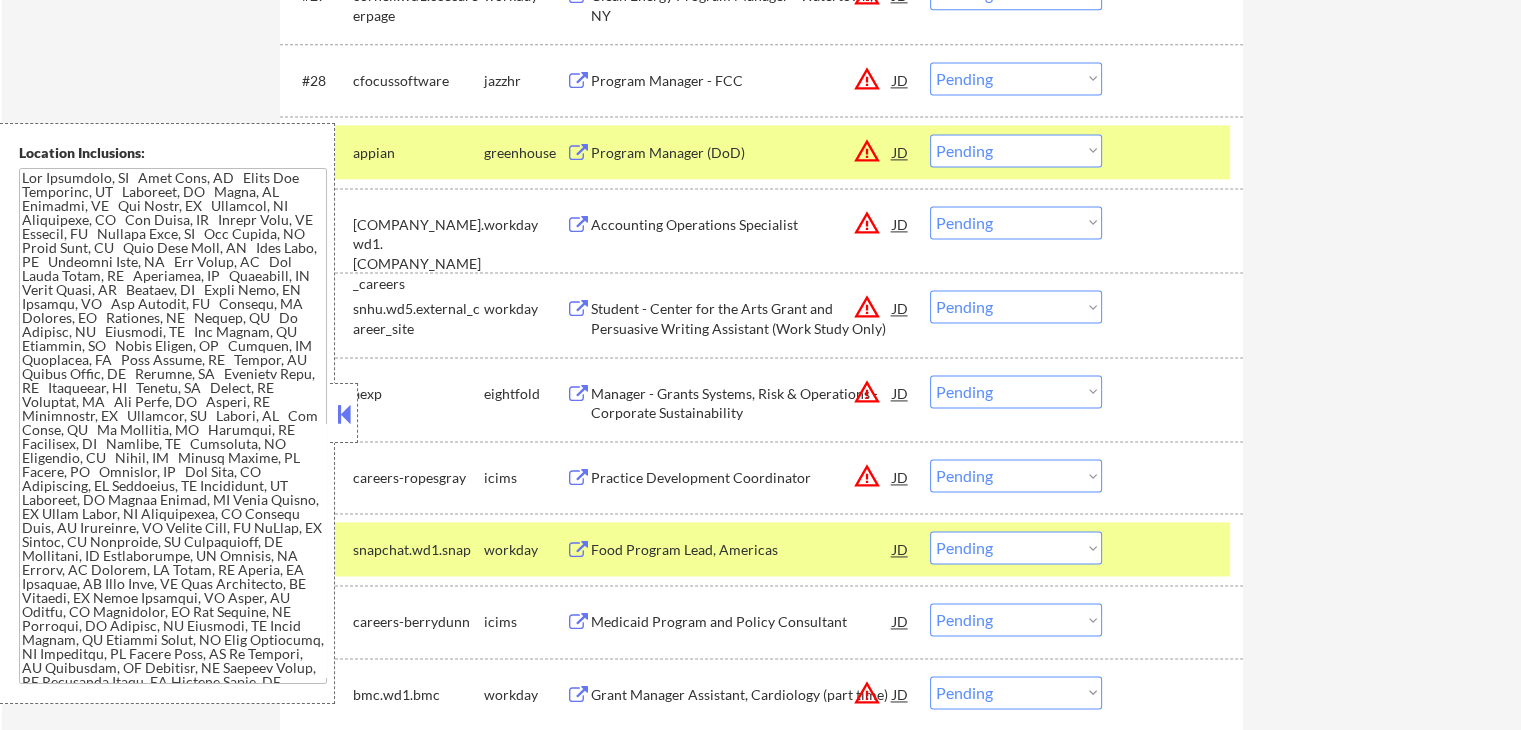 click on "Choose an option... Pending Applied Excluded (Questions) Excluded (Expired) Excluded (Location) Excluded (Bad Match) Excluded (Blocklist) Excluded (Salary) Excluded (Other)" at bounding box center [1016, 150] 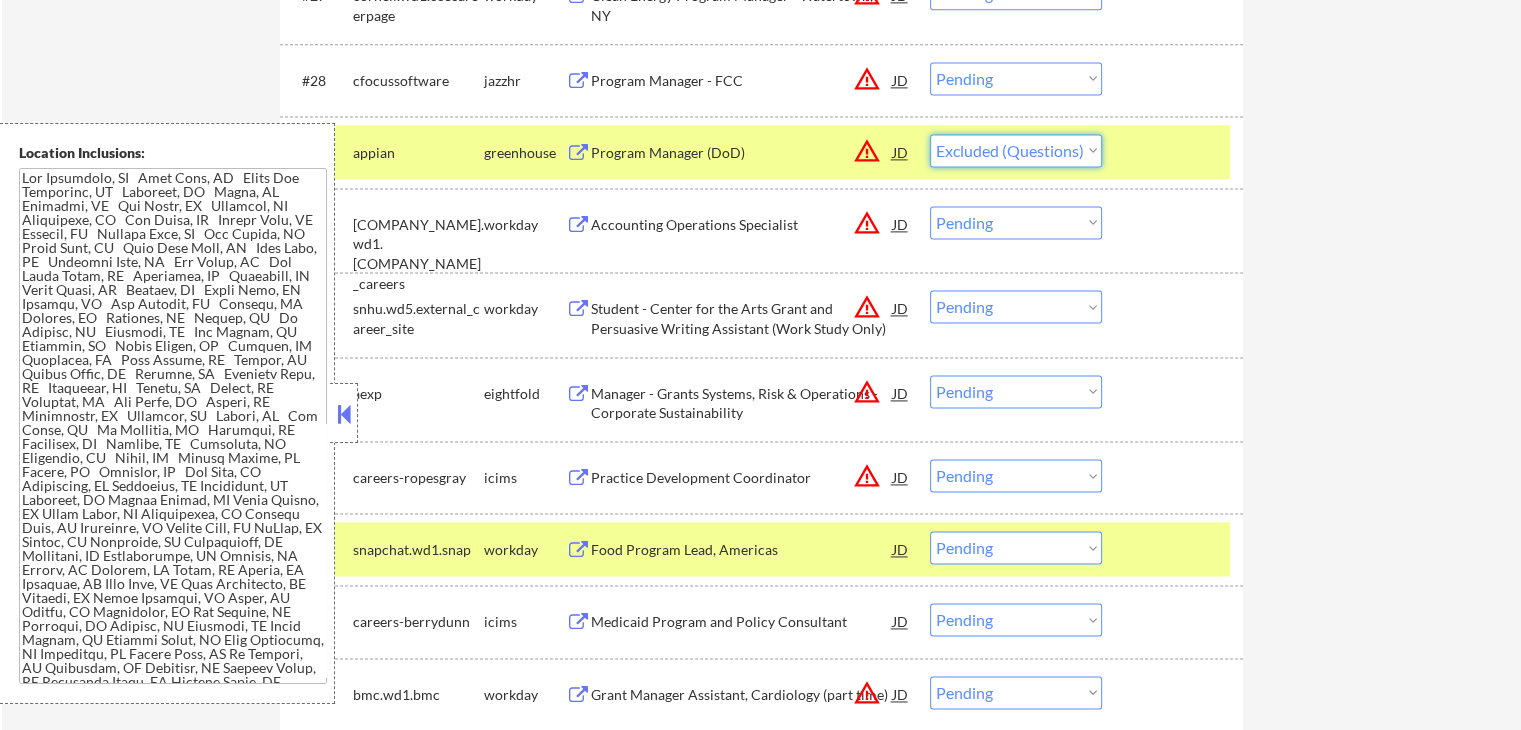 click on "Choose an option... Pending Applied Excluded (Questions) Excluded (Expired) Excluded (Location) Excluded (Bad Match) Excluded (Blocklist) Excluded (Salary) Excluded (Other)" at bounding box center (1016, 150) 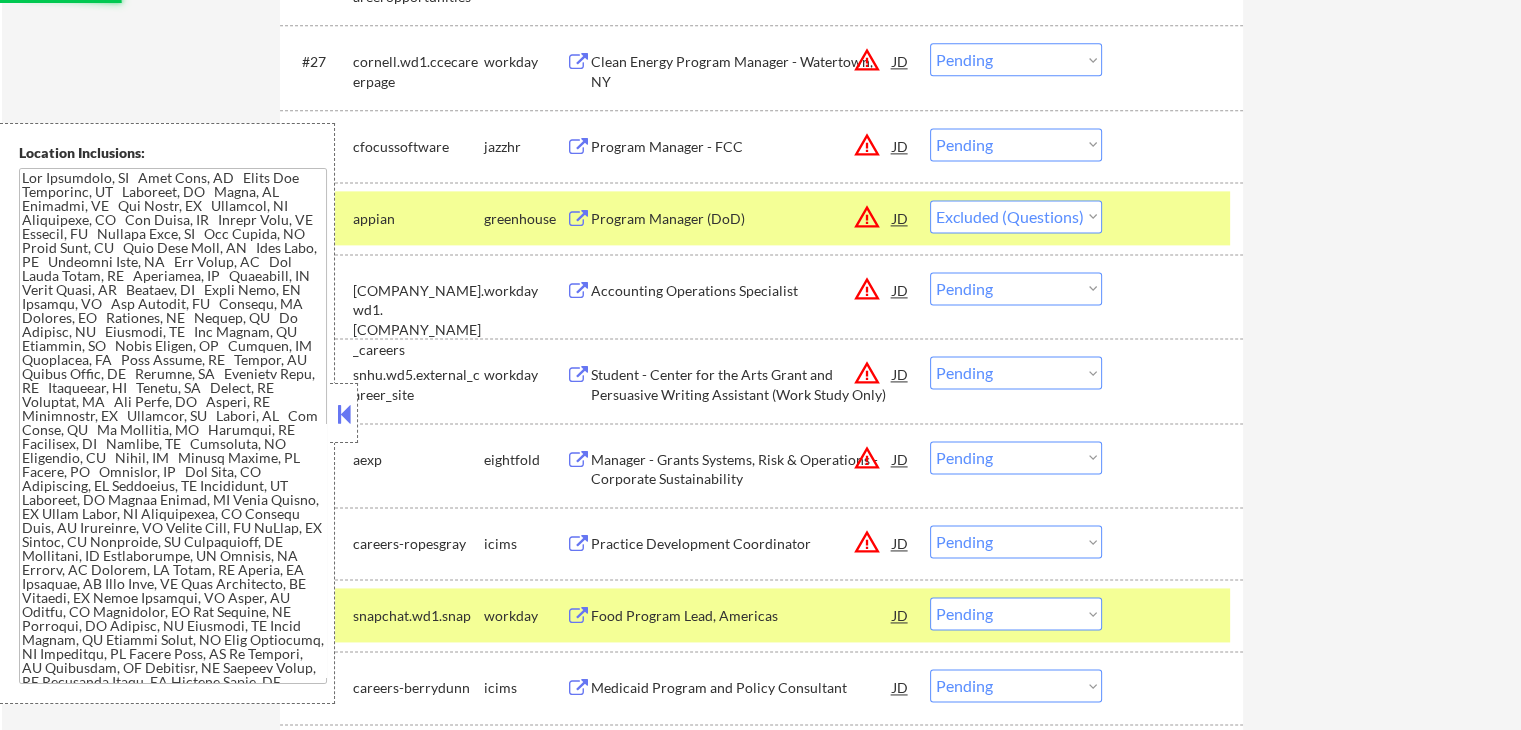 scroll, scrollTop: 2698, scrollLeft: 0, axis: vertical 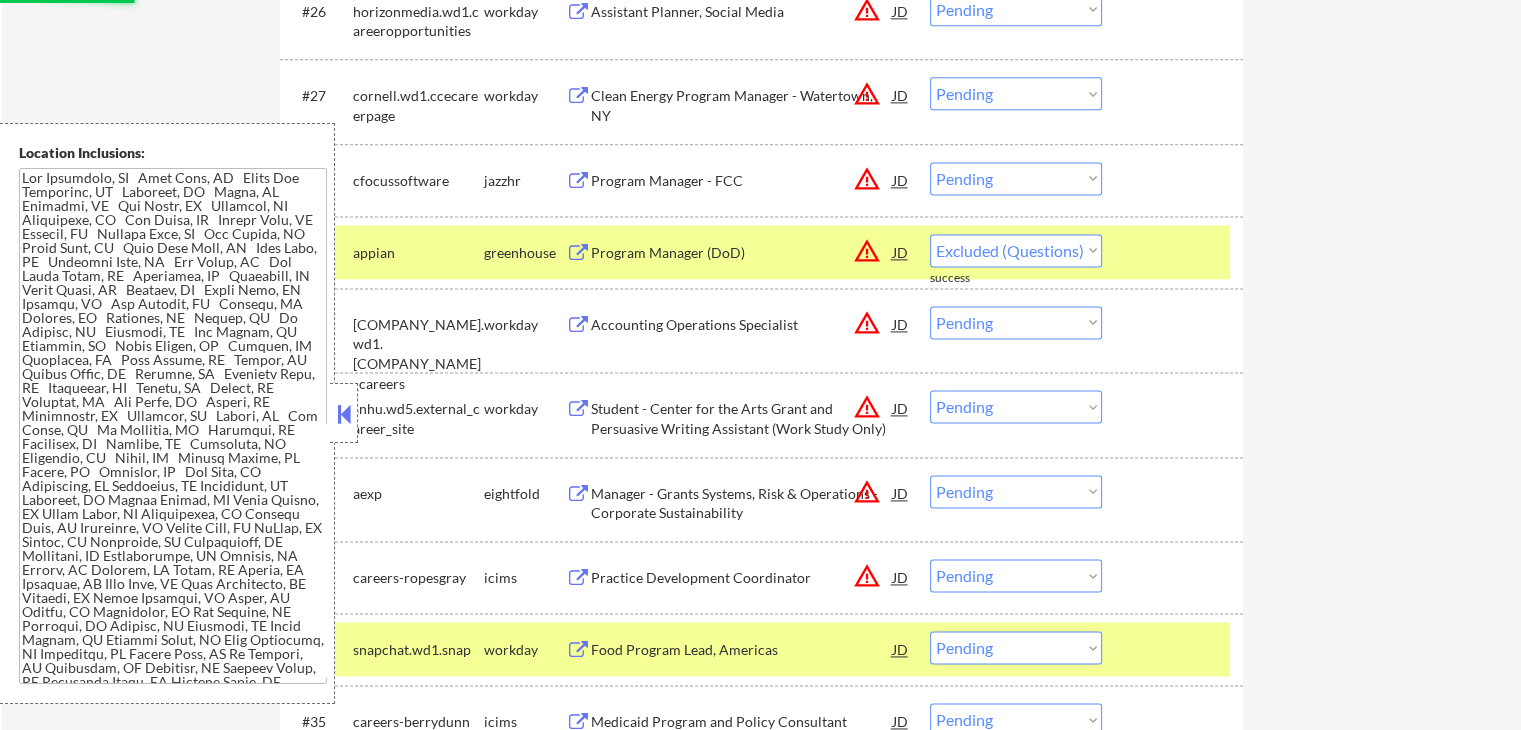 click at bounding box center [344, 413] 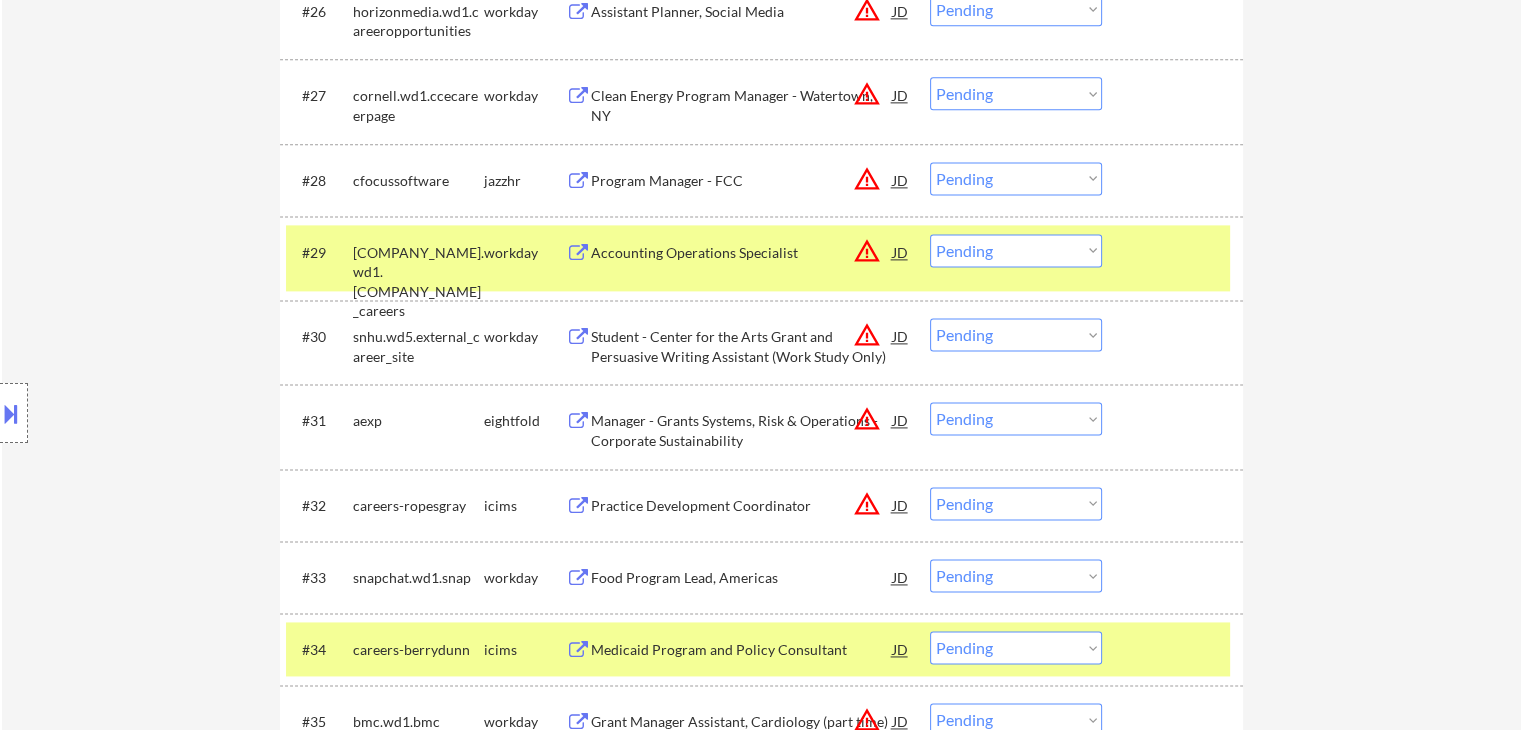 click on "Program Manager - FCC" at bounding box center [742, 181] 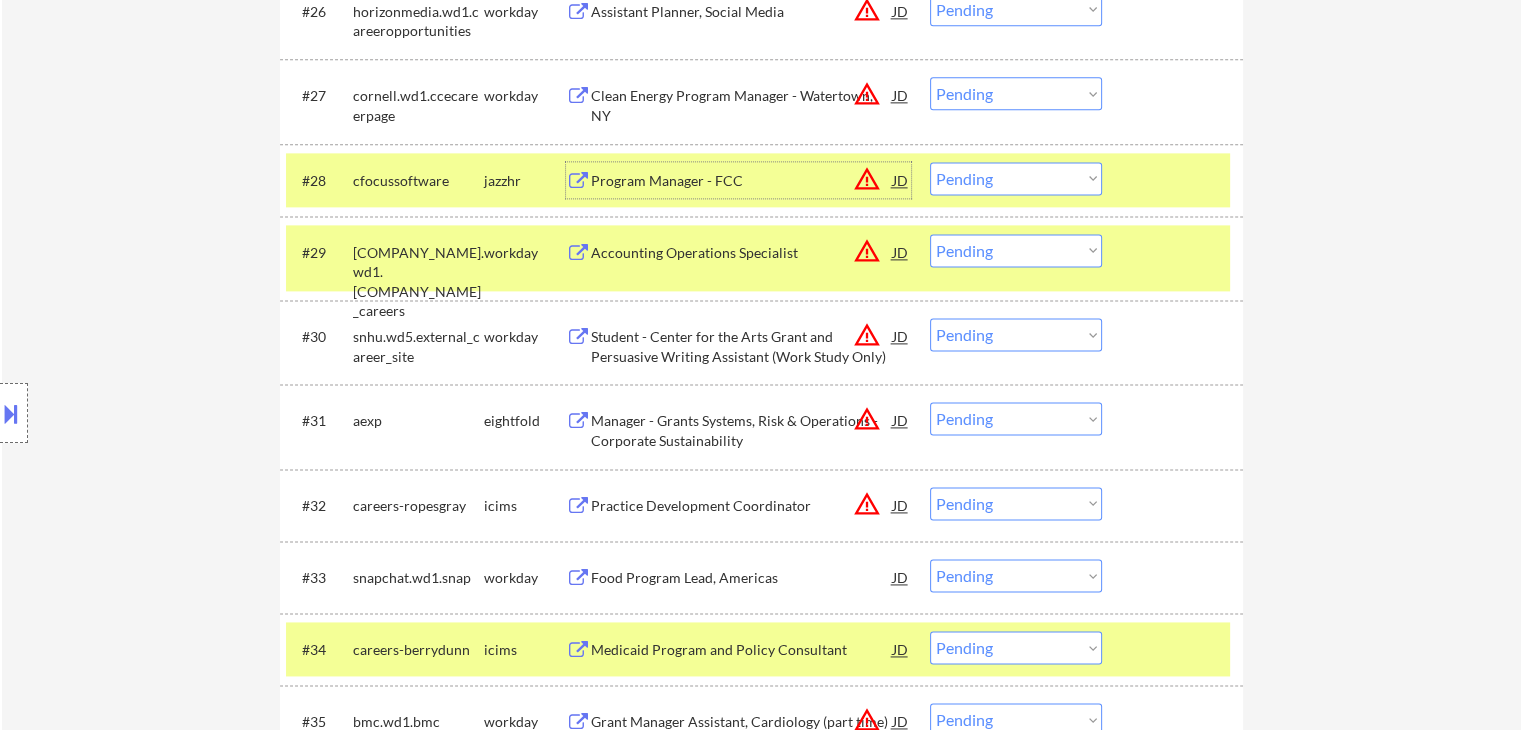 click at bounding box center (11, 413) 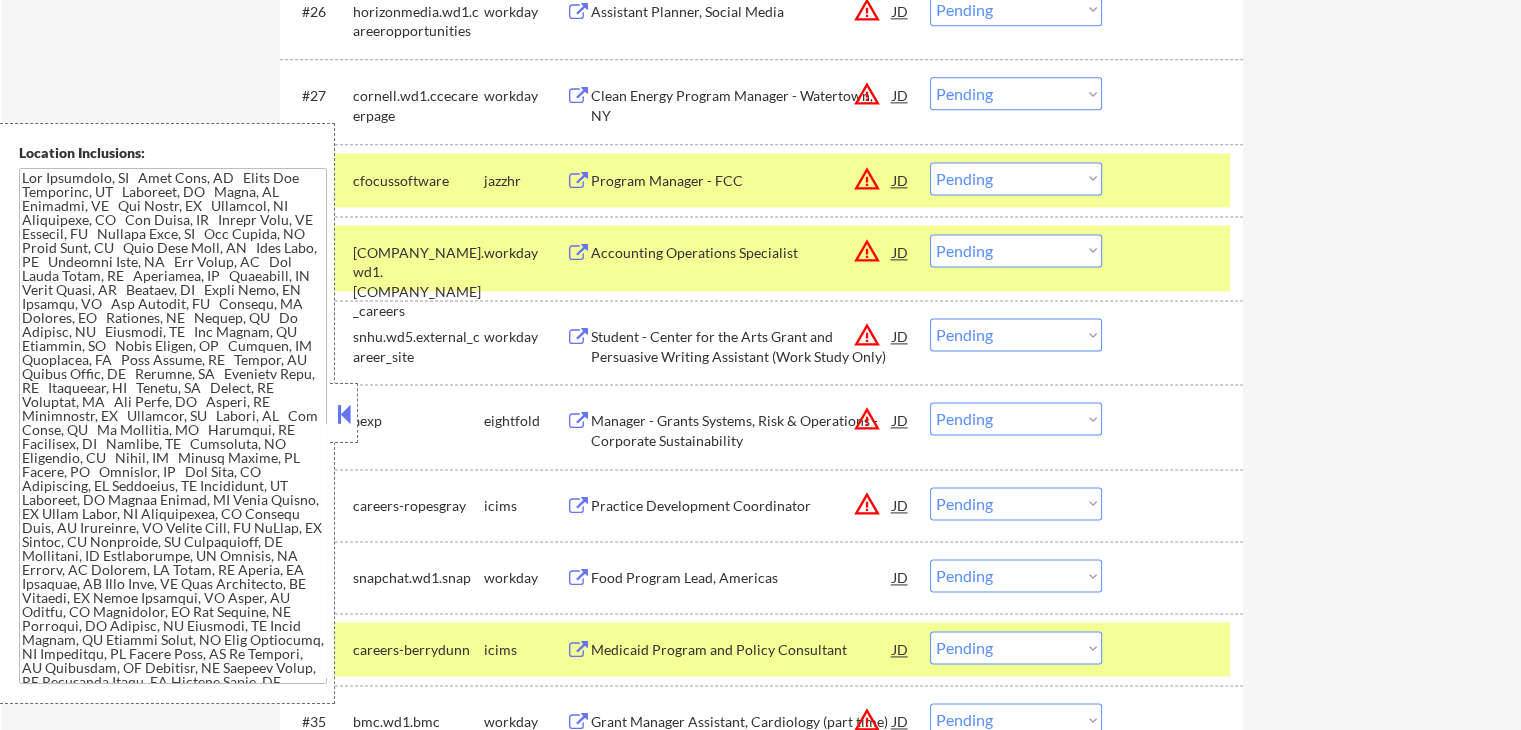 click at bounding box center (344, 414) 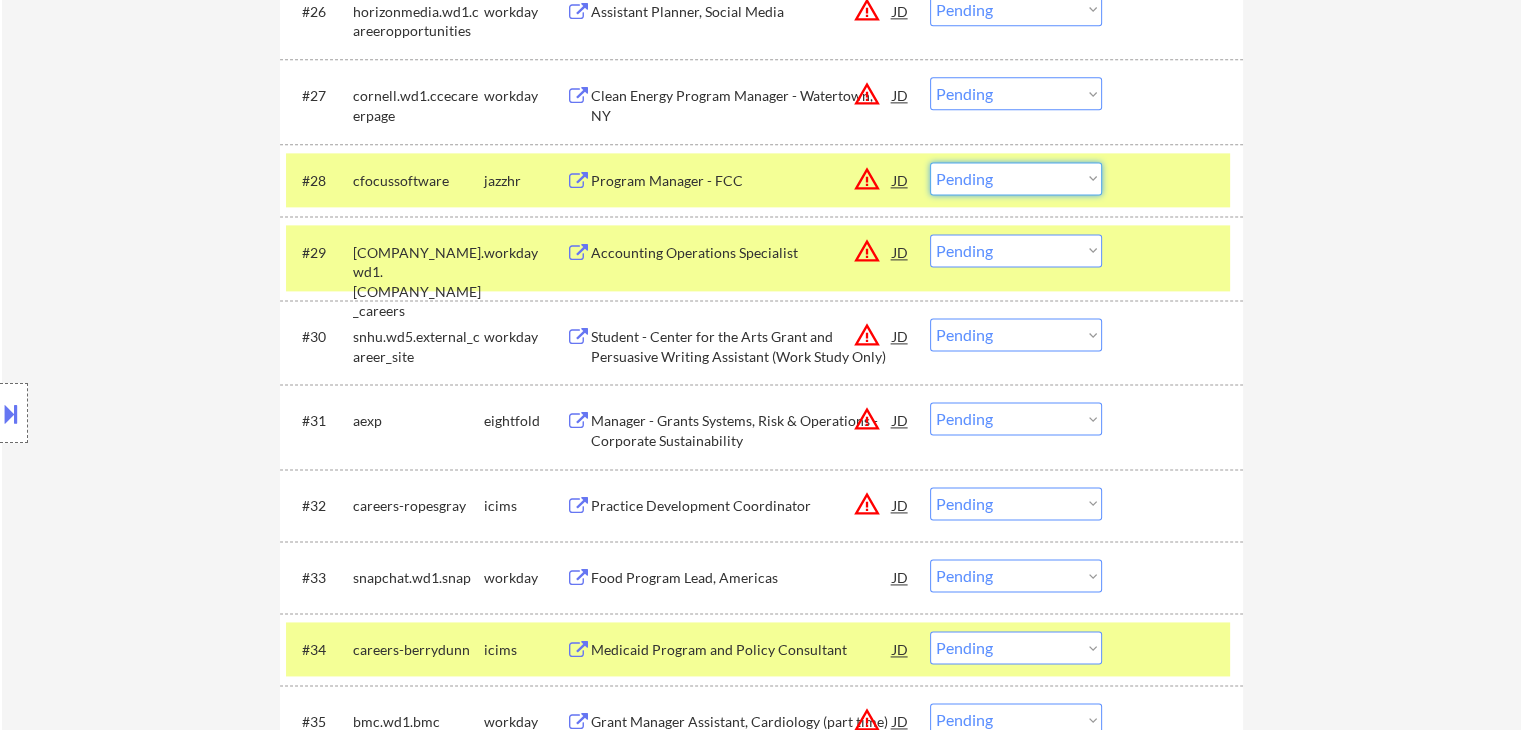 click on "Choose an option... Pending Applied Excluded (Questions) Excluded (Expired) Excluded (Location) Excluded (Bad Match) Excluded (Blocklist) Excluded (Salary) Excluded (Other)" at bounding box center [1016, 178] 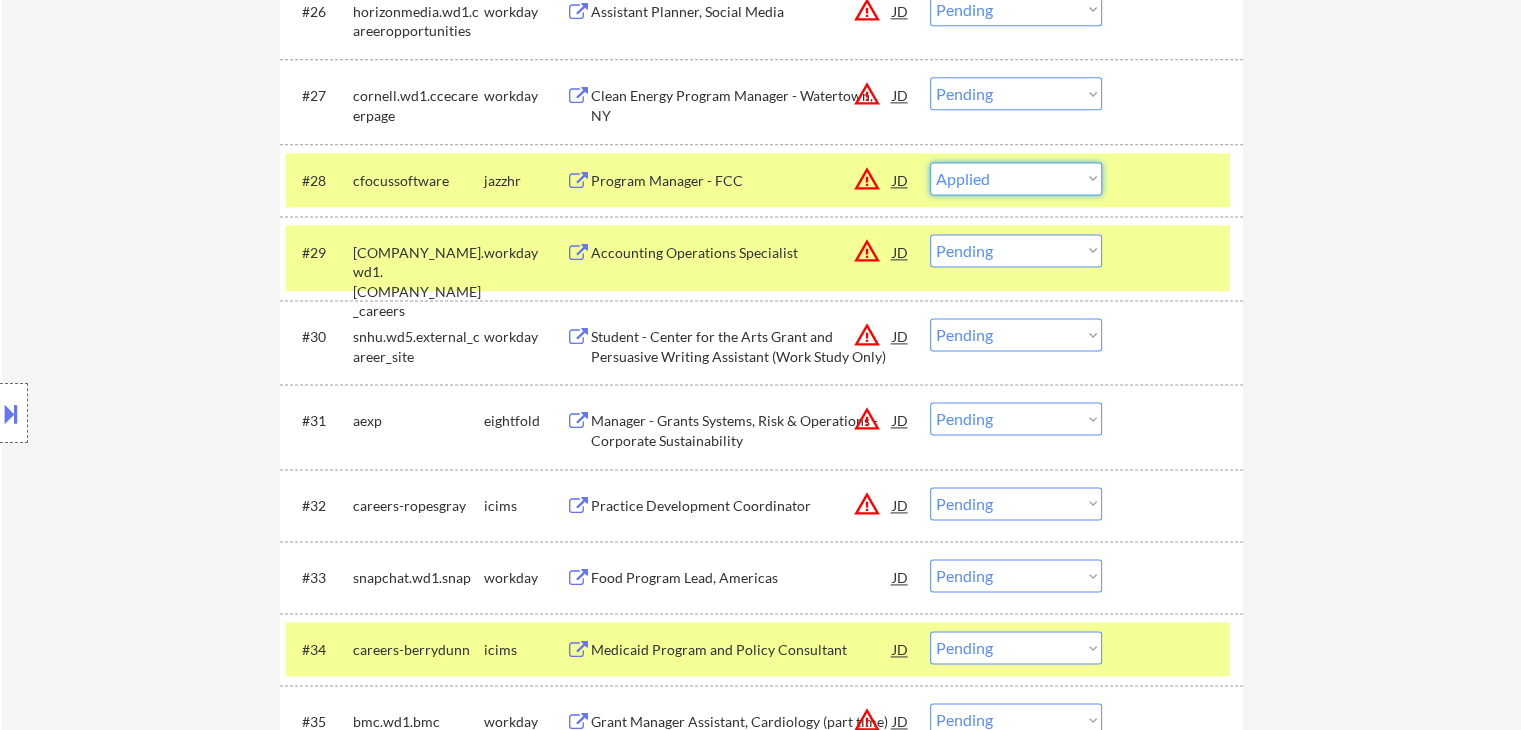 click on "Choose an option... Pending Applied Excluded (Questions) Excluded (Expired) Excluded (Location) Excluded (Bad Match) Excluded (Blocklist) Excluded (Salary) Excluded (Other)" at bounding box center (1016, 178) 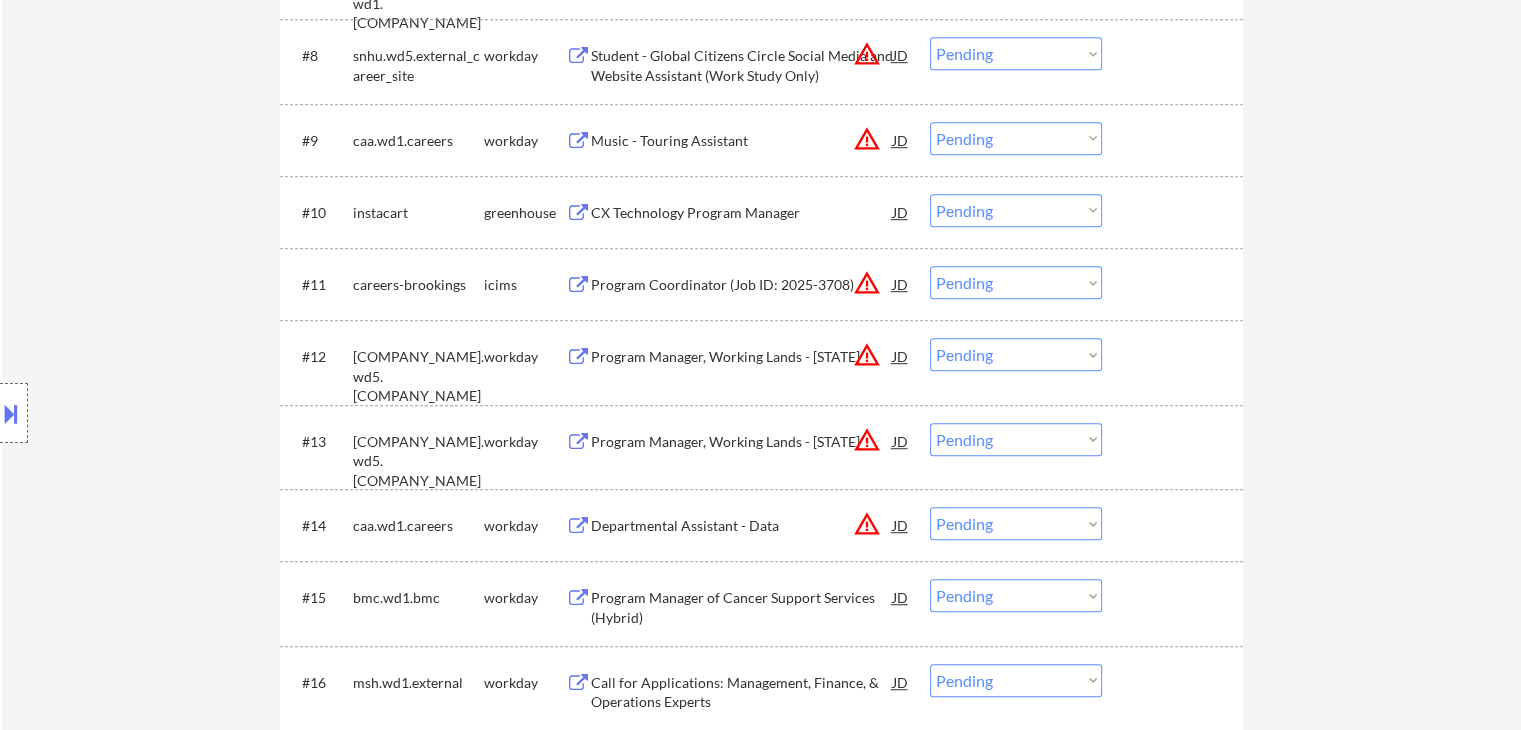 scroll, scrollTop: 1198, scrollLeft: 0, axis: vertical 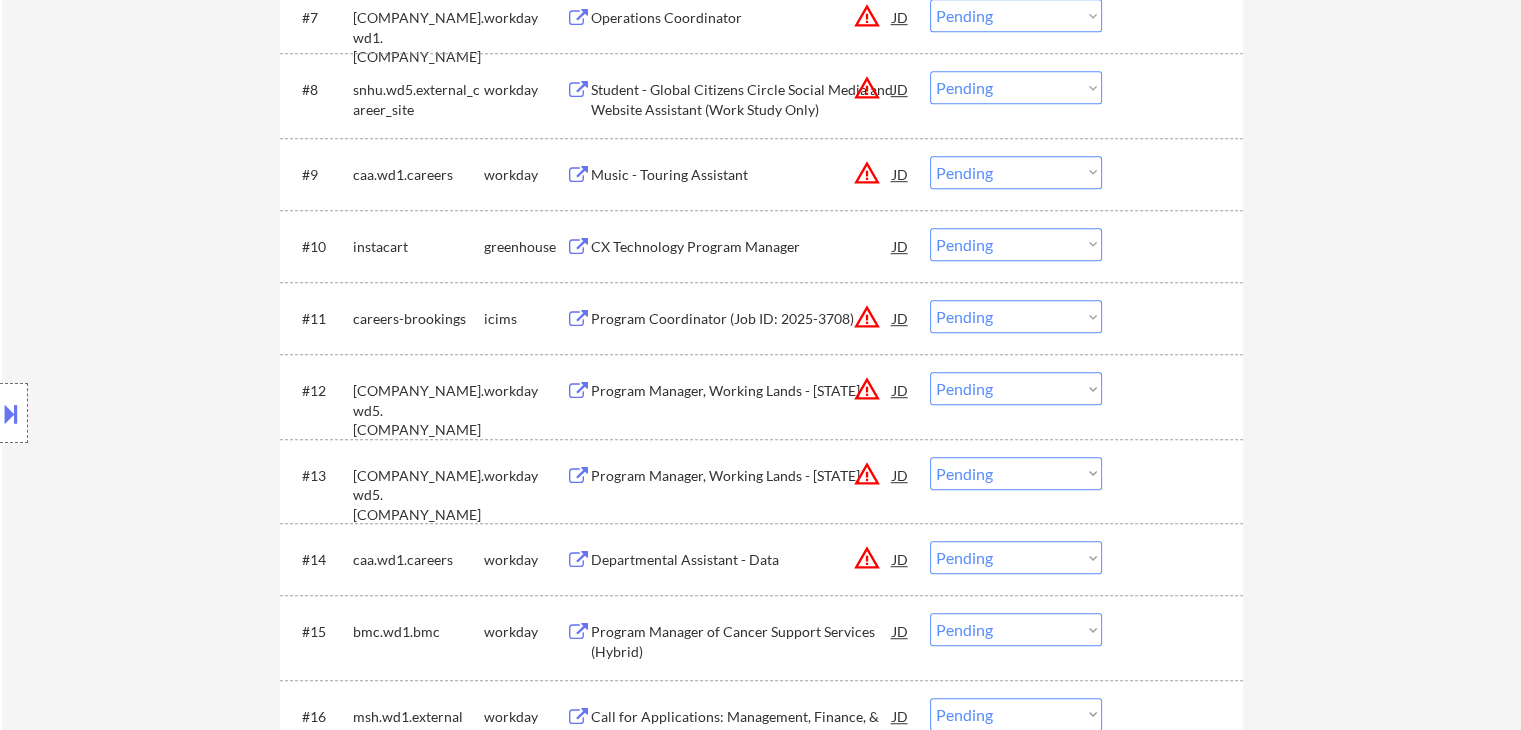 click on "CX Technology Program Manager" at bounding box center [742, 247] 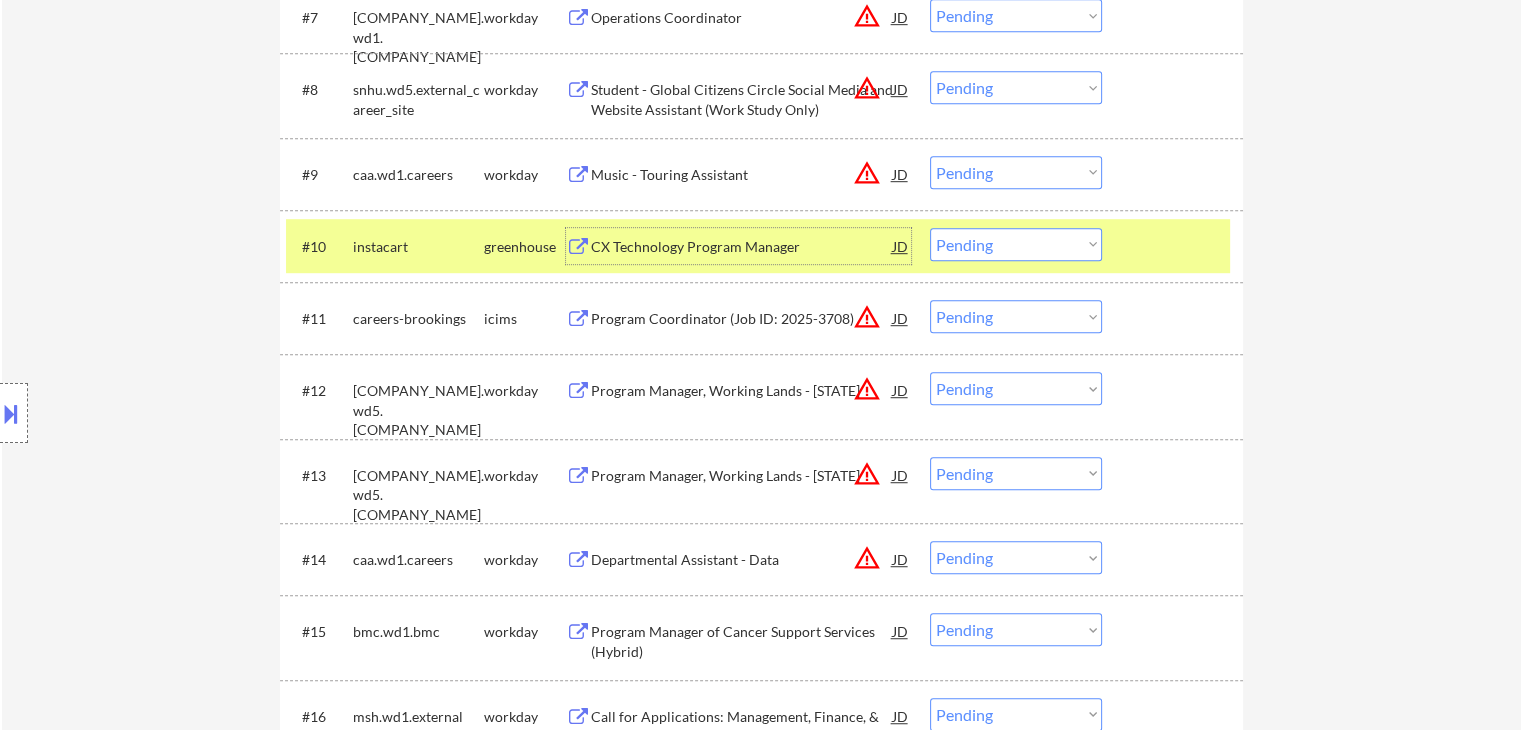 click on "Choose an option... Pending Applied Excluded (Questions) Excluded (Expired) Excluded (Location) Excluded (Bad Match) Excluded (Blocklist) Excluded (Salary) Excluded (Other)" at bounding box center (1016, 244) 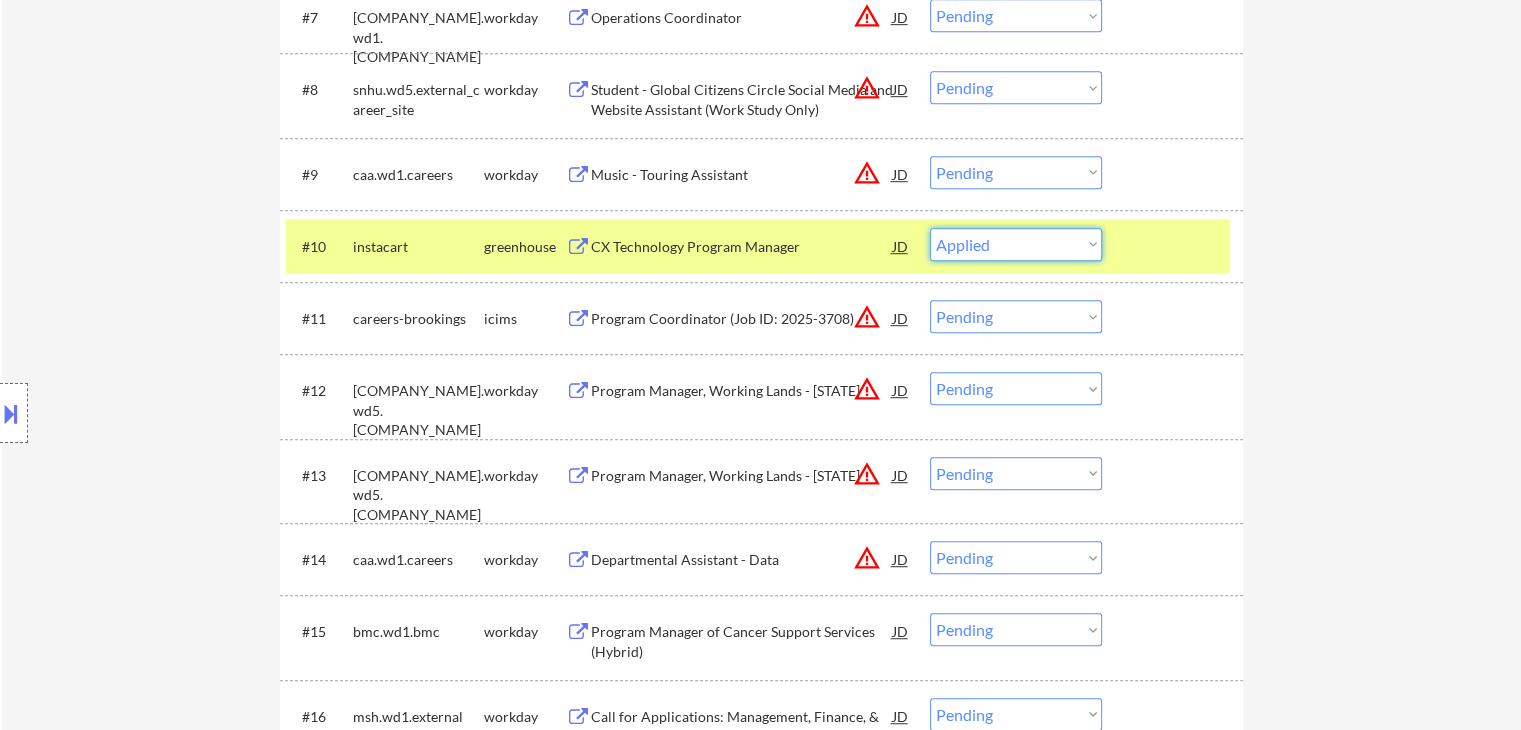 click on "Choose an option... Pending Applied Excluded (Questions) Excluded (Expired) Excluded (Location) Excluded (Bad Match) Excluded (Blocklist) Excluded (Salary) Excluded (Other)" at bounding box center [1016, 244] 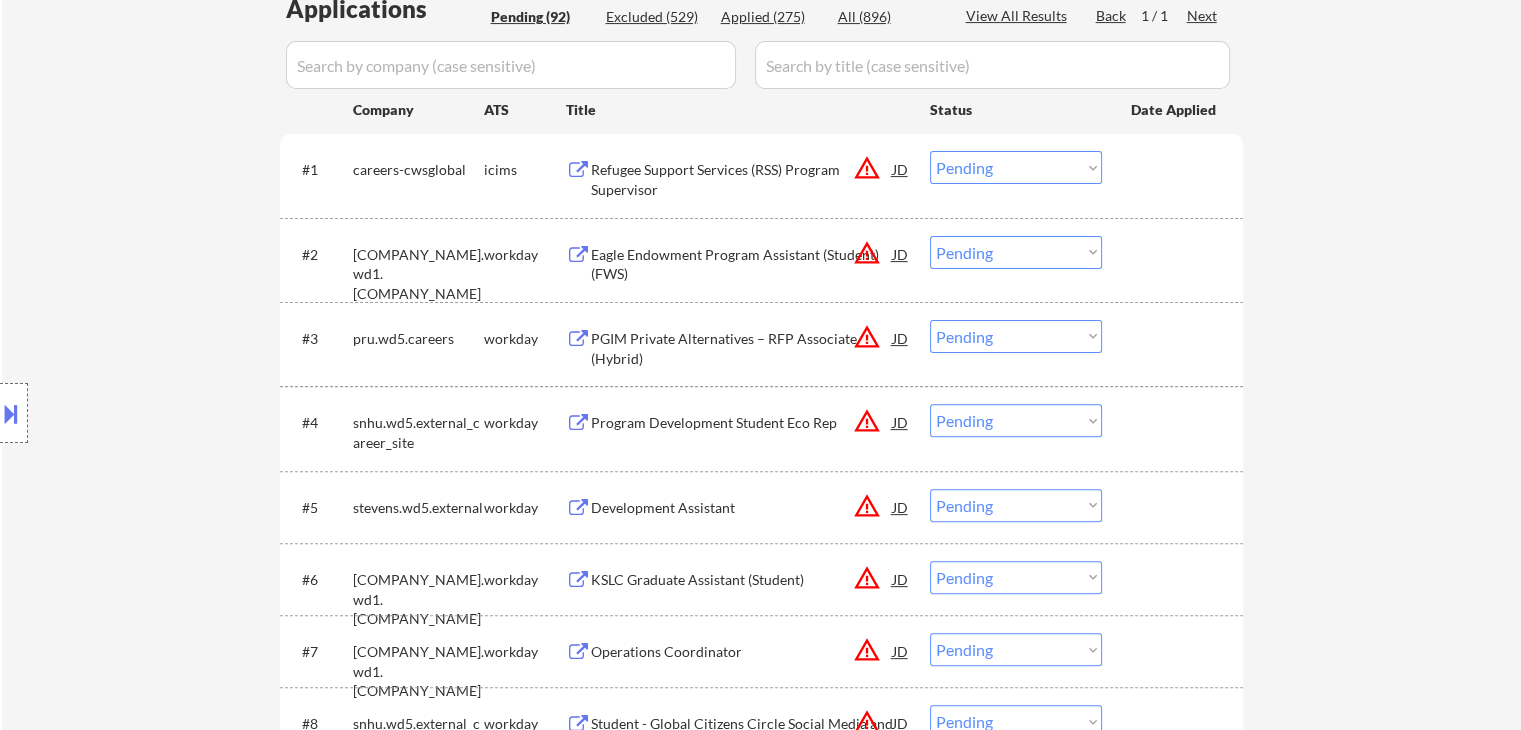 scroll, scrollTop: 598, scrollLeft: 0, axis: vertical 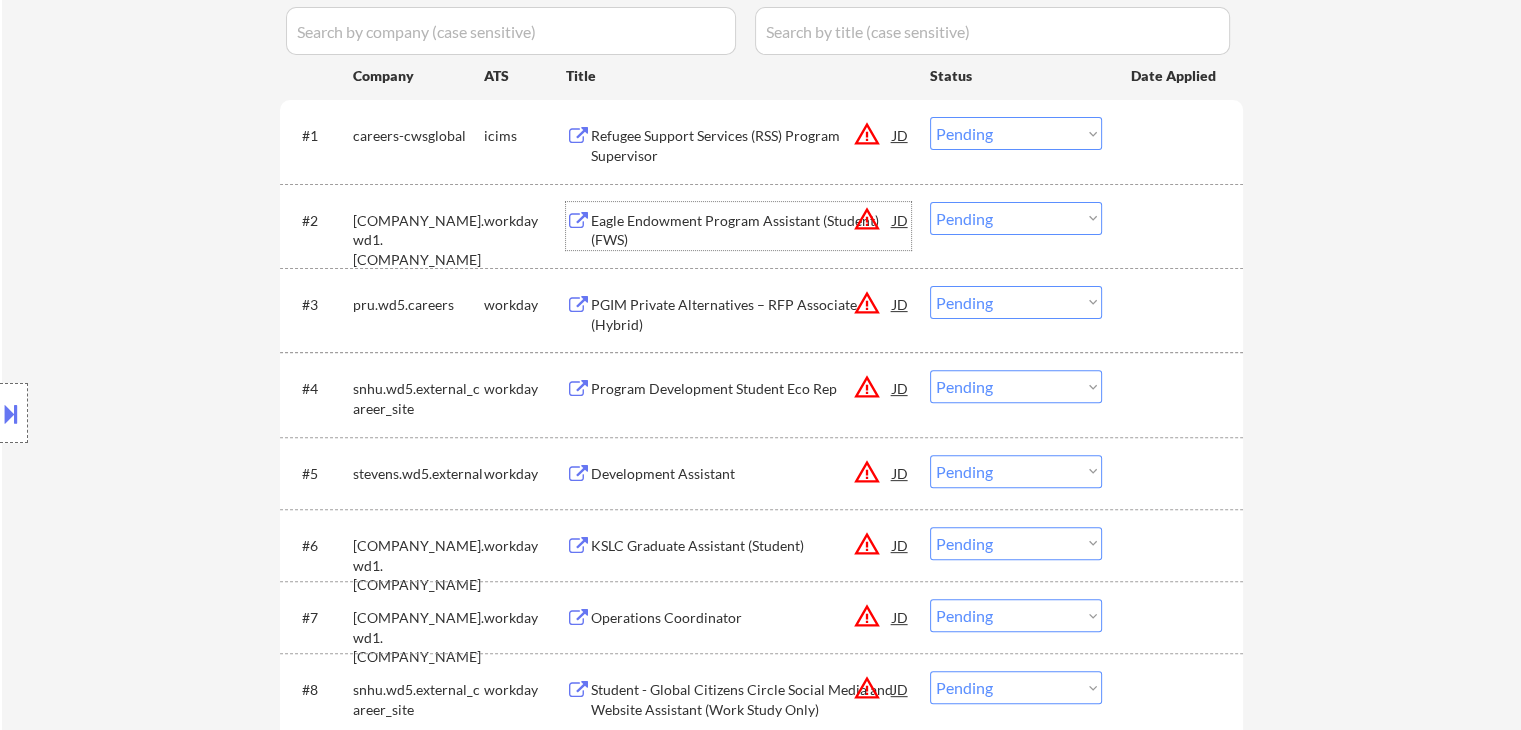 click on "Eagle Endowment Program Assistant (Student)(FWS)" at bounding box center (742, 230) 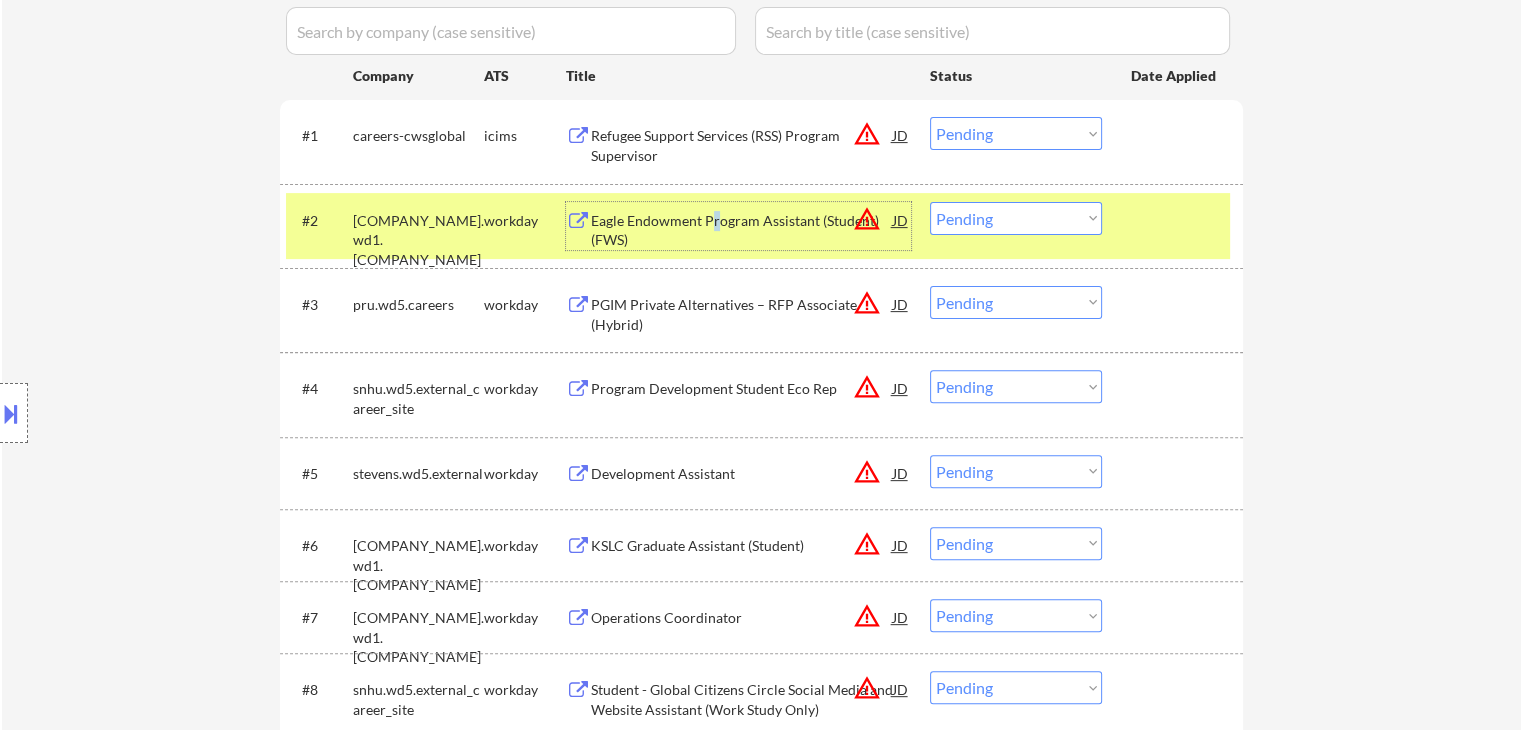 drag, startPoint x: 974, startPoint y: 216, endPoint x: 961, endPoint y: 203, distance: 18.384777 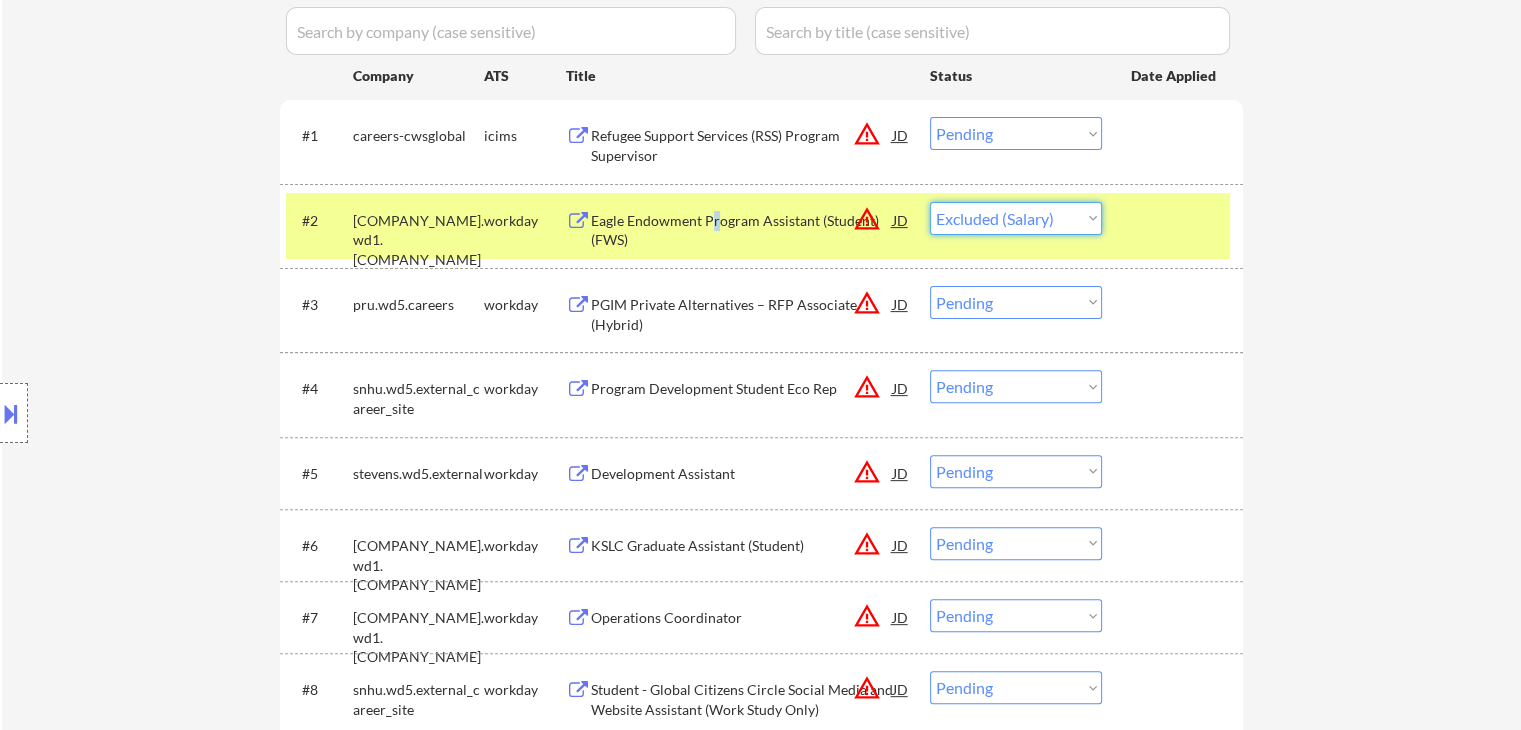 click on "Choose an option... Pending Applied Excluded (Questions) Excluded (Expired) Excluded (Location) Excluded (Bad Match) Excluded (Blocklist) Excluded (Salary) Excluded (Other)" at bounding box center (1016, 218) 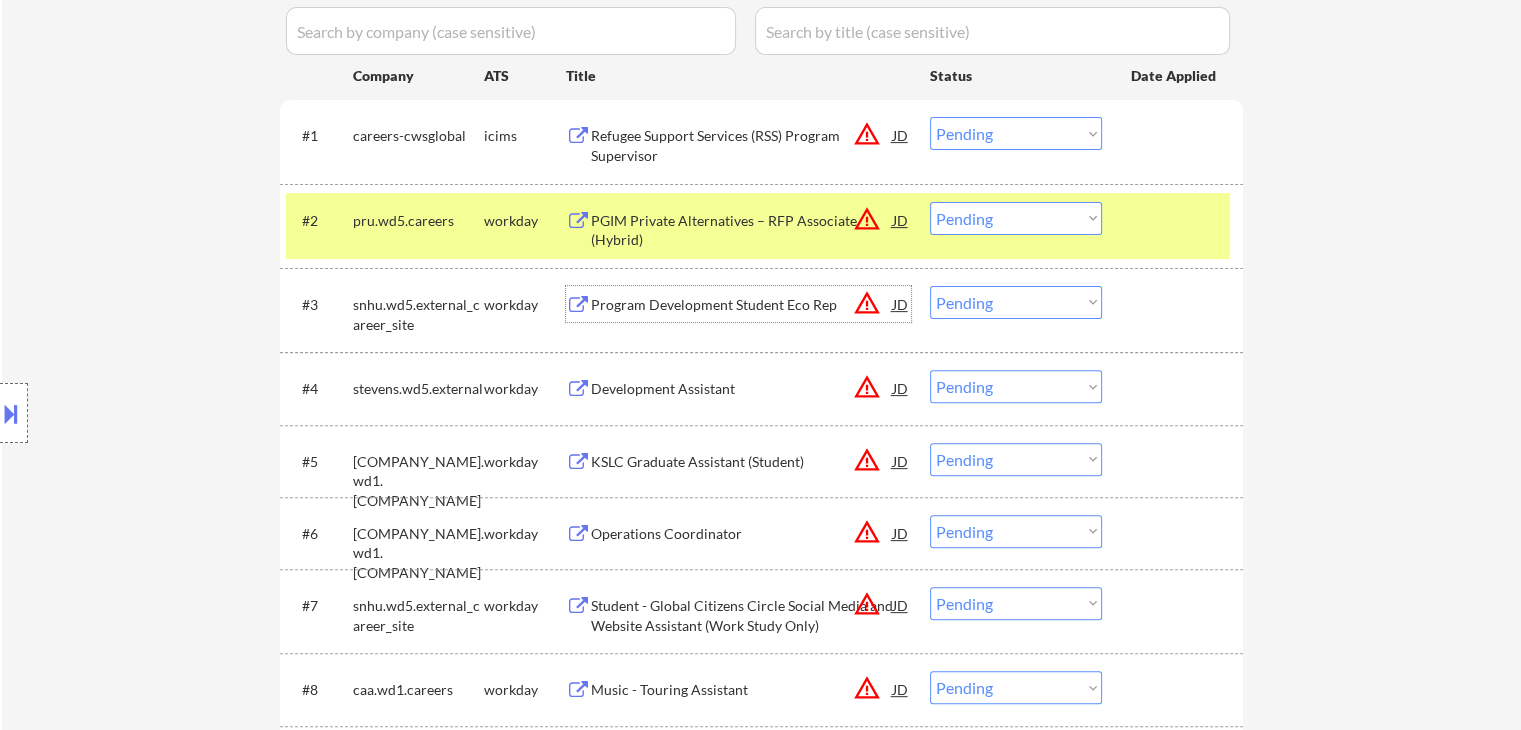 click on "Program Development Student Eco Rep" at bounding box center [742, 305] 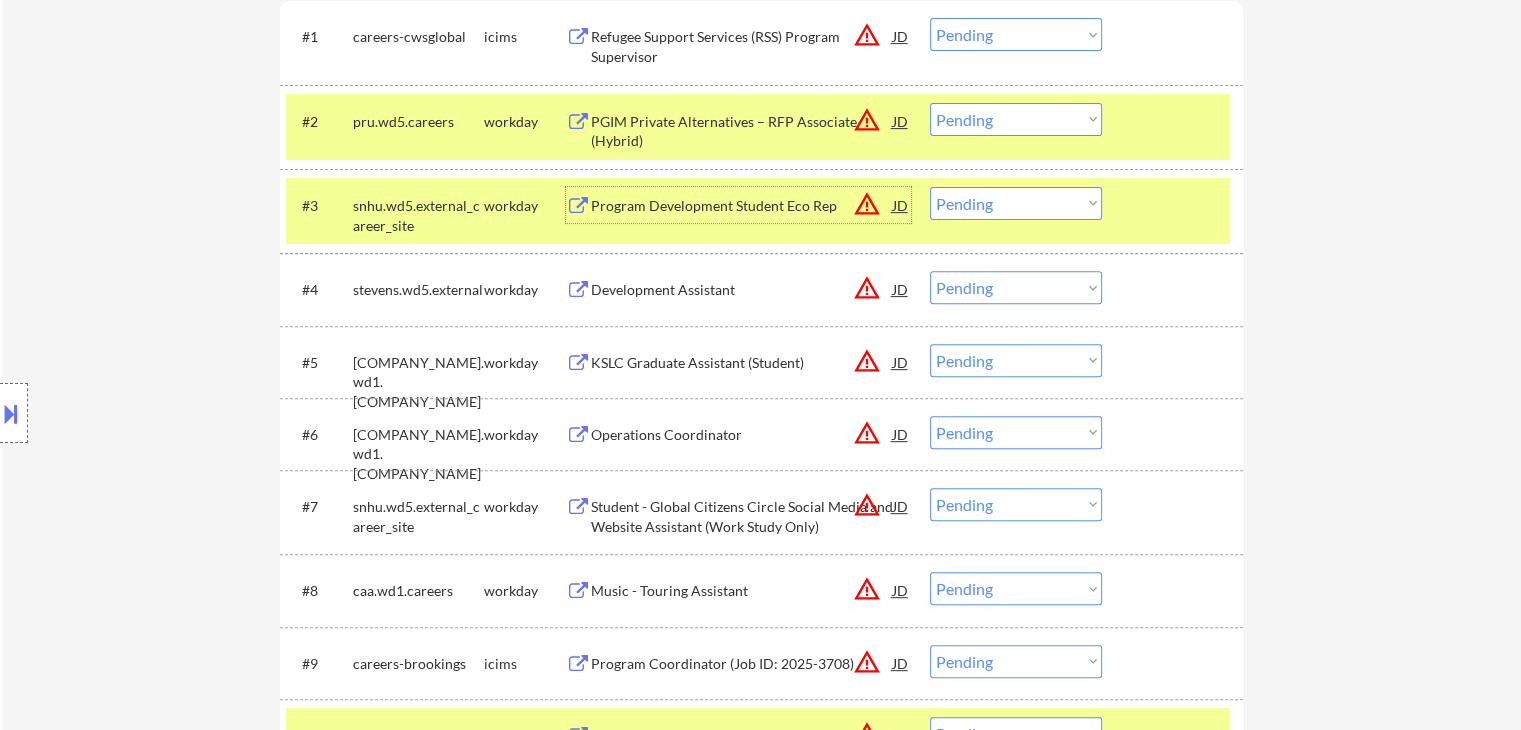scroll, scrollTop: 698, scrollLeft: 0, axis: vertical 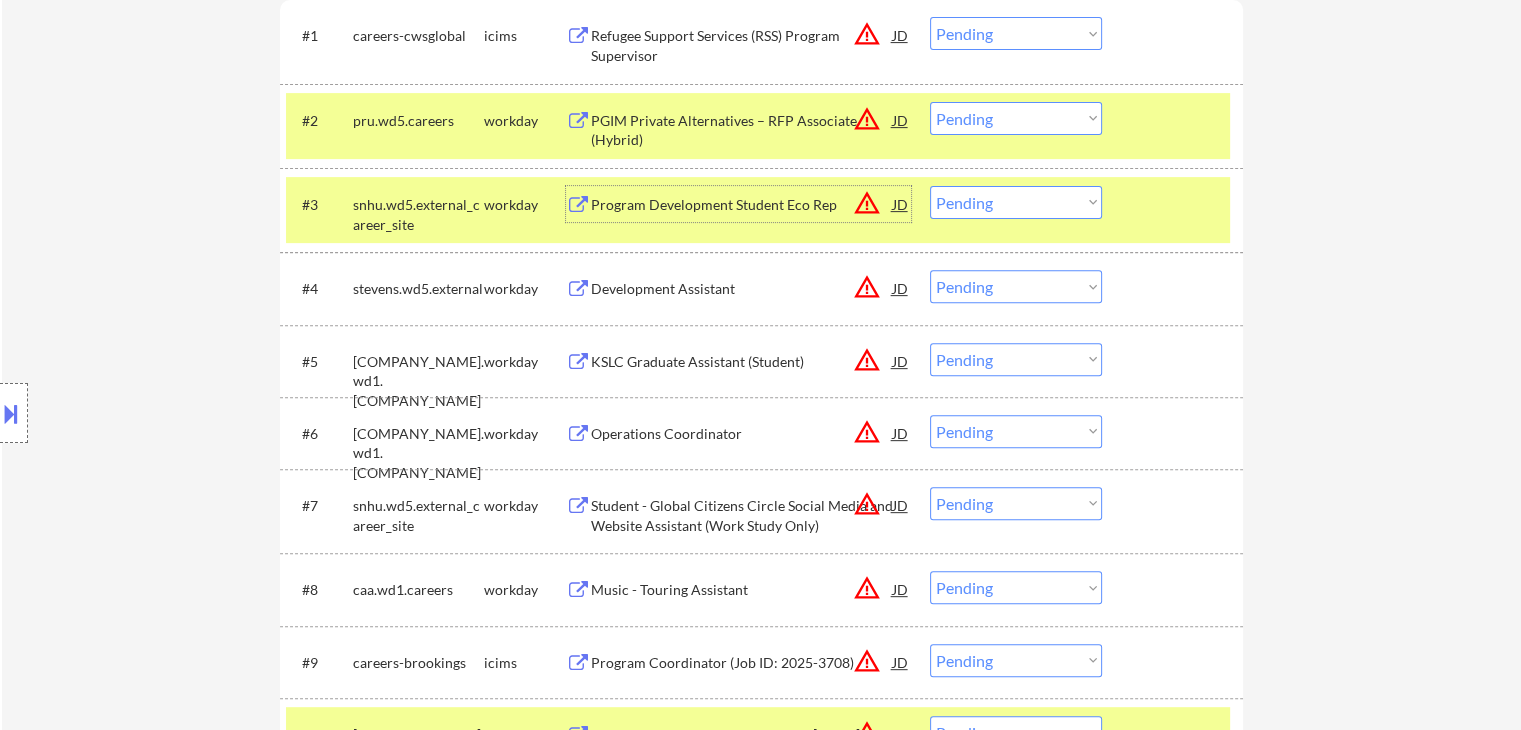 click on "Choose an option... Pending Applied Excluded (Questions) Excluded (Expired) Excluded (Location) Excluded (Bad Match) Excluded (Blocklist) Excluded (Salary) Excluded (Other)" at bounding box center (1016, 202) 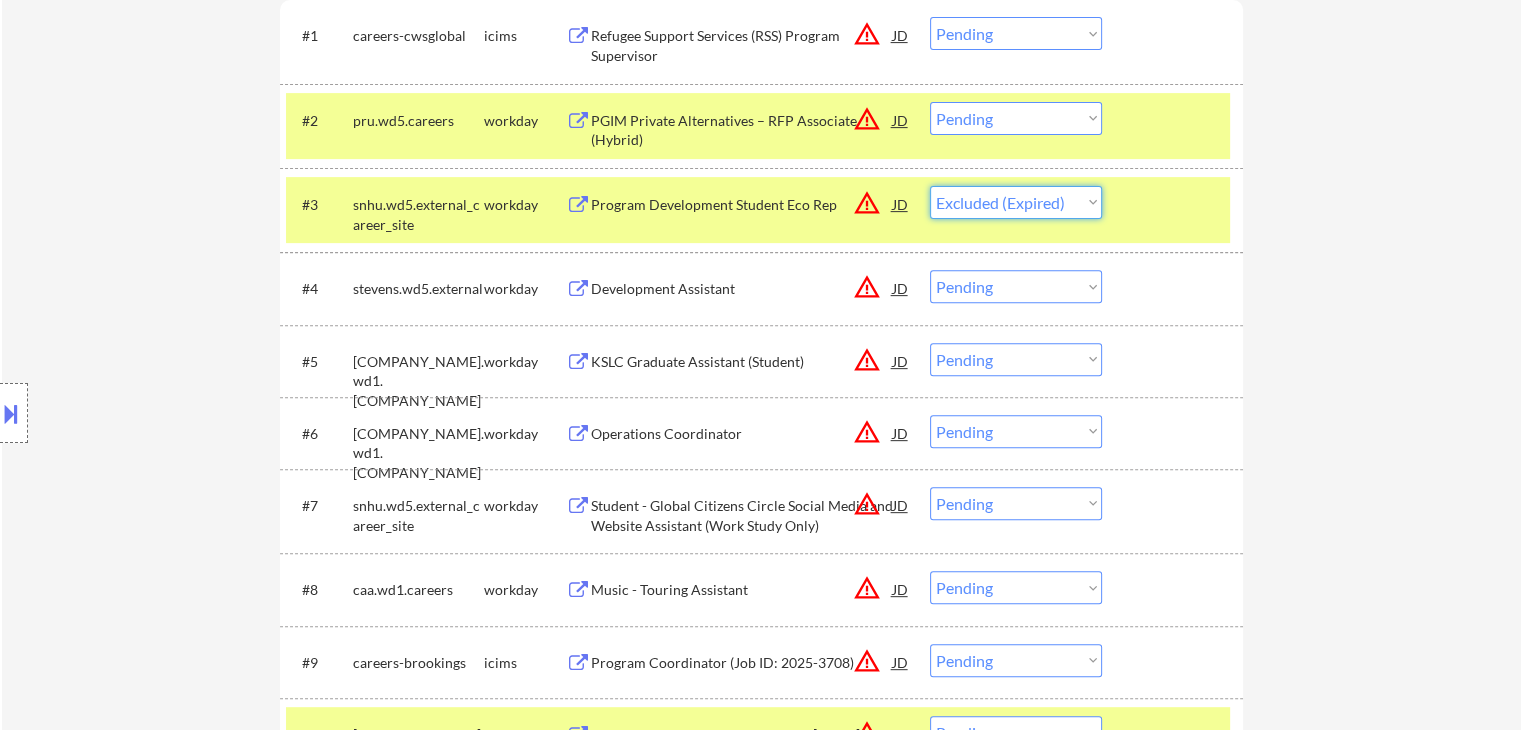 click on "Choose an option... Pending Applied Excluded (Questions) Excluded (Expired) Excluded (Location) Excluded (Bad Match) Excluded (Blocklist) Excluded (Salary) Excluded (Other)" at bounding box center (1016, 202) 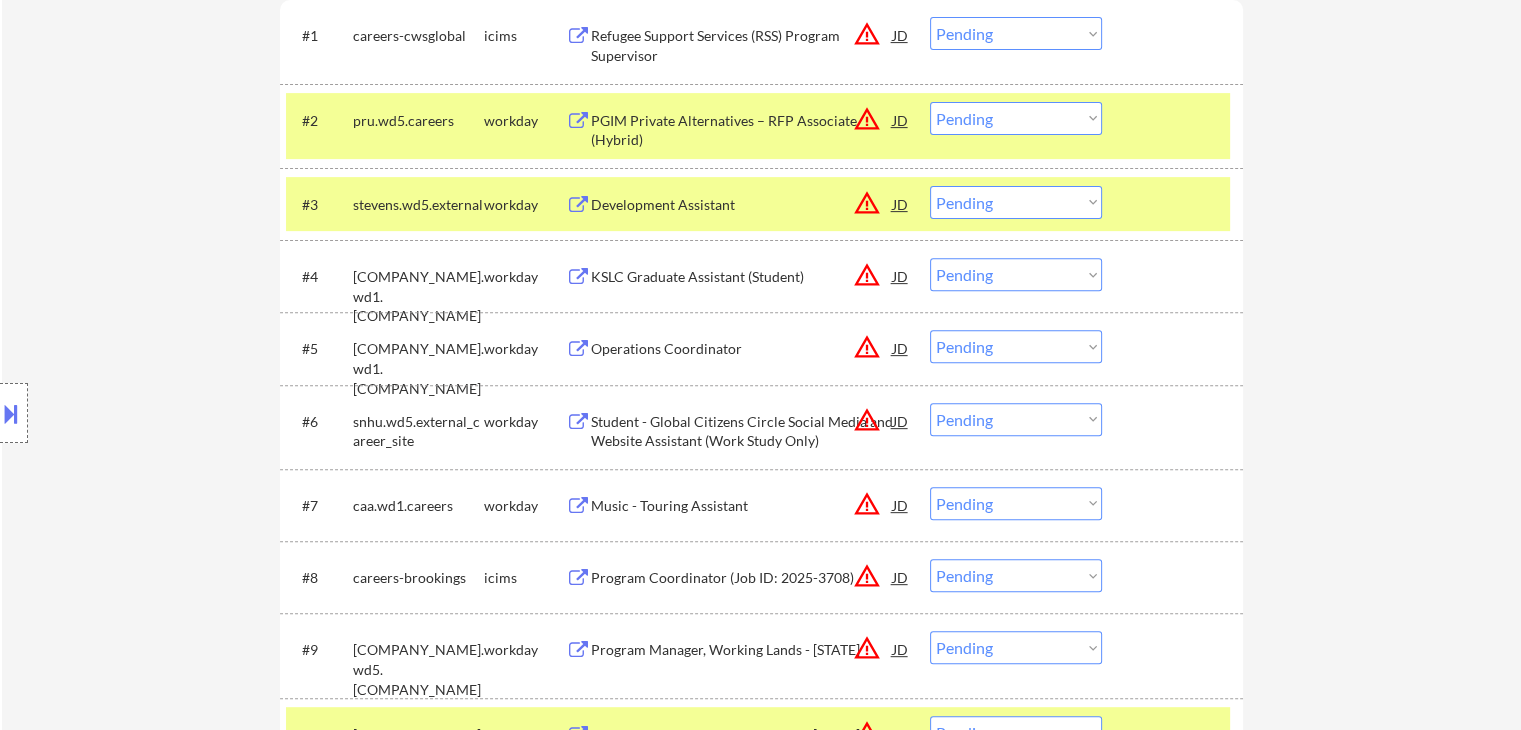 scroll, scrollTop: 798, scrollLeft: 0, axis: vertical 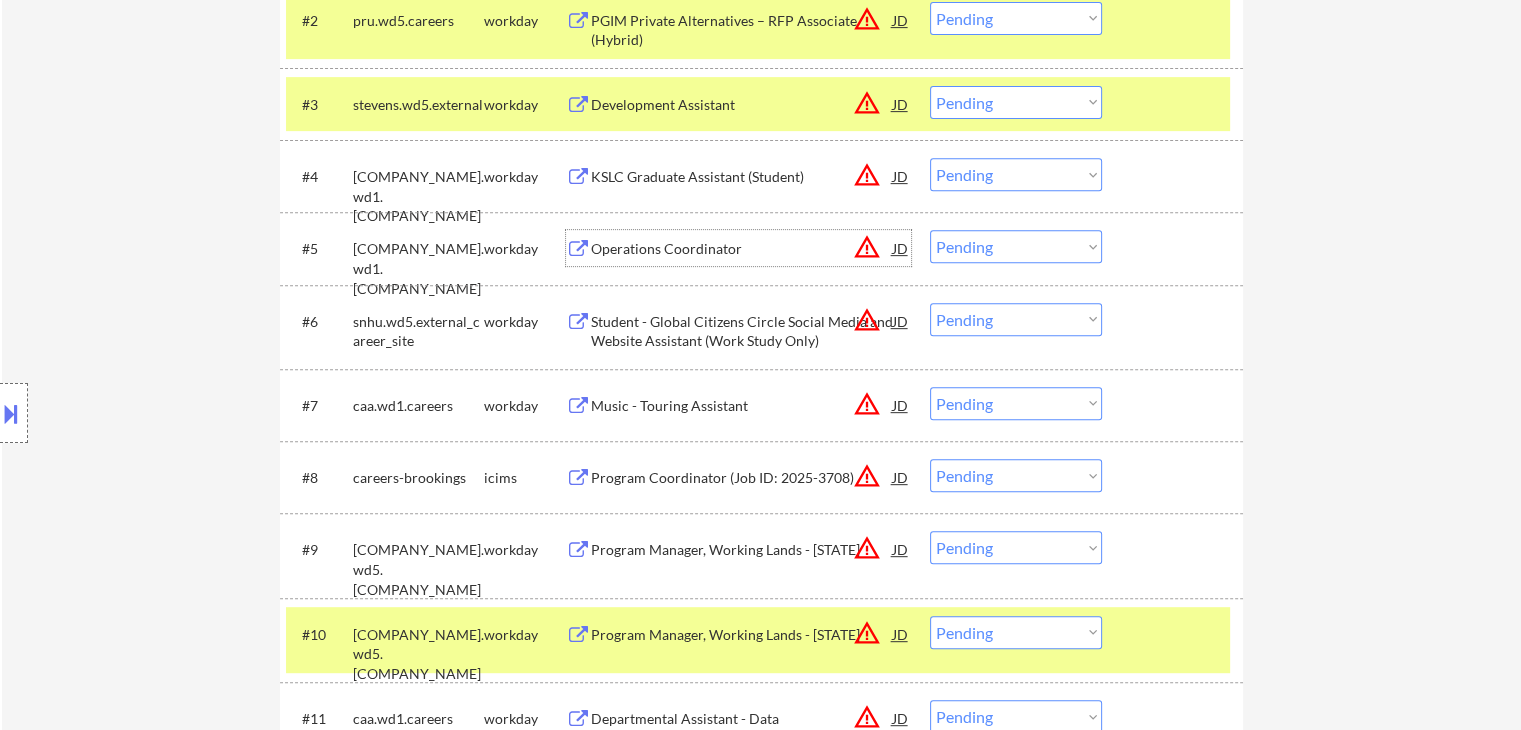 click on "Operations Coordinator" at bounding box center [742, 249] 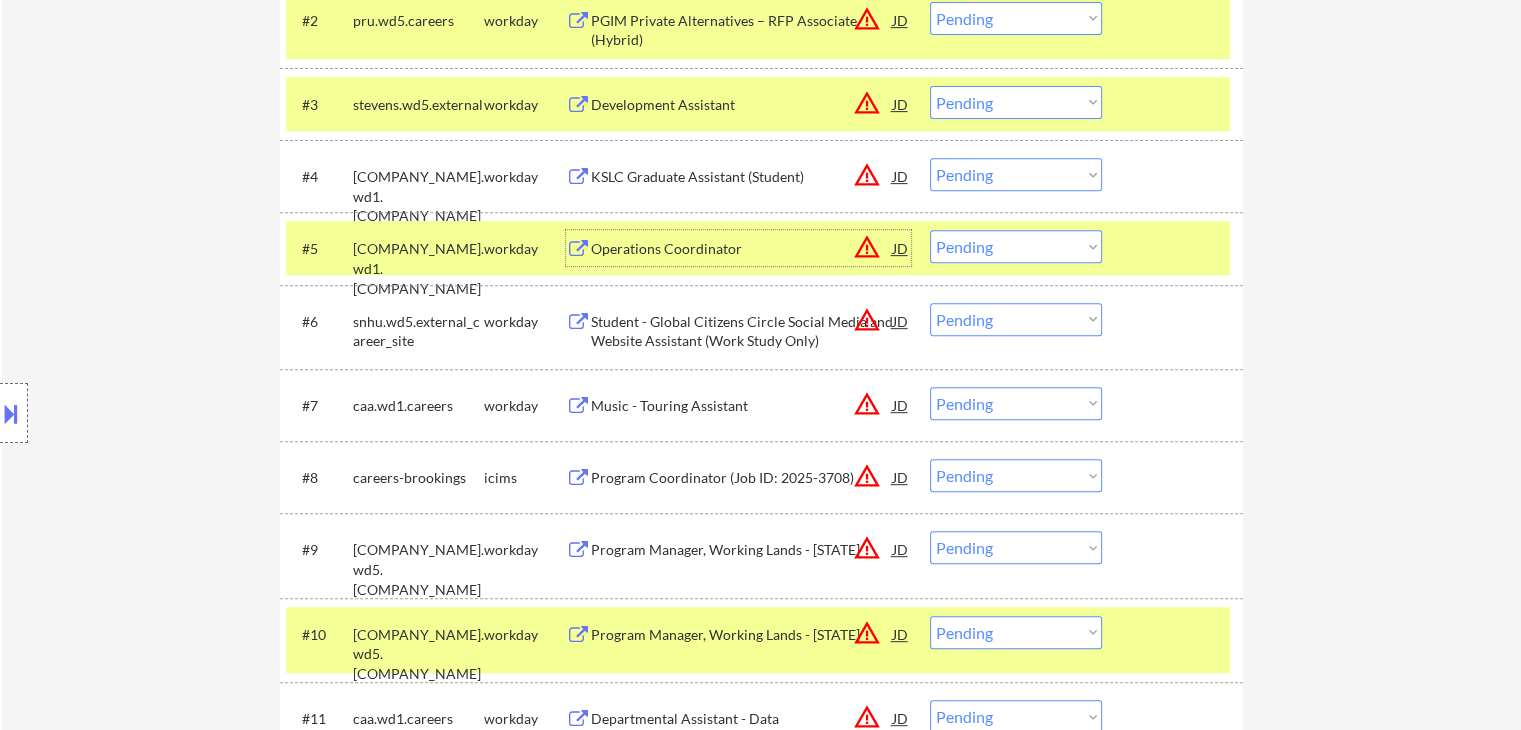 click on "Choose an option... Pending Applied Excluded (Questions) Excluded (Expired) Excluded (Location) Excluded (Bad Match) Excluded (Blocklist) Excluded (Salary) Excluded (Other)" at bounding box center [1016, 246] 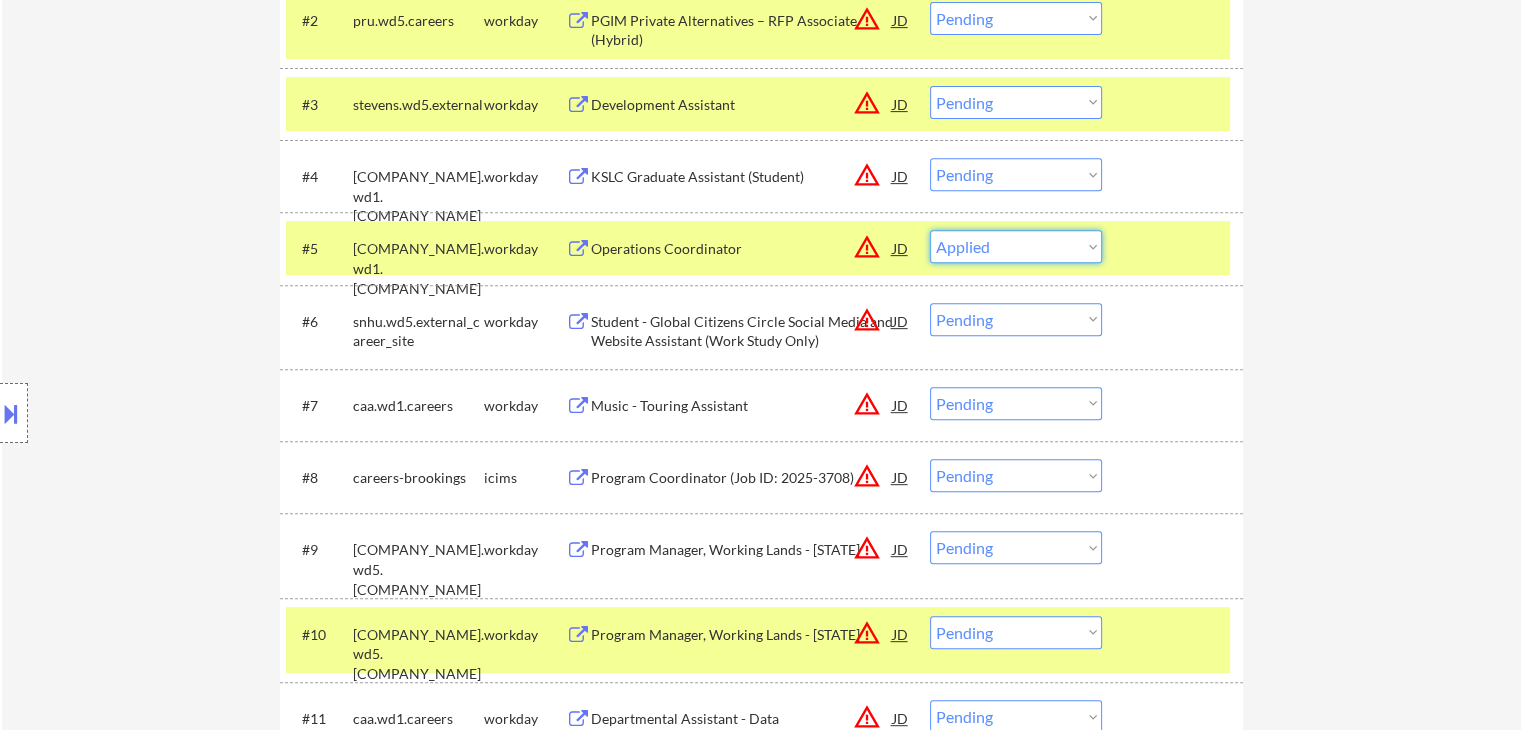 click on "Choose an option... Pending Applied Excluded (Questions) Excluded (Expired) Excluded (Location) Excluded (Bad Match) Excluded (Blocklist) Excluded (Salary) Excluded (Other)" at bounding box center [1016, 246] 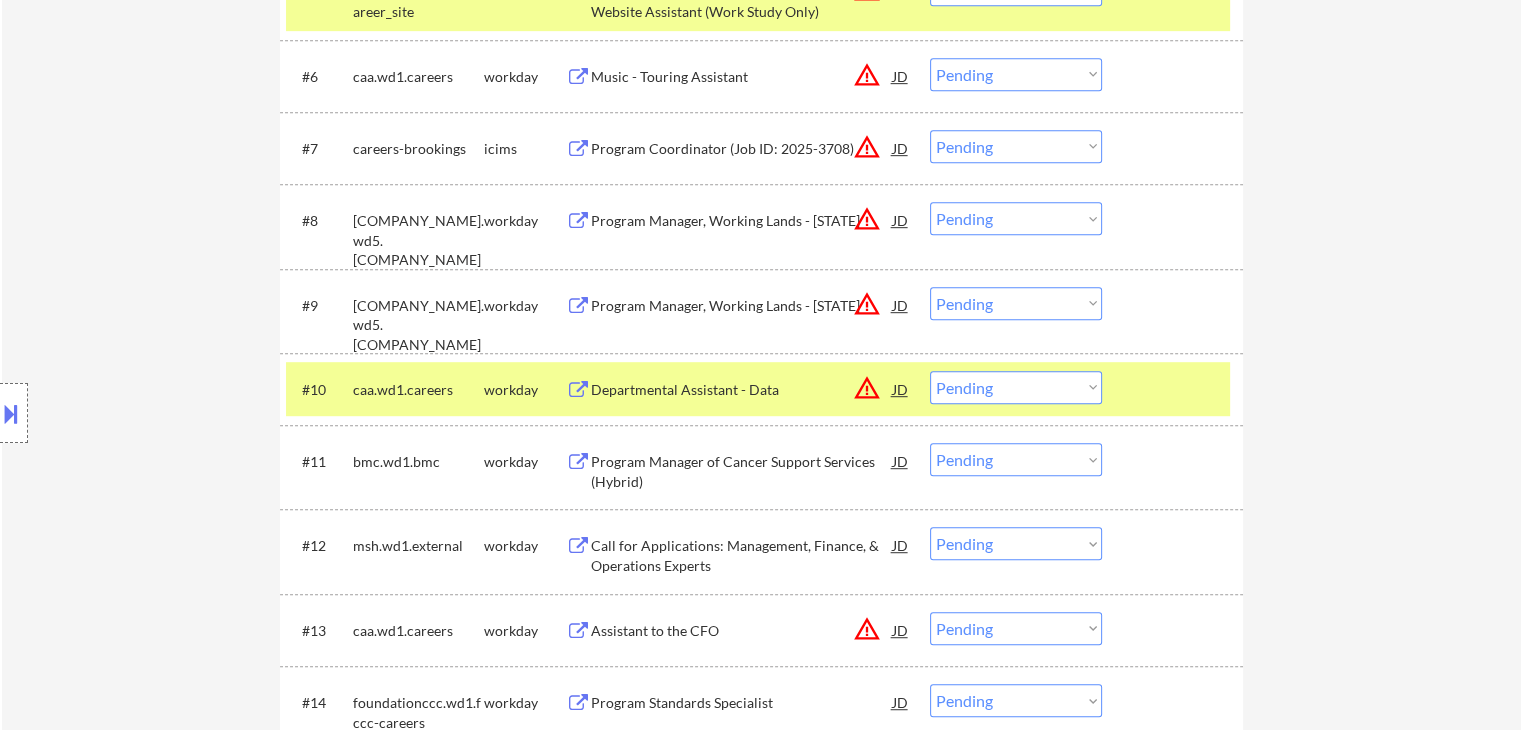 scroll, scrollTop: 1098, scrollLeft: 0, axis: vertical 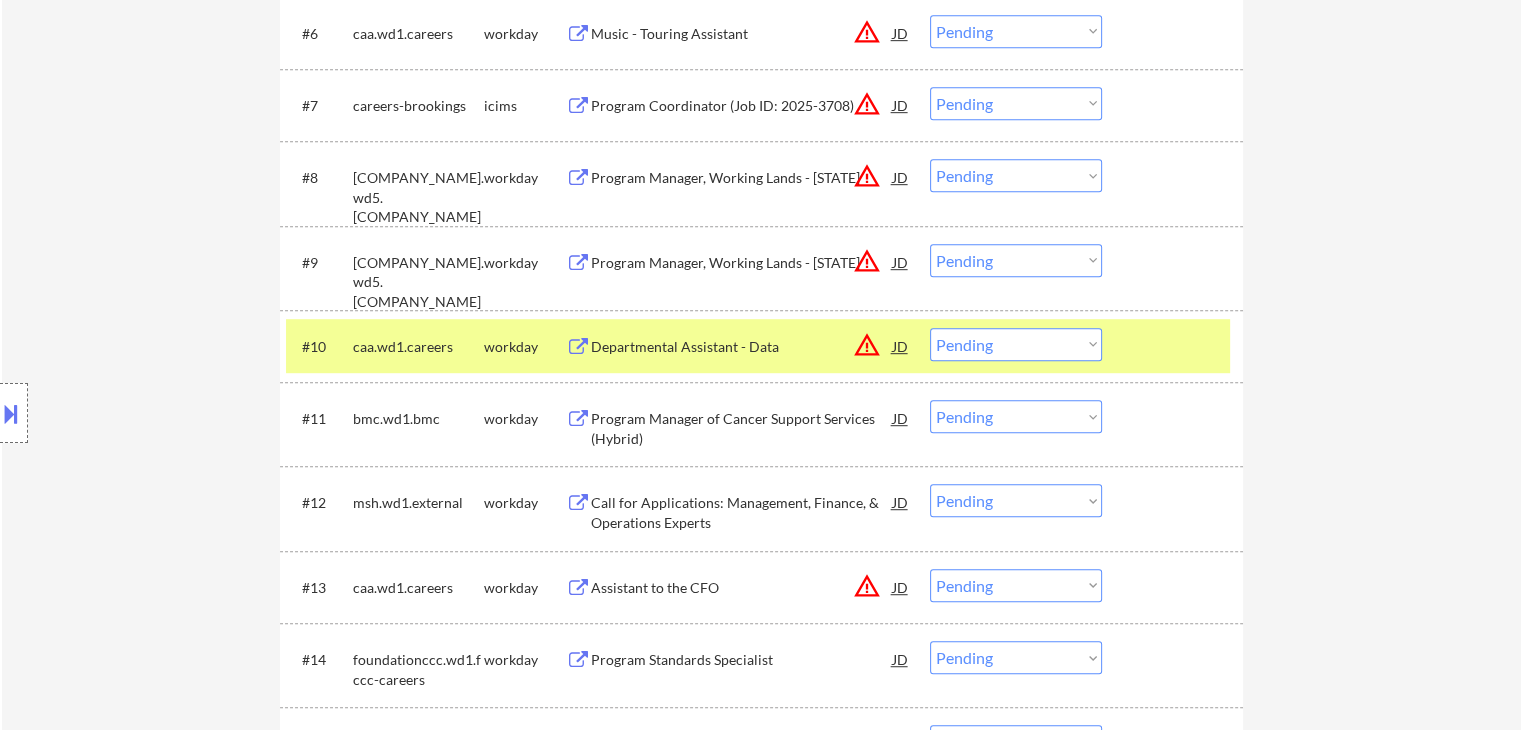 click on "Choose an option... Pending Applied Excluded (Questions) Excluded (Expired) Excluded (Location) Excluded (Bad Match) Excluded (Blocklist) Excluded (Salary) Excluded (Other)" at bounding box center [1016, 175] 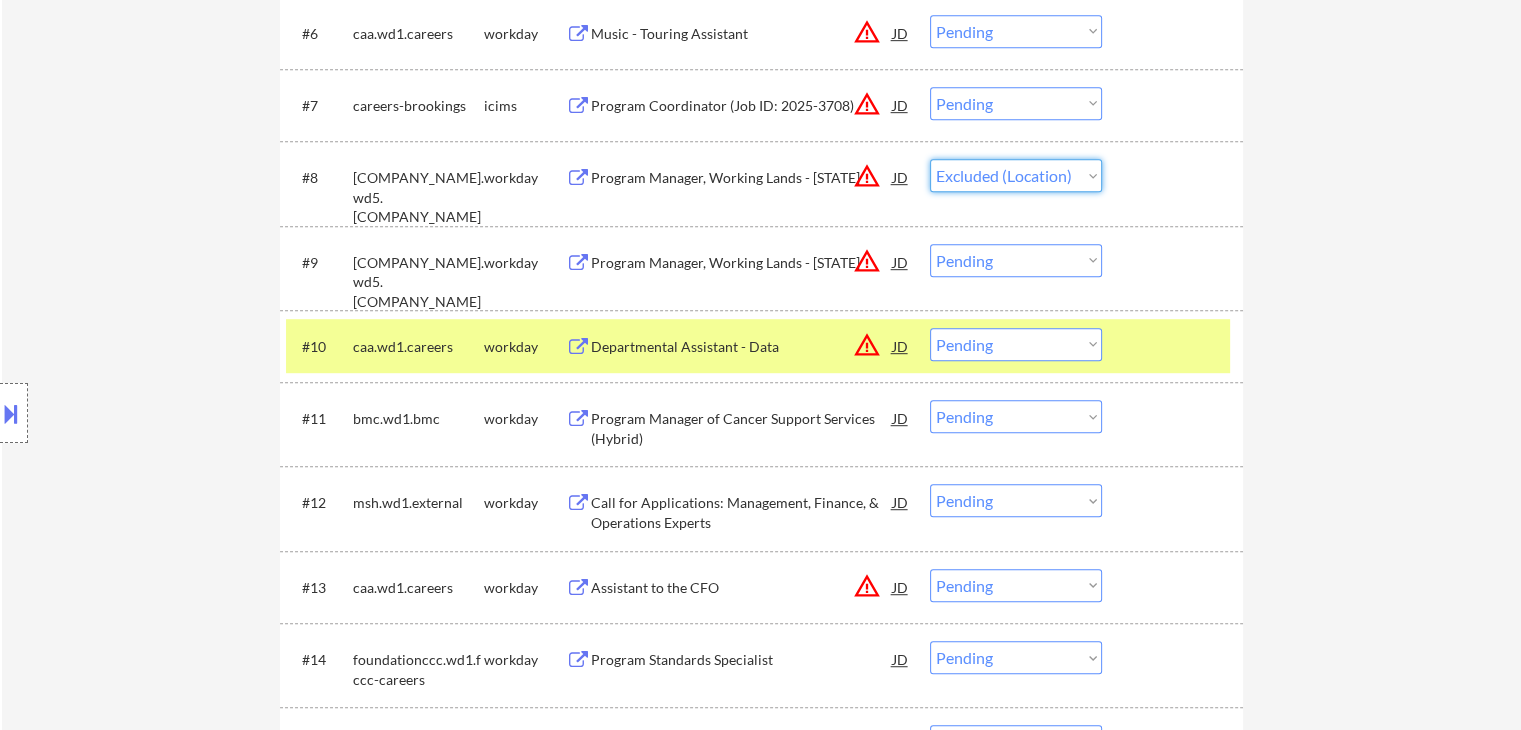 click on "Choose an option... Pending Applied Excluded (Questions) Excluded (Expired) Excluded (Location) Excluded (Bad Match) Excluded (Blocklist) Excluded (Salary) Excluded (Other)" at bounding box center (1016, 175) 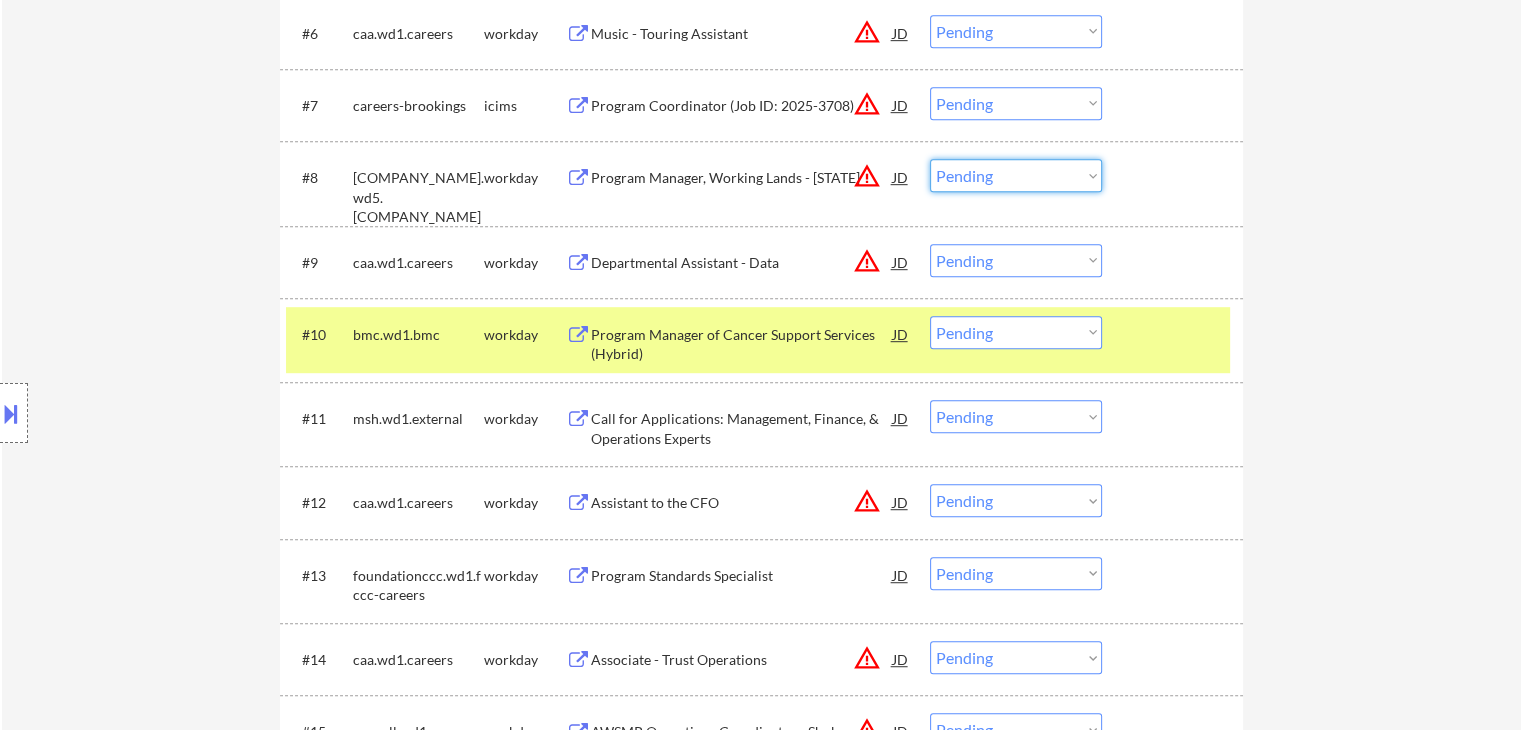 click on "Choose an option... Pending Applied Excluded (Questions) Excluded (Expired) Excluded (Location) Excluded (Bad Match) Excluded (Blocklist) Excluded (Salary) Excluded (Other)" at bounding box center (1016, 175) 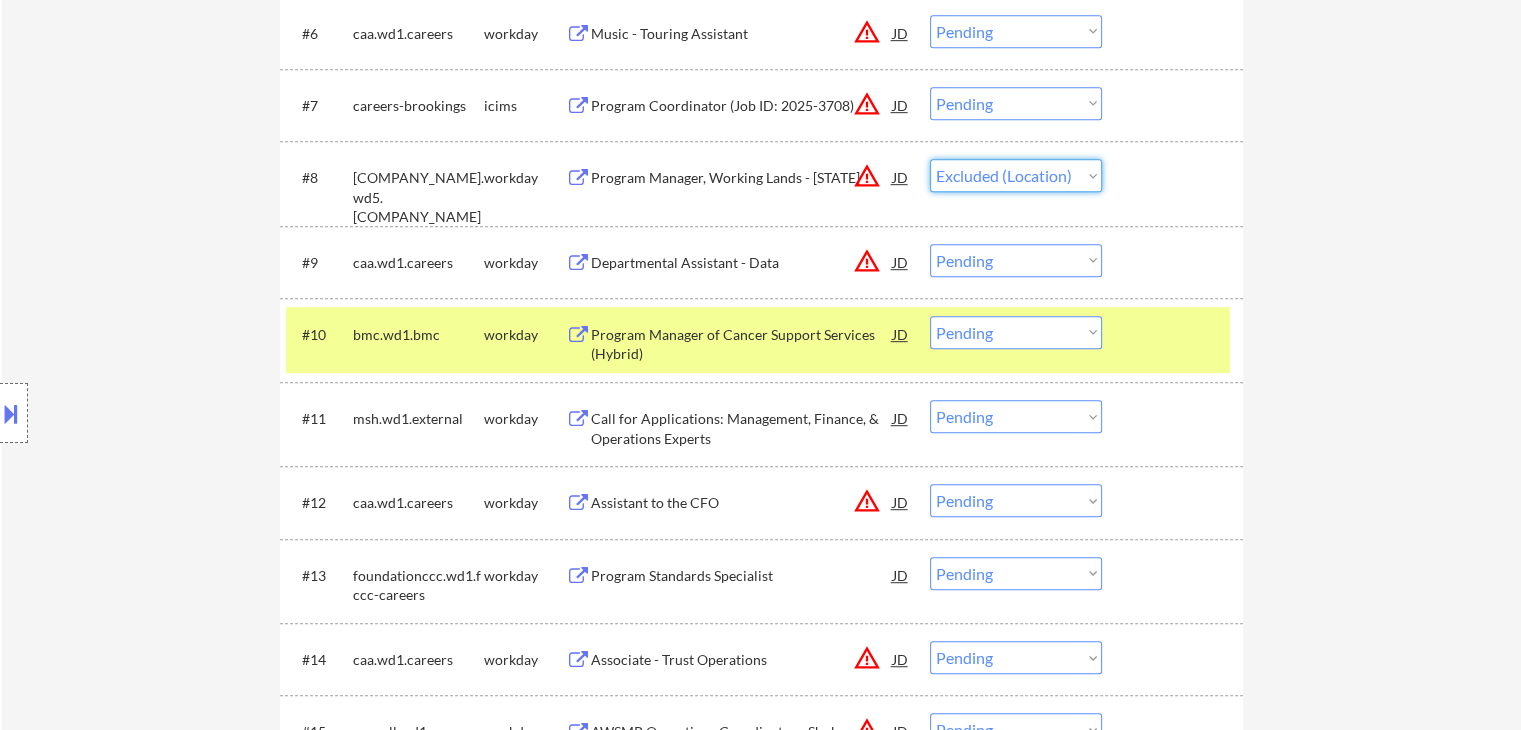 click on "Choose an option... Pending Applied Excluded (Questions) Excluded (Expired) Excluded (Location) Excluded (Bad Match) Excluded (Blocklist) Excluded (Salary) Excluded (Other)" at bounding box center [1016, 175] 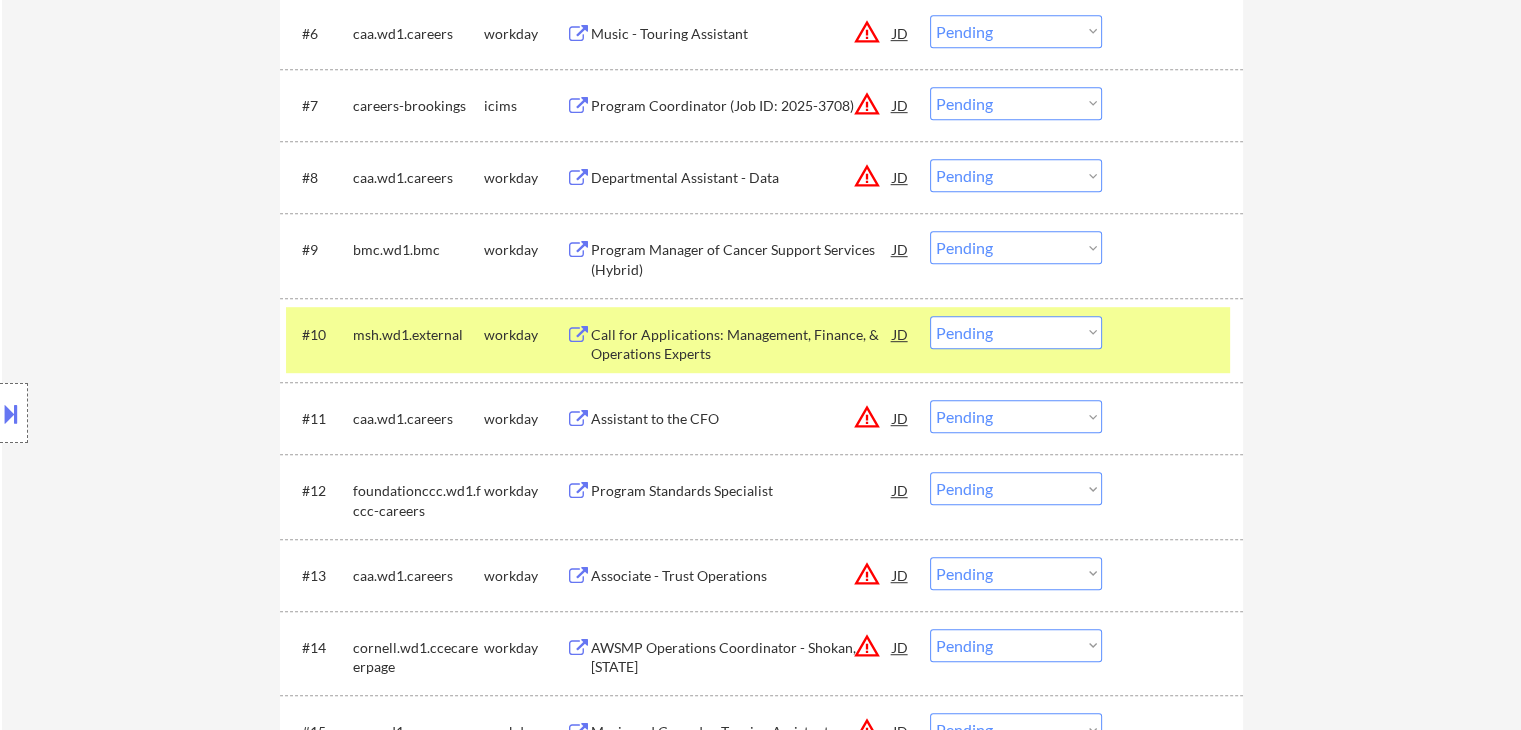 click on "Program Manager of Cancer Support Services (Hybrid)" at bounding box center (742, 259) 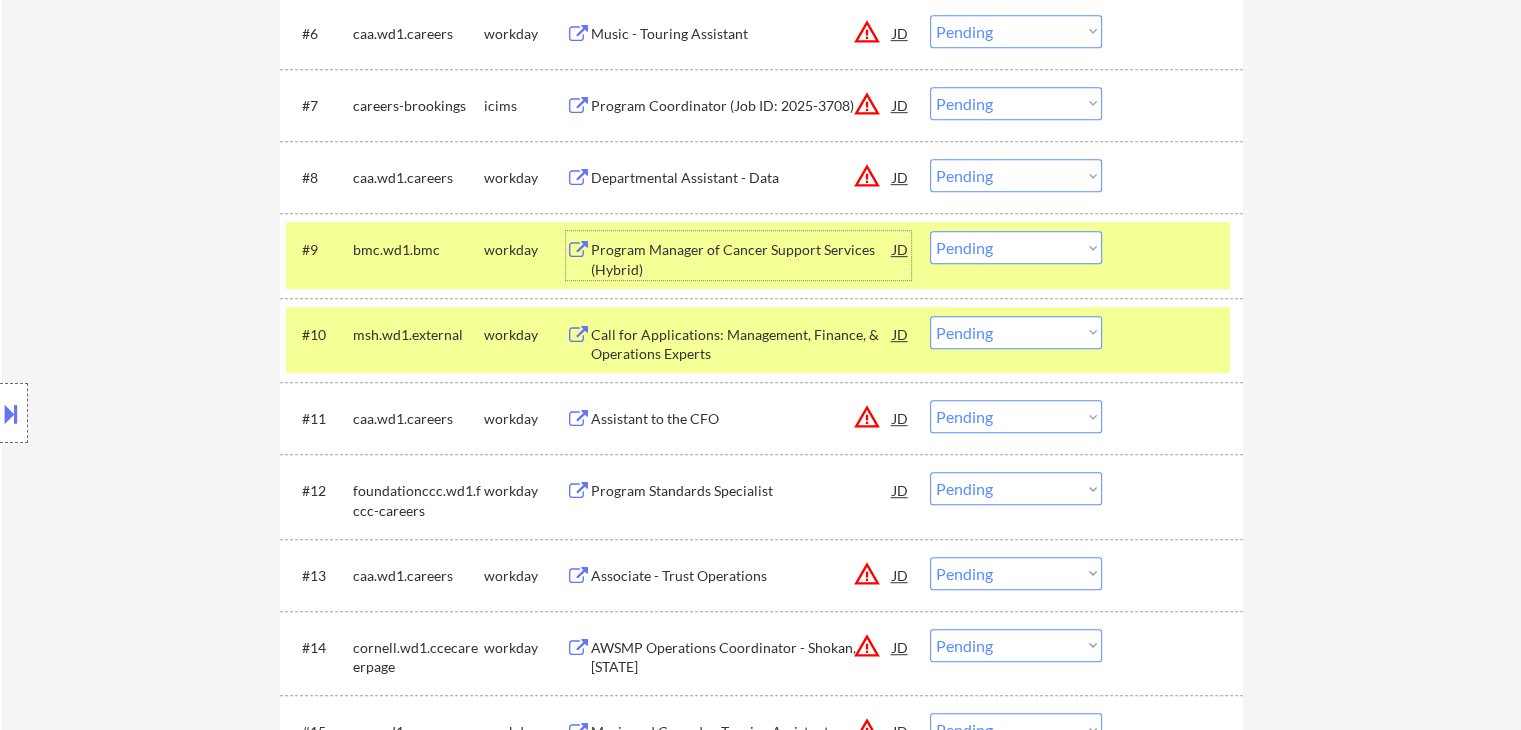 click on "JD" at bounding box center [901, 249] 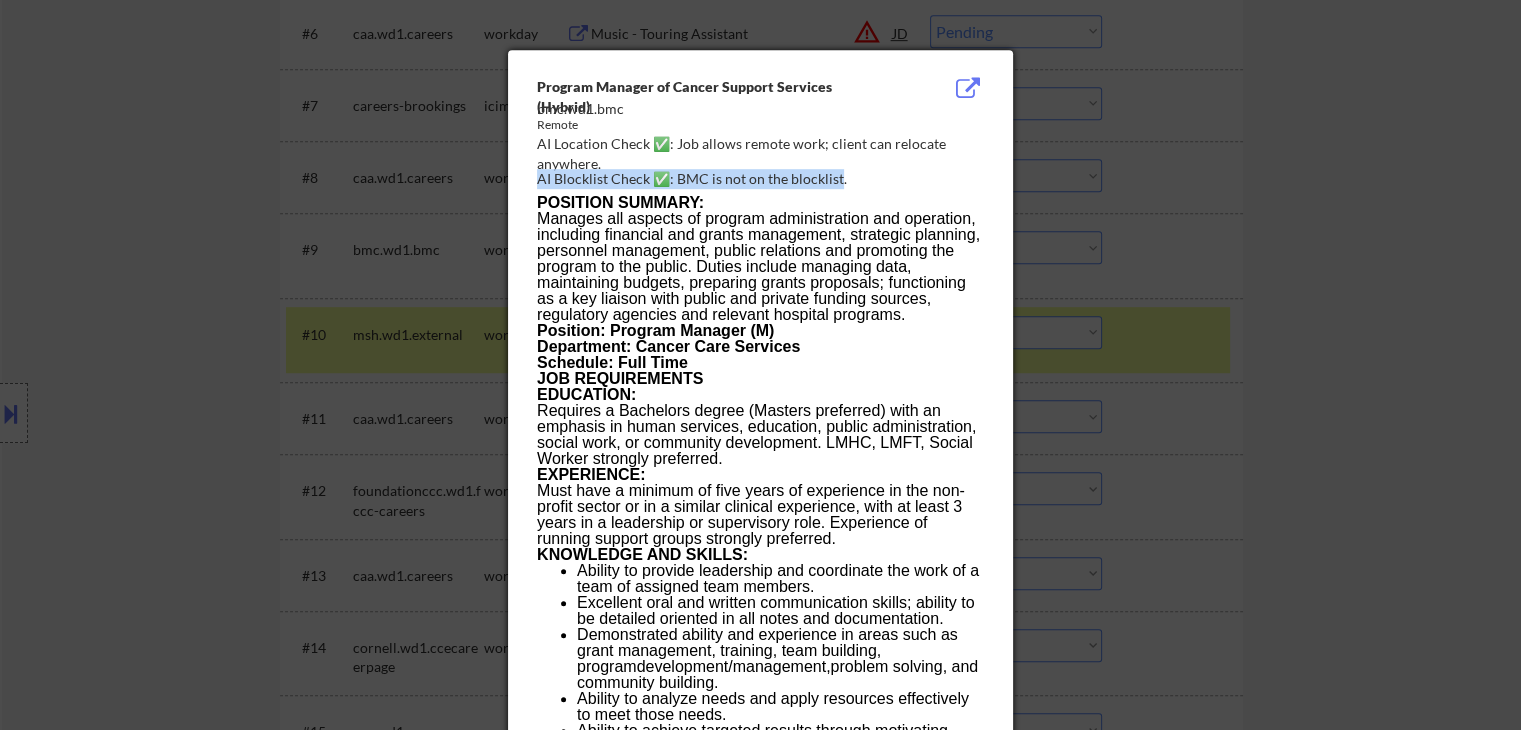 drag, startPoint x: 776, startPoint y: 164, endPoint x: 838, endPoint y: 168, distance: 62.1289 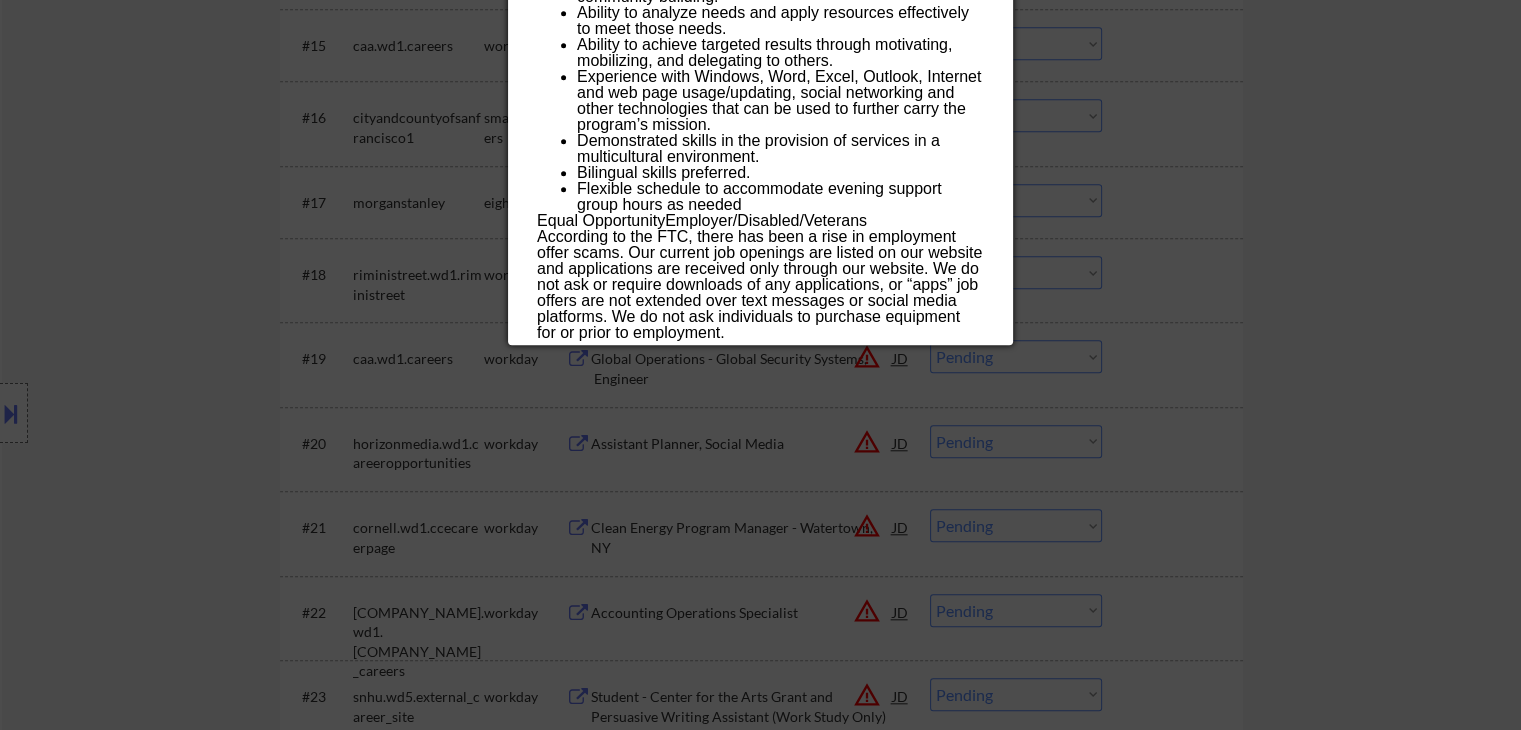 scroll, scrollTop: 1598, scrollLeft: 0, axis: vertical 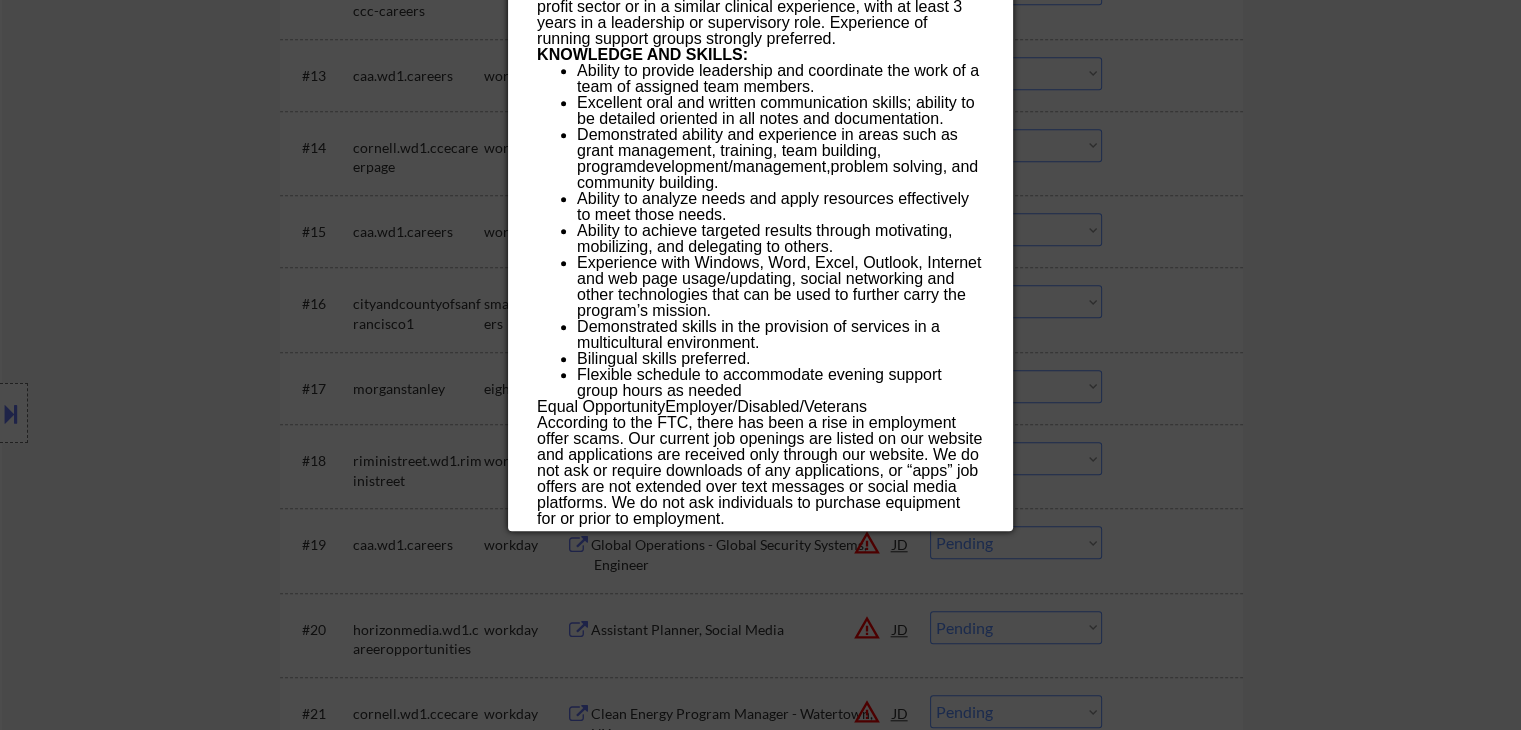 click at bounding box center [760, 365] 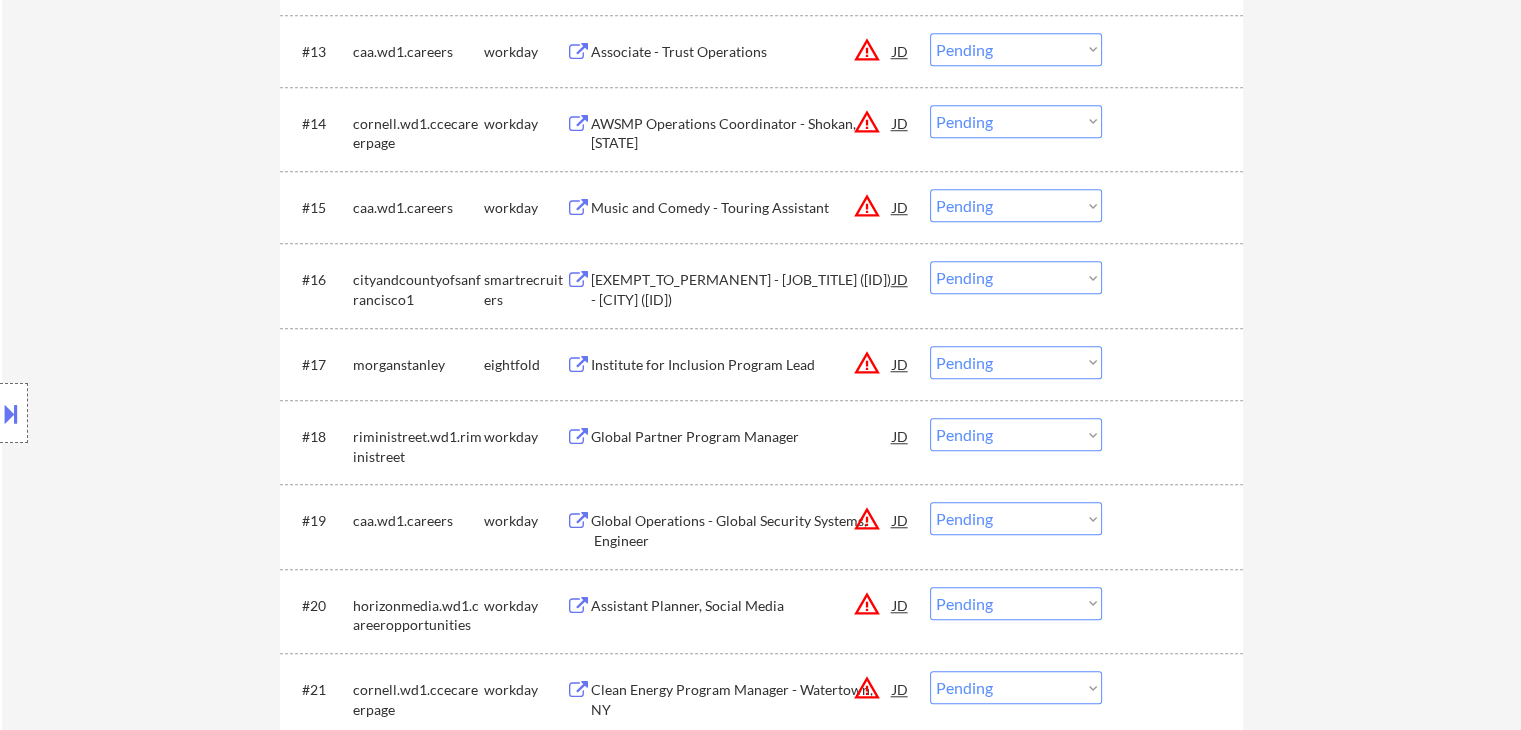 scroll, scrollTop: 1698, scrollLeft: 0, axis: vertical 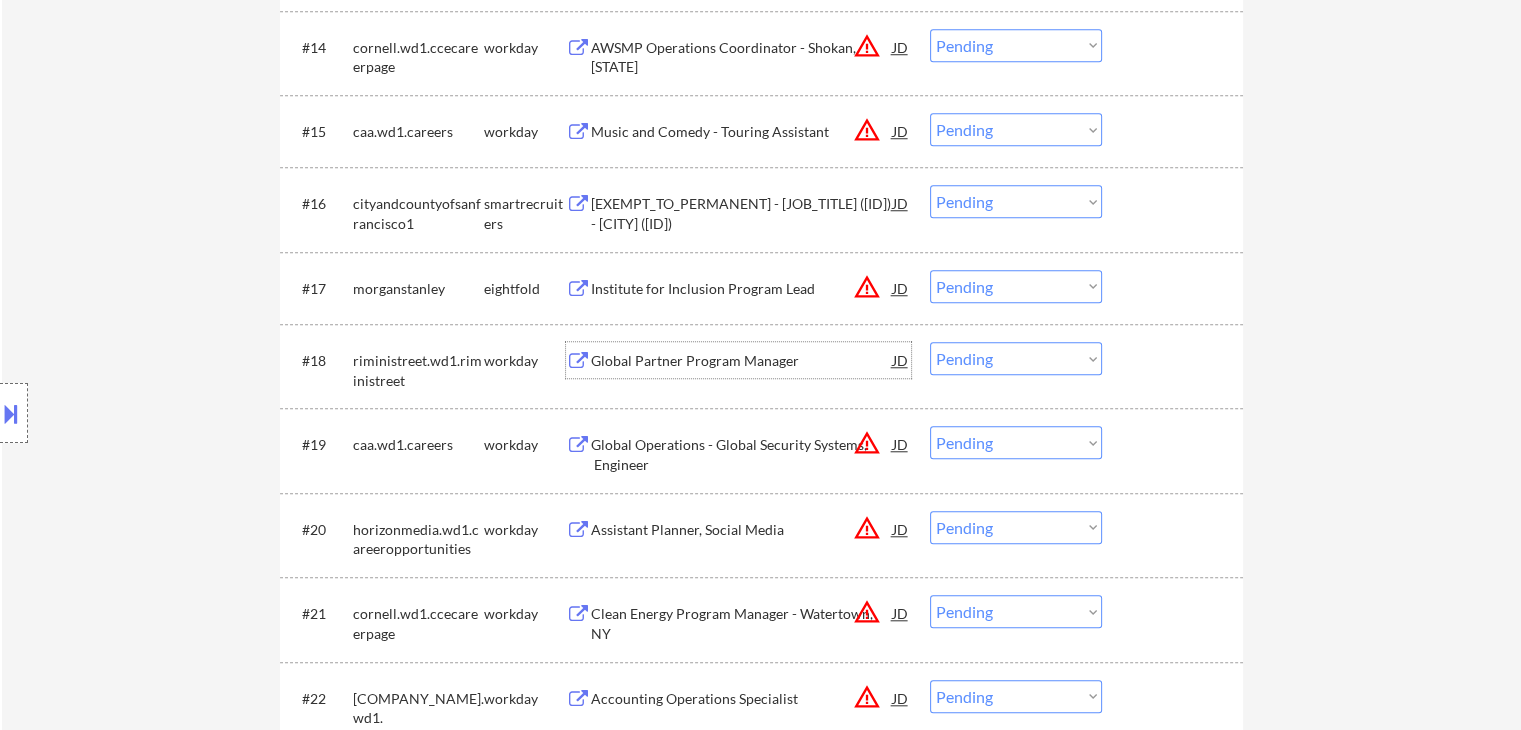 click on "Global Partner Program Manager" at bounding box center [742, 361] 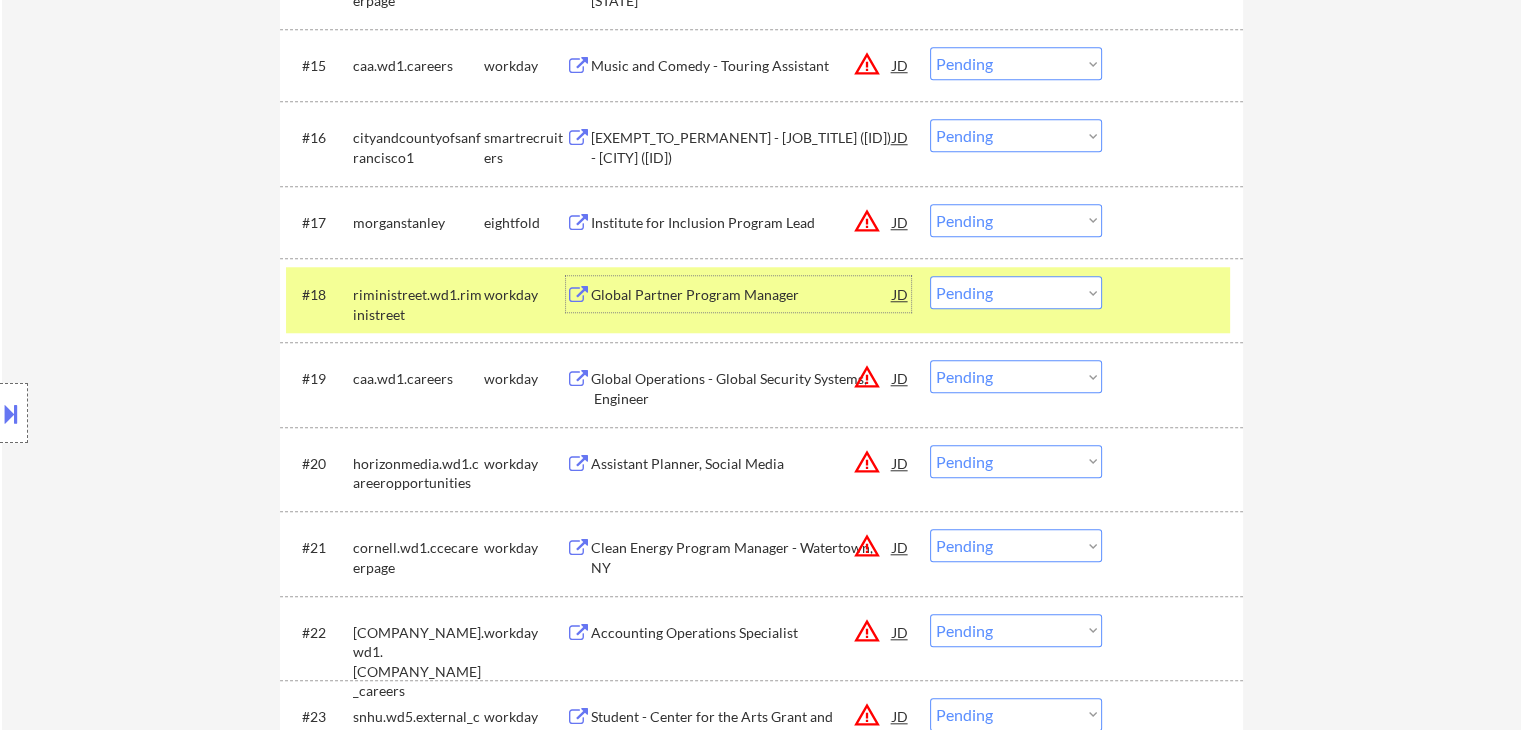 scroll, scrollTop: 1798, scrollLeft: 0, axis: vertical 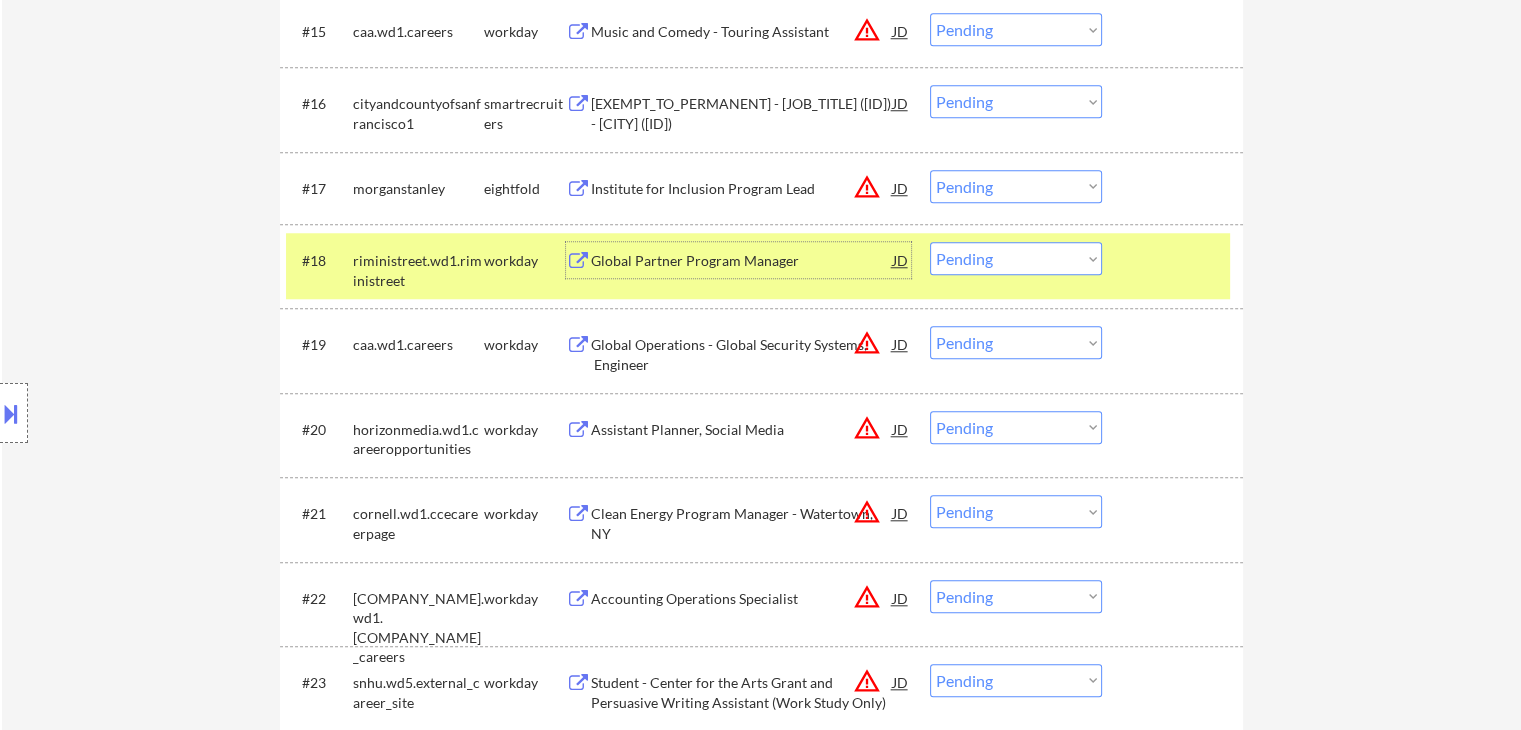 click on "Choose an option... Pending Applied Excluded (Questions) Excluded (Expired) Excluded (Location) Excluded (Bad Match) Excluded (Blocklist) Excluded (Salary) Excluded (Other)" at bounding box center [1016, 258] 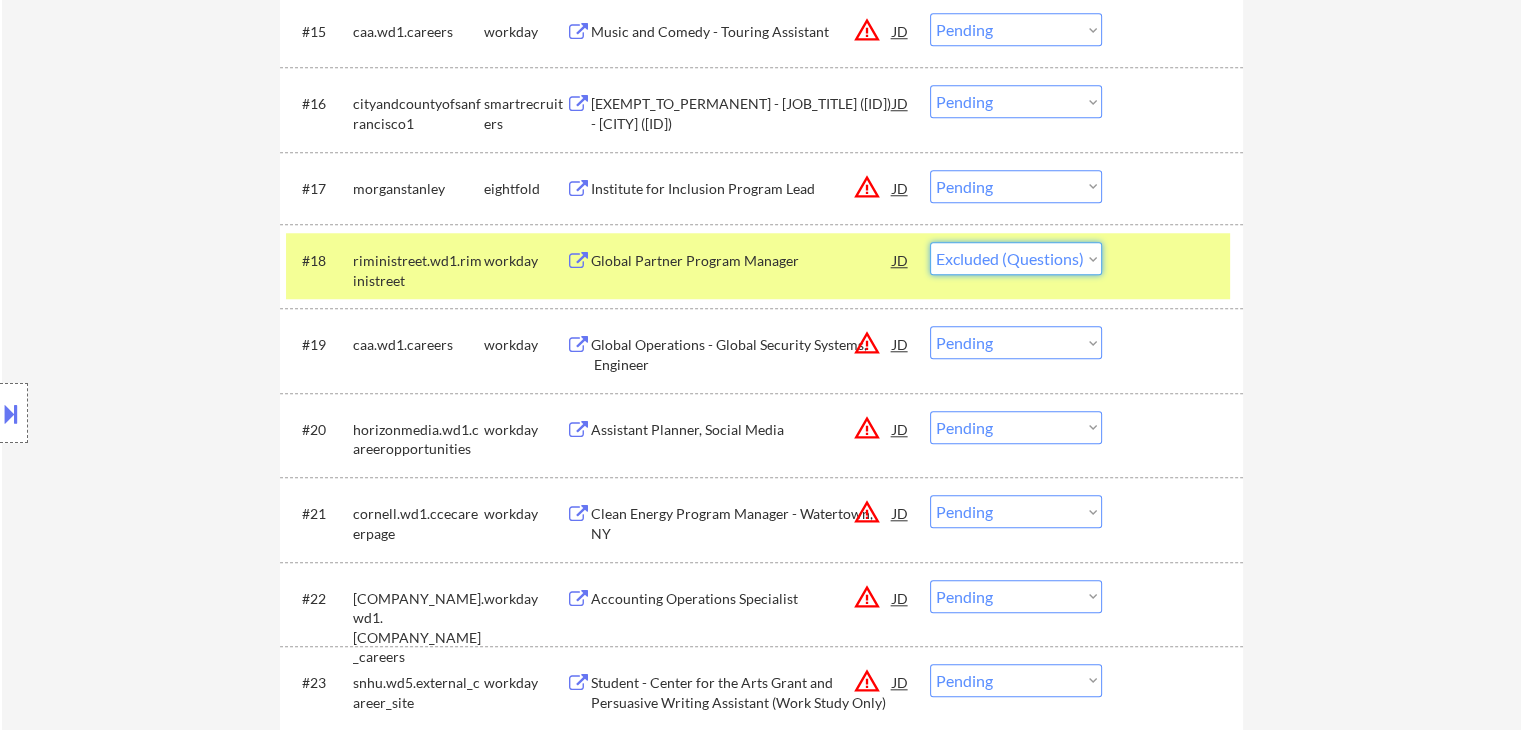 click on "Choose an option... Pending Applied Excluded (Questions) Excluded (Expired) Excluded (Location) Excluded (Bad Match) Excluded (Blocklist) Excluded (Salary) Excluded (Other)" at bounding box center (1016, 258) 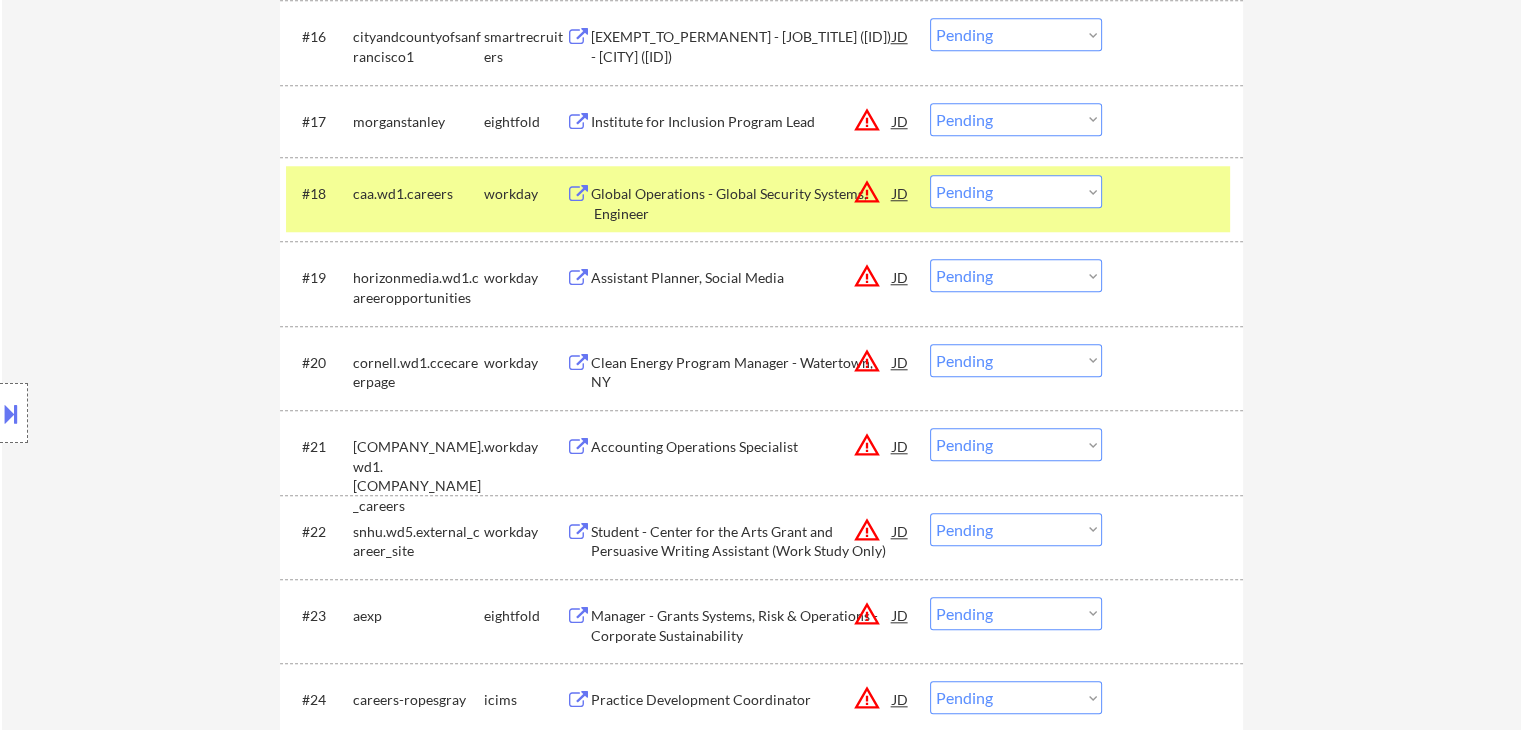 scroll, scrollTop: 1898, scrollLeft: 0, axis: vertical 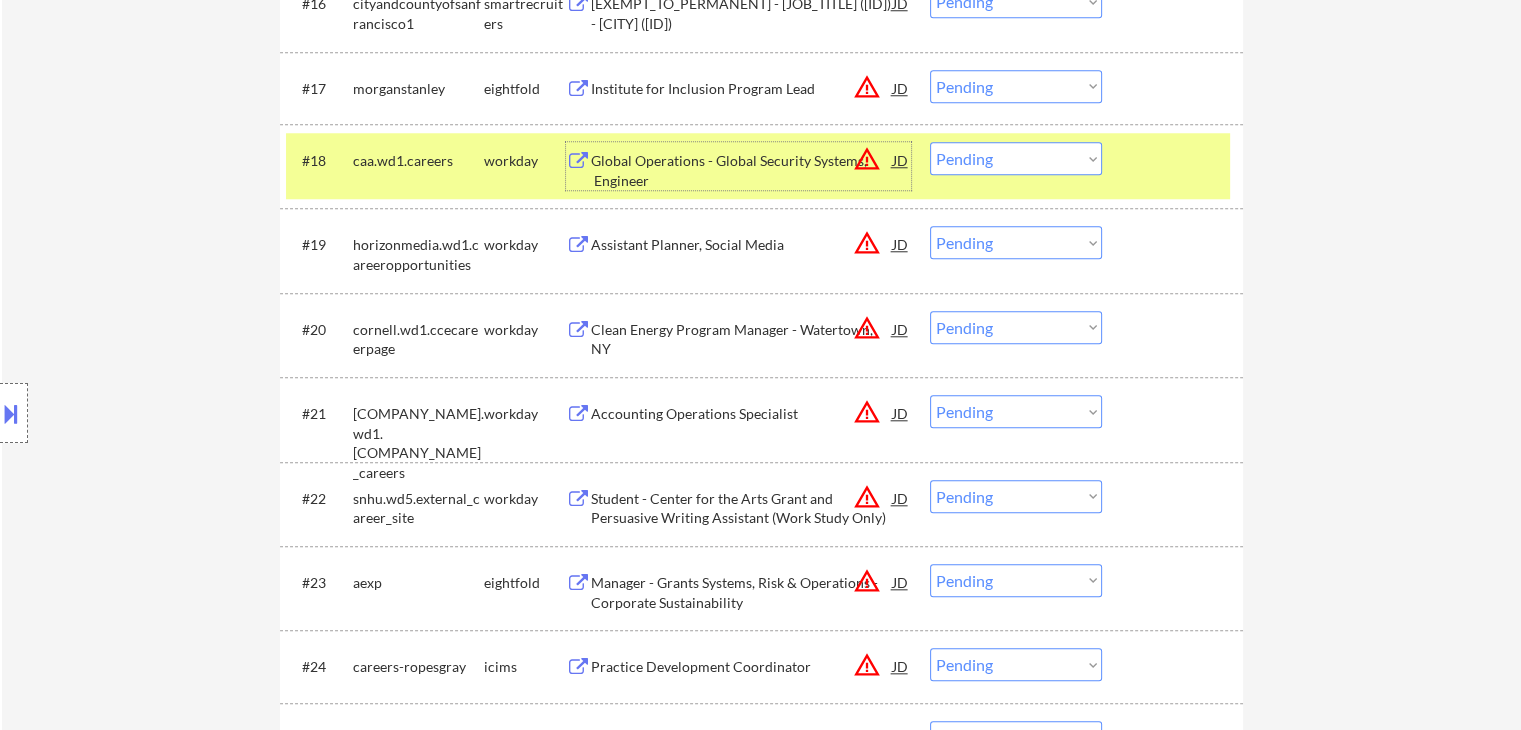click on "Global Operations - Global Security Systems,  Engineer" at bounding box center (742, 170) 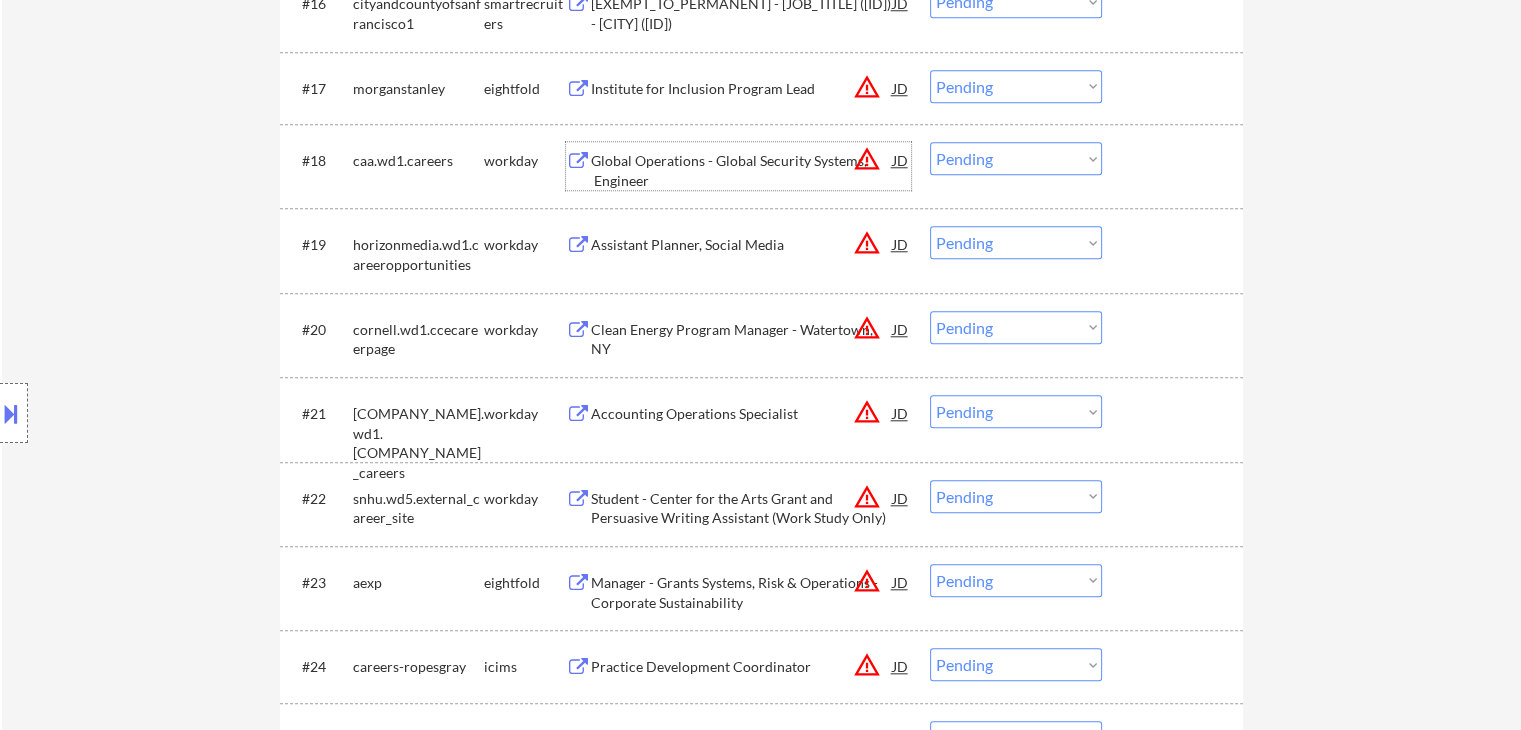 click at bounding box center (11, 413) 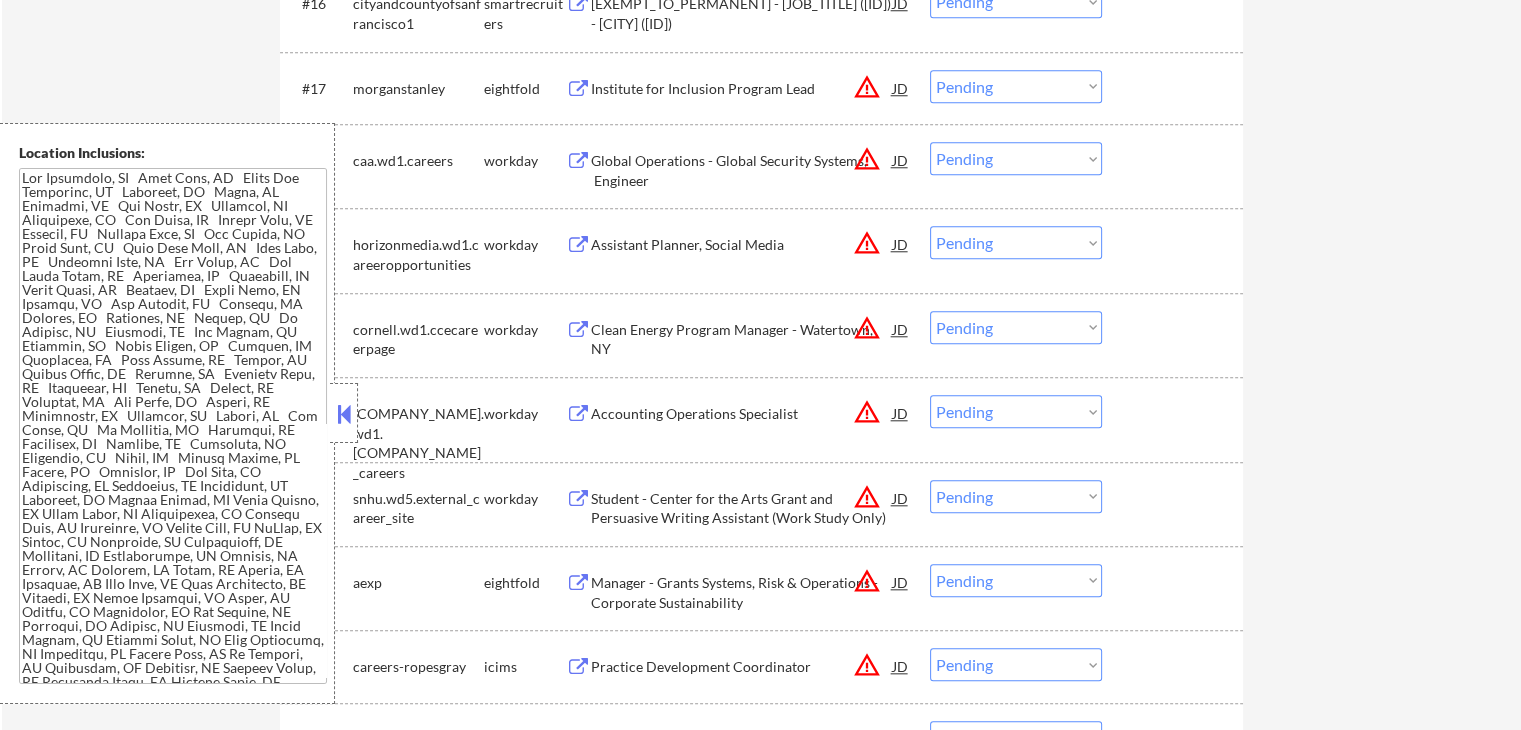 scroll, scrollTop: 7515, scrollLeft: 0, axis: vertical 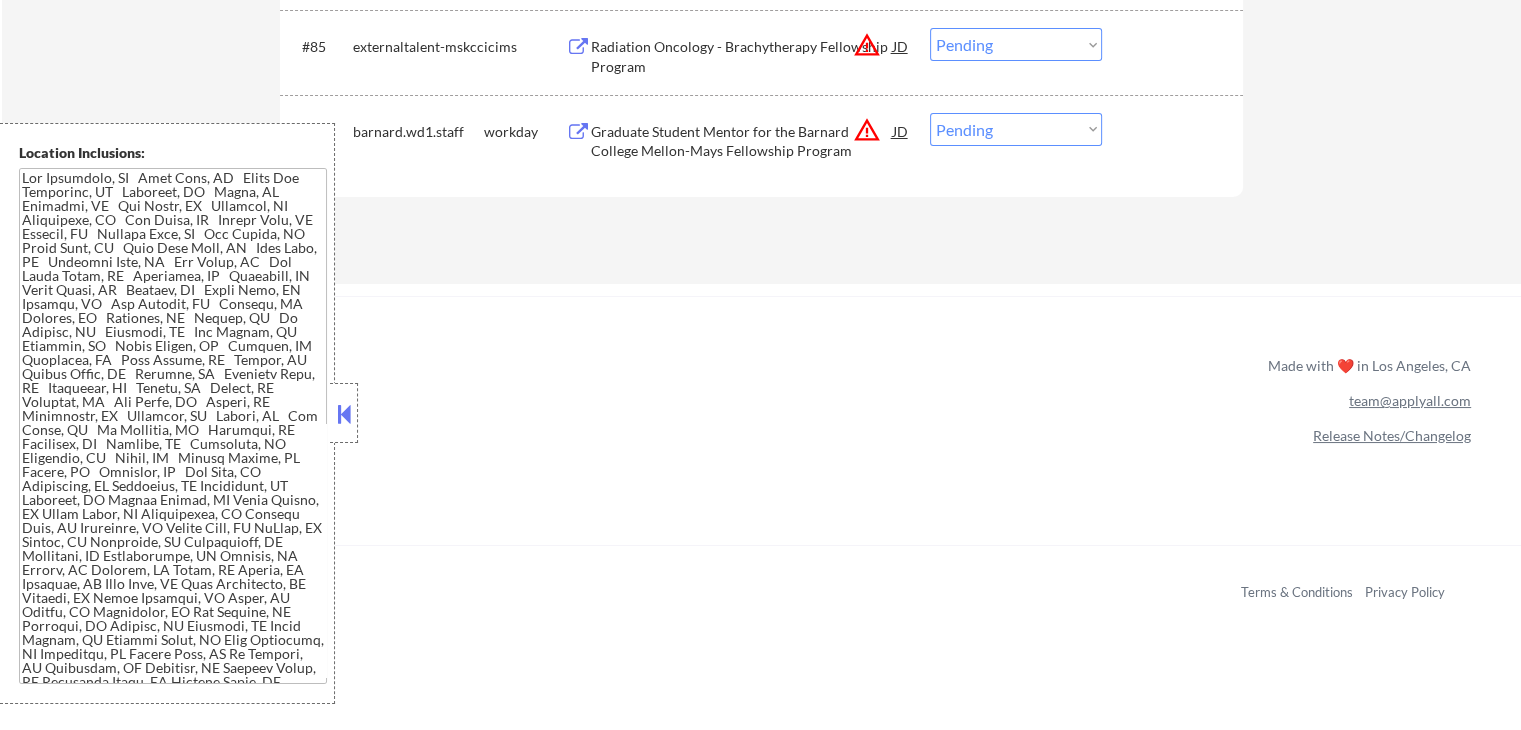click at bounding box center [344, 414] 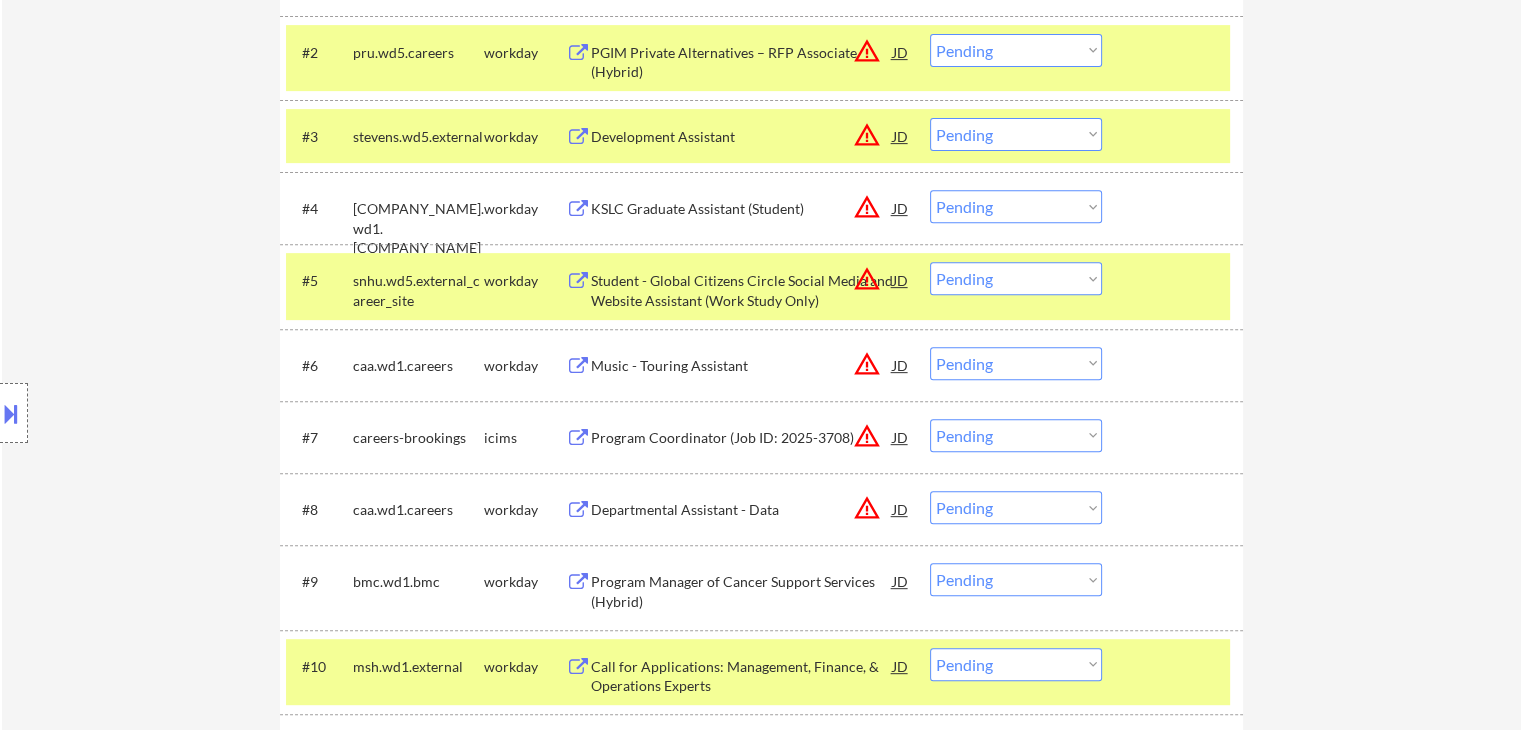 scroll, scrollTop: 1693, scrollLeft: 0, axis: vertical 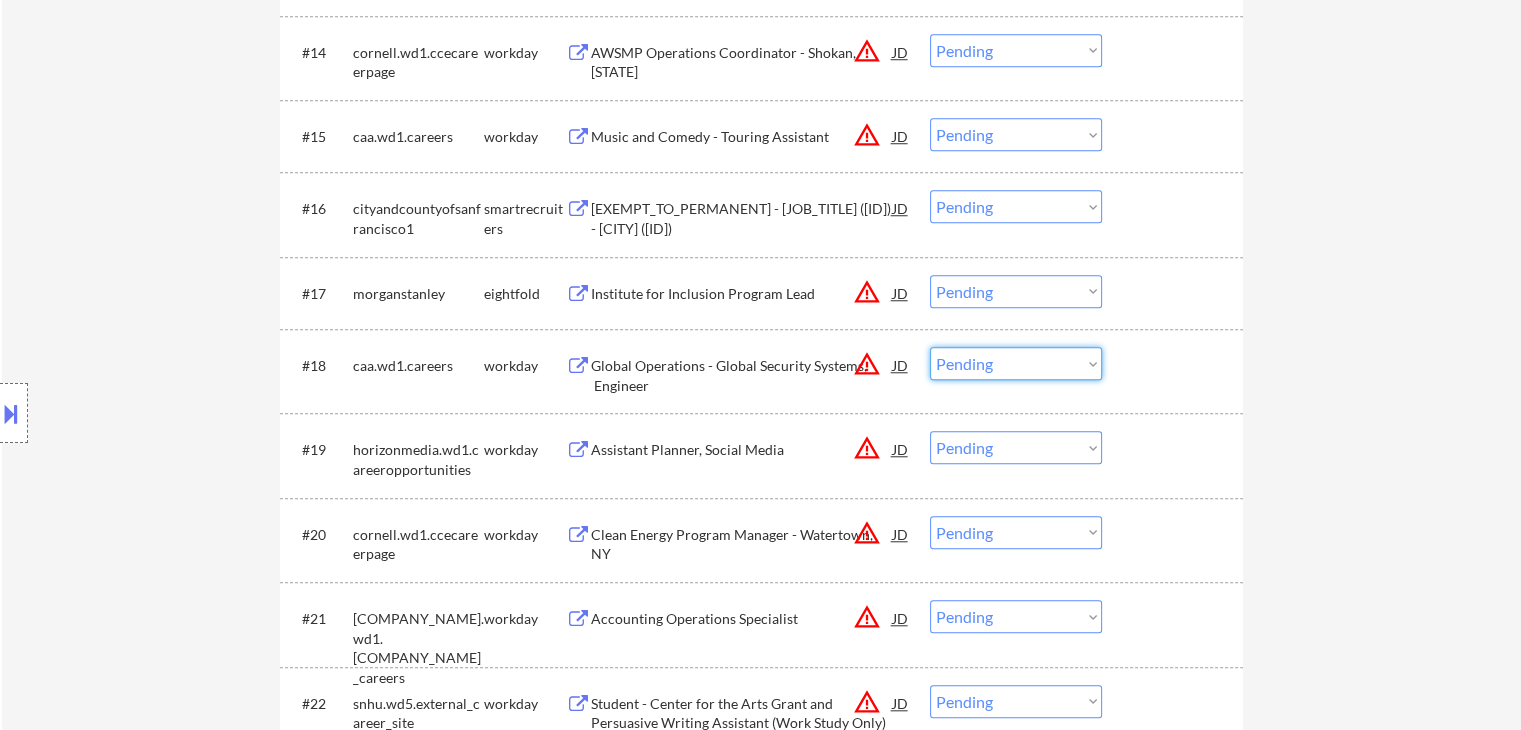click on "Choose an option... Pending Applied Excluded (Questions) Excluded (Expired) Excluded (Location) Excluded (Bad Match) Excluded (Blocklist) Excluded (Salary) Excluded (Other)" at bounding box center (1016, 363) 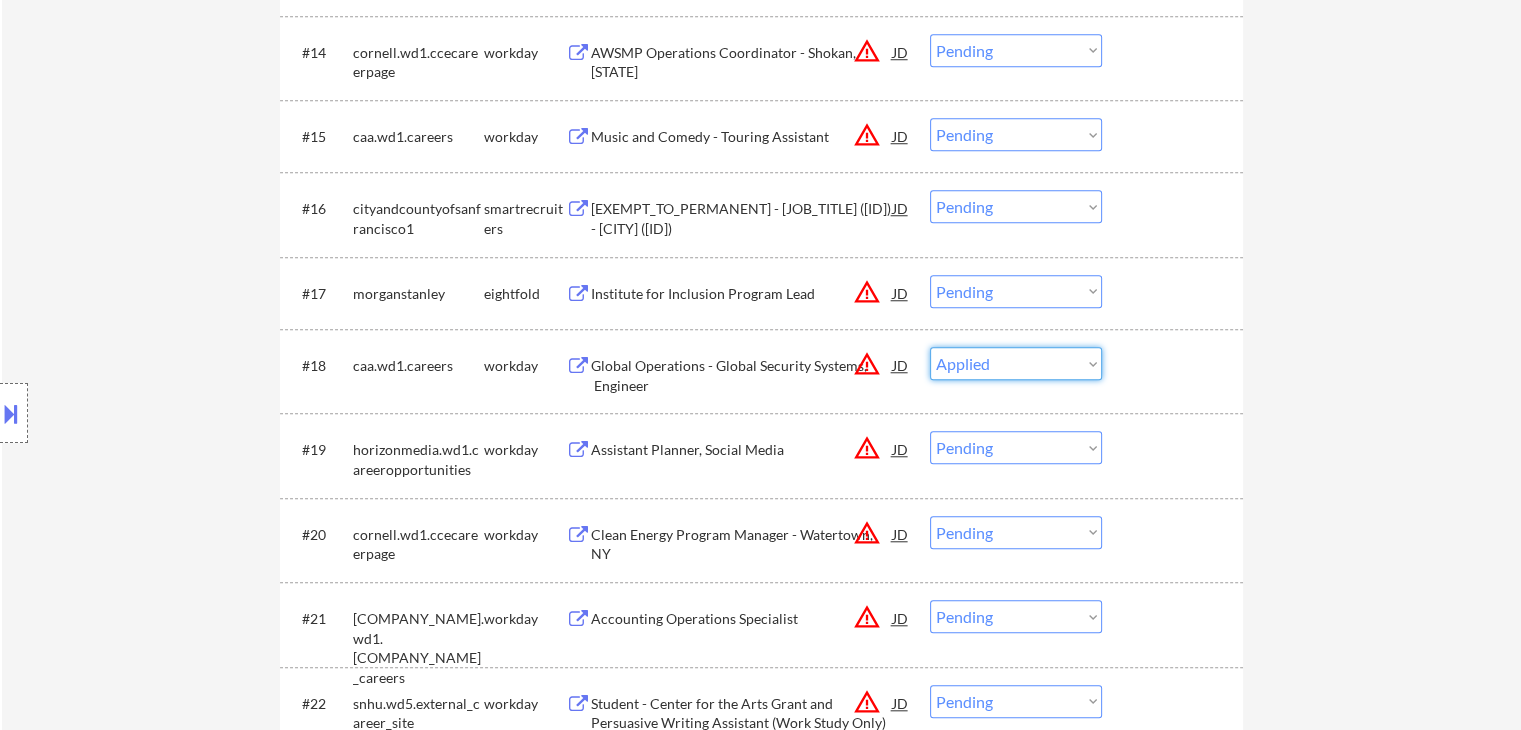click on "Choose an option... Pending Applied Excluded (Questions) Excluded (Expired) Excluded (Location) Excluded (Bad Match) Excluded (Blocklist) Excluded (Salary) Excluded (Other)" at bounding box center [1016, 363] 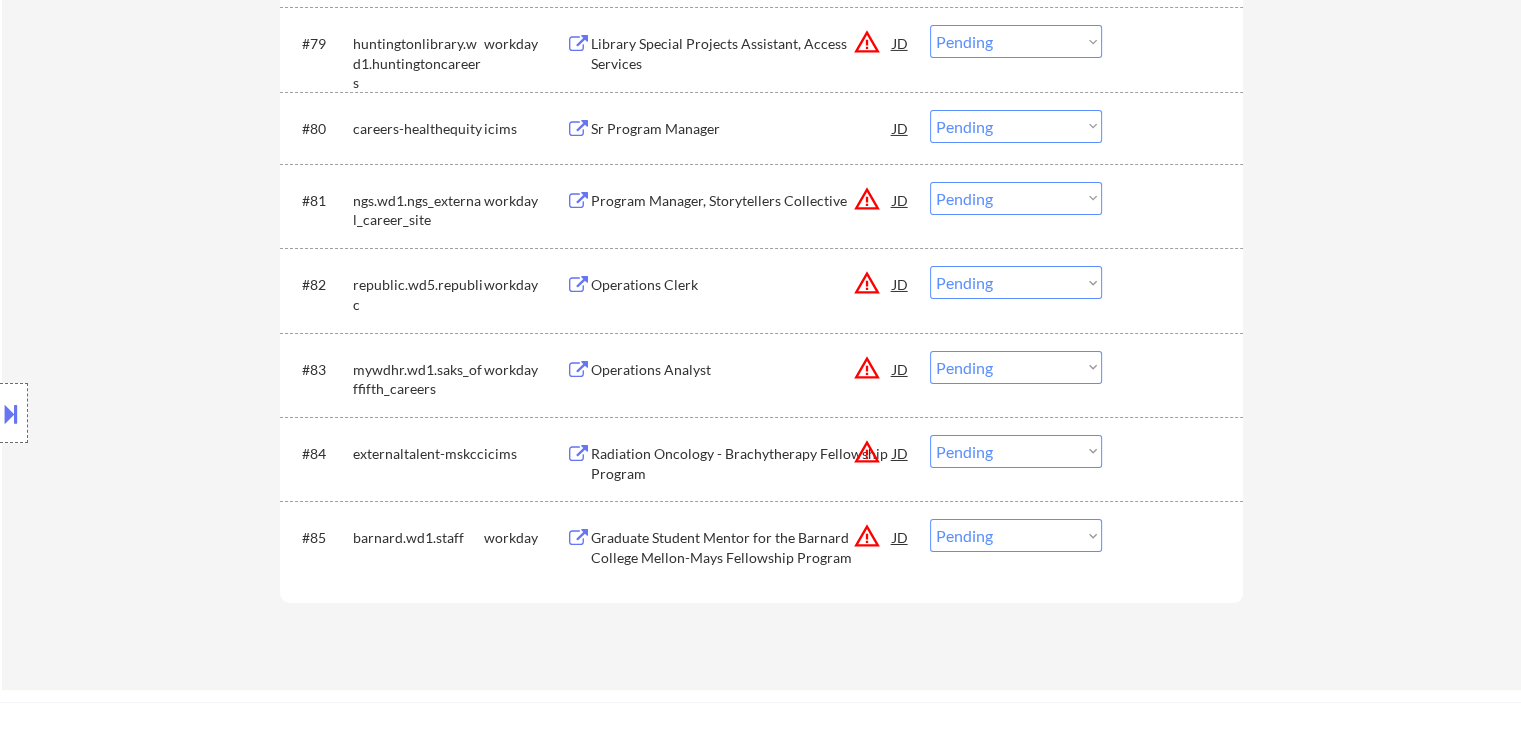 scroll, scrollTop: 6993, scrollLeft: 0, axis: vertical 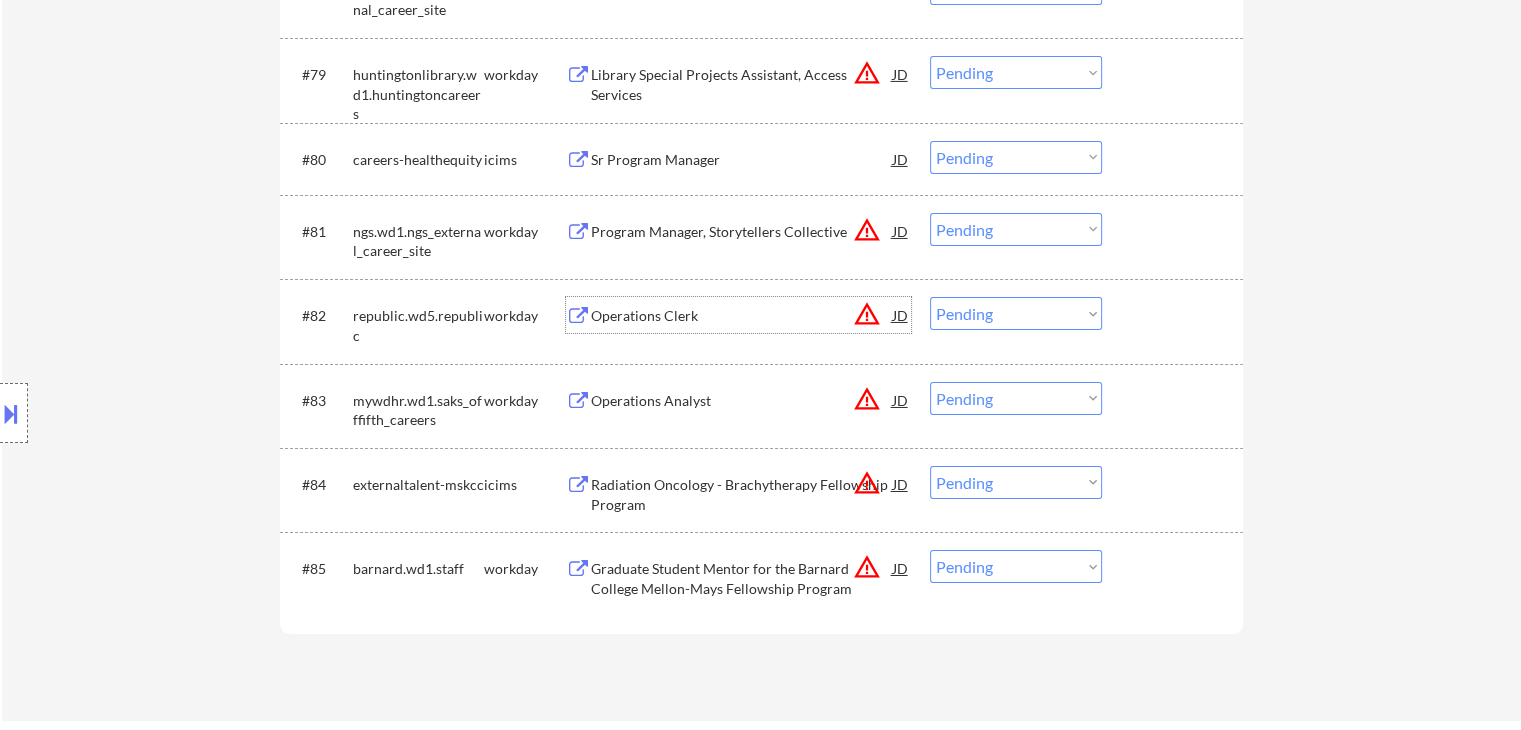 click on "Operations Clerk" at bounding box center (742, 316) 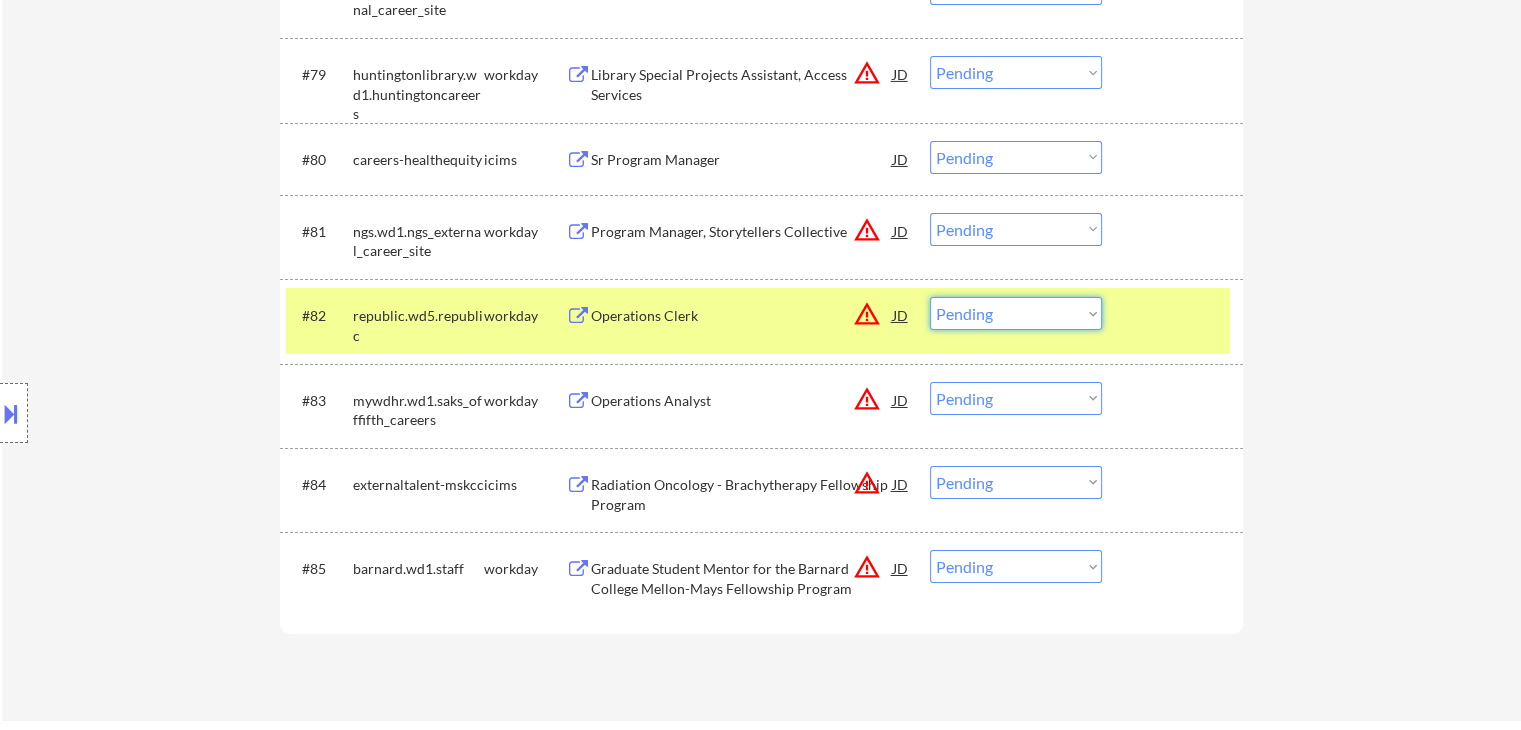 click on "Choose an option... Pending Applied Excluded (Questions) Excluded (Expired) Excluded (Location) Excluded (Bad Match) Excluded (Blocklist) Excluded (Salary) Excluded (Other)" at bounding box center (1016, 313) 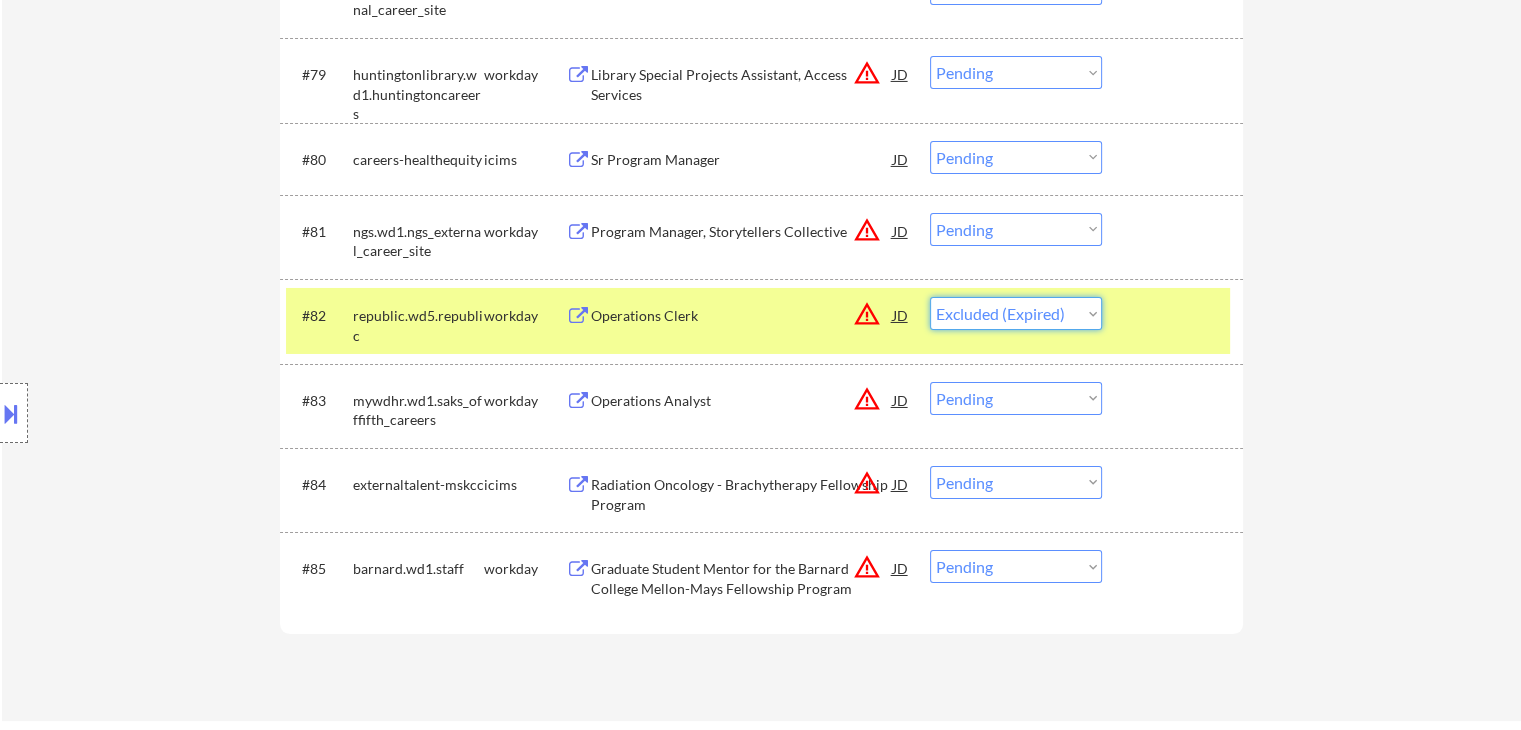 click on "Choose an option... Pending Applied Excluded (Questions) Excluded (Expired) Excluded (Location) Excluded (Bad Match) Excluded (Blocklist) Excluded (Salary) Excluded (Other)" at bounding box center (1016, 313) 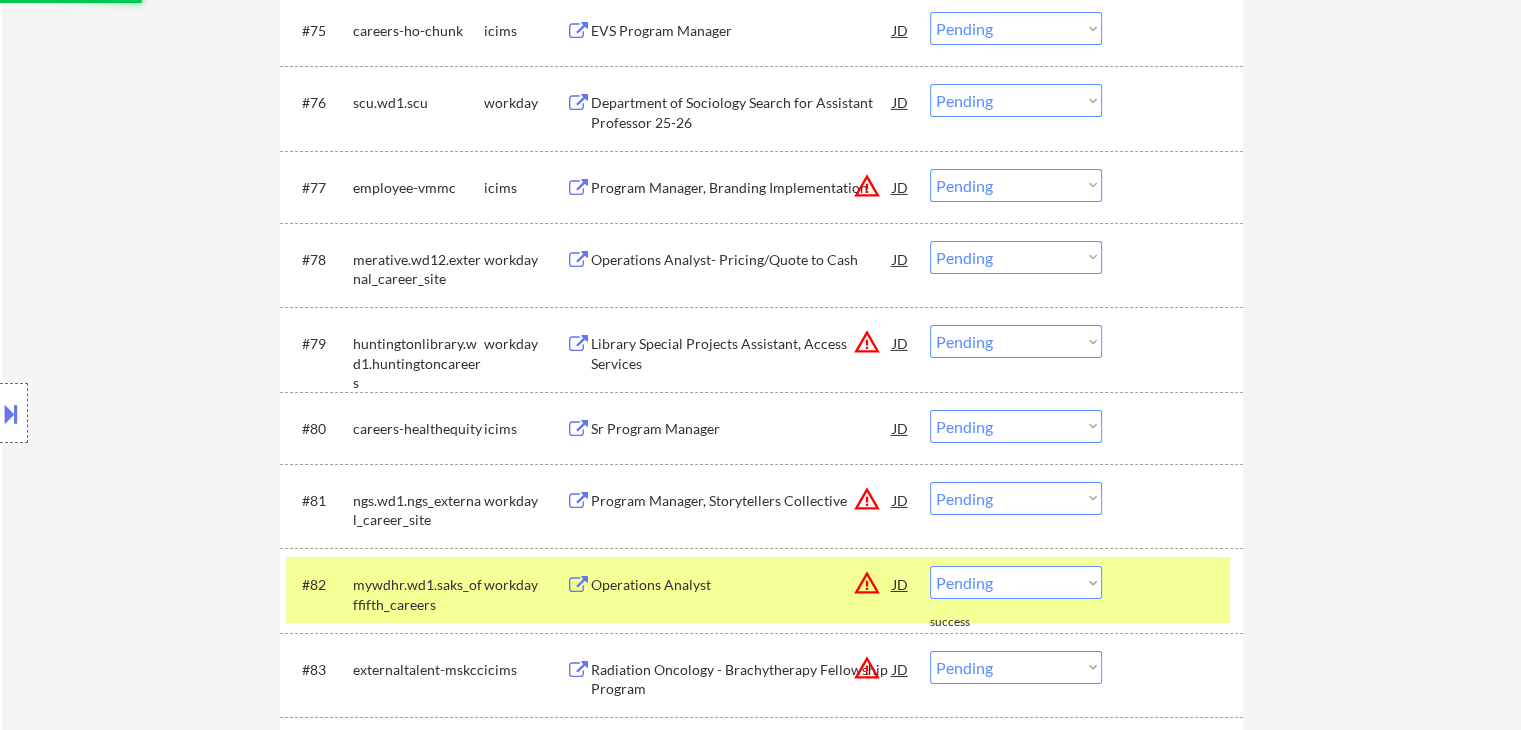 scroll, scrollTop: 6693, scrollLeft: 0, axis: vertical 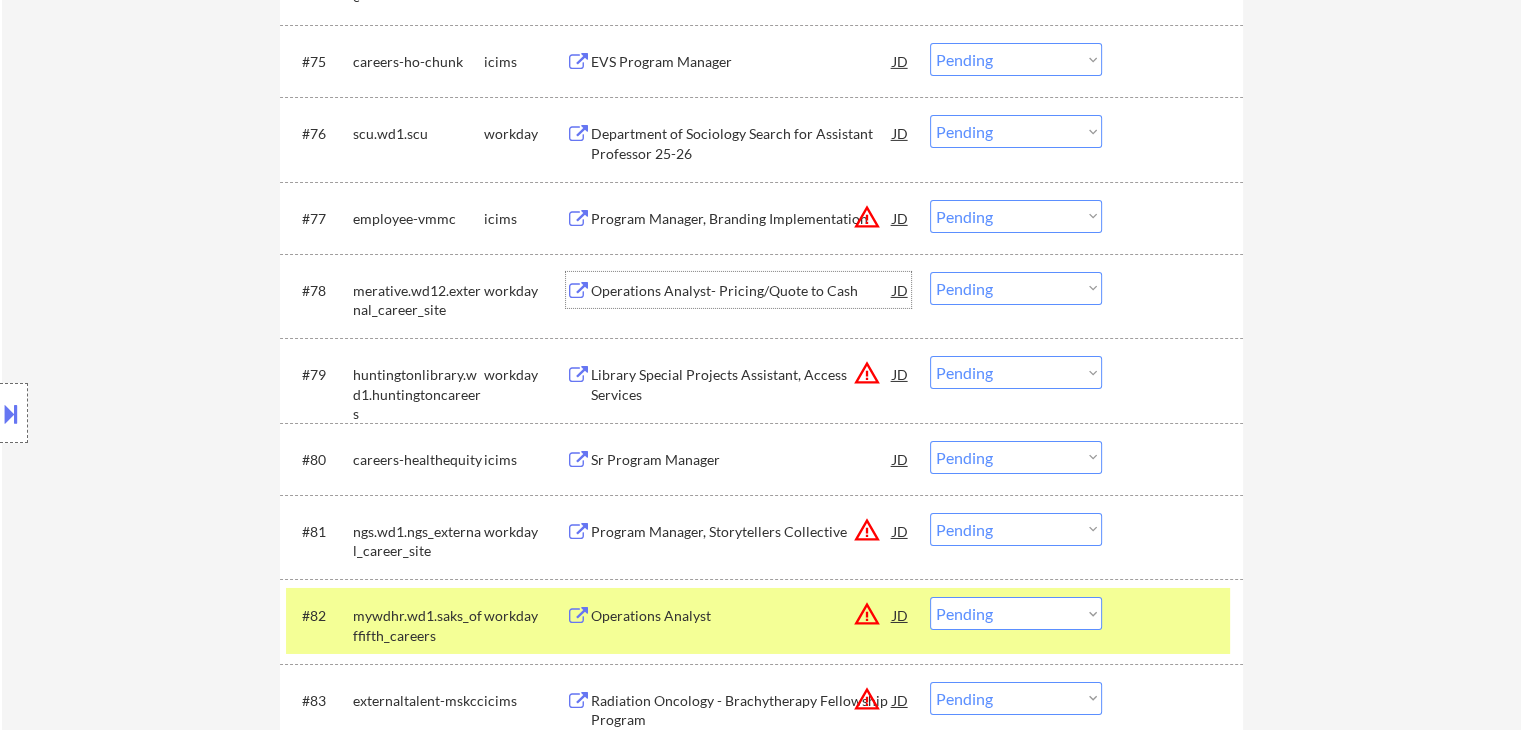 click on "Operations Analyst- Pricing/Quote to Cash" at bounding box center [742, 291] 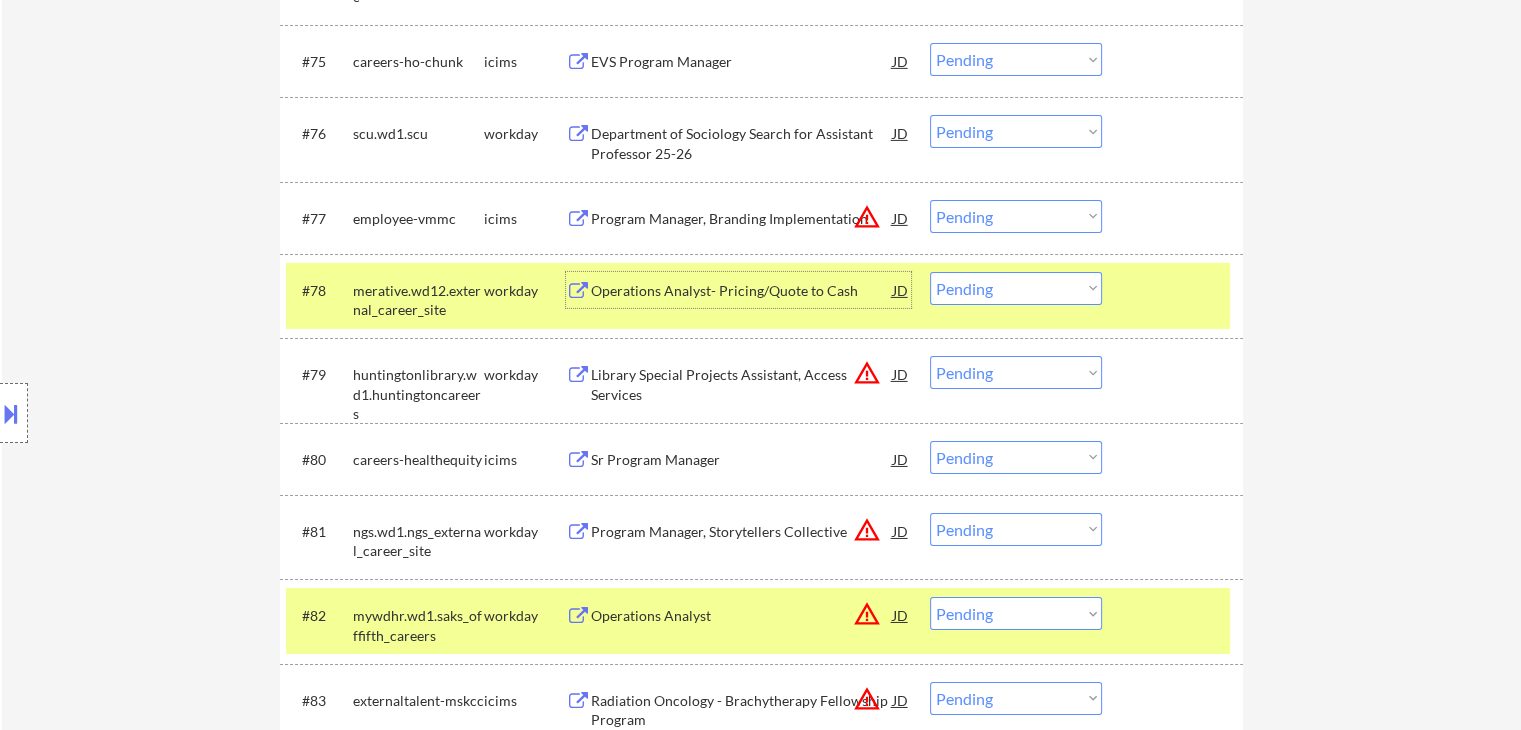 click on "Choose an option... Pending Applied Excluded (Questions) Excluded (Expired) Excluded (Location) Excluded (Bad Match) Excluded (Blocklist) Excluded (Salary) Excluded (Other)" at bounding box center [1016, 288] 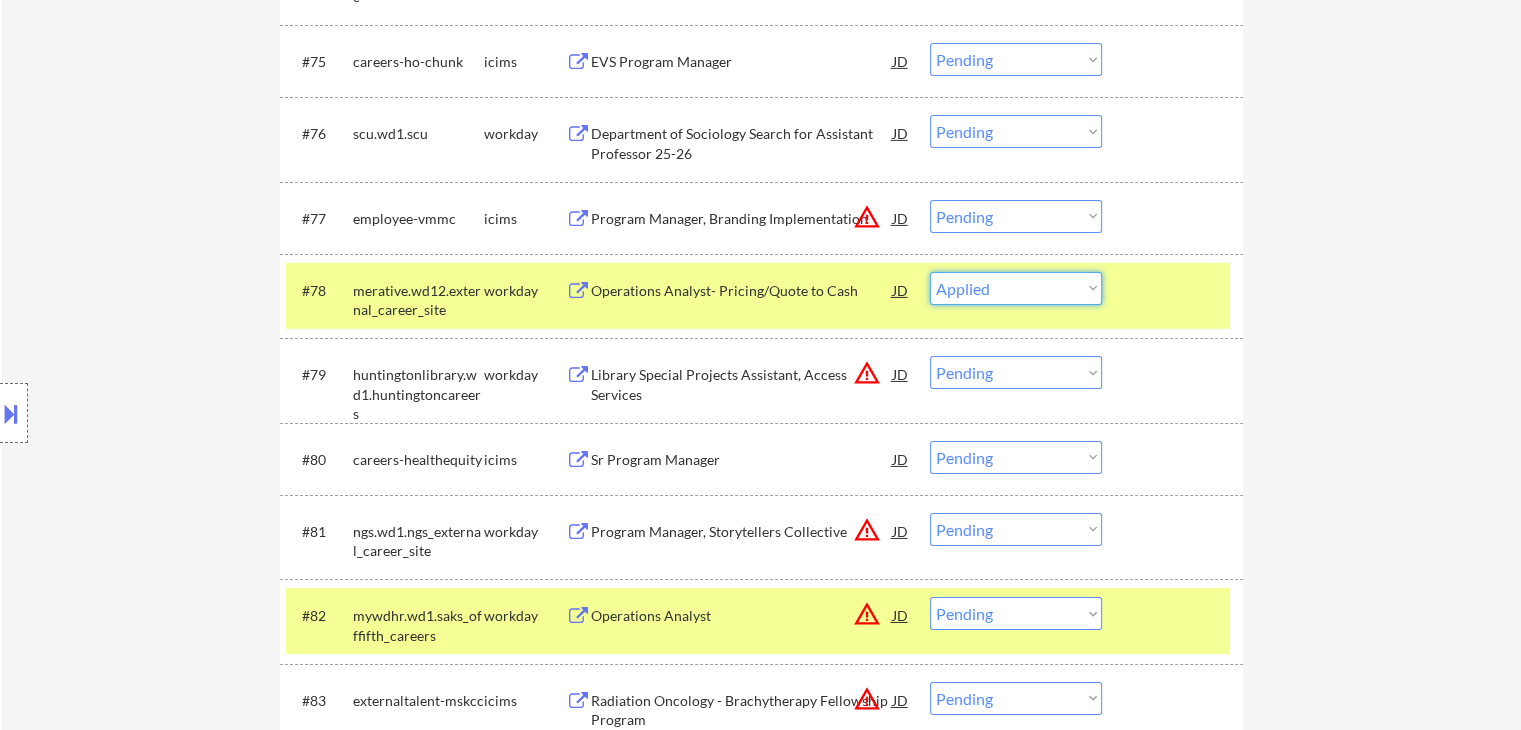 click on "Choose an option... Pending Applied Excluded (Questions) Excluded (Expired) Excluded (Location) Excluded (Bad Match) Excluded (Blocklist) Excluded (Salary) Excluded (Other)" at bounding box center (1016, 288) 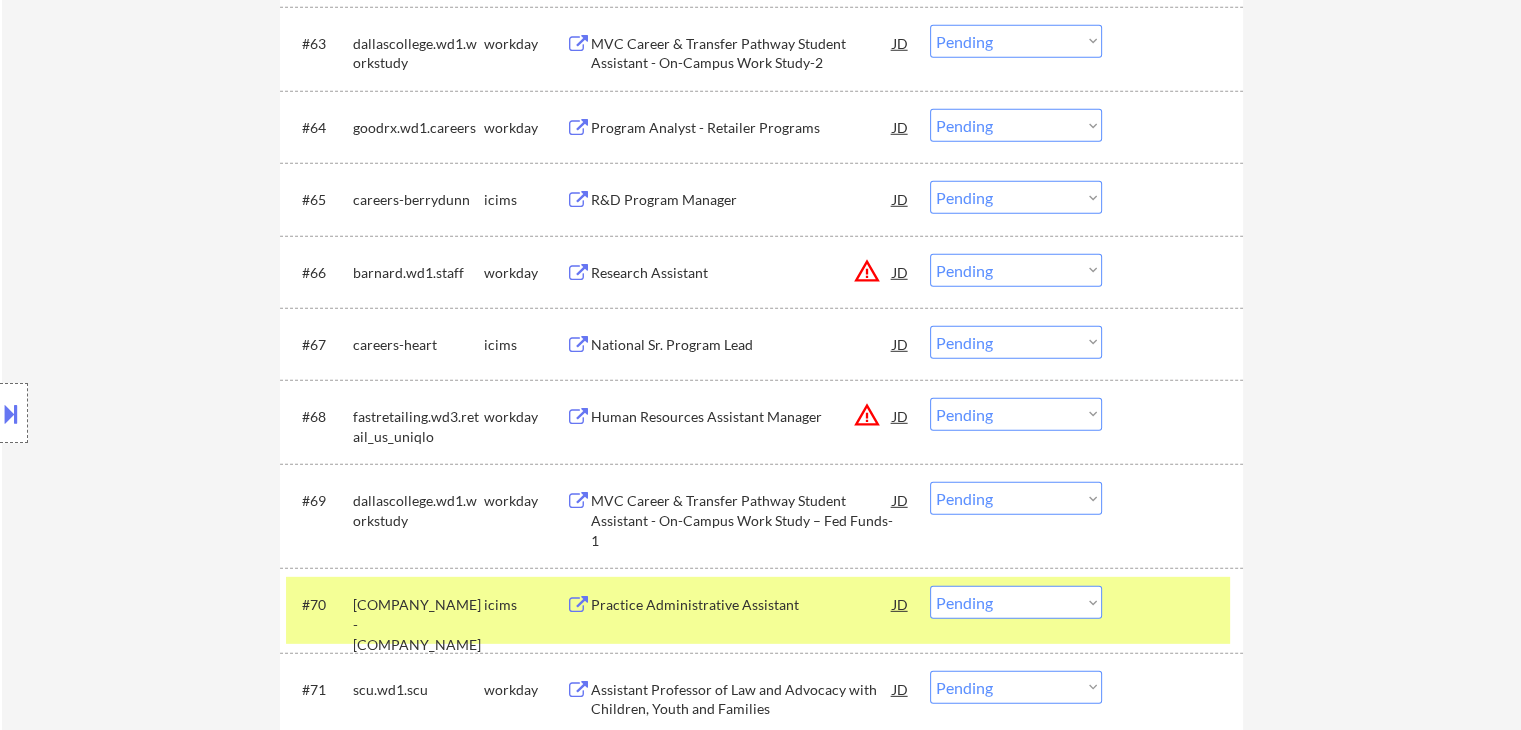 scroll, scrollTop: 5693, scrollLeft: 0, axis: vertical 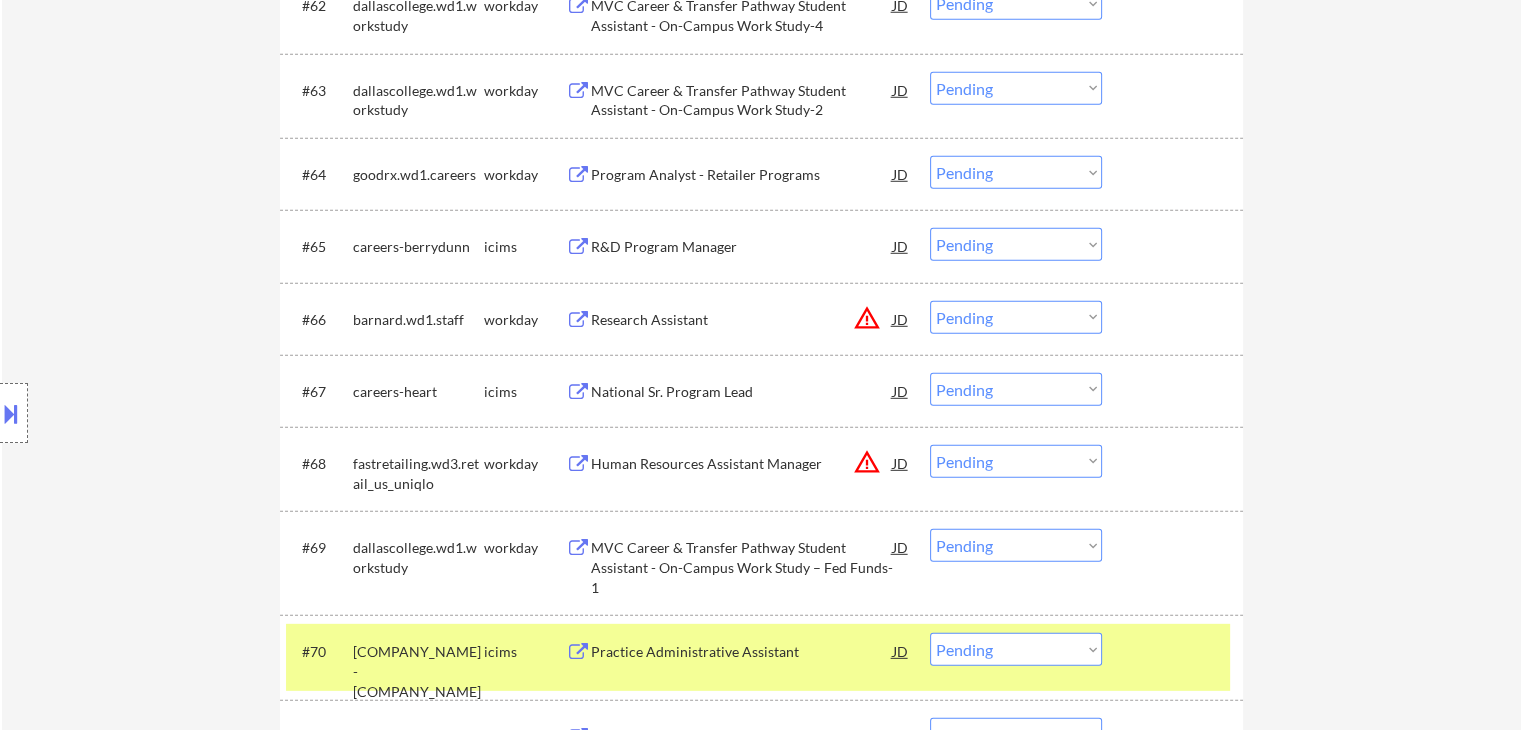 click on "Program Analyst - Retailer Programs" at bounding box center [742, 175] 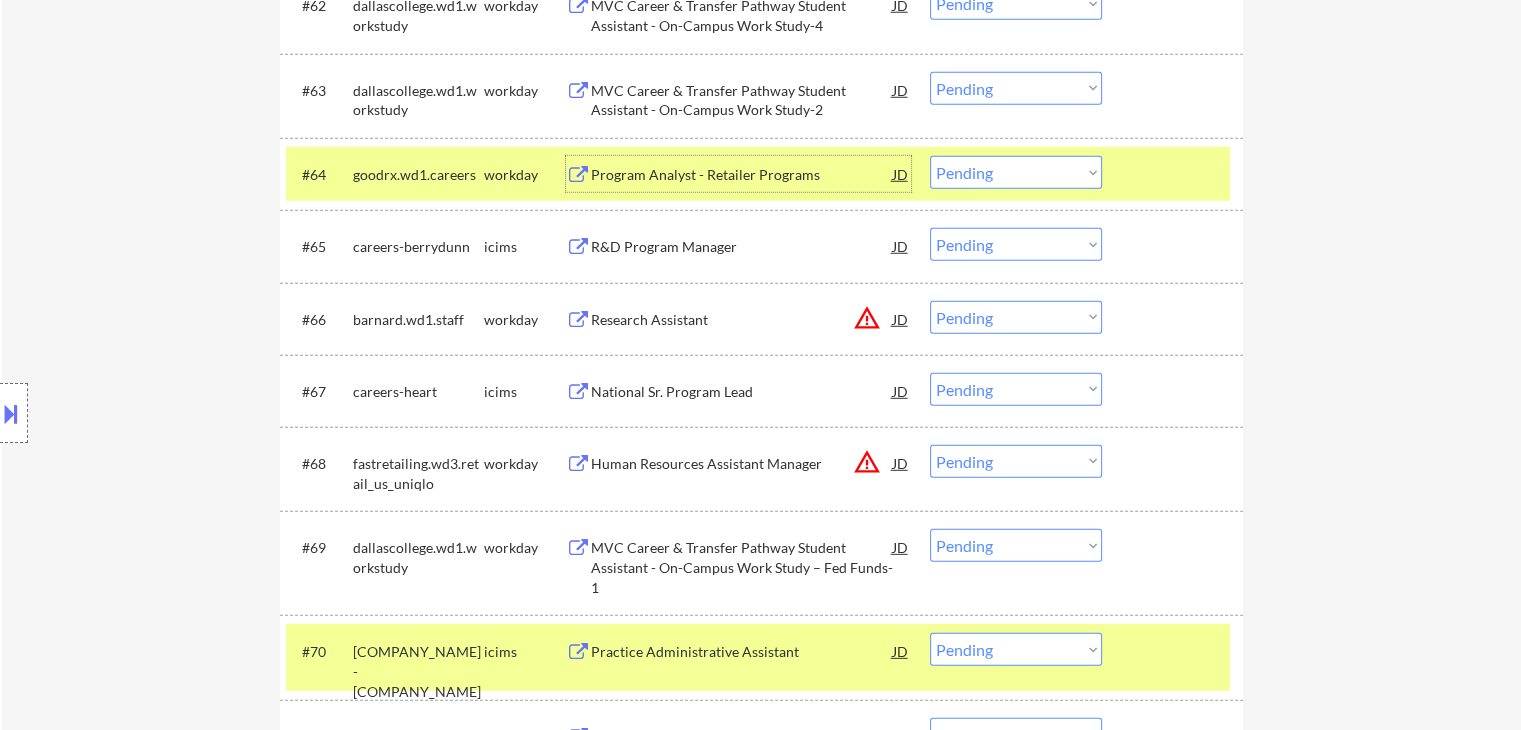 click on "Program Analyst - Retailer Programs" at bounding box center [742, 174] 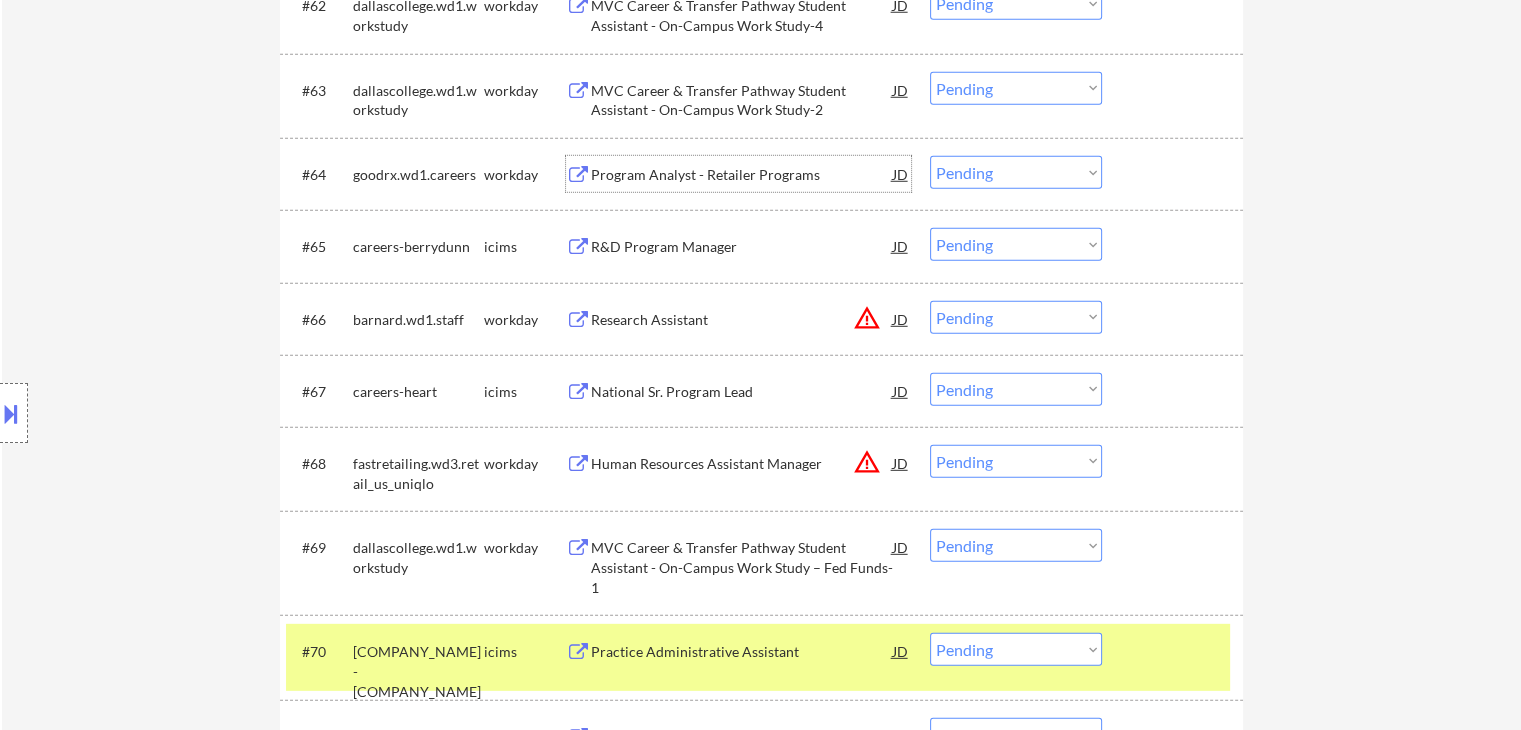 click at bounding box center (11, 413) 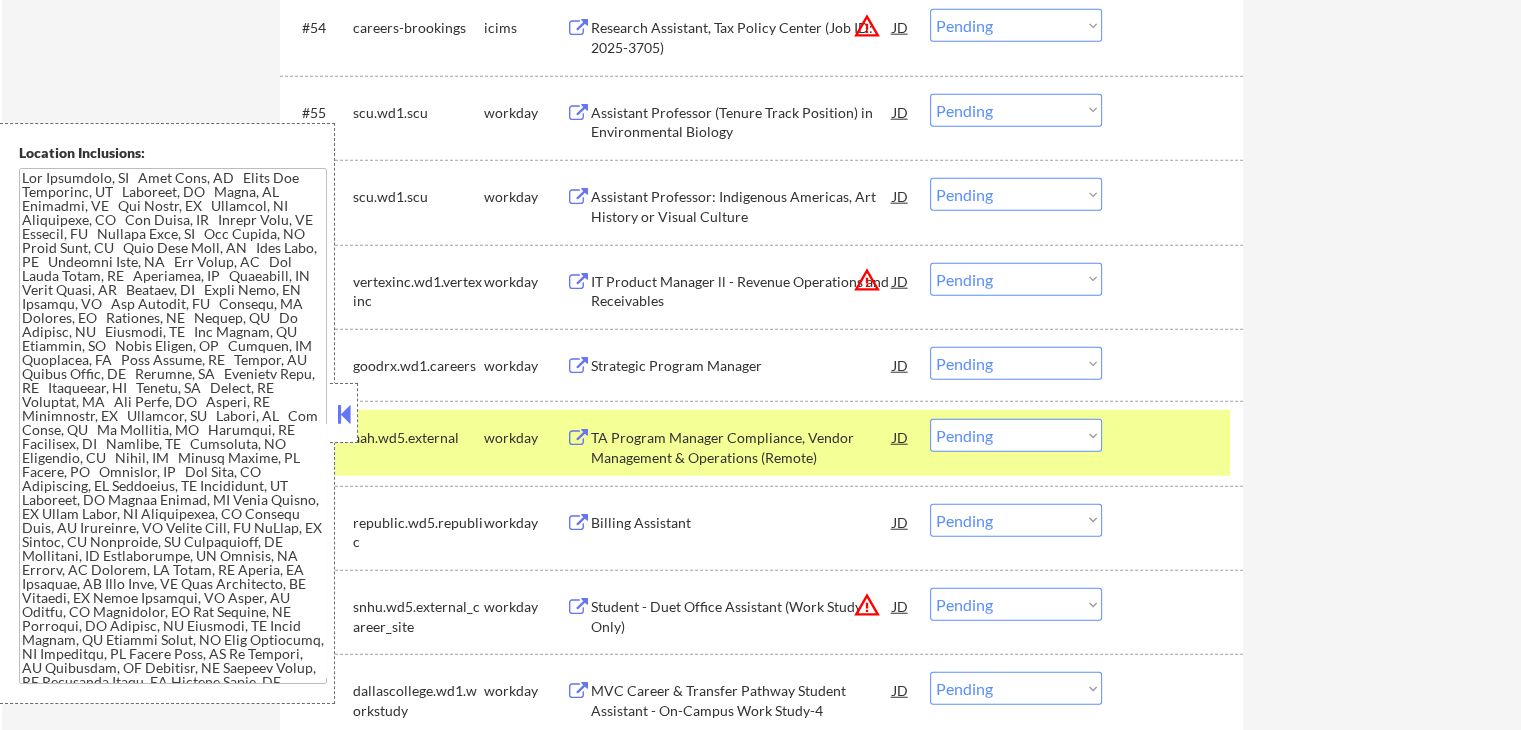 scroll, scrollTop: 5108, scrollLeft: 0, axis: vertical 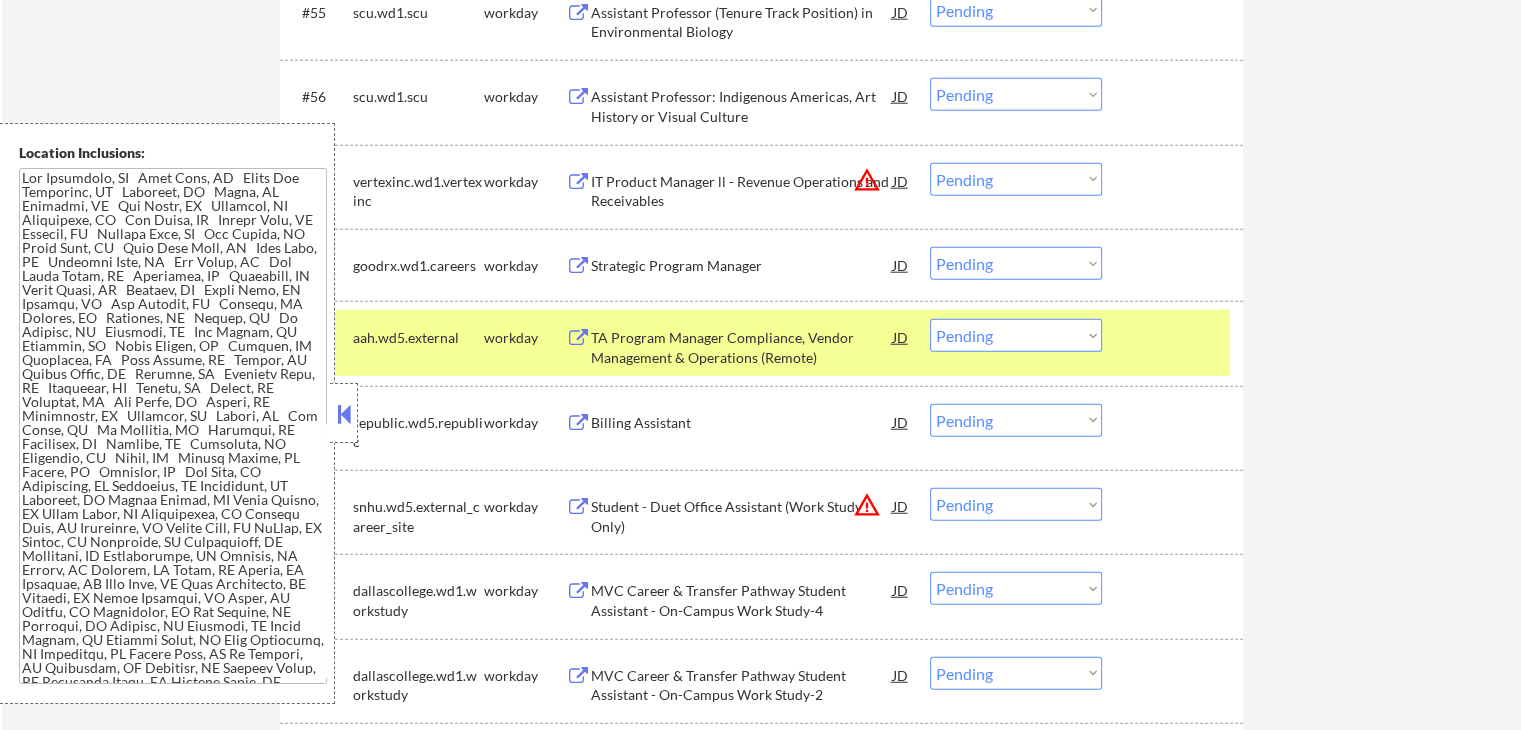 click at bounding box center (344, 414) 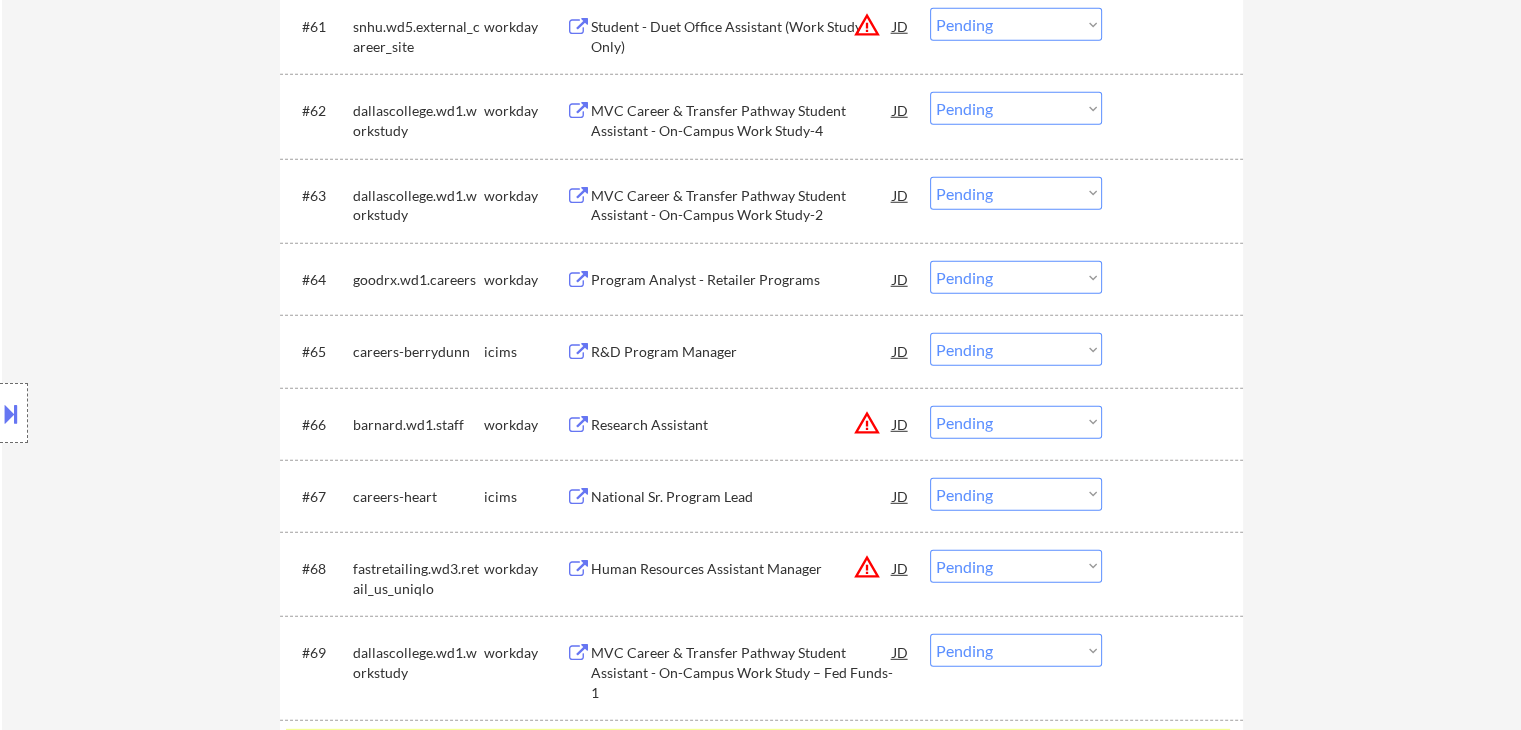 scroll, scrollTop: 5703, scrollLeft: 0, axis: vertical 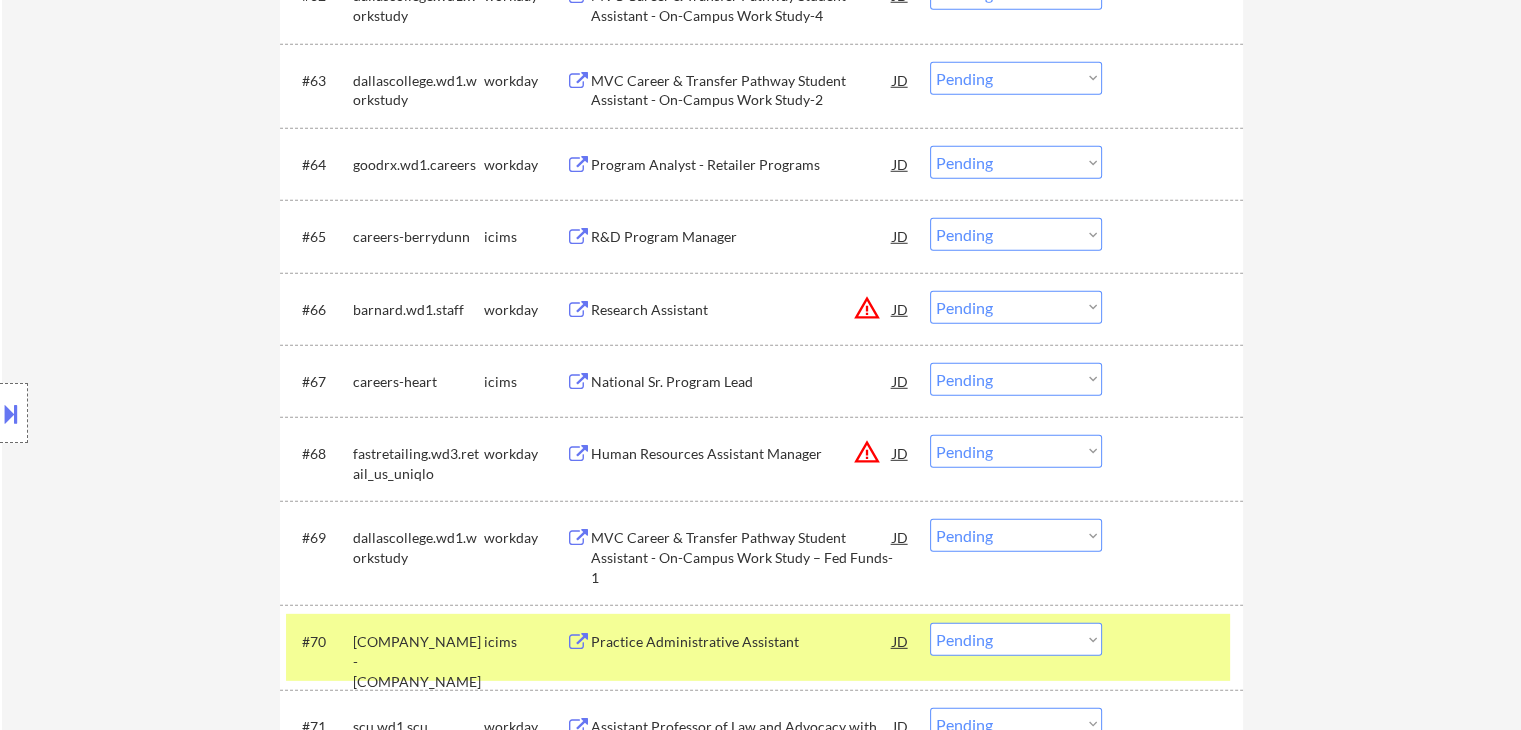 click on "Choose an option... Pending Applied Excluded (Questions) Excluded (Expired) Excluded (Location) Excluded (Bad Match) Excluded (Blocklist) Excluded (Salary) Excluded (Other)" at bounding box center (1016, 162) 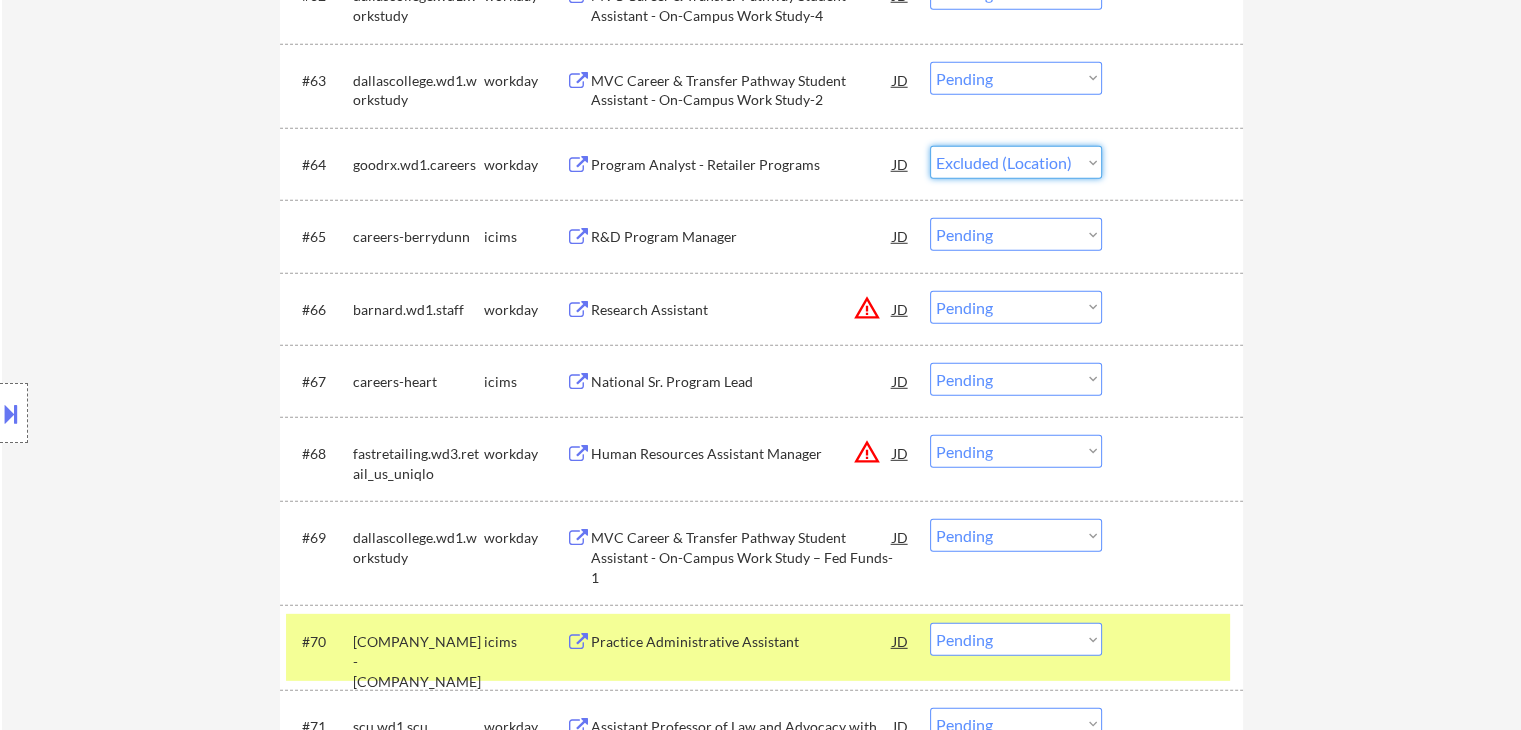 click on "Choose an option... Pending Applied Excluded (Questions) Excluded (Expired) Excluded (Location) Excluded (Bad Match) Excluded (Blocklist) Excluded (Salary) Excluded (Other)" at bounding box center (1016, 162) 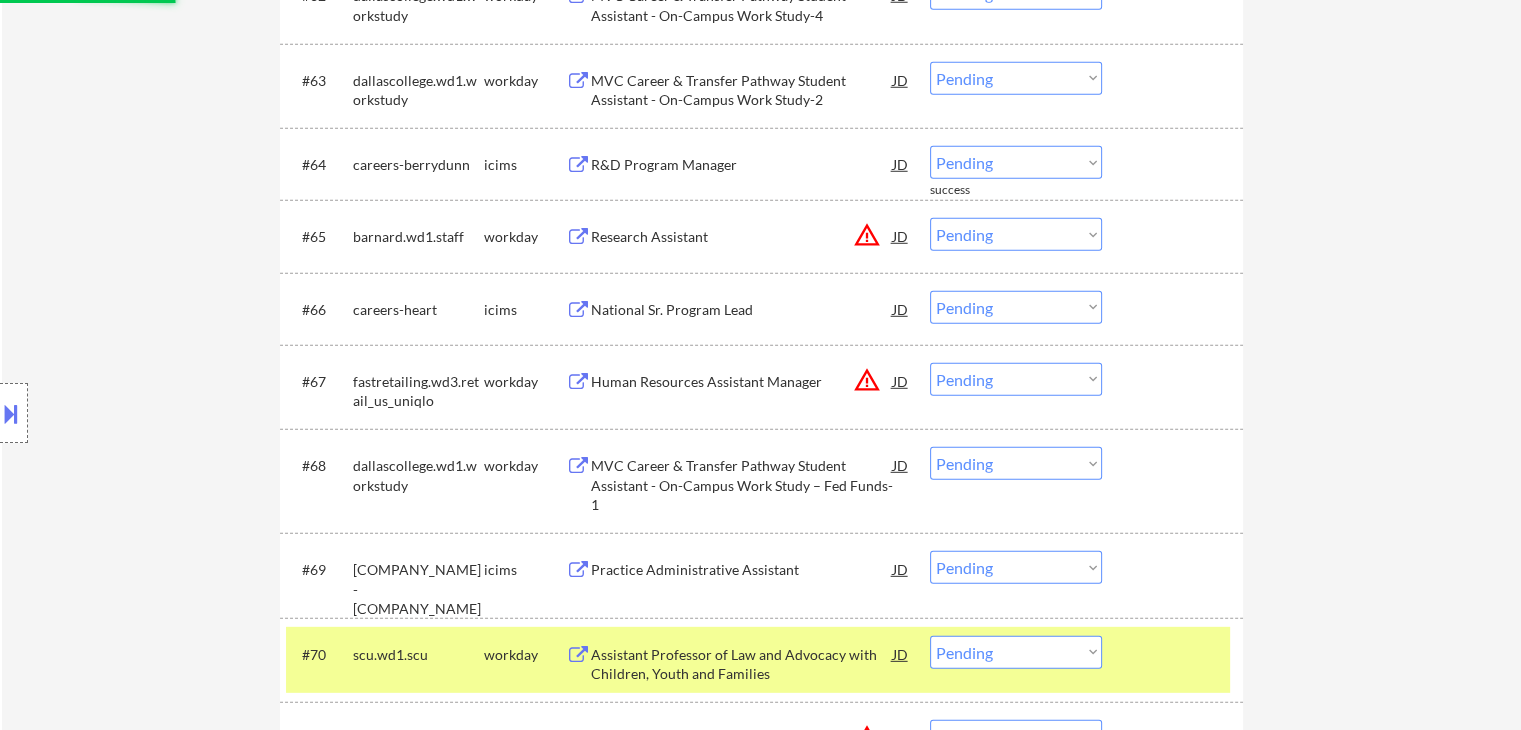 scroll, scrollTop: 5008, scrollLeft: 0, axis: vertical 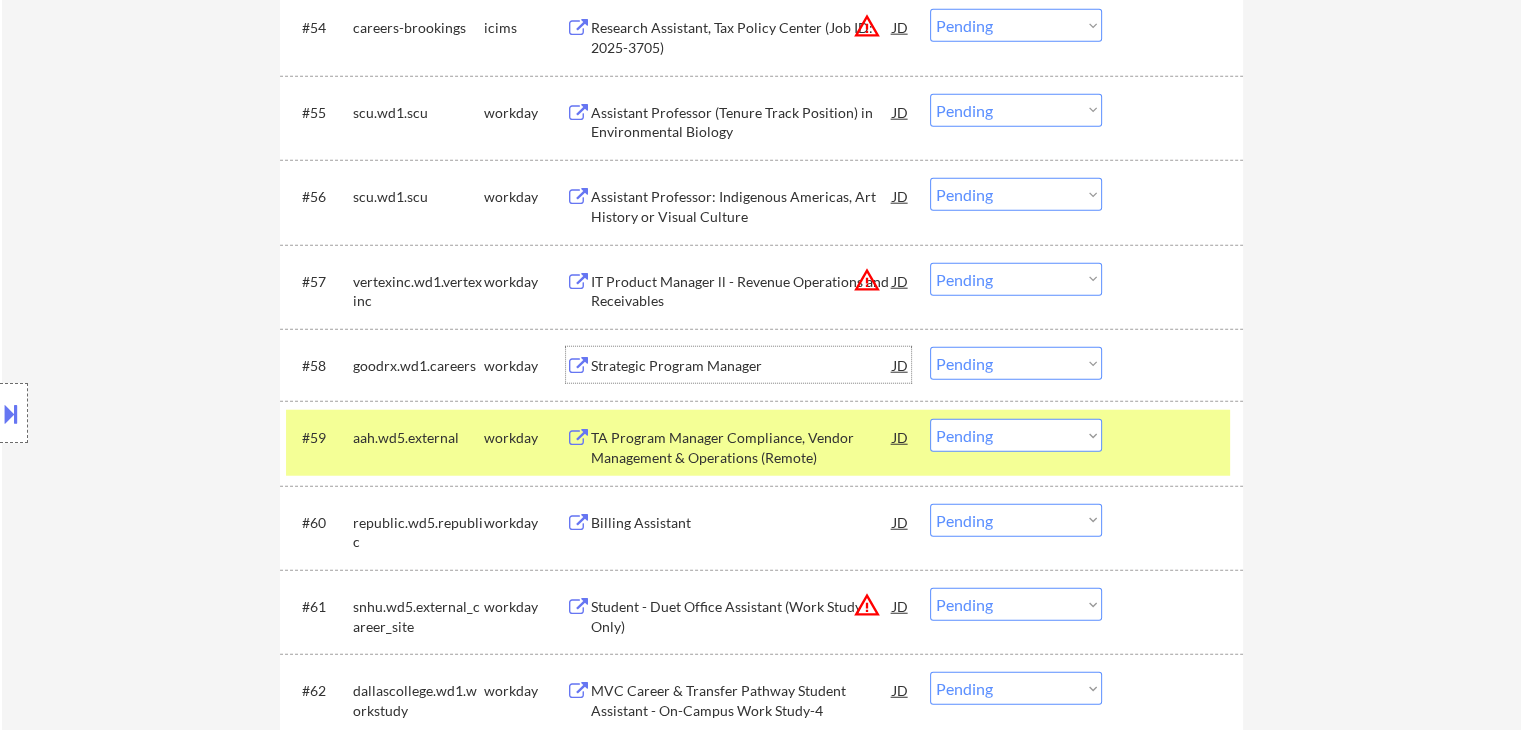 click on "Strategic Program Manager" at bounding box center (742, 366) 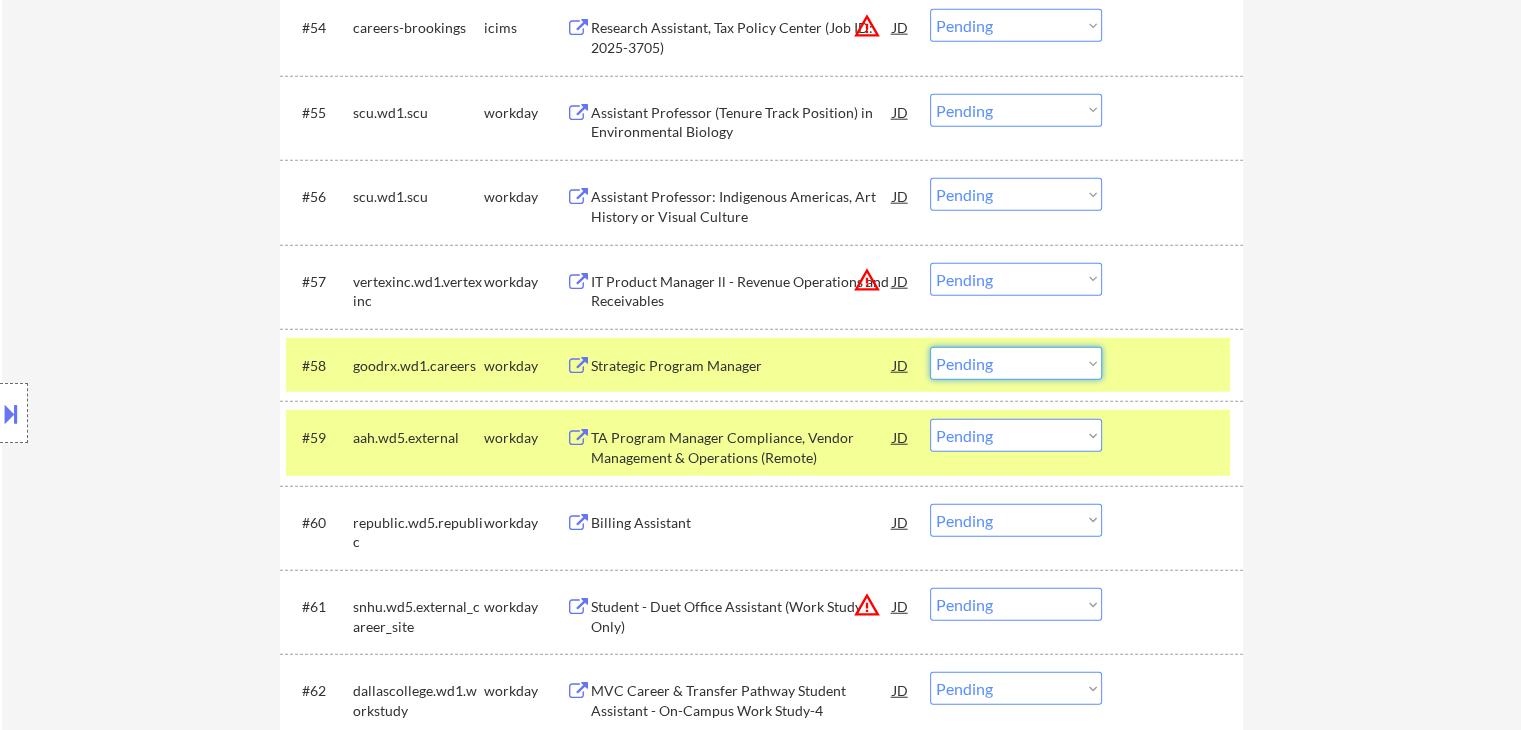 click on "Choose an option... Pending Applied Excluded (Questions) Excluded (Expired) Excluded (Location) Excluded (Bad Match) Excluded (Blocklist) Excluded (Salary) Excluded (Other)" at bounding box center (1016, 363) 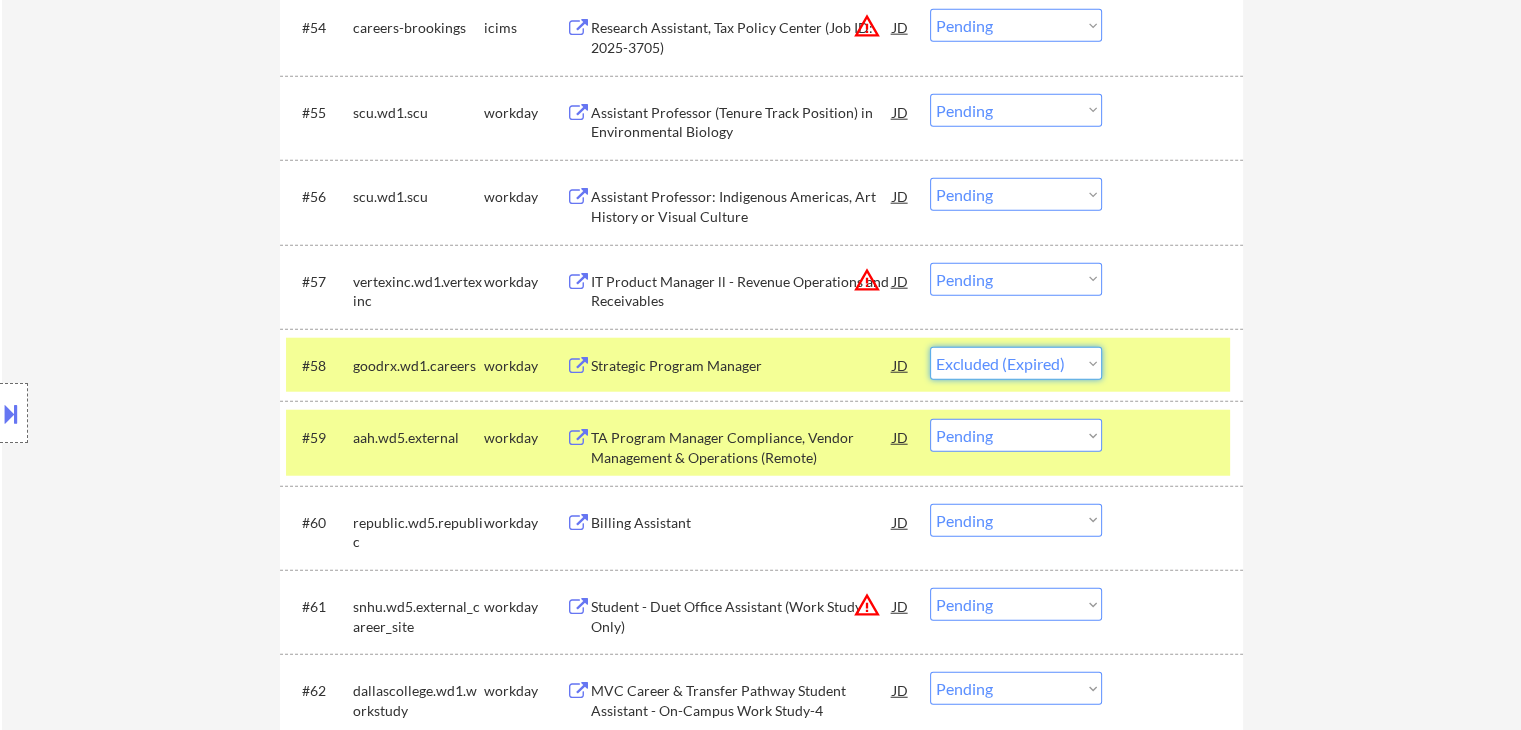 click on "Choose an option... Pending Applied Excluded (Questions) Excluded (Expired) Excluded (Location) Excluded (Bad Match) Excluded (Blocklist) Excluded (Salary) Excluded (Other)" at bounding box center [1016, 363] 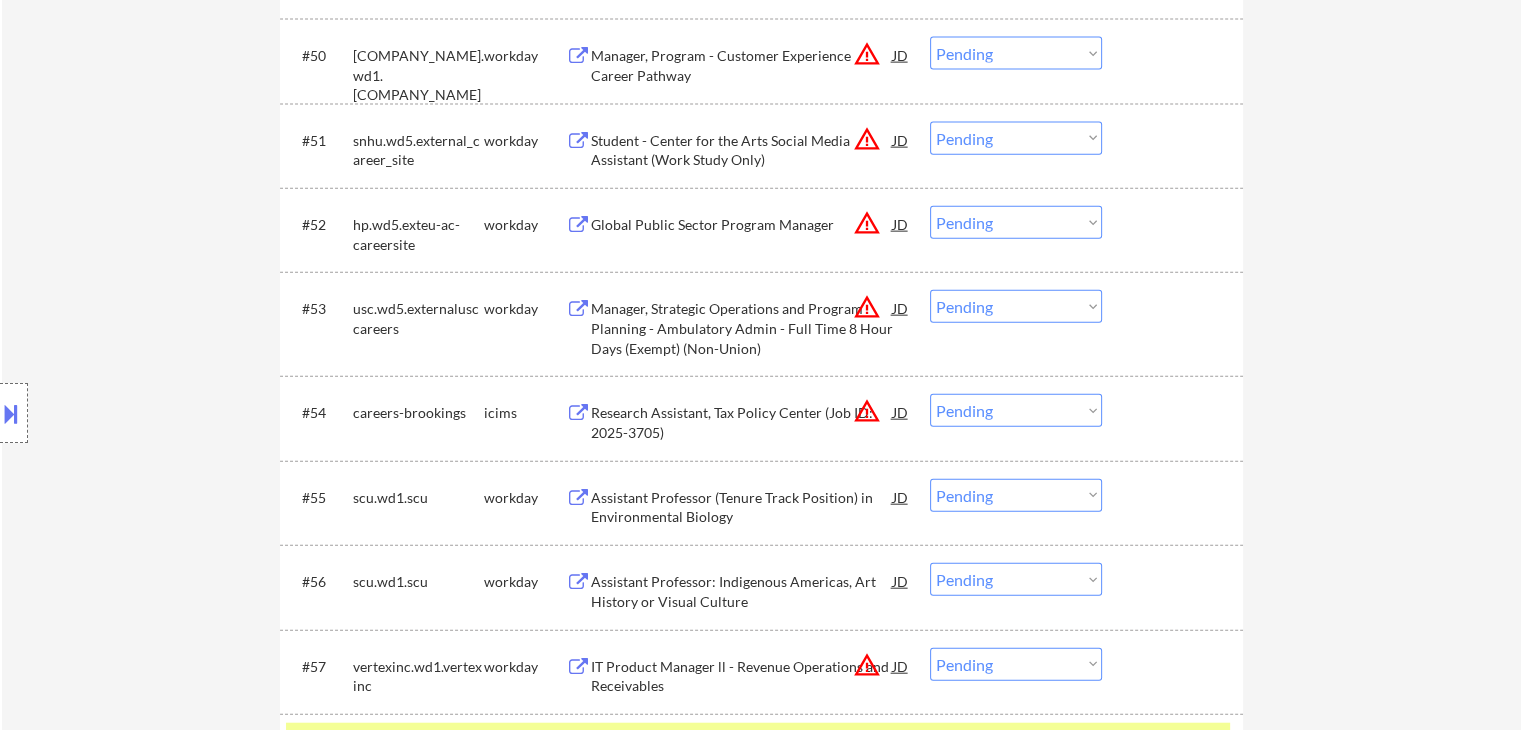 scroll, scrollTop: 4108, scrollLeft: 0, axis: vertical 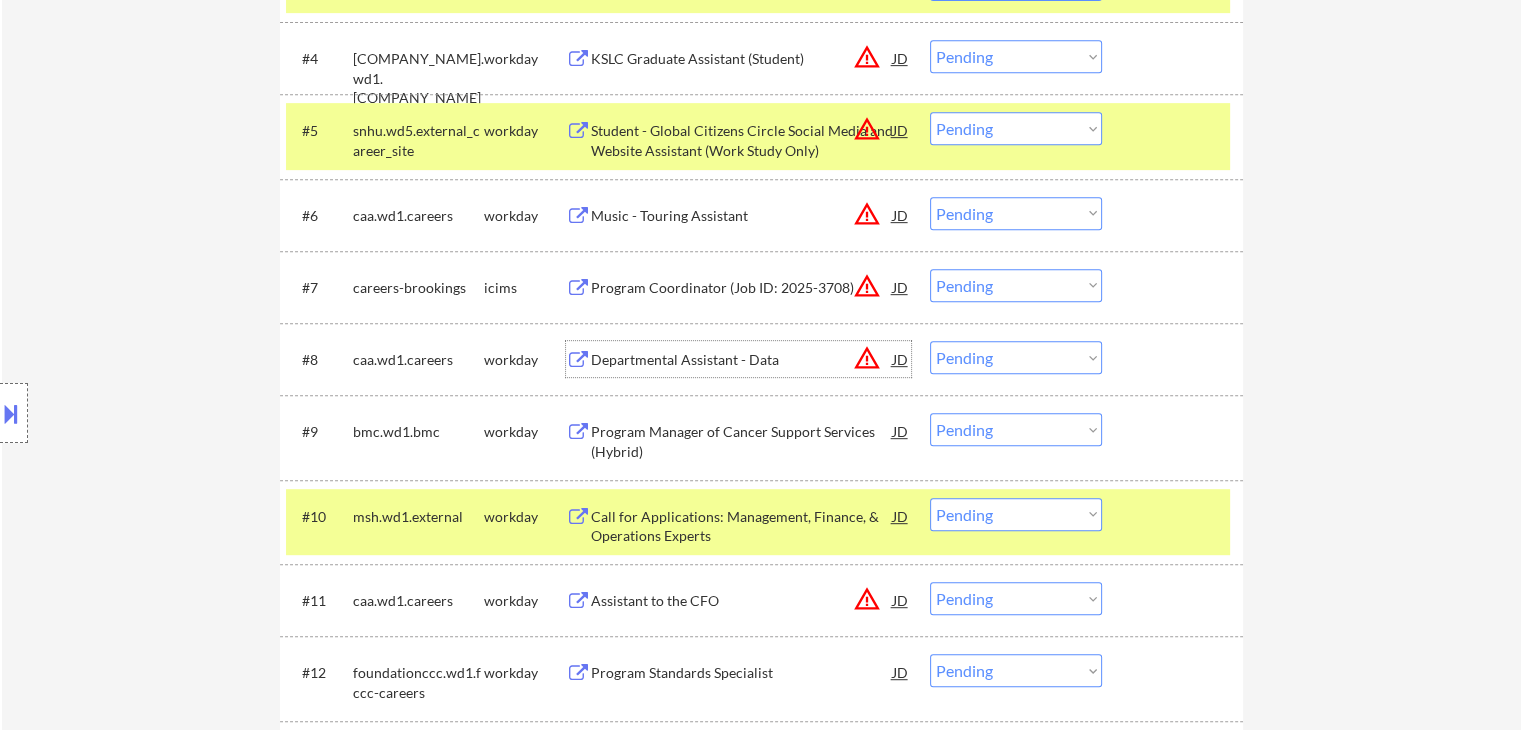 click on "Departmental Assistant - Data" at bounding box center [742, 360] 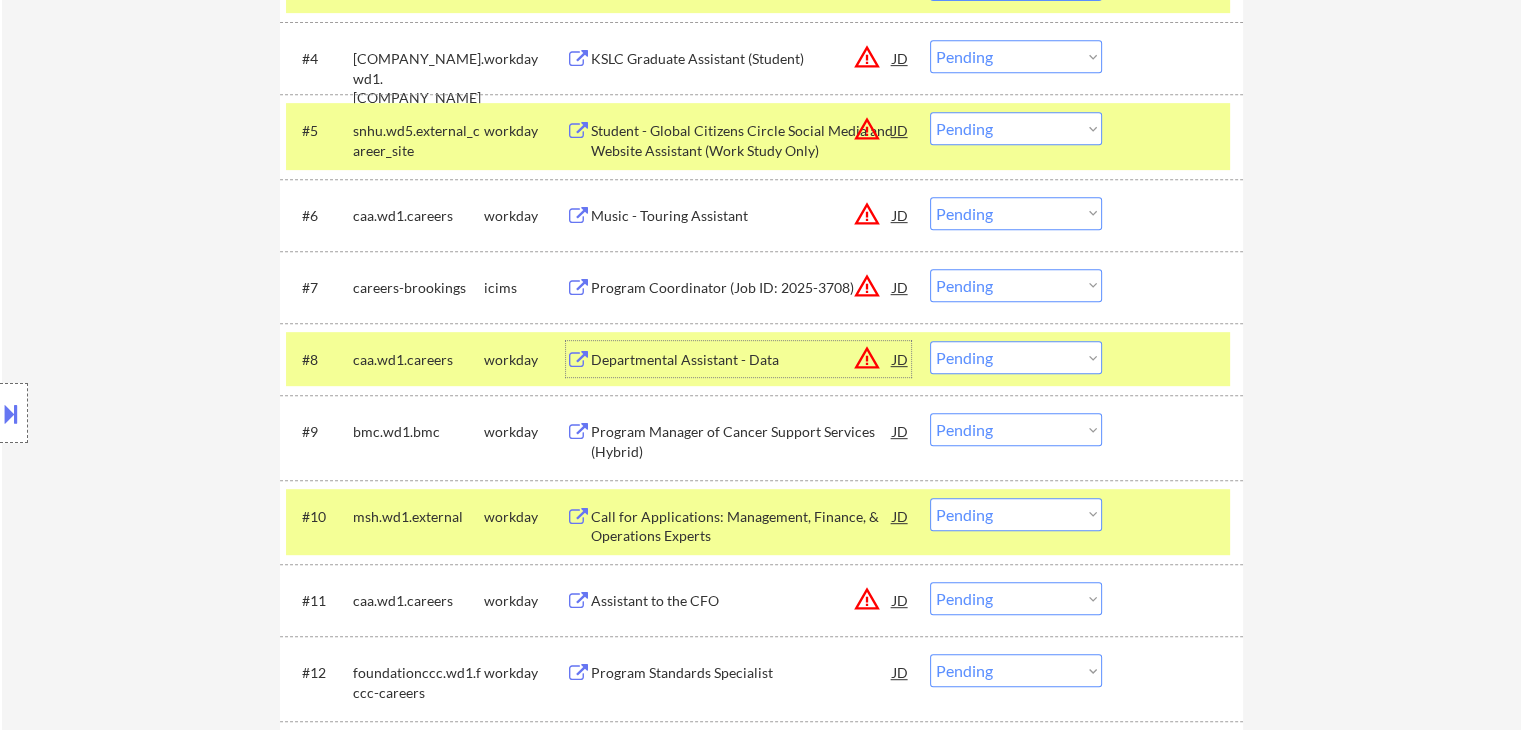 scroll, scrollTop: 1016, scrollLeft: 0, axis: vertical 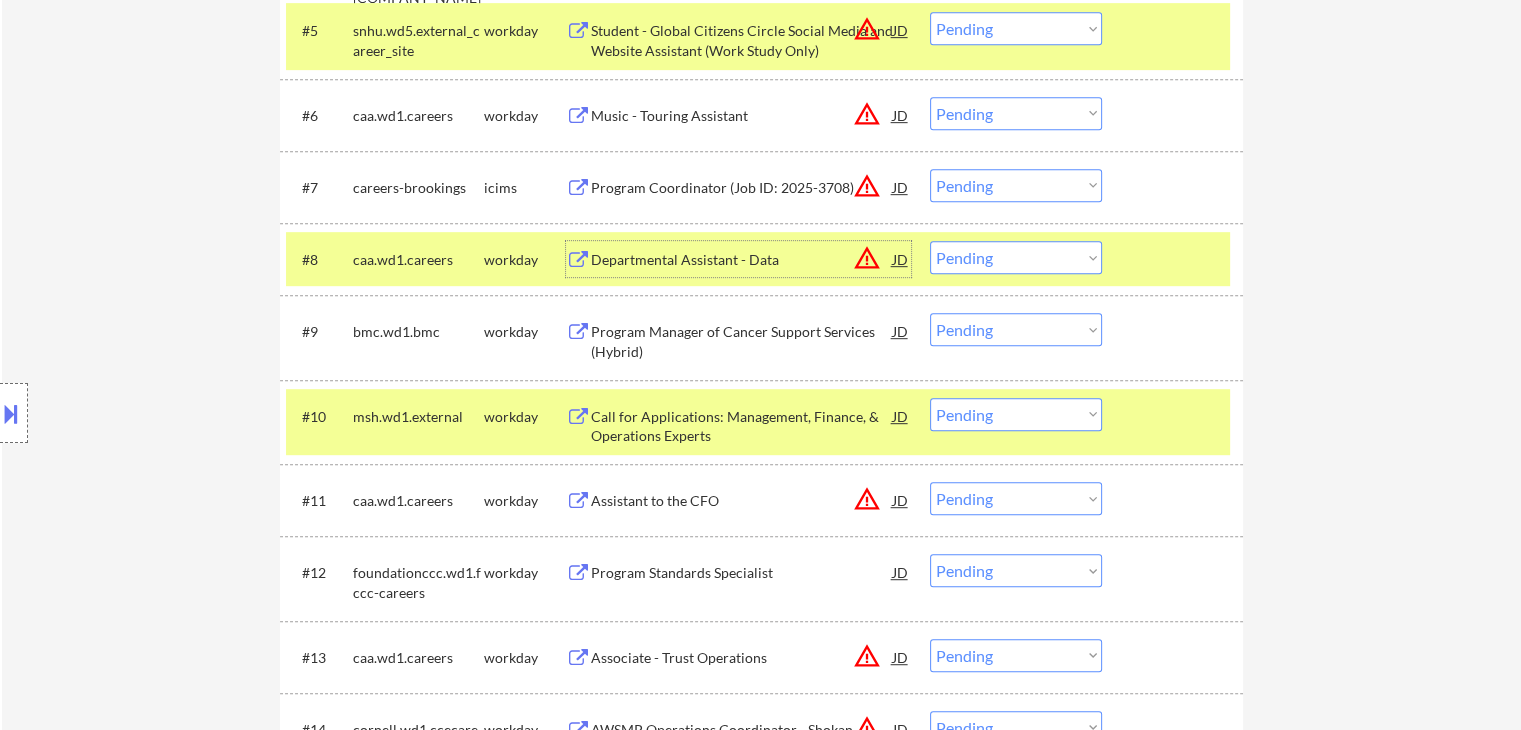 click on "Choose an option... Pending Applied Excluded (Questions) Excluded (Expired) Excluded (Location) Excluded (Bad Match) Excluded (Blocklist) Excluded (Salary) Excluded (Other)" at bounding box center (1016, 257) 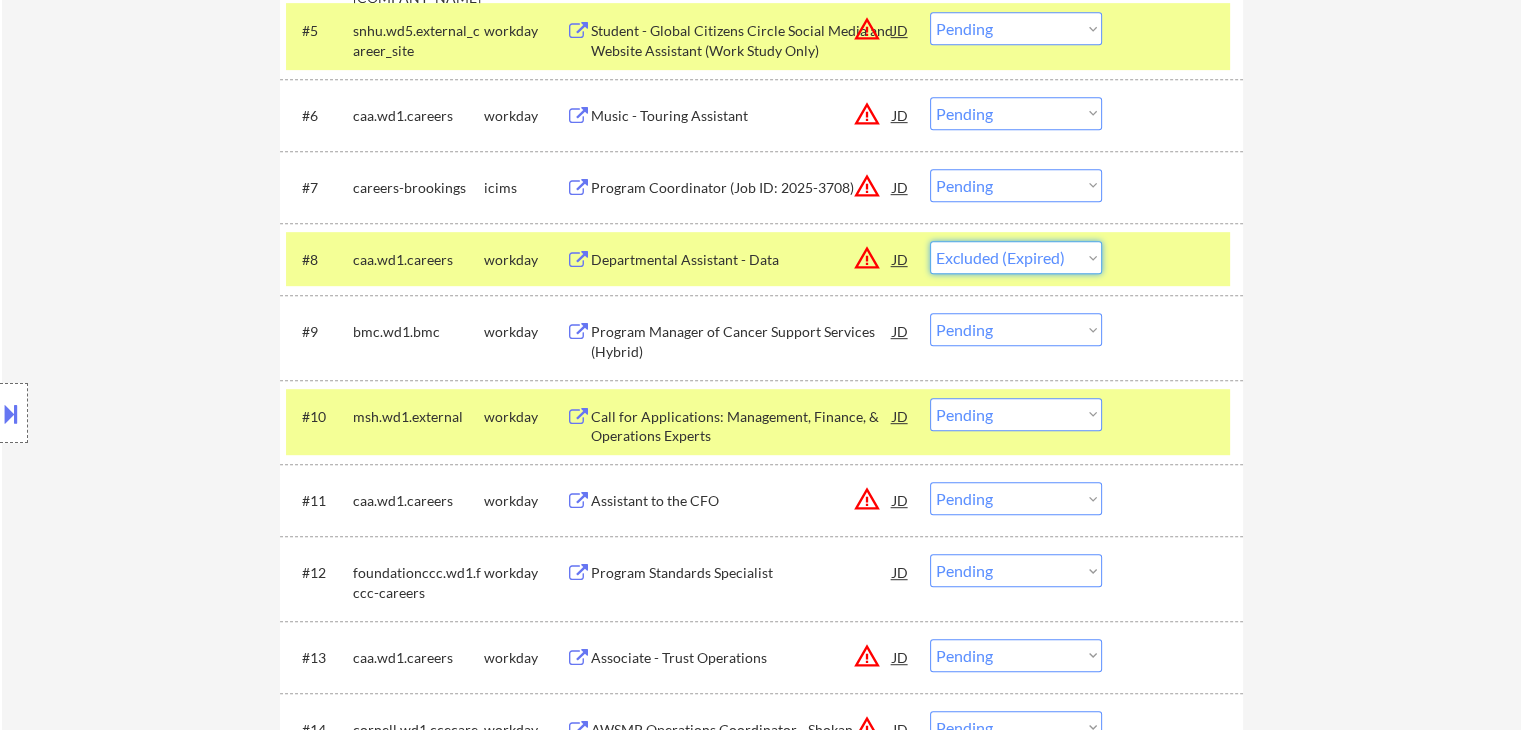 click on "Choose an option... Pending Applied Excluded (Questions) Excluded (Expired) Excluded (Location) Excluded (Bad Match) Excluded (Blocklist) Excluded (Salary) Excluded (Other)" at bounding box center (1016, 257) 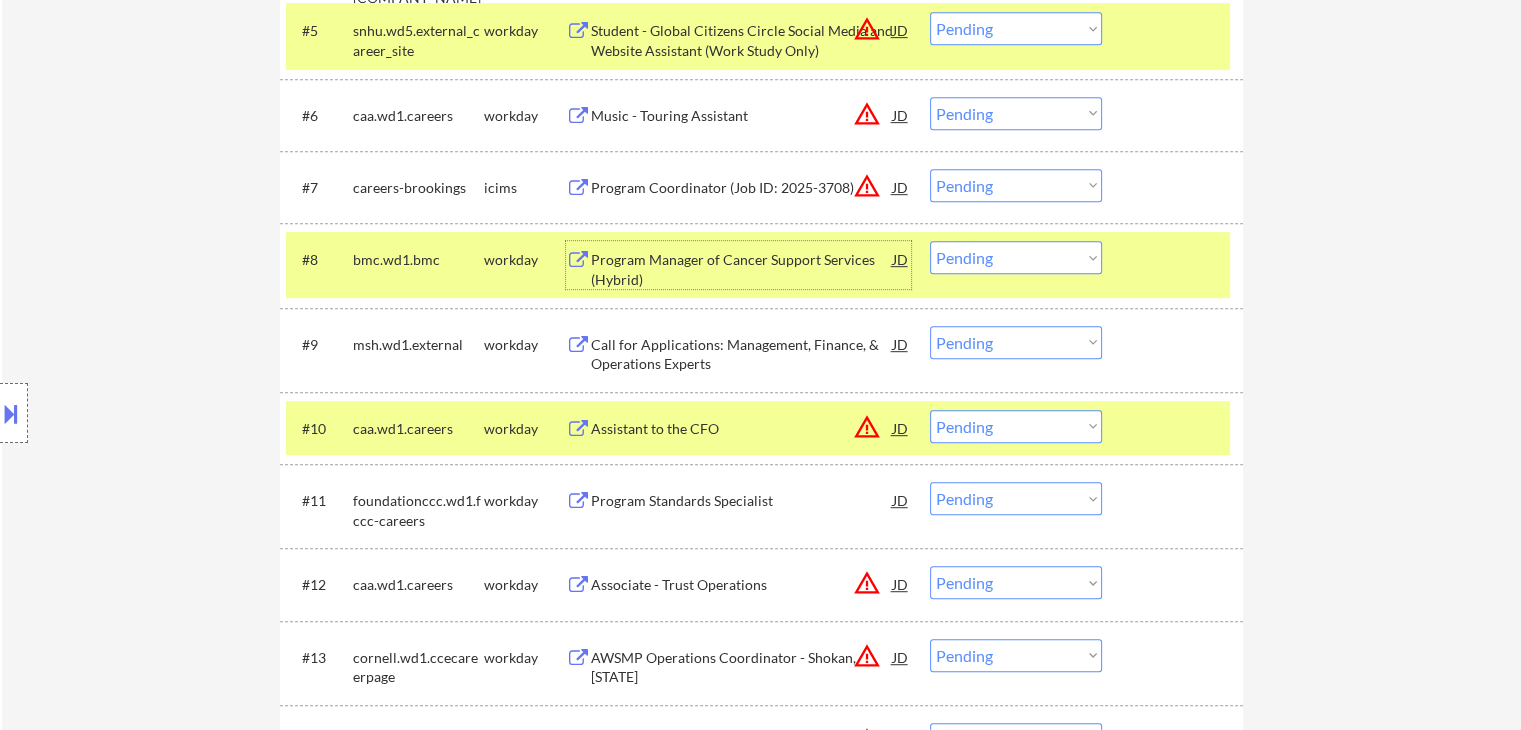 click on "Program Manager of Cancer Support Services (Hybrid)" at bounding box center [742, 269] 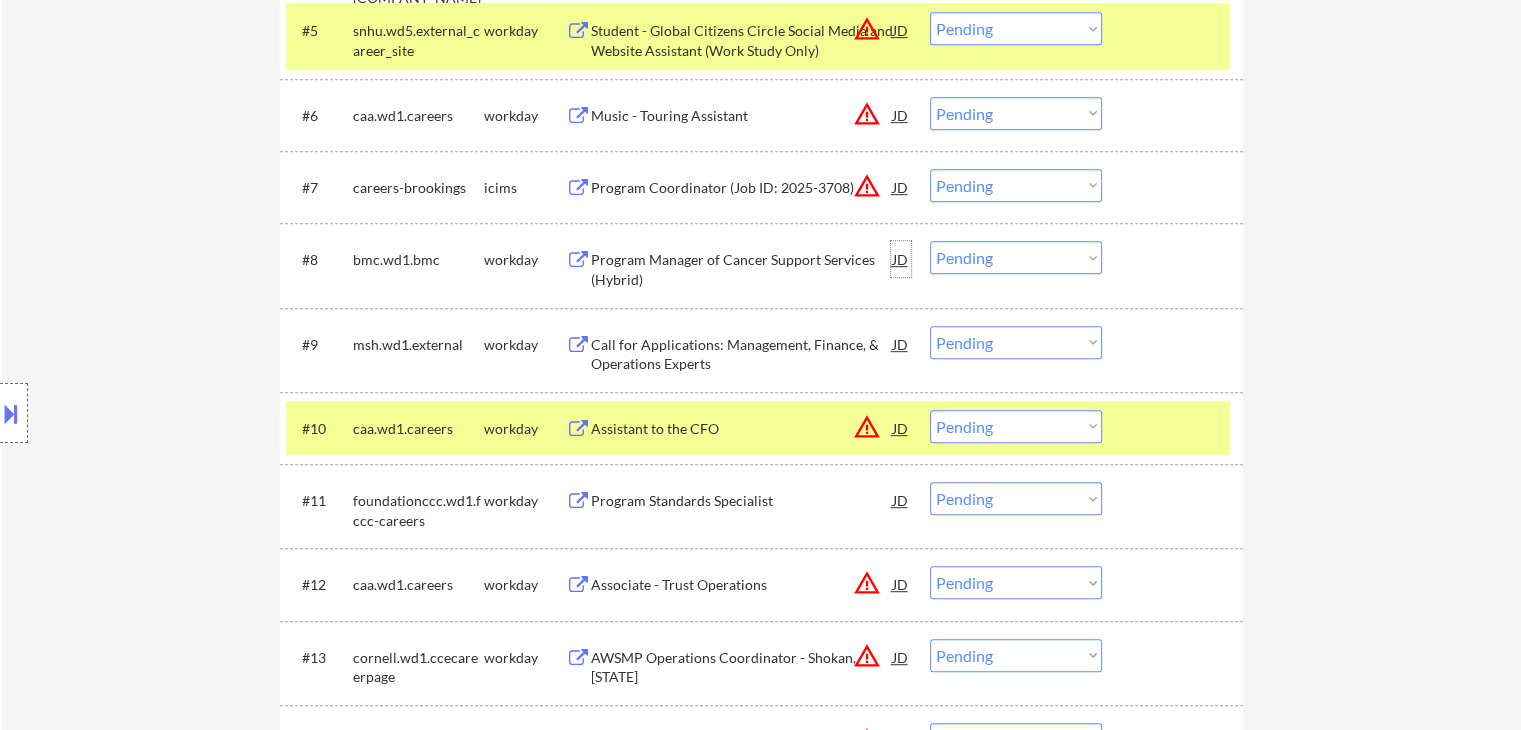 click on "JD" at bounding box center (901, 259) 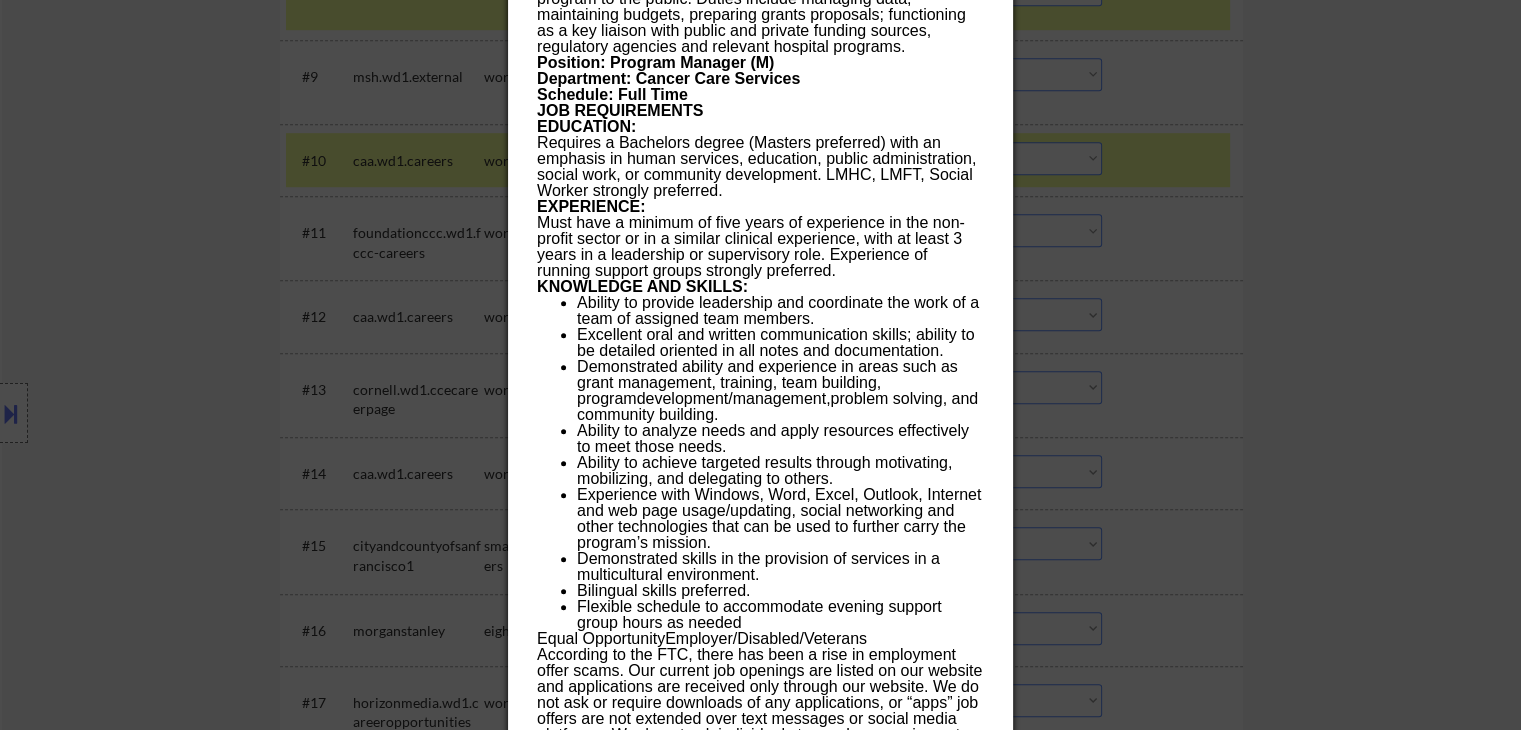 scroll, scrollTop: 1416, scrollLeft: 0, axis: vertical 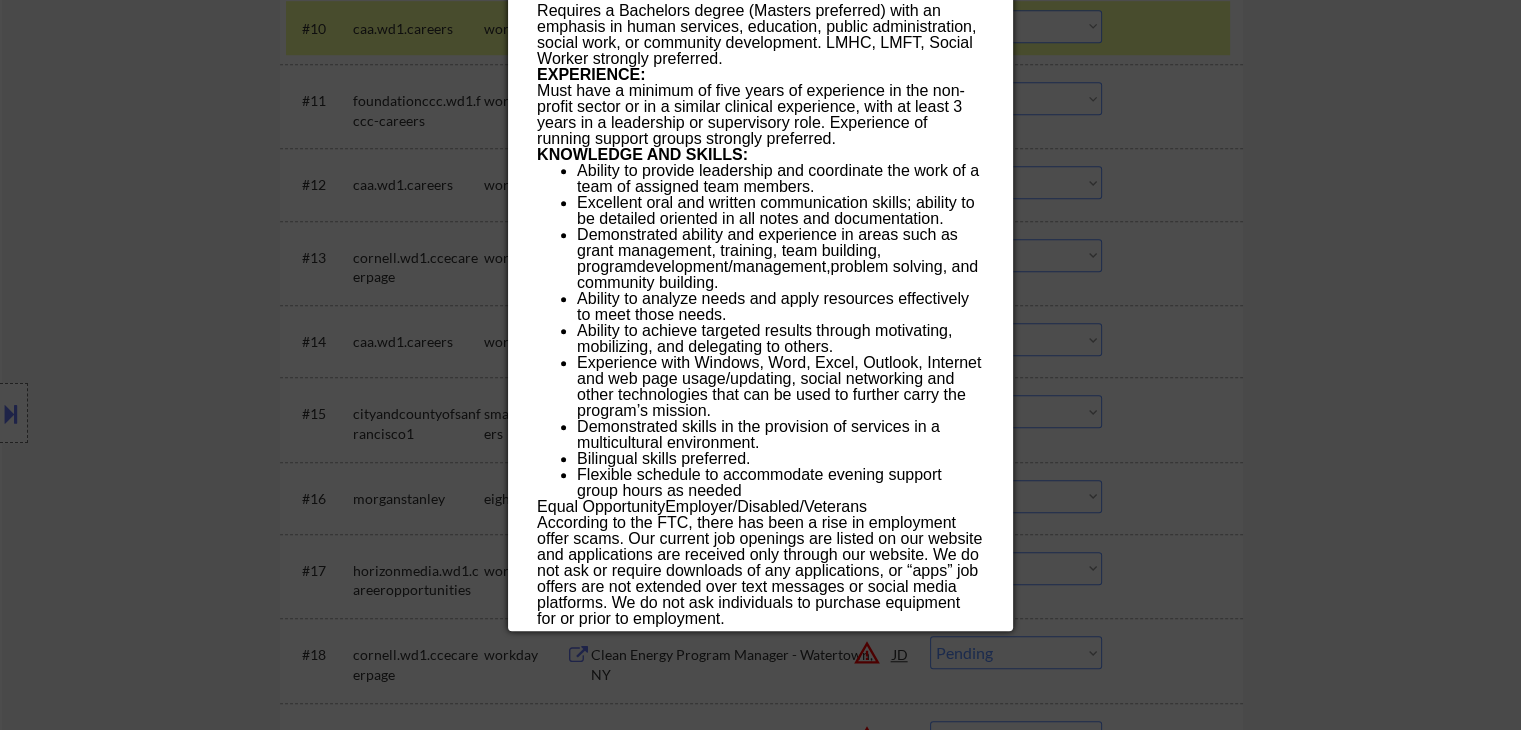 click at bounding box center (760, 365) 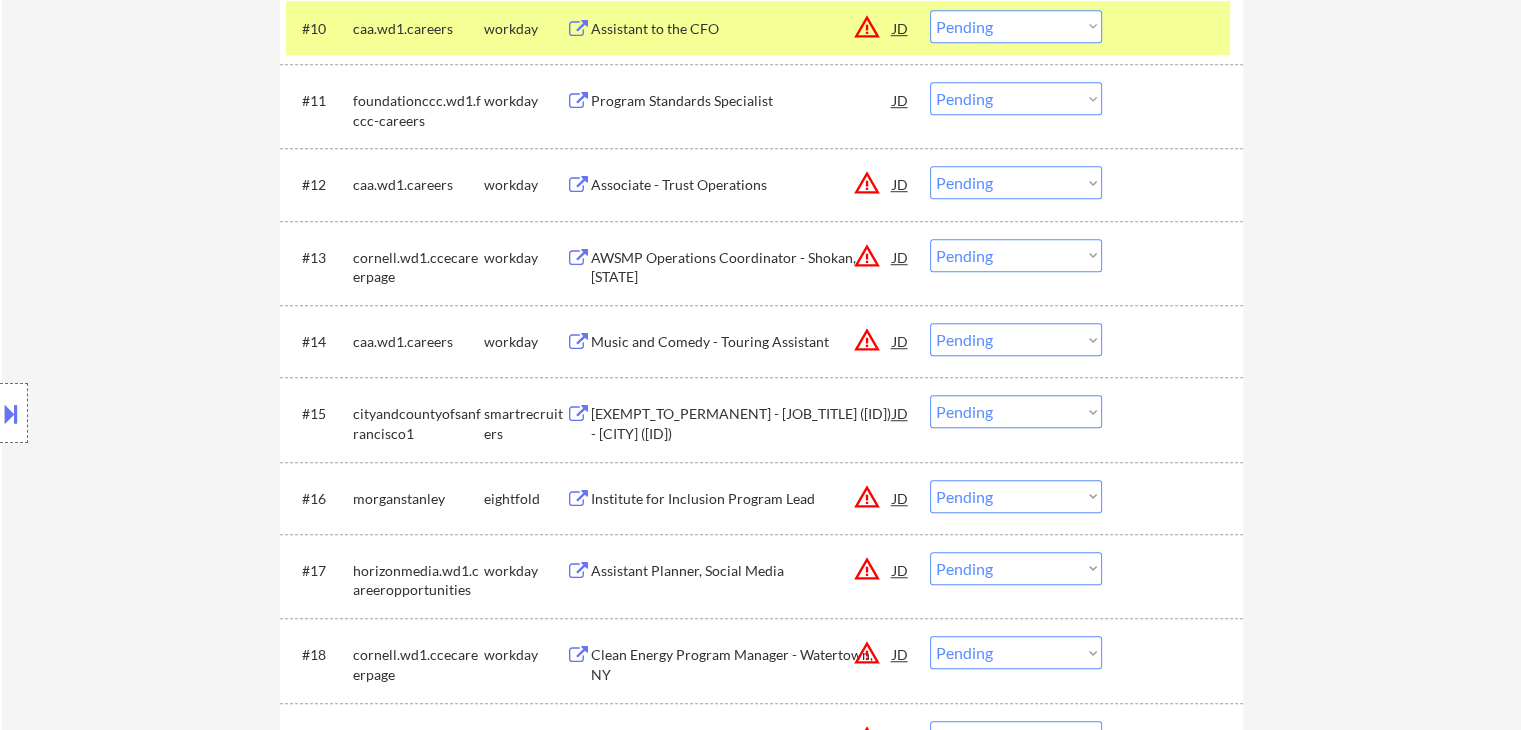 click on "Program Standards Specialist" at bounding box center [742, 101] 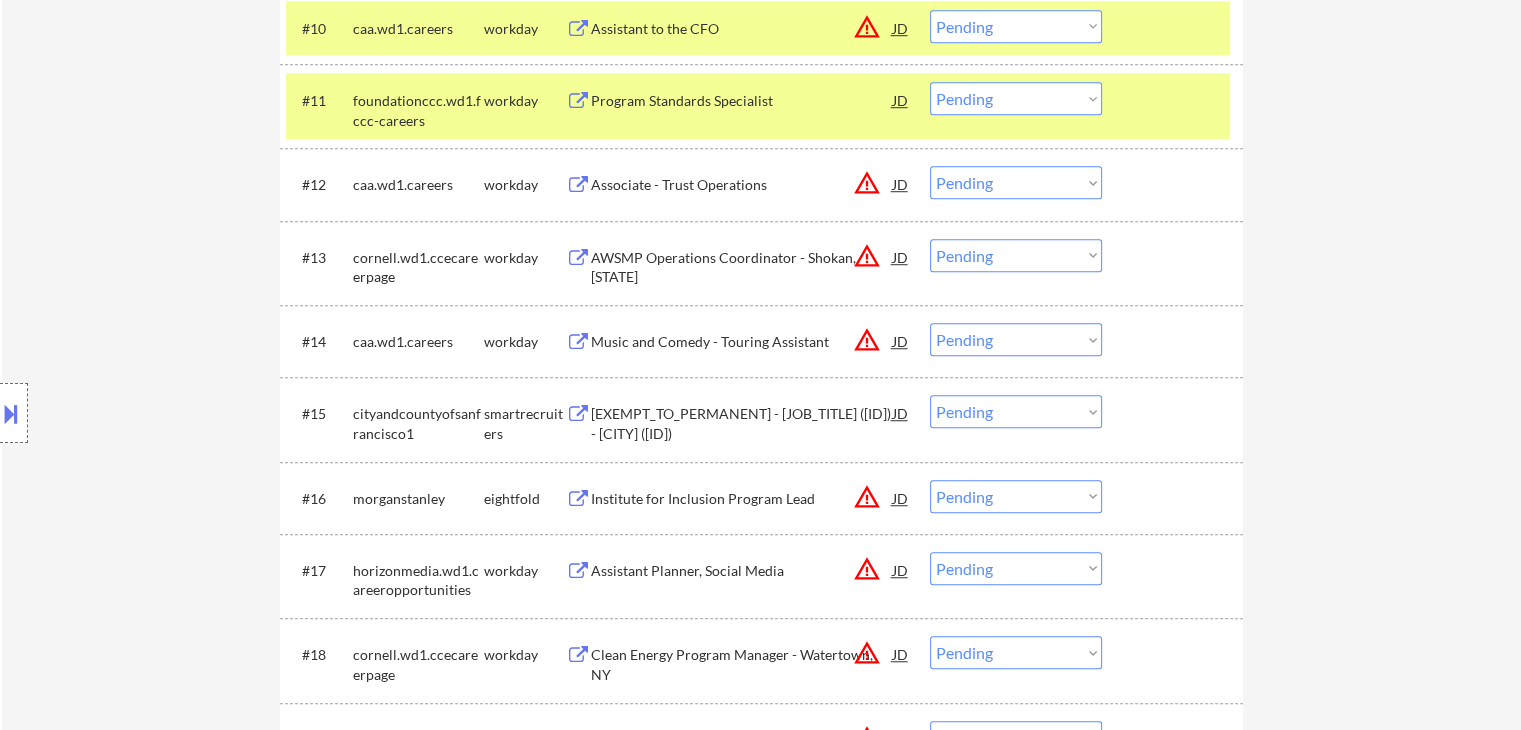 click on "Choose an option... Pending Applied Excluded (Questions) Excluded (Expired) Excluded (Location) Excluded (Bad Match) Excluded (Blocklist) Excluded (Salary) Excluded (Other)" at bounding box center [1016, 98] 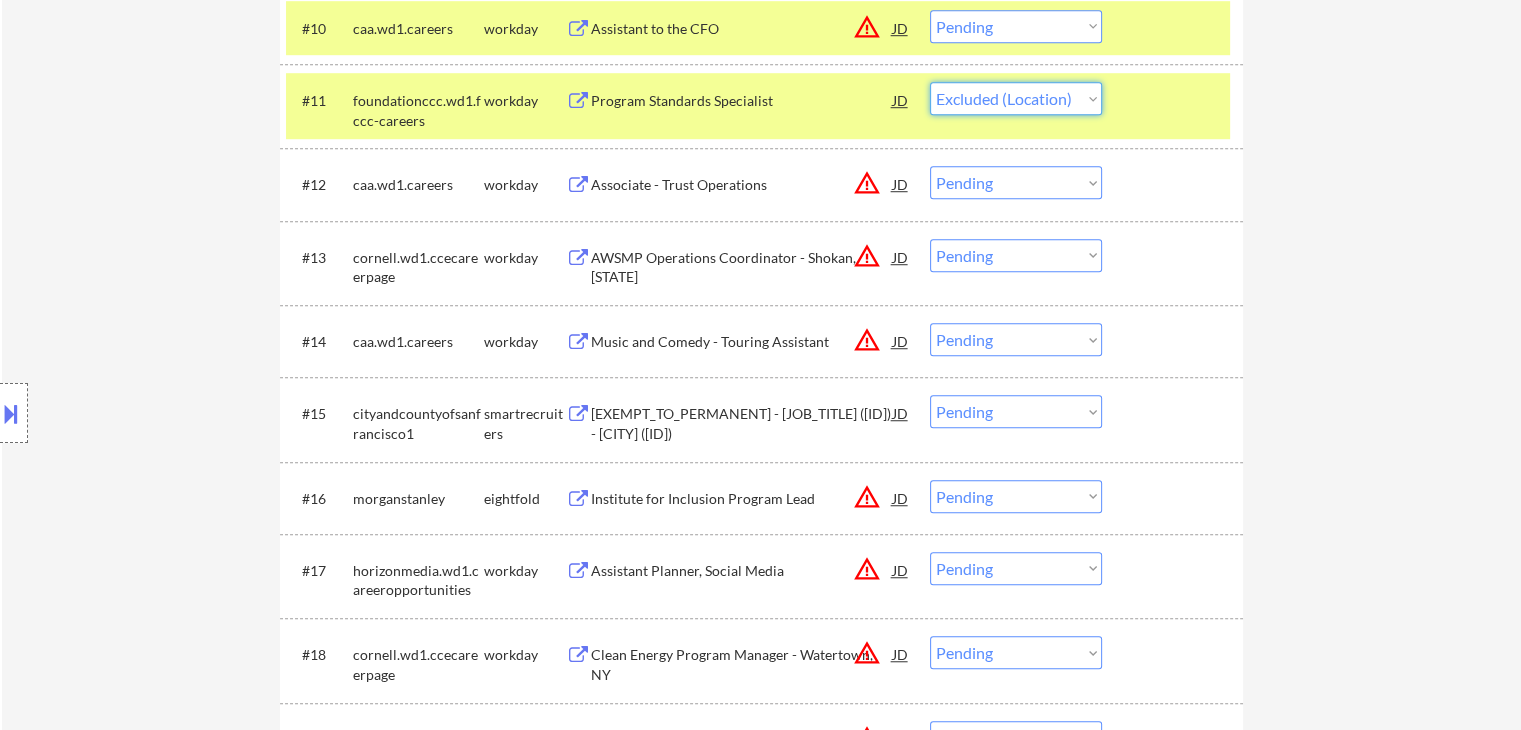 click on "Choose an option... Pending Applied Excluded (Questions) Excluded (Expired) Excluded (Location) Excluded (Bad Match) Excluded (Blocklist) Excluded (Salary) Excluded (Other)" at bounding box center [1016, 98] 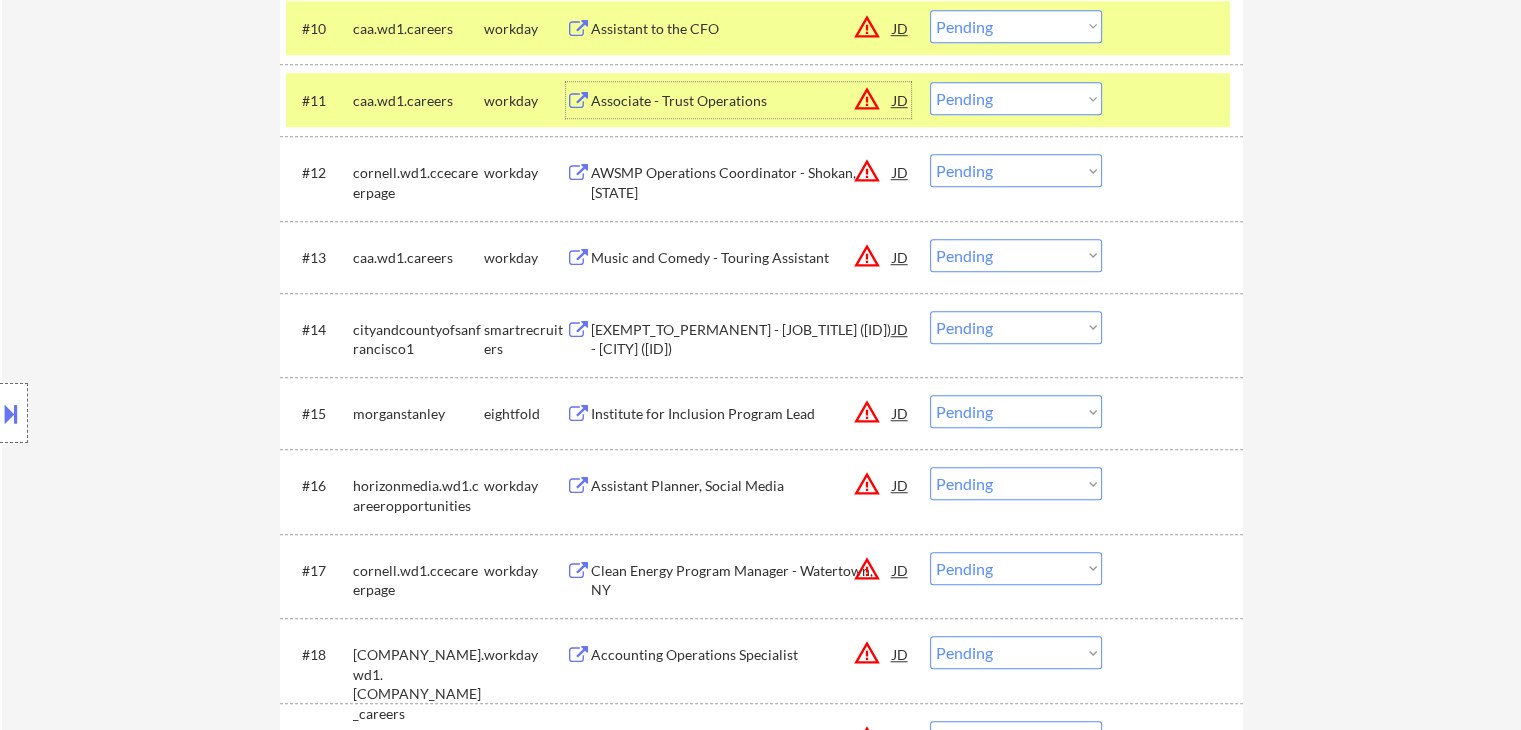 click on "Associate - Trust Operations" at bounding box center [742, 101] 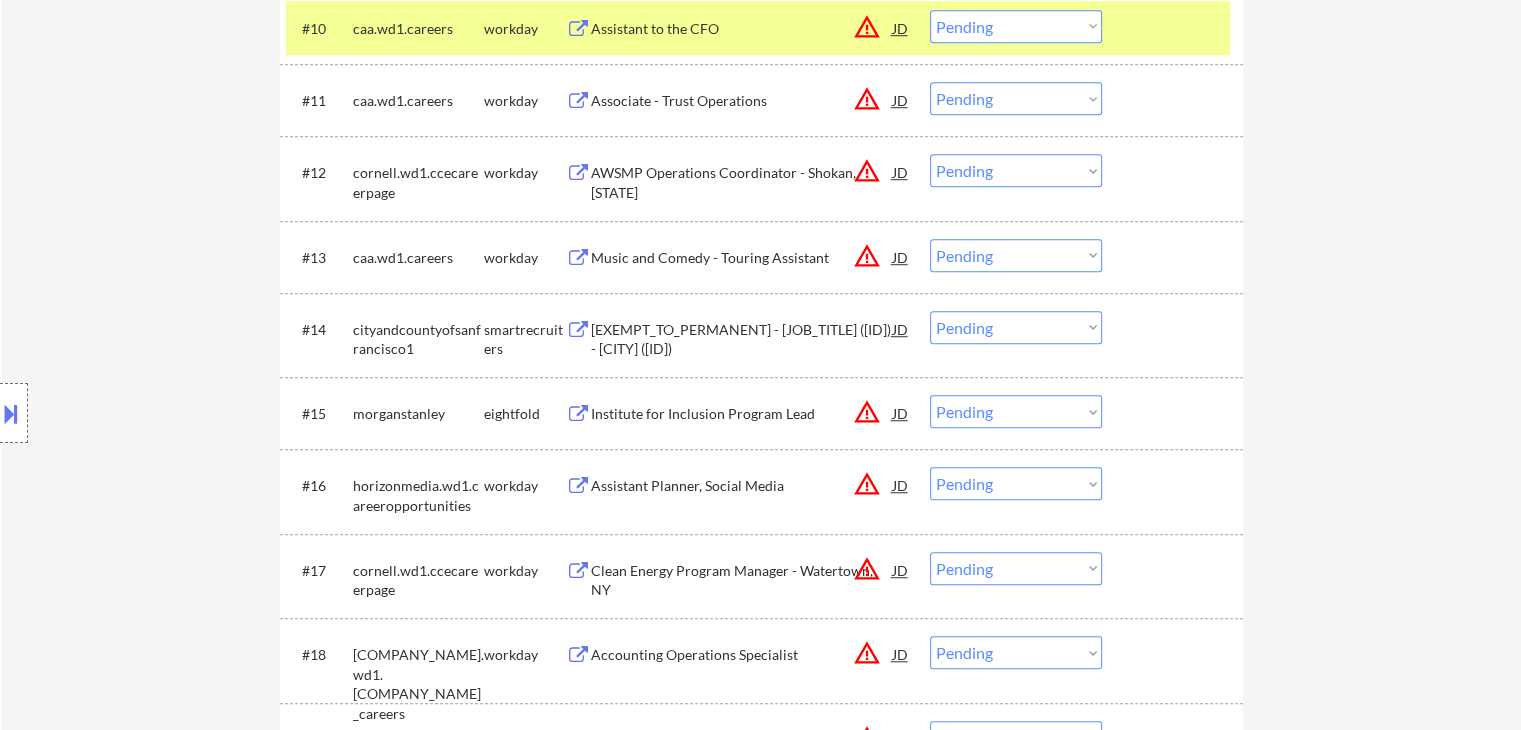 click at bounding box center (11, 413) 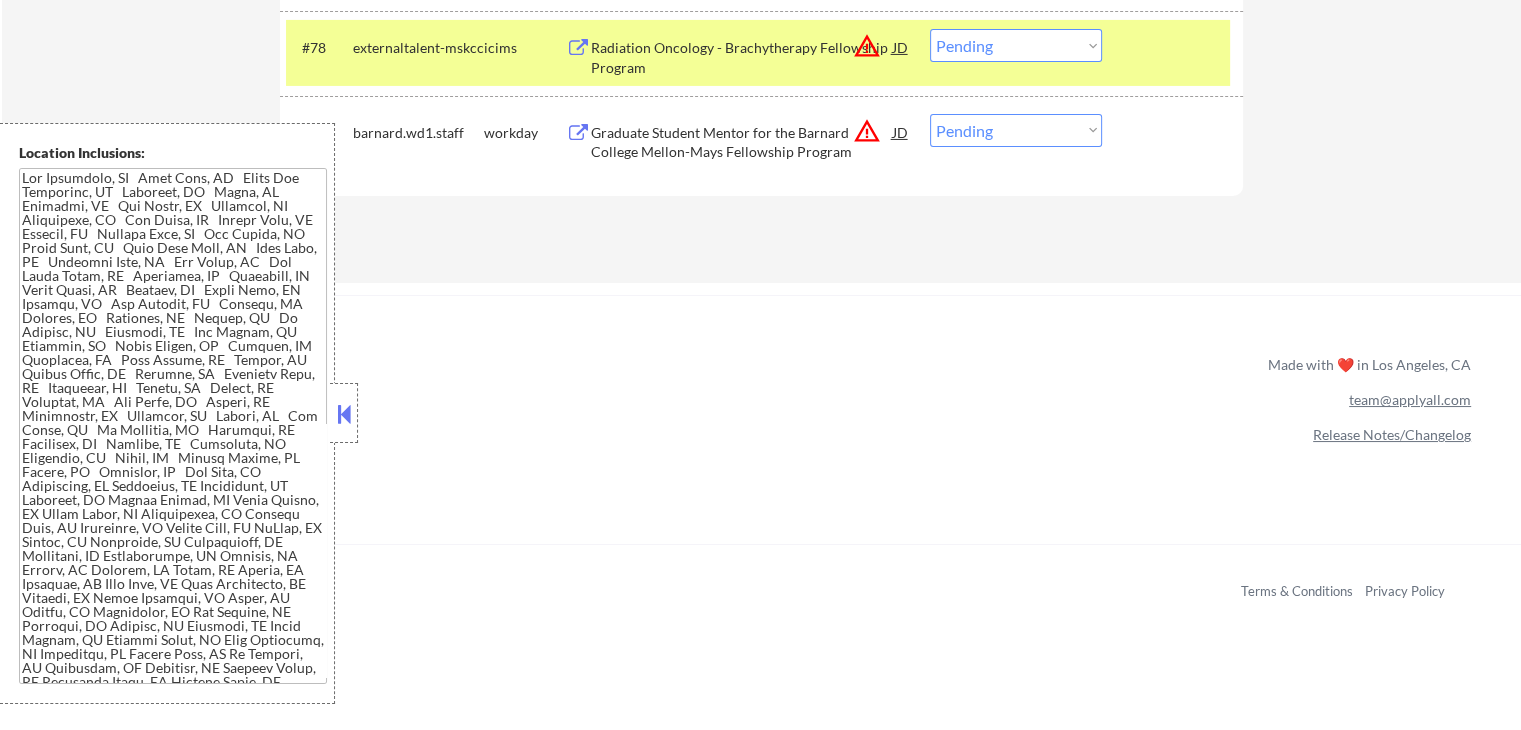 scroll, scrollTop: 1151, scrollLeft: 0, axis: vertical 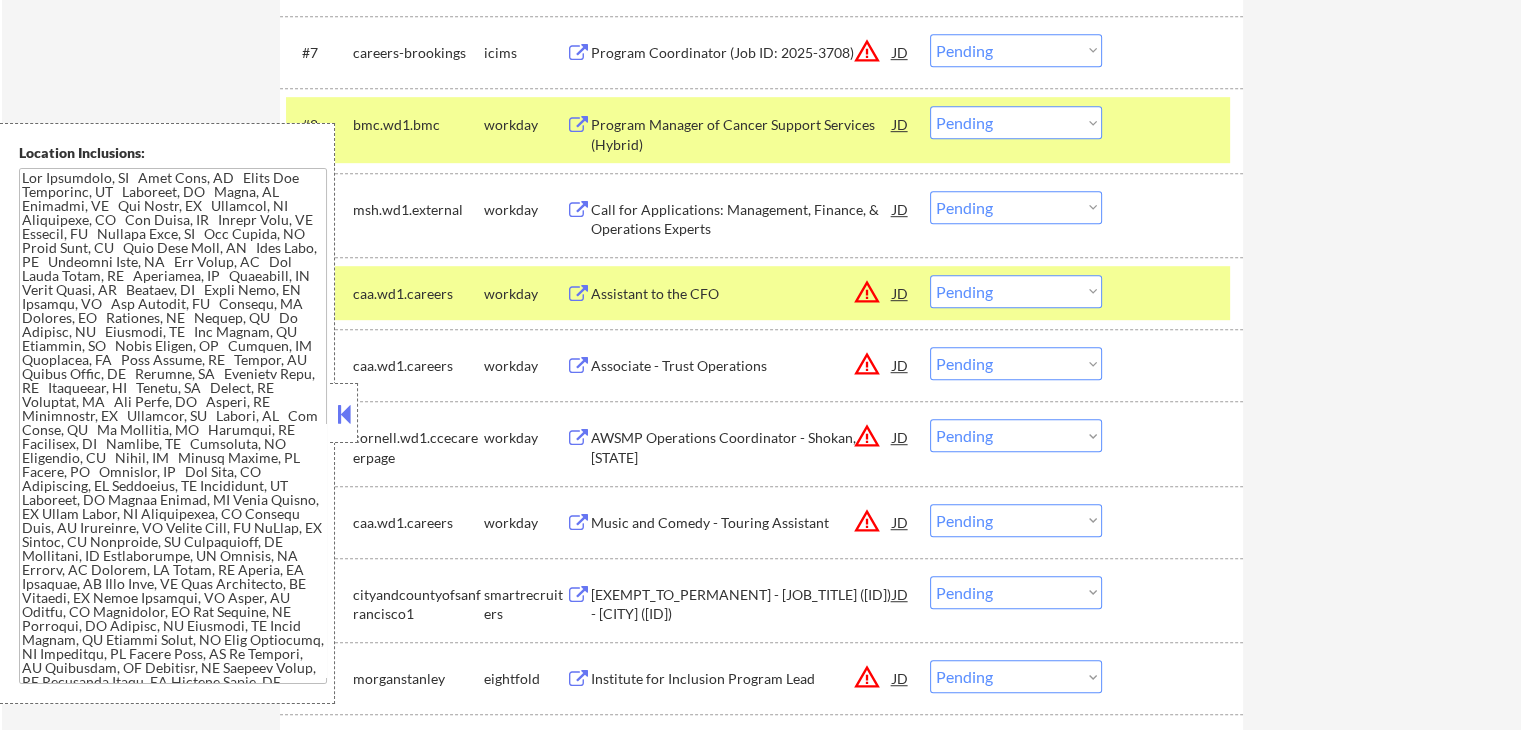 click at bounding box center [344, 414] 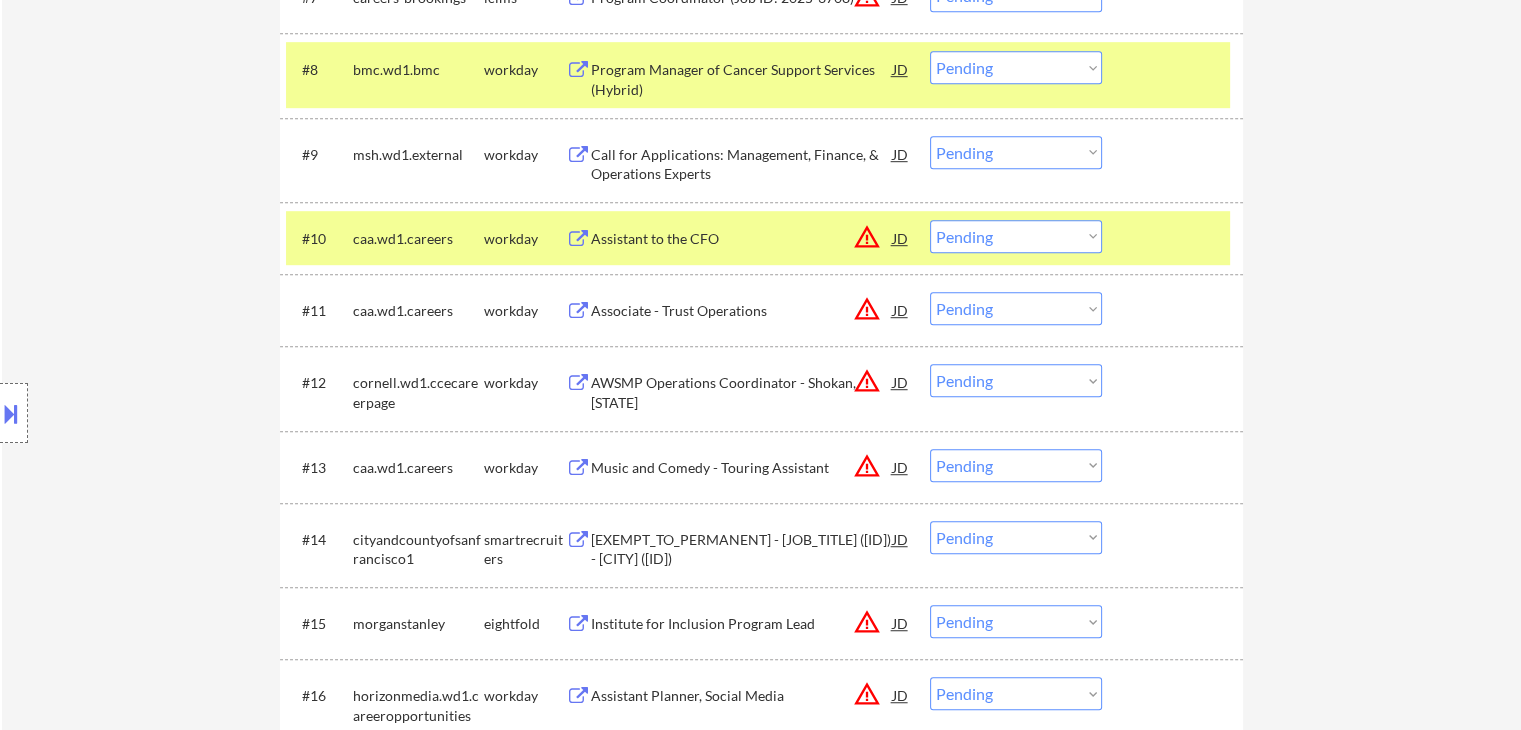 scroll, scrollTop: 1251, scrollLeft: 0, axis: vertical 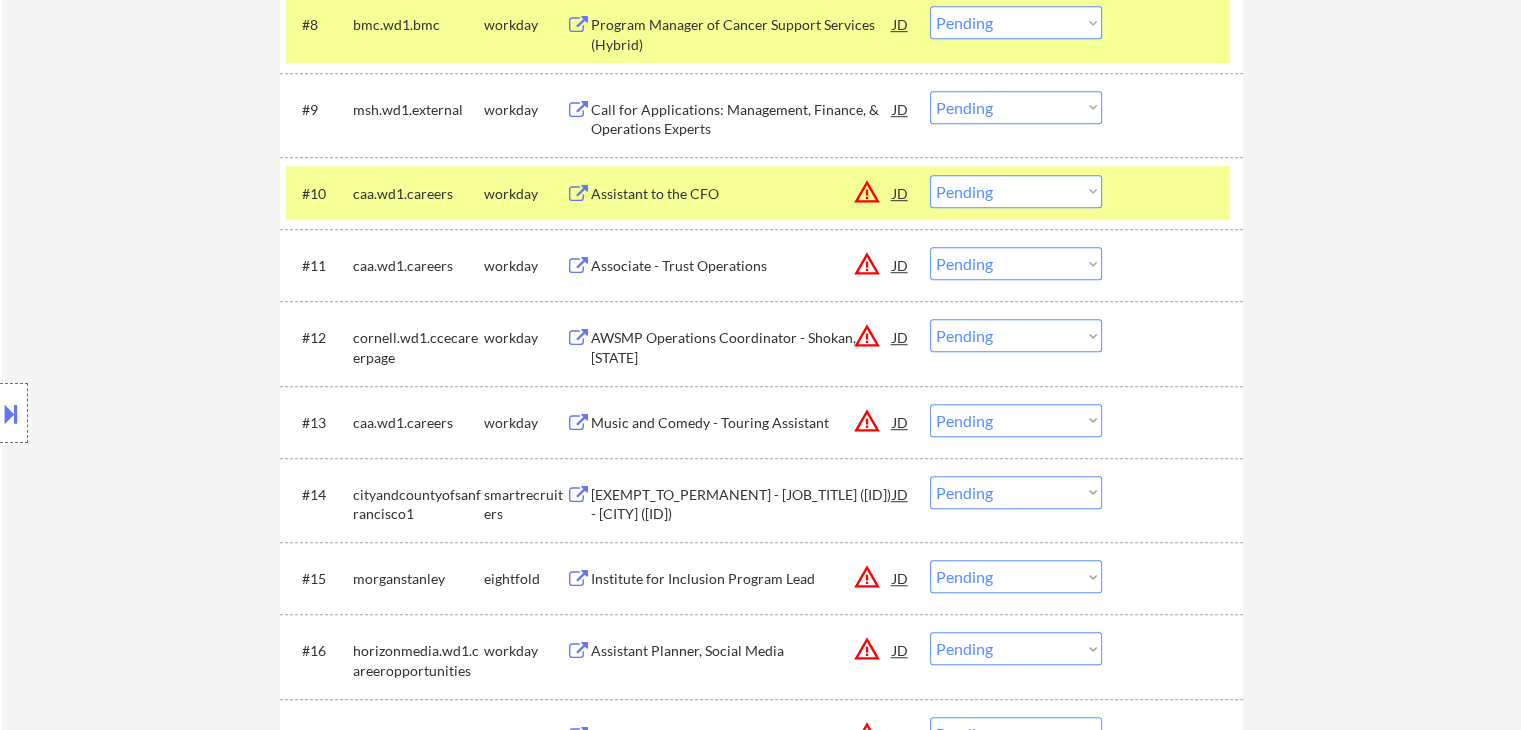 click on "Choose an option... Pending Applied Excluded (Questions) Excluded (Expired) Excluded (Location) Excluded (Bad Match) Excluded (Blocklist) Excluded (Salary) Excluded (Other)" at bounding box center (1016, 263) 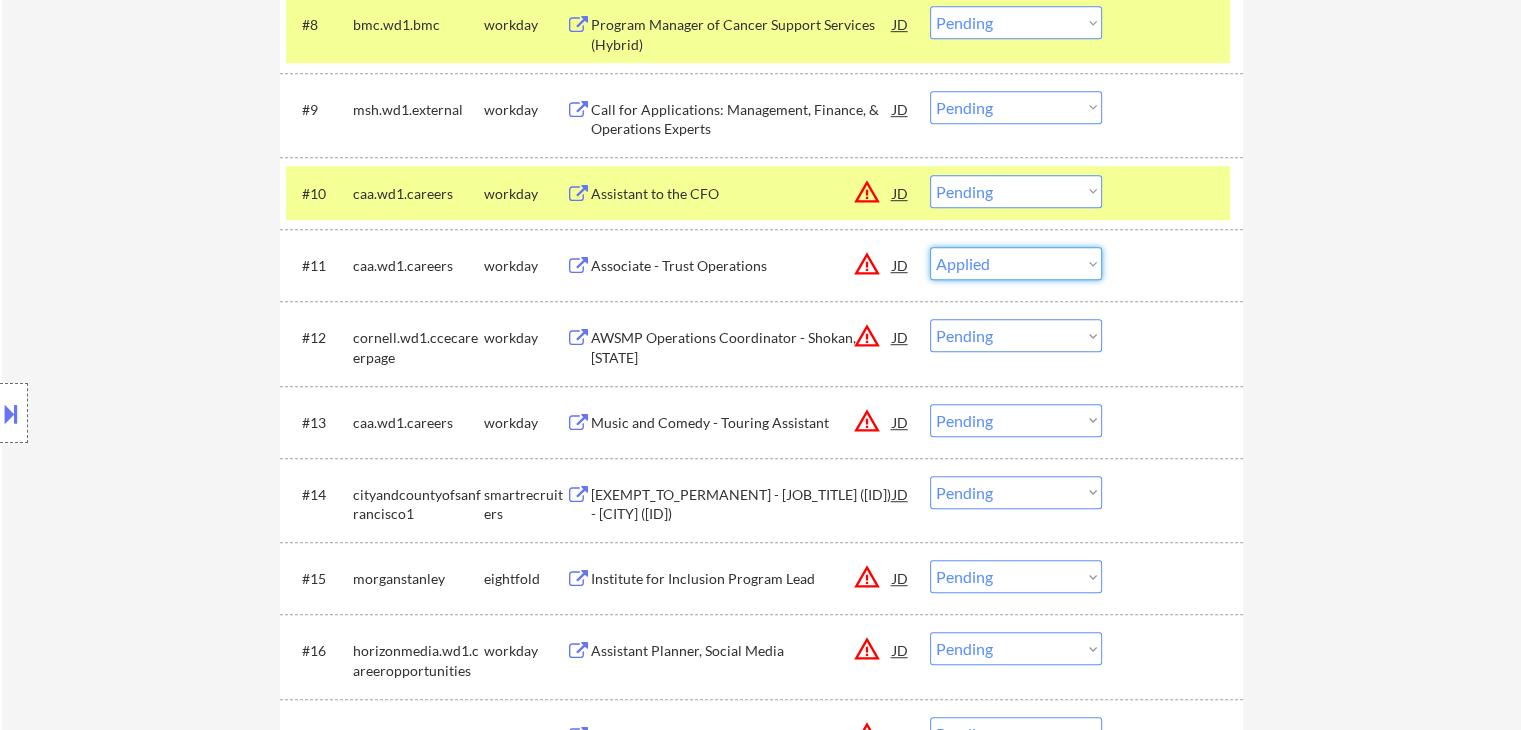 click on "Choose an option... Pending Applied Excluded (Questions) Excluded (Expired) Excluded (Location) Excluded (Bad Match) Excluded (Blocklist) Excluded (Salary) Excluded (Other)" at bounding box center [1016, 263] 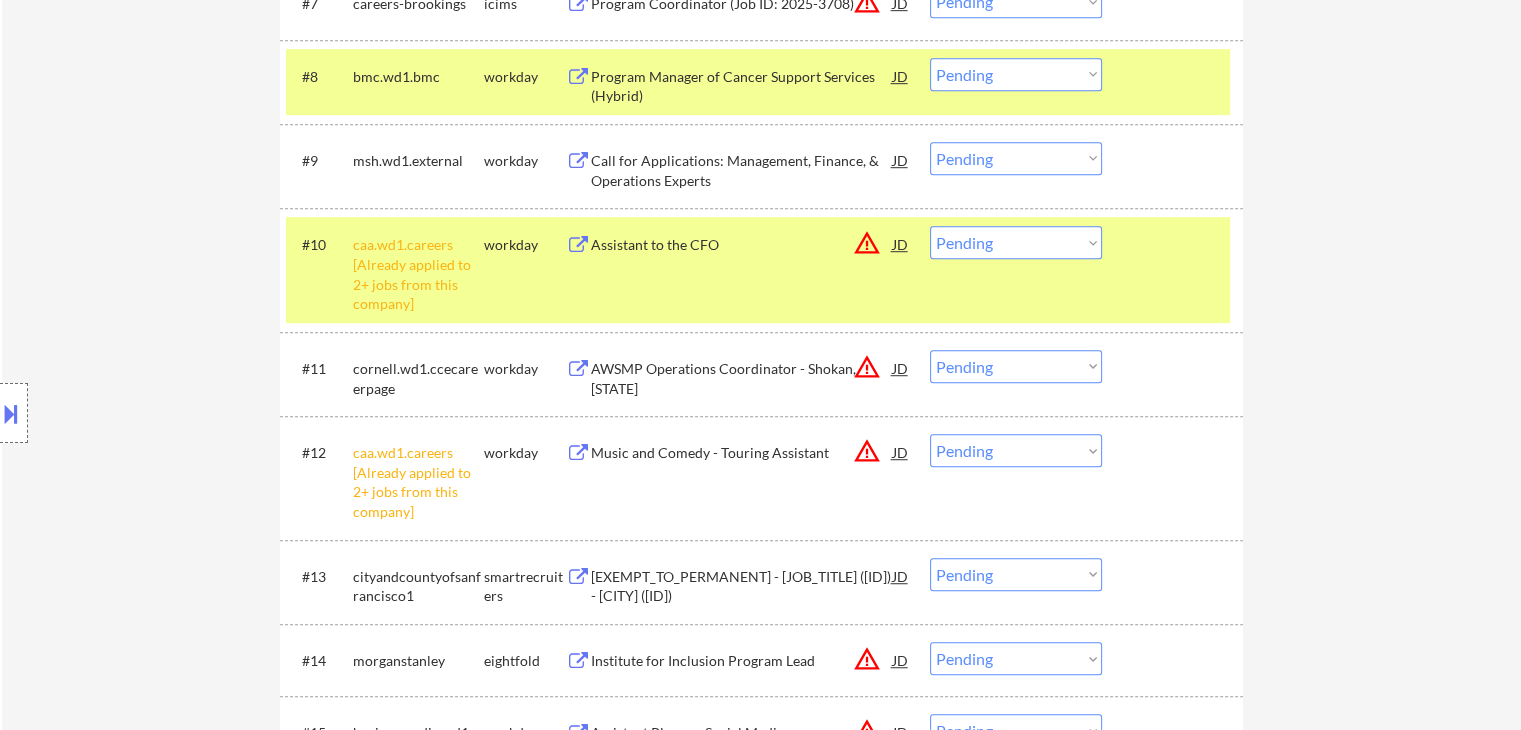click on "Choose an option... Pending Applied Excluded (Questions) Excluded (Expired) Excluded (Location) Excluded (Bad Match) Excluded (Blocklist) Excluded (Salary) Excluded (Other)" at bounding box center [1016, 242] 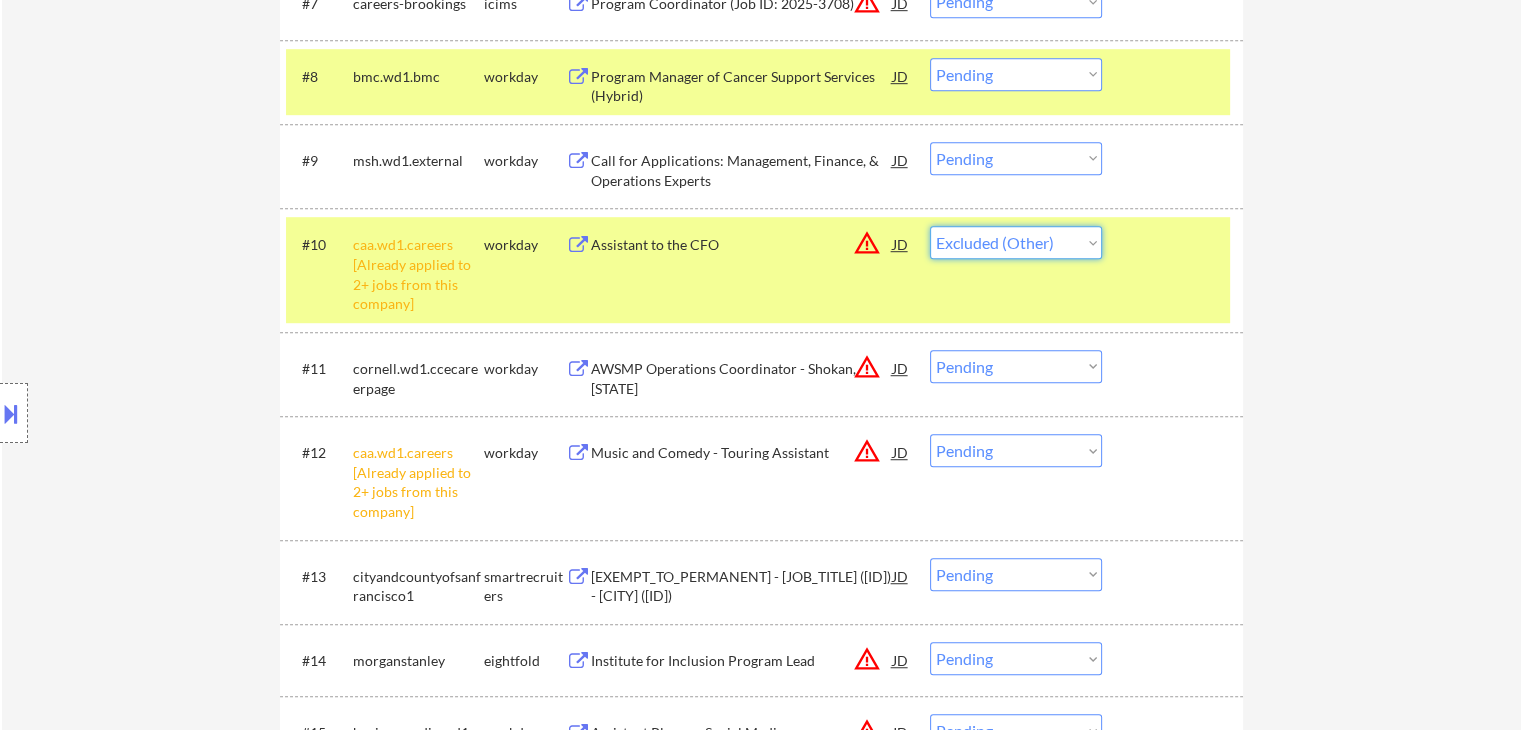 click on "Choose an option... Pending Applied Excluded (Questions) Excluded (Expired) Excluded (Location) Excluded (Bad Match) Excluded (Blocklist) Excluded (Salary) Excluded (Other)" at bounding box center [1016, 242] 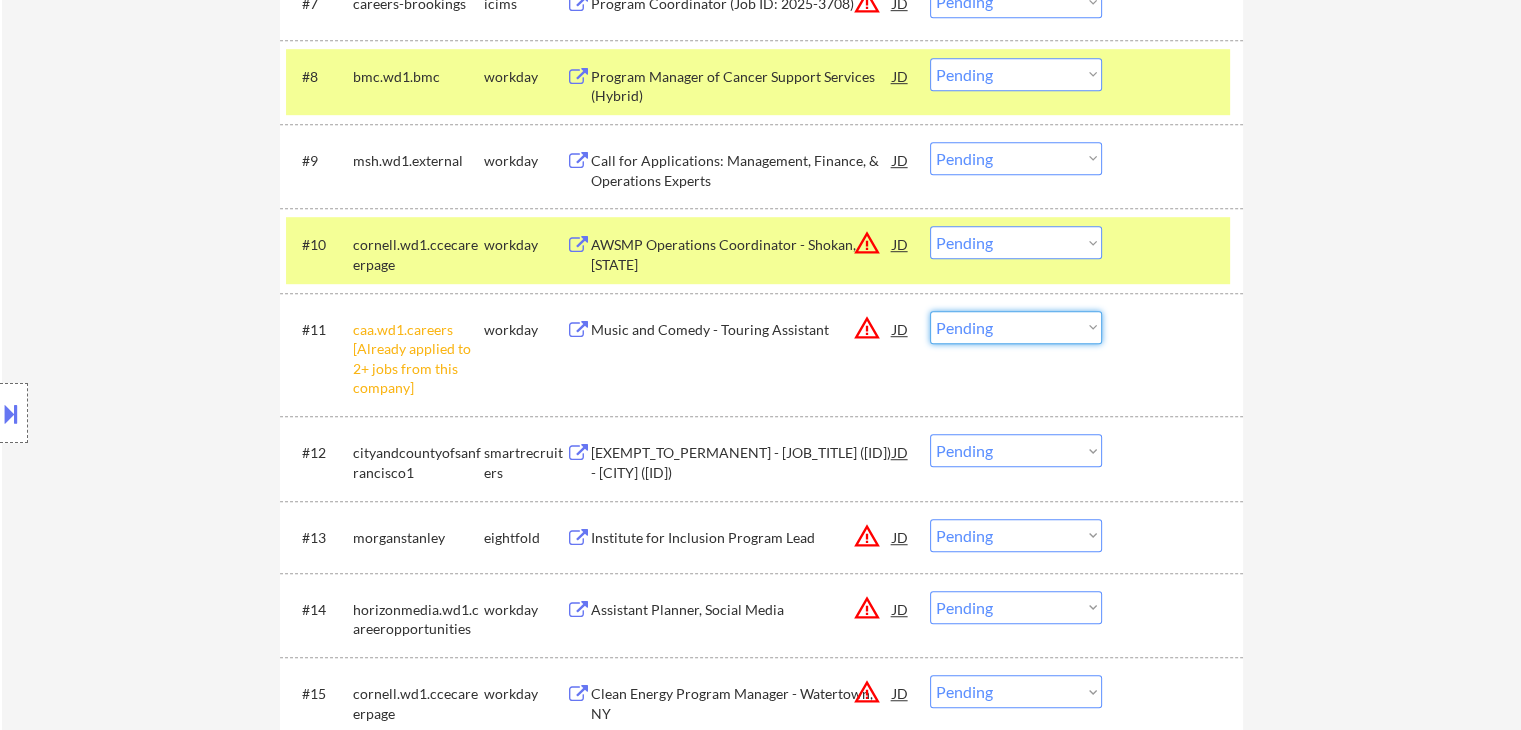 click on "Choose an option... Pending Applied Excluded (Questions) Excluded (Expired) Excluded (Location) Excluded (Bad Match) Excluded (Blocklist) Excluded (Salary) Excluded (Other)" at bounding box center [1016, 327] 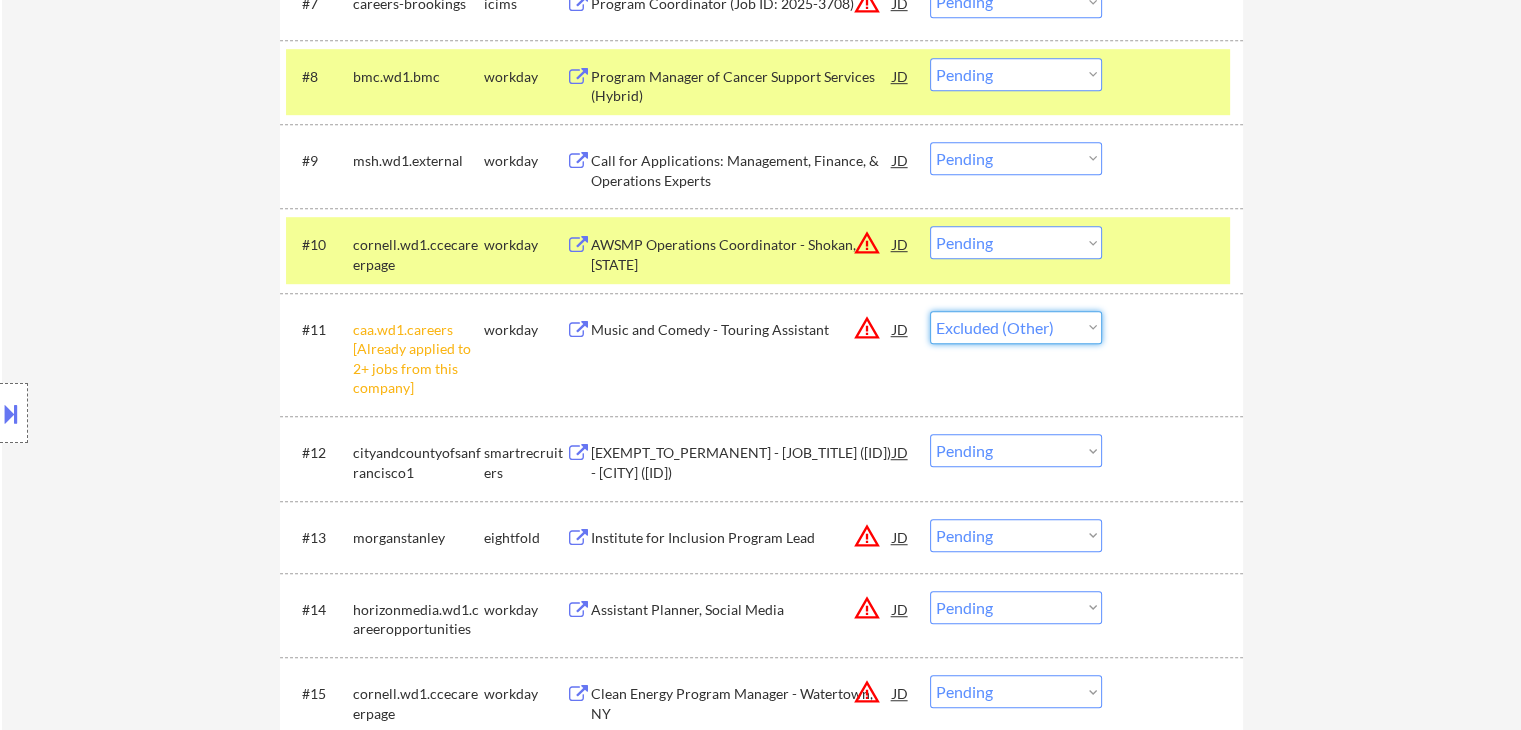 click on "Choose an option... Pending Applied Excluded (Questions) Excluded (Expired) Excluded (Location) Excluded (Bad Match) Excluded (Blocklist) Excluded (Salary) Excluded (Other)" at bounding box center (1016, 327) 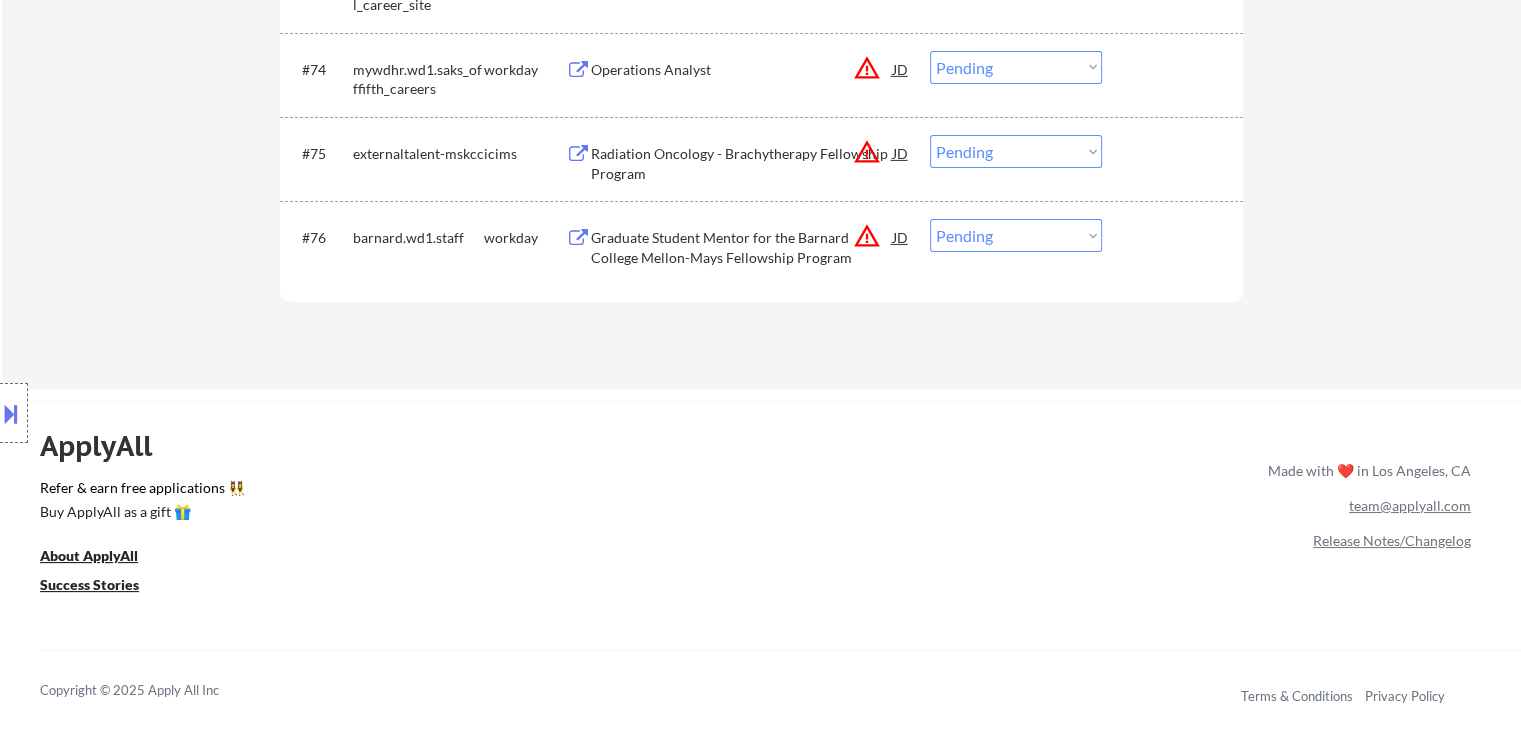 scroll, scrollTop: 6651, scrollLeft: 0, axis: vertical 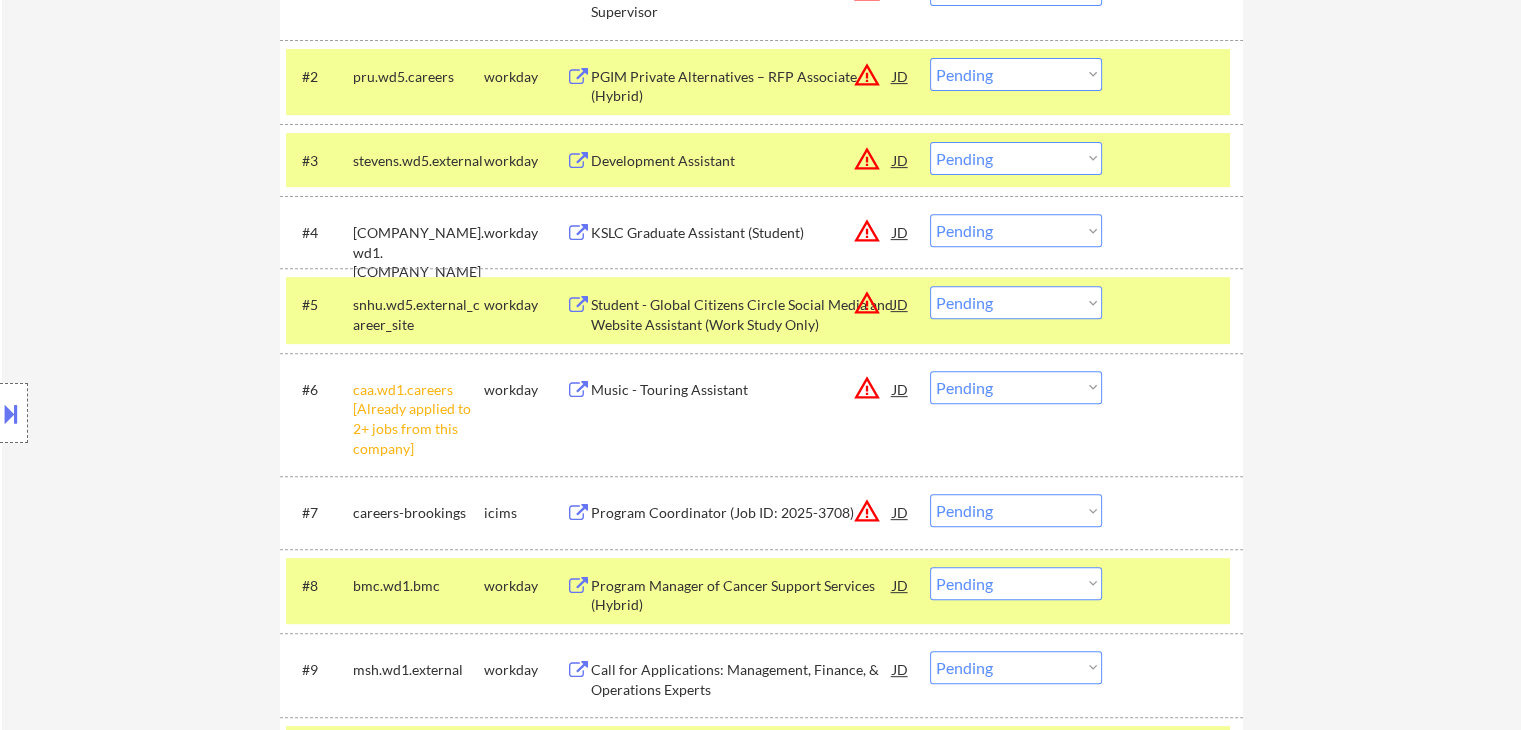 click on "Choose an option... Pending Applied Excluded (Questions) Excluded (Expired) Excluded (Location) Excluded (Bad Match) Excluded (Blocklist) Excluded (Salary) Excluded (Other)" at bounding box center (1016, 387) 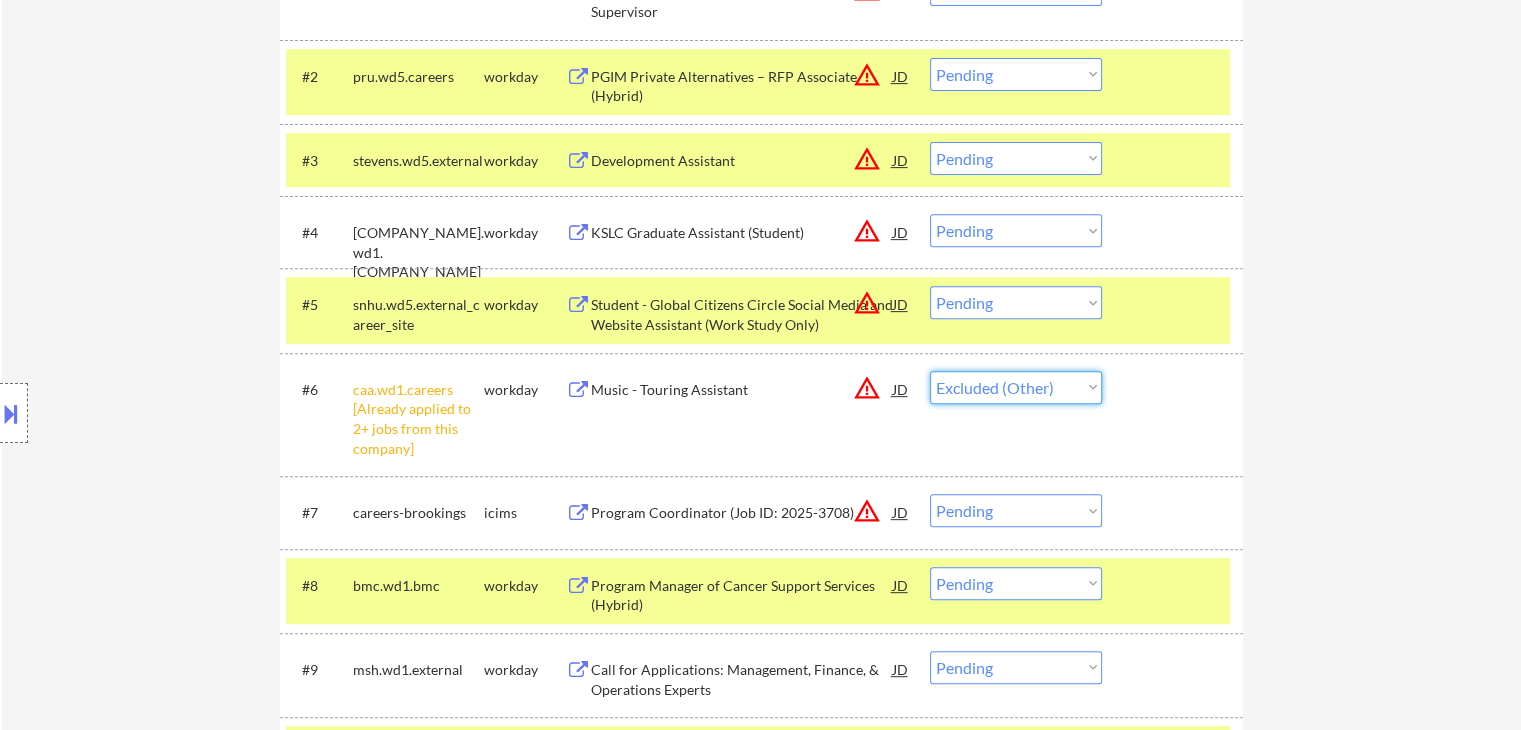 click on "Choose an option... Pending Applied Excluded (Questions) Excluded (Expired) Excluded (Location) Excluded (Bad Match) Excluded (Blocklist) Excluded (Salary) Excluded (Other)" at bounding box center (1016, 387) 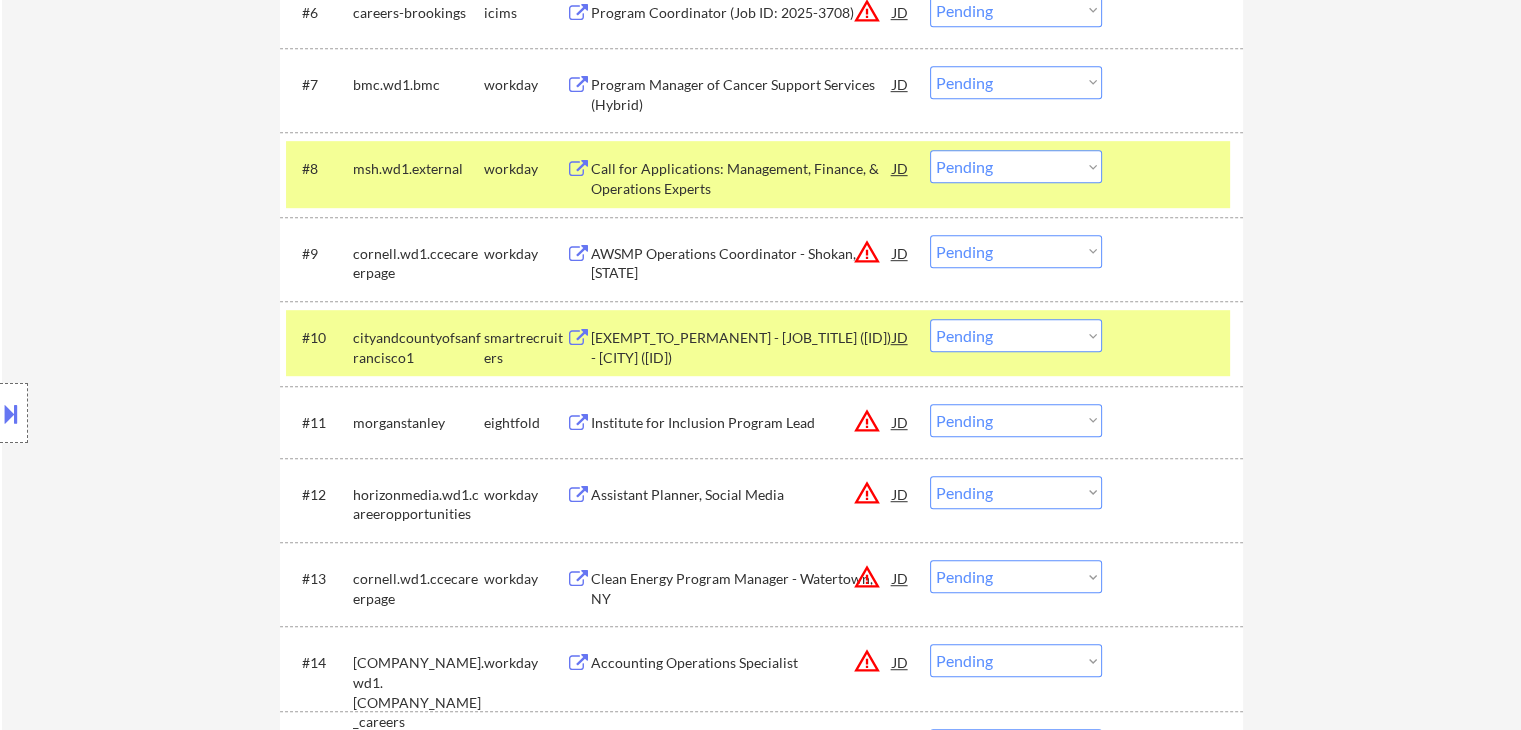 scroll, scrollTop: 1142, scrollLeft: 0, axis: vertical 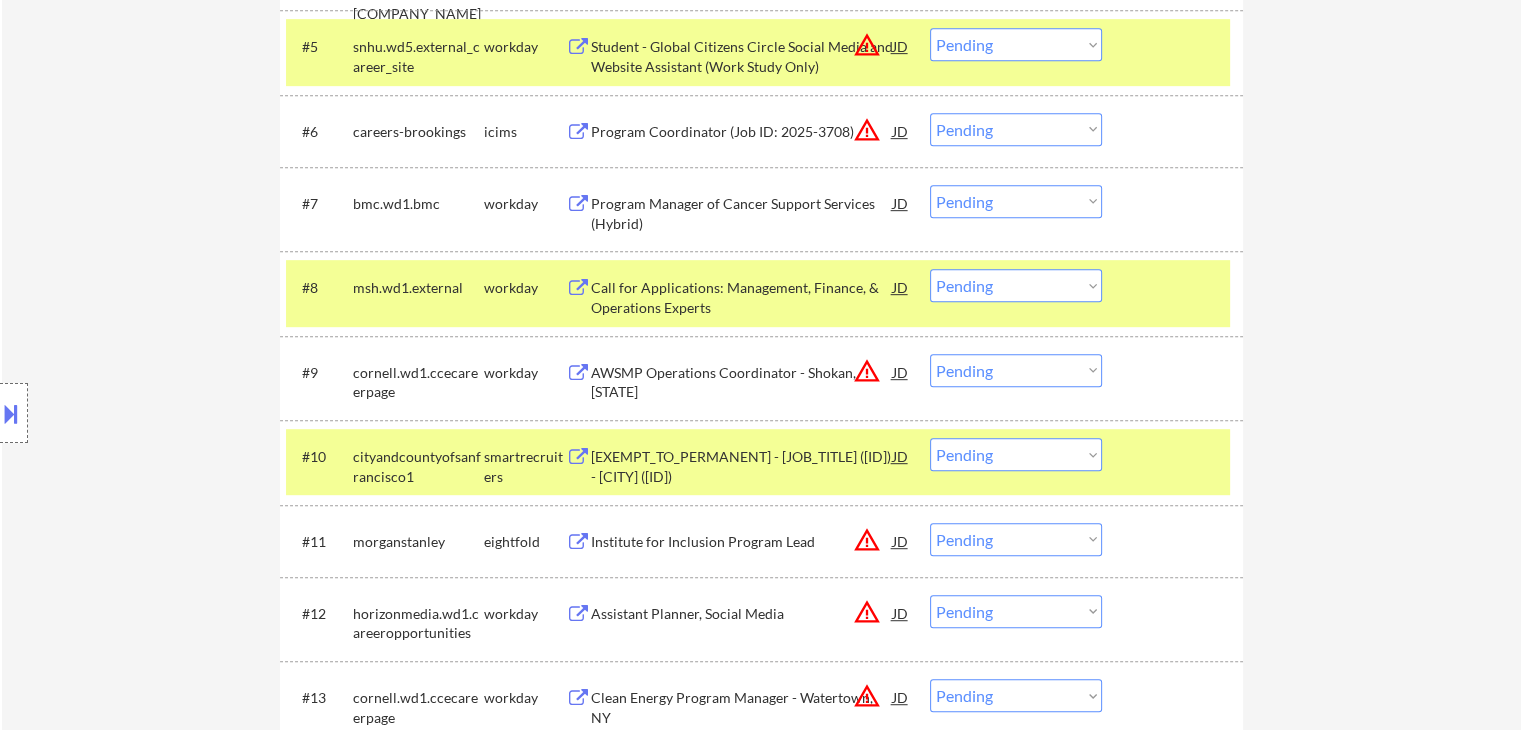 click on "AWSMP Operations Coordinator - Shokan, [STATE]" at bounding box center [742, 382] 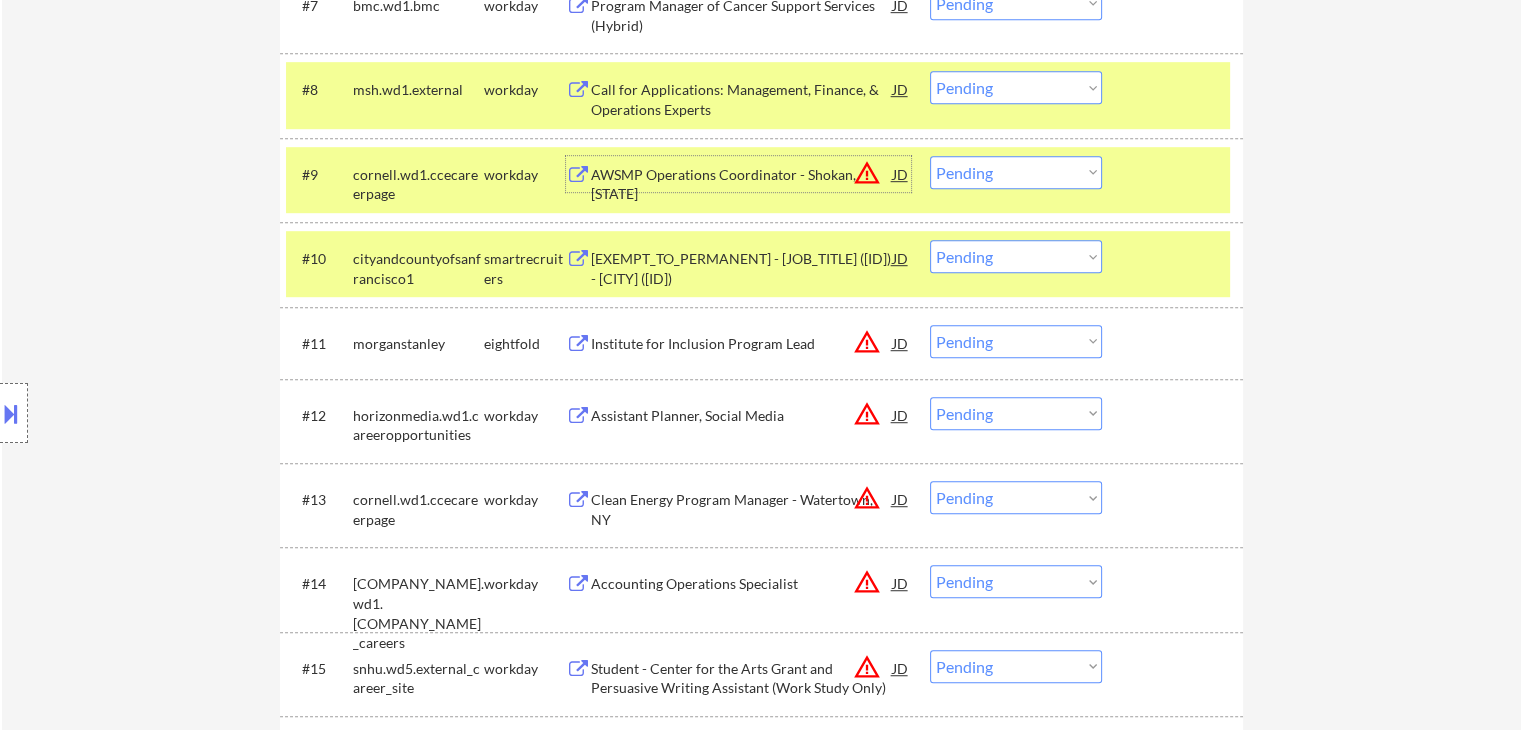 scroll, scrollTop: 1200, scrollLeft: 0, axis: vertical 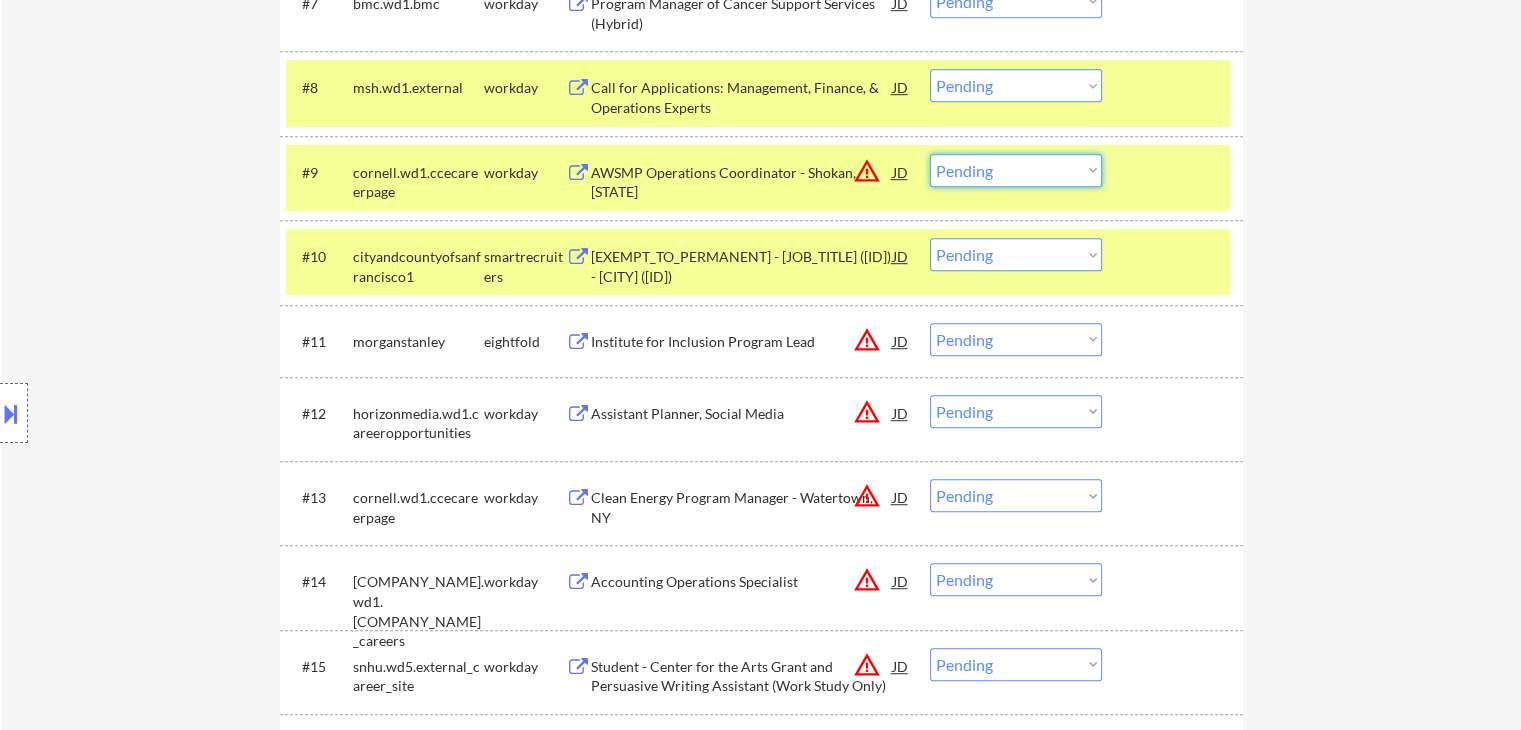 click on "Choose an option... Pending Applied Excluded (Questions) Excluded (Expired) Excluded (Location) Excluded (Bad Match) Excluded (Blocklist) Excluded (Salary) Excluded (Other)" at bounding box center (1016, 170) 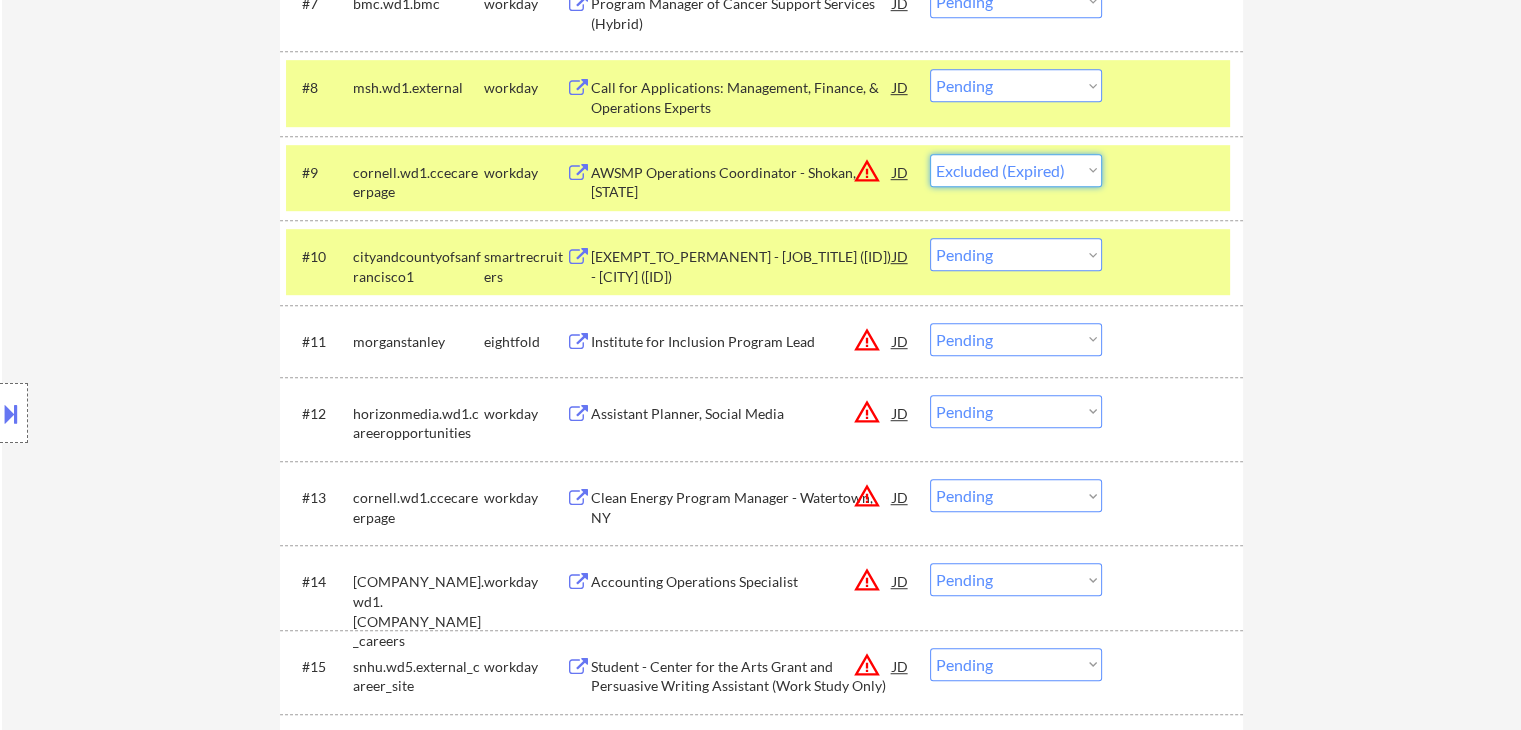 click on "Choose an option... Pending Applied Excluded (Questions) Excluded (Expired) Excluded (Location) Excluded (Bad Match) Excluded (Blocklist) Excluded (Salary) Excluded (Other)" at bounding box center [1016, 170] 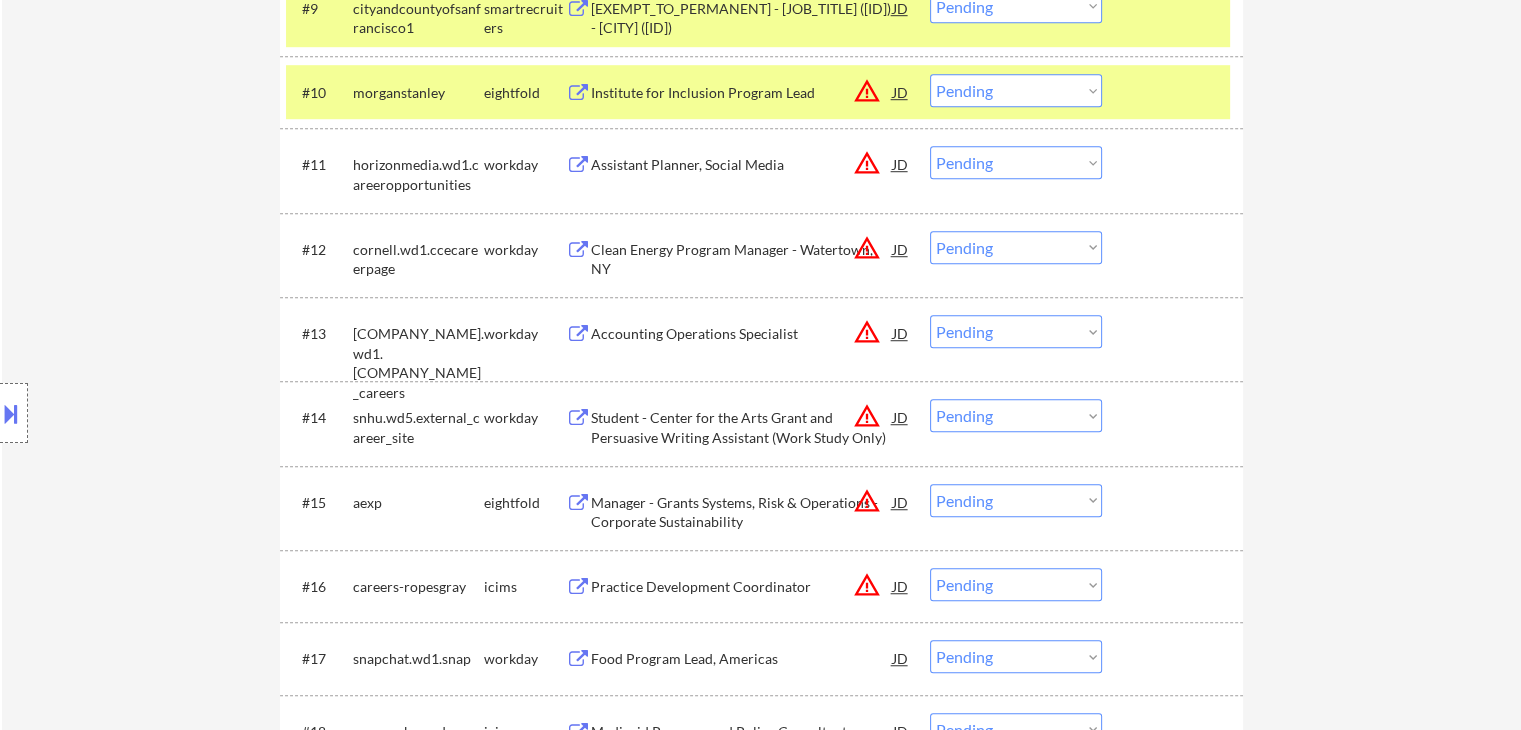 scroll, scrollTop: 1400, scrollLeft: 0, axis: vertical 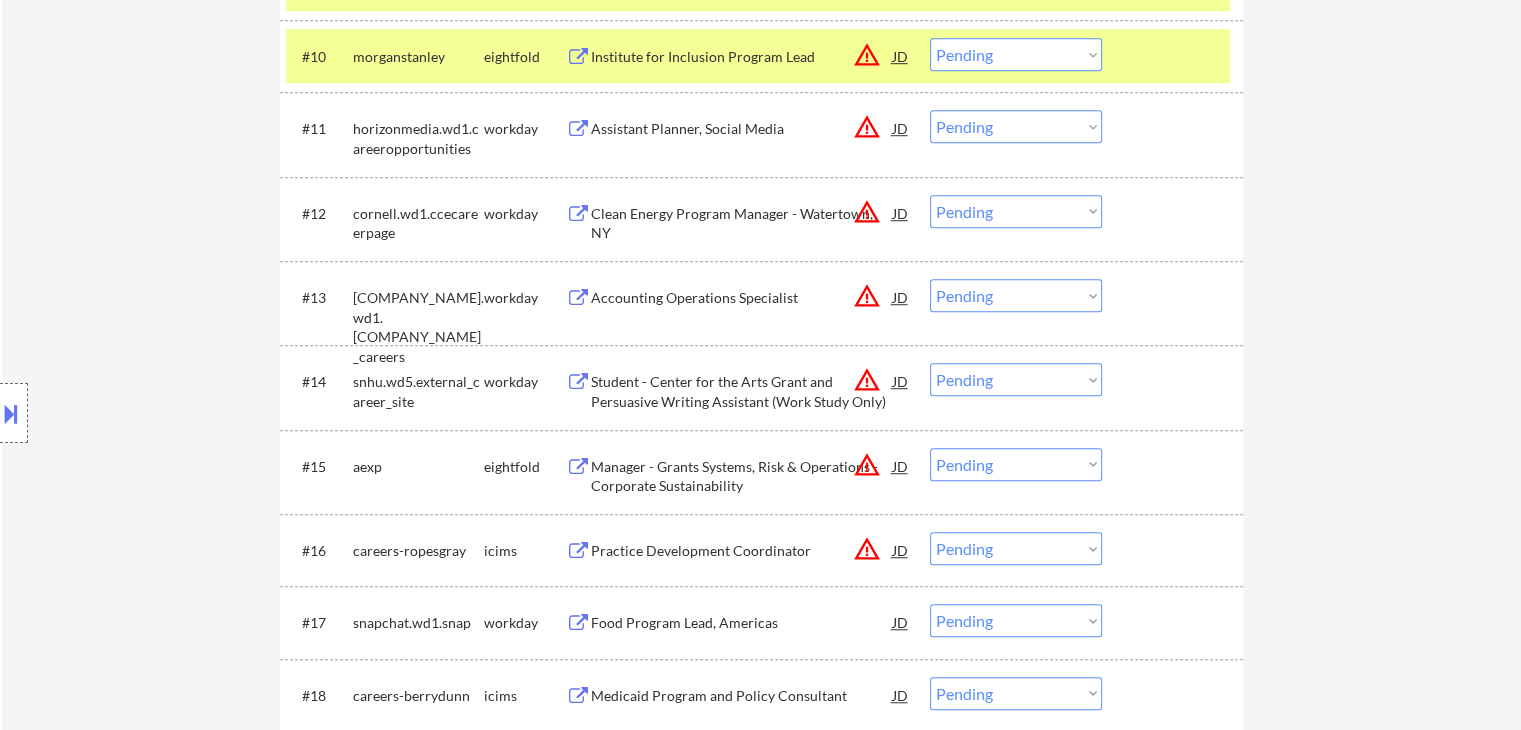 click on "Accounting Operations Specialist" at bounding box center (742, 298) 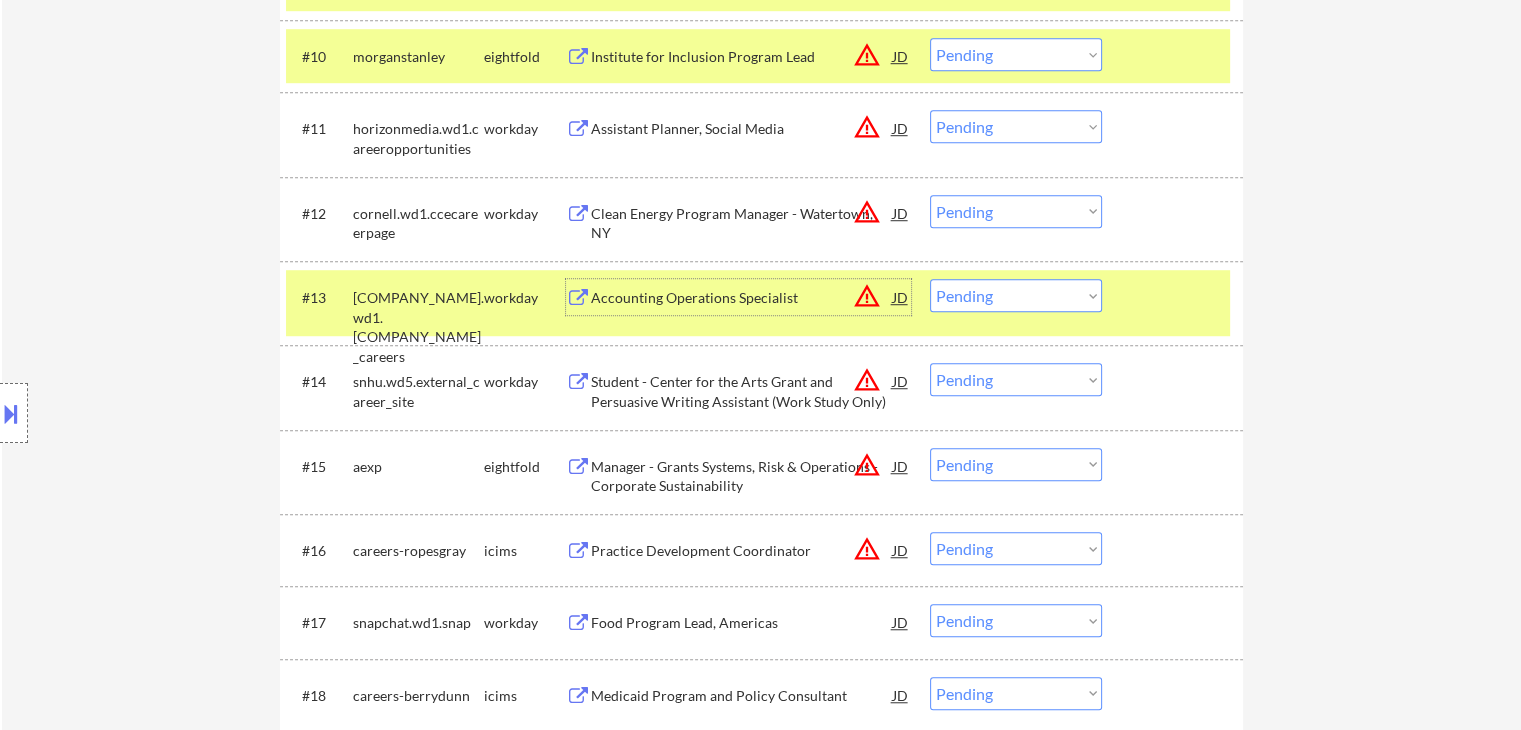 click at bounding box center [14, 413] 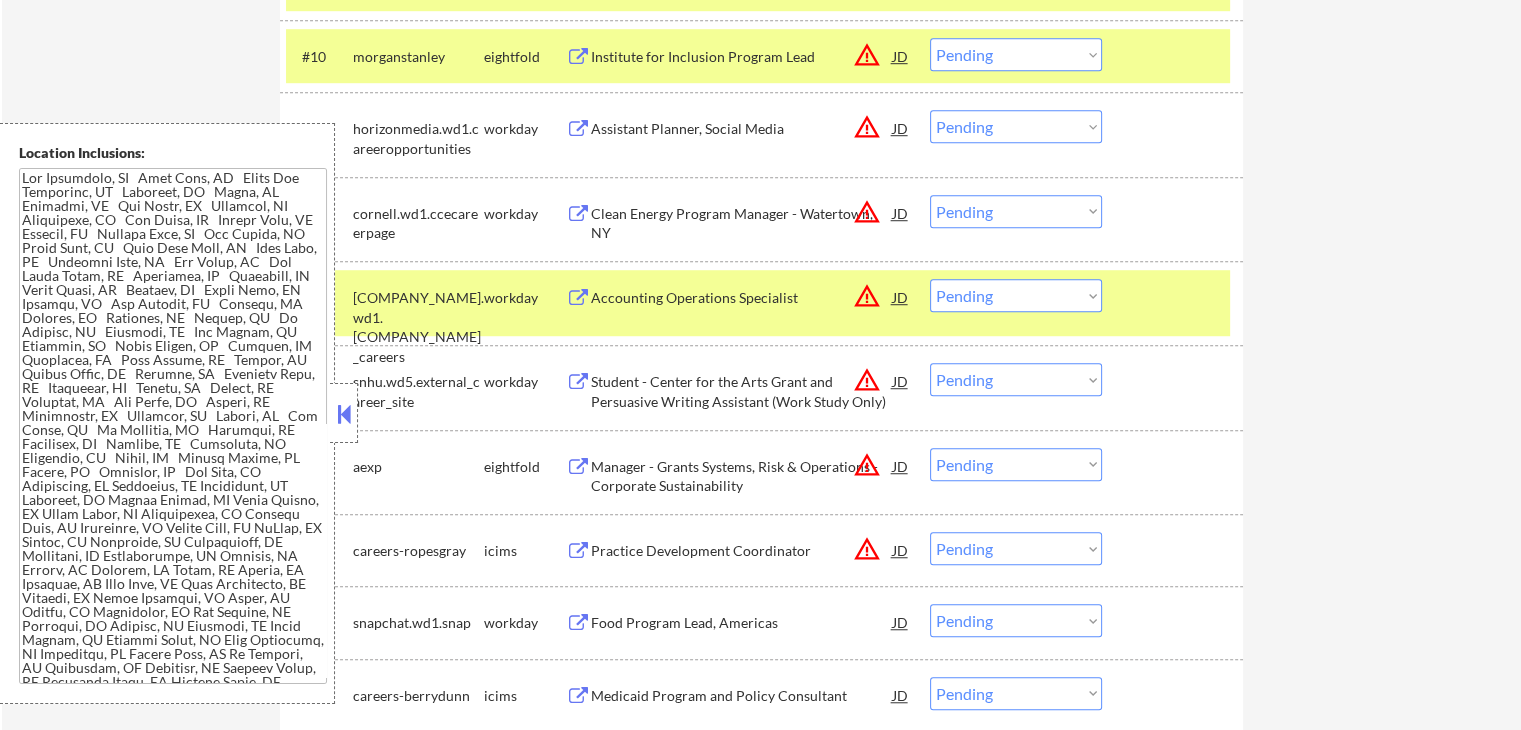 scroll, scrollTop: 592, scrollLeft: 0, axis: vertical 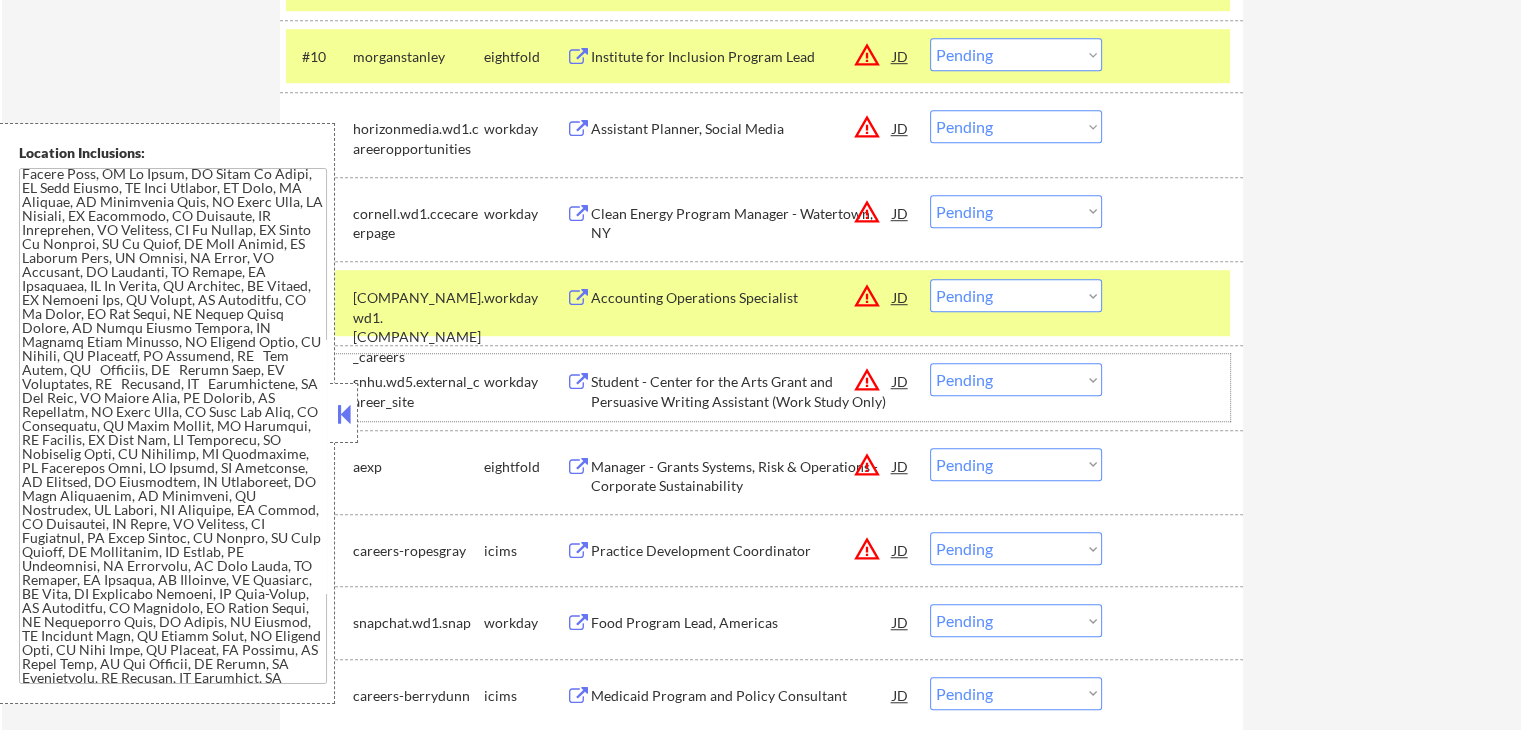 click on "snhu.wd5.external_career_site" at bounding box center (418, 391) 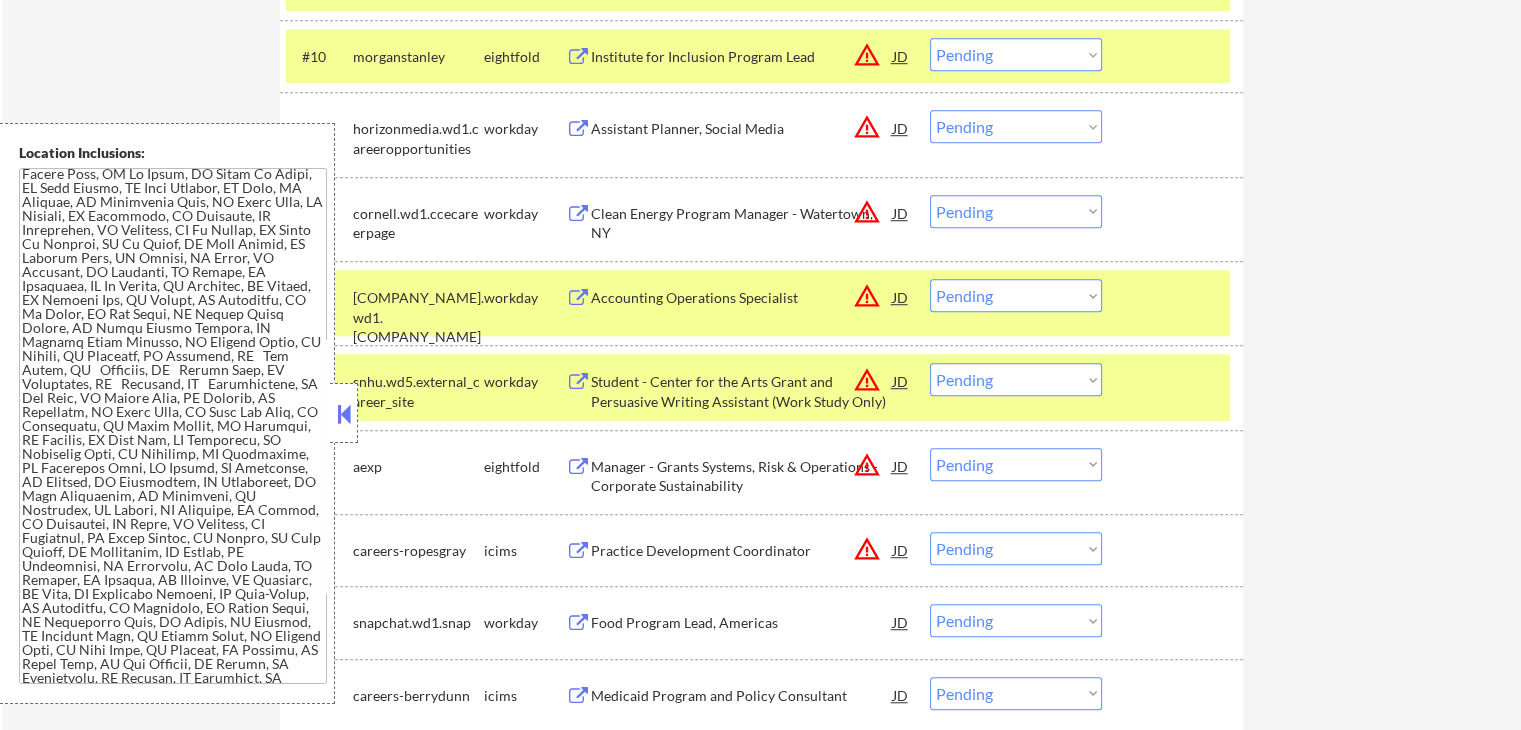 click at bounding box center (344, 414) 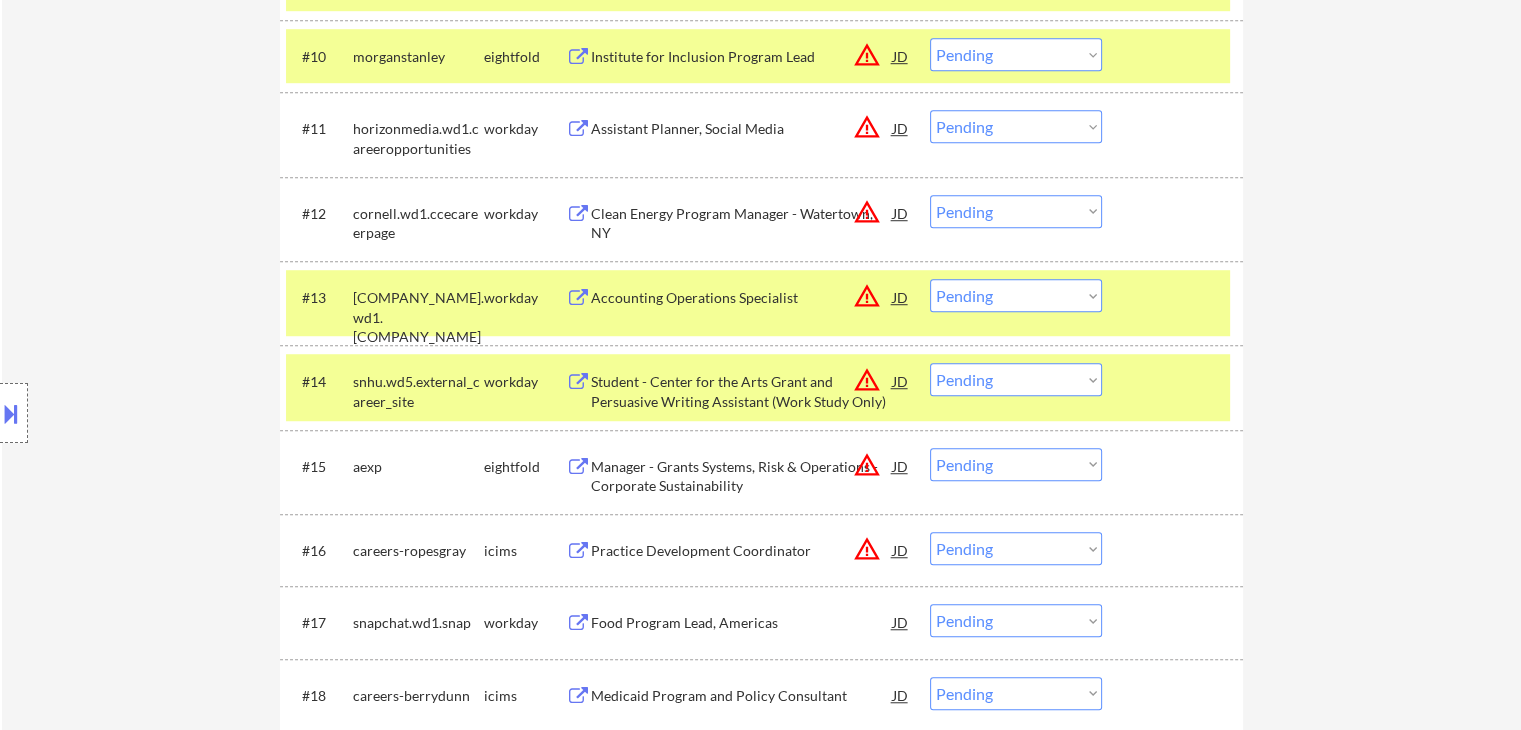 drag, startPoint x: 969, startPoint y: 296, endPoint x: 969, endPoint y: 307, distance: 11 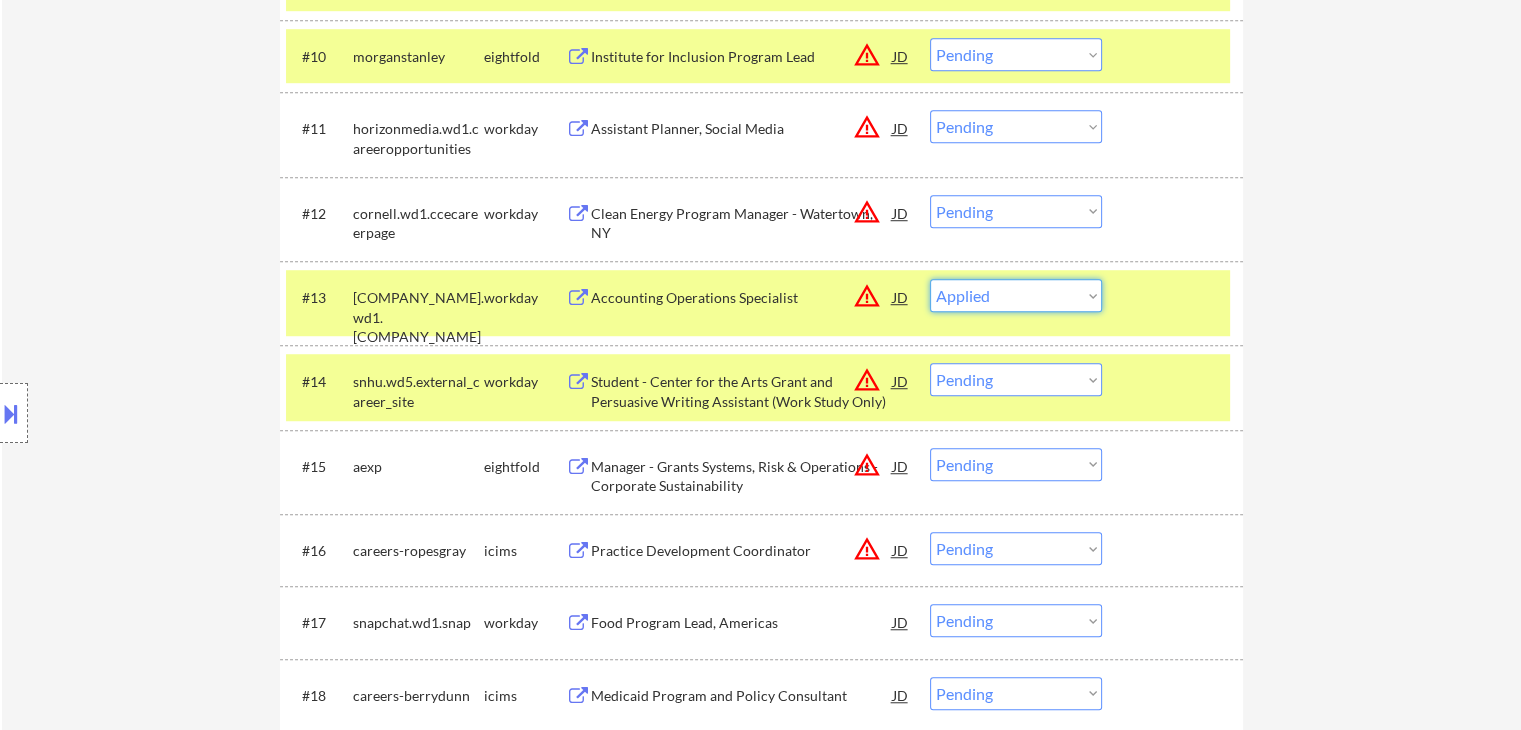 click on "Choose an option... Pending Applied Excluded (Questions) Excluded (Expired) Excluded (Location) Excluded (Bad Match) Excluded (Blocklist) Excluded (Salary) Excluded (Other)" at bounding box center [1016, 295] 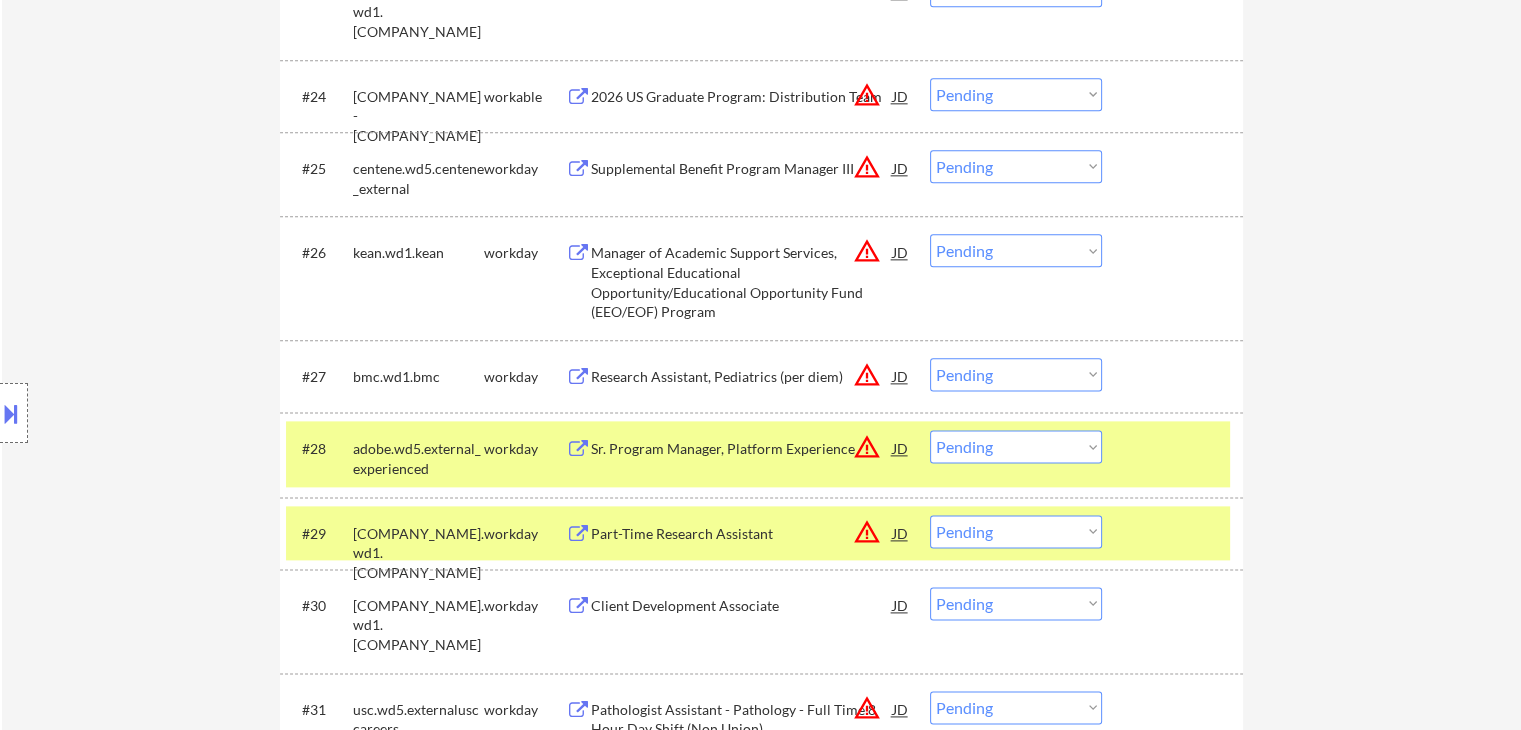 scroll, scrollTop: 2500, scrollLeft: 0, axis: vertical 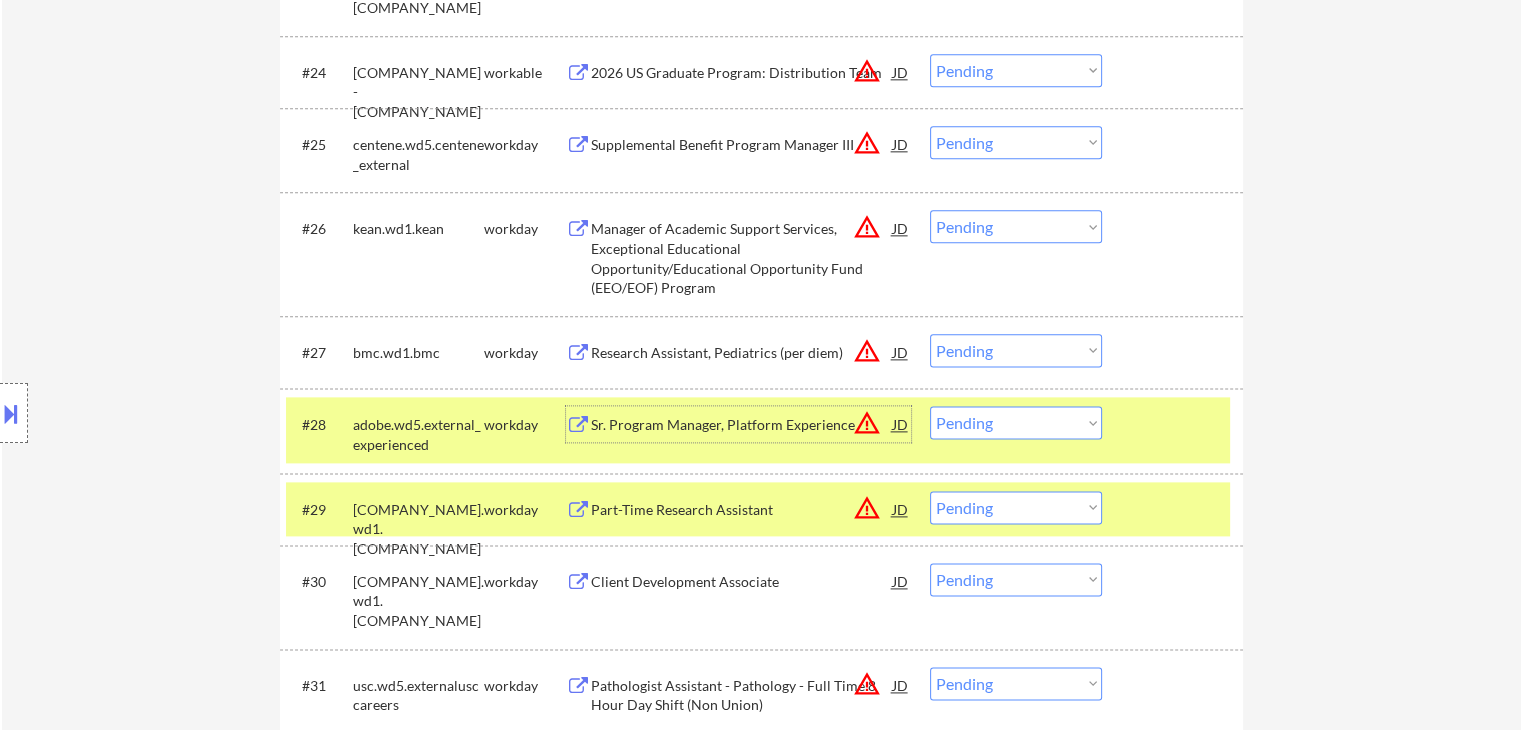 click on "Sr. Program Manager, Platform Experience" at bounding box center (742, 425) 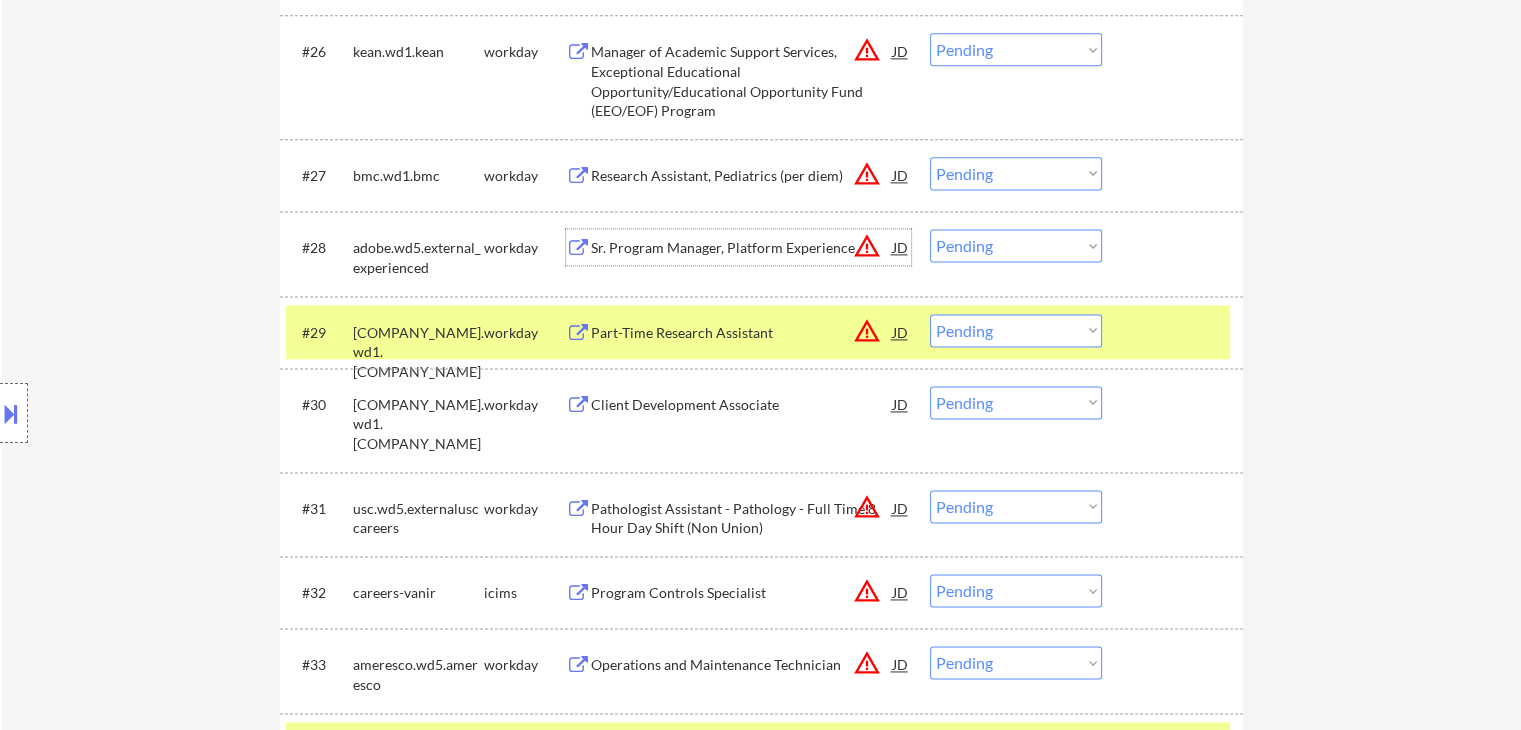 scroll, scrollTop: 2700, scrollLeft: 0, axis: vertical 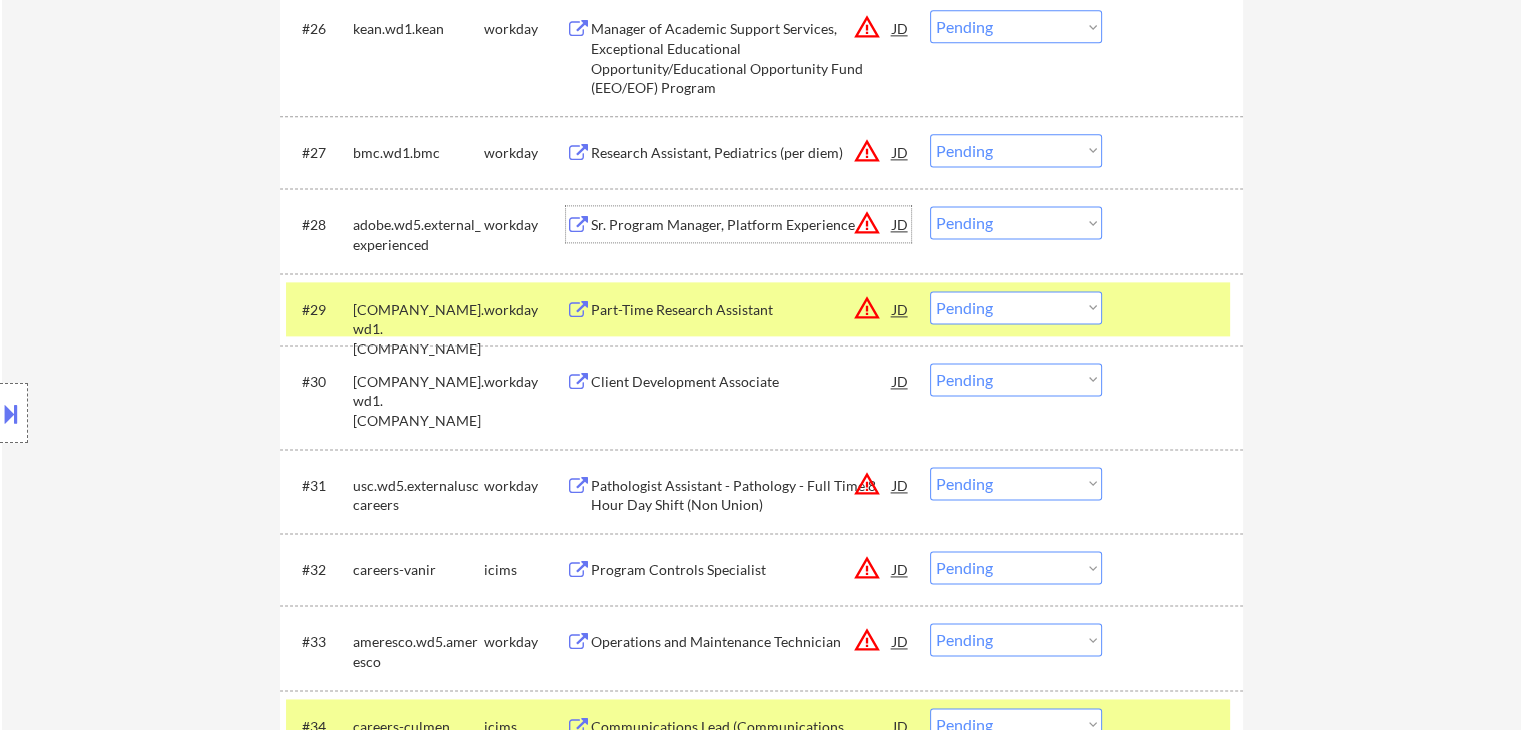 click on "Choose an option... Pending Applied Excluded (Questions) Excluded (Expired) Excluded (Location) Excluded (Bad Match) Excluded (Blocklist) Excluded (Salary) Excluded (Other)" at bounding box center [1016, 222] 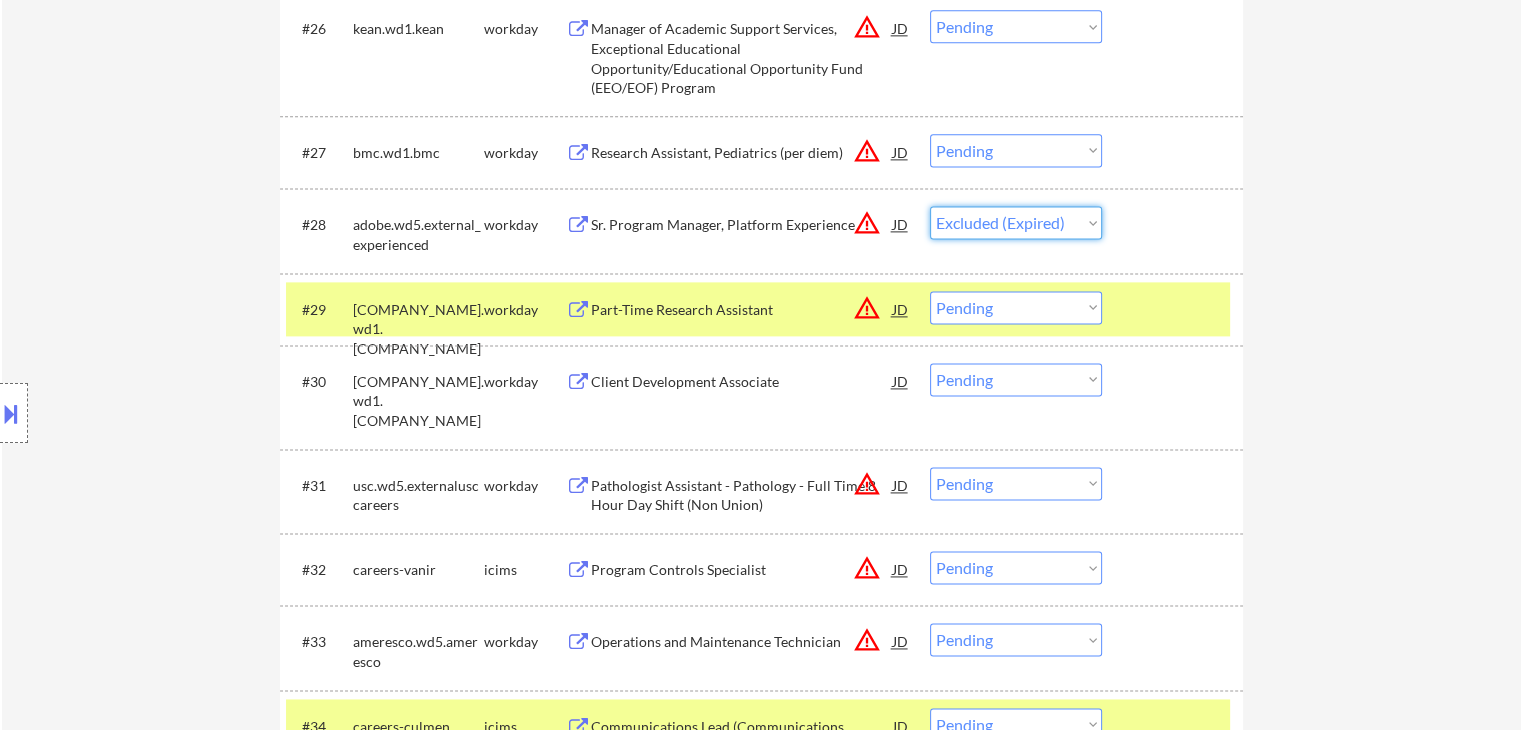 click on "Choose an option... Pending Applied Excluded (Questions) Excluded (Expired) Excluded (Location) Excluded (Bad Match) Excluded (Blocklist) Excluded (Salary) Excluded (Other)" at bounding box center [1016, 222] 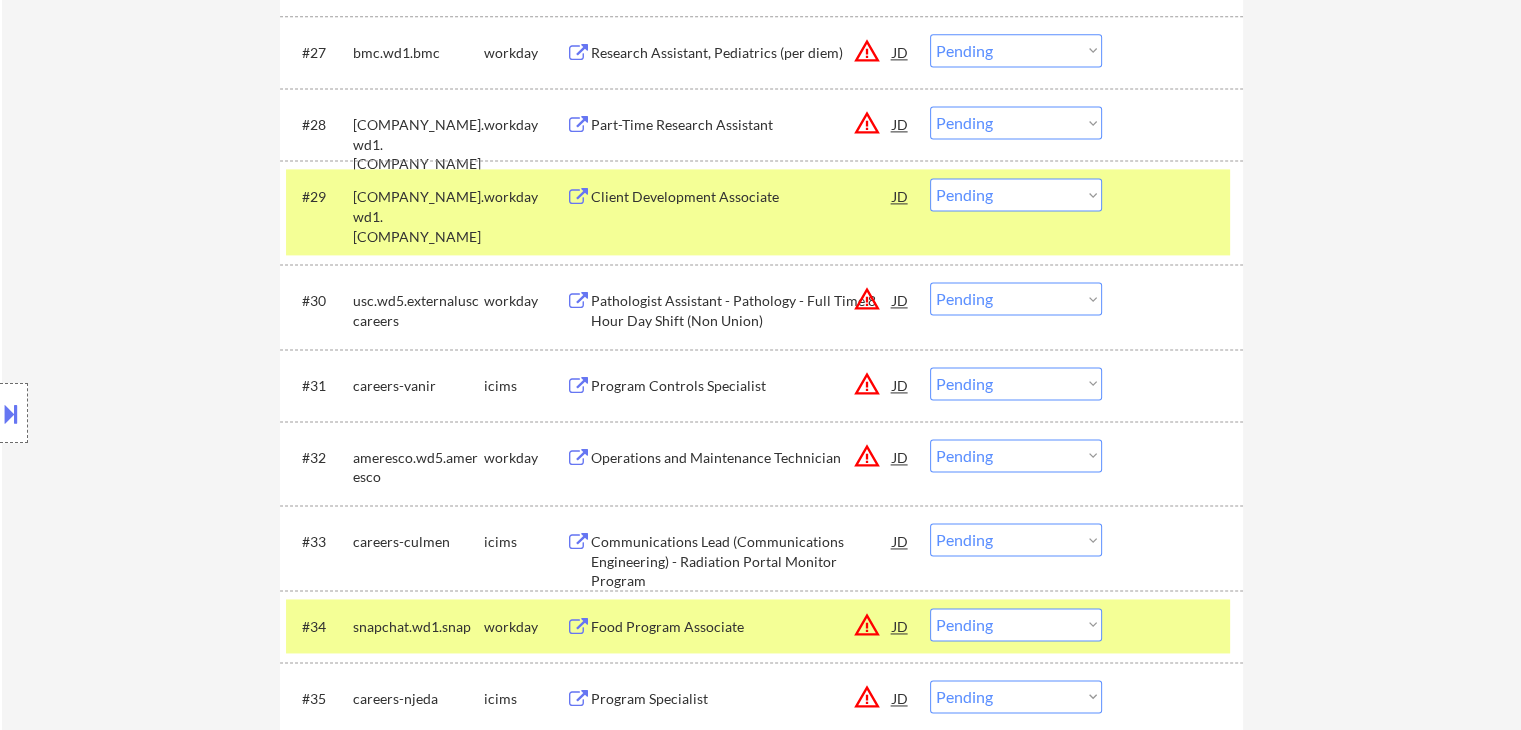 scroll, scrollTop: 2900, scrollLeft: 0, axis: vertical 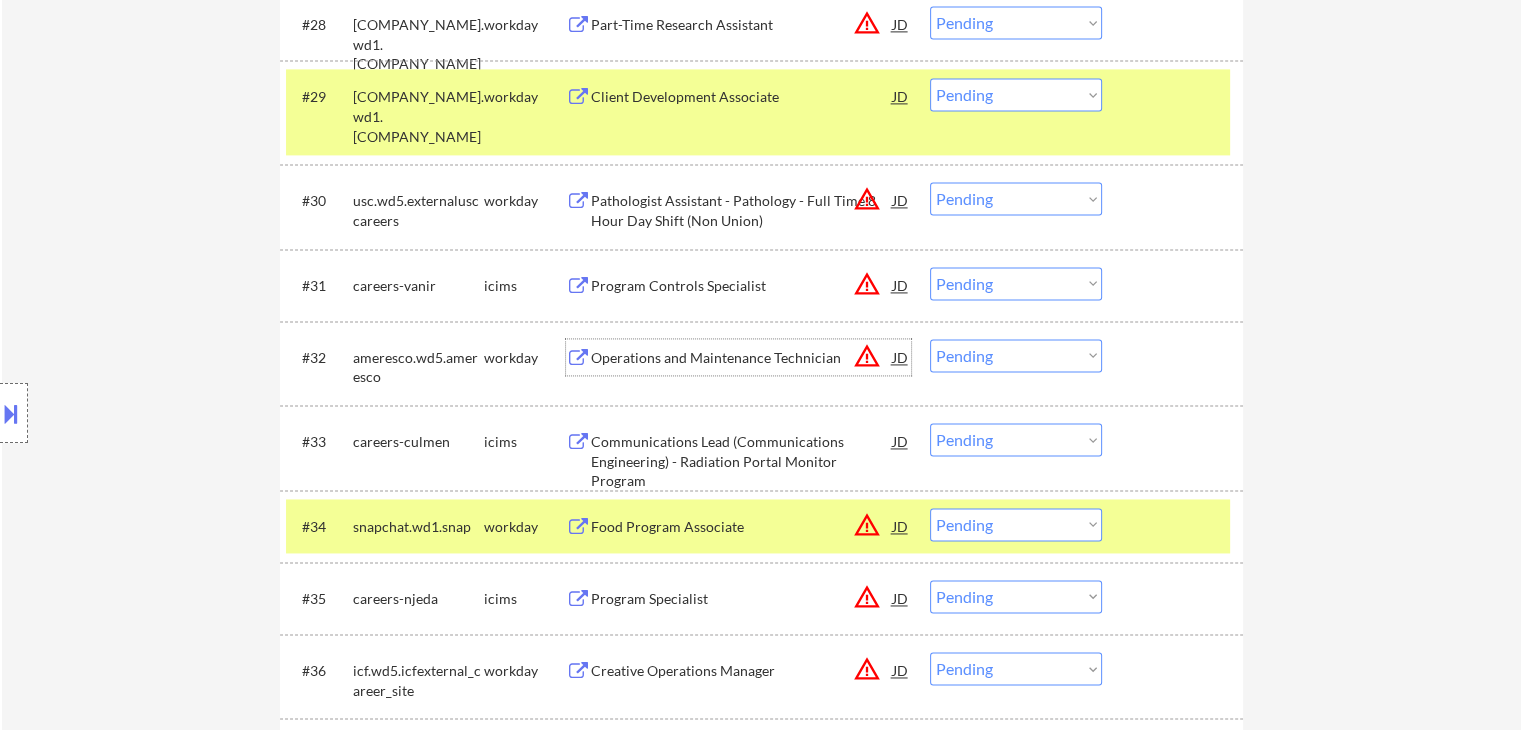 click on "Operations and Maintenance Technician" at bounding box center [742, 358] 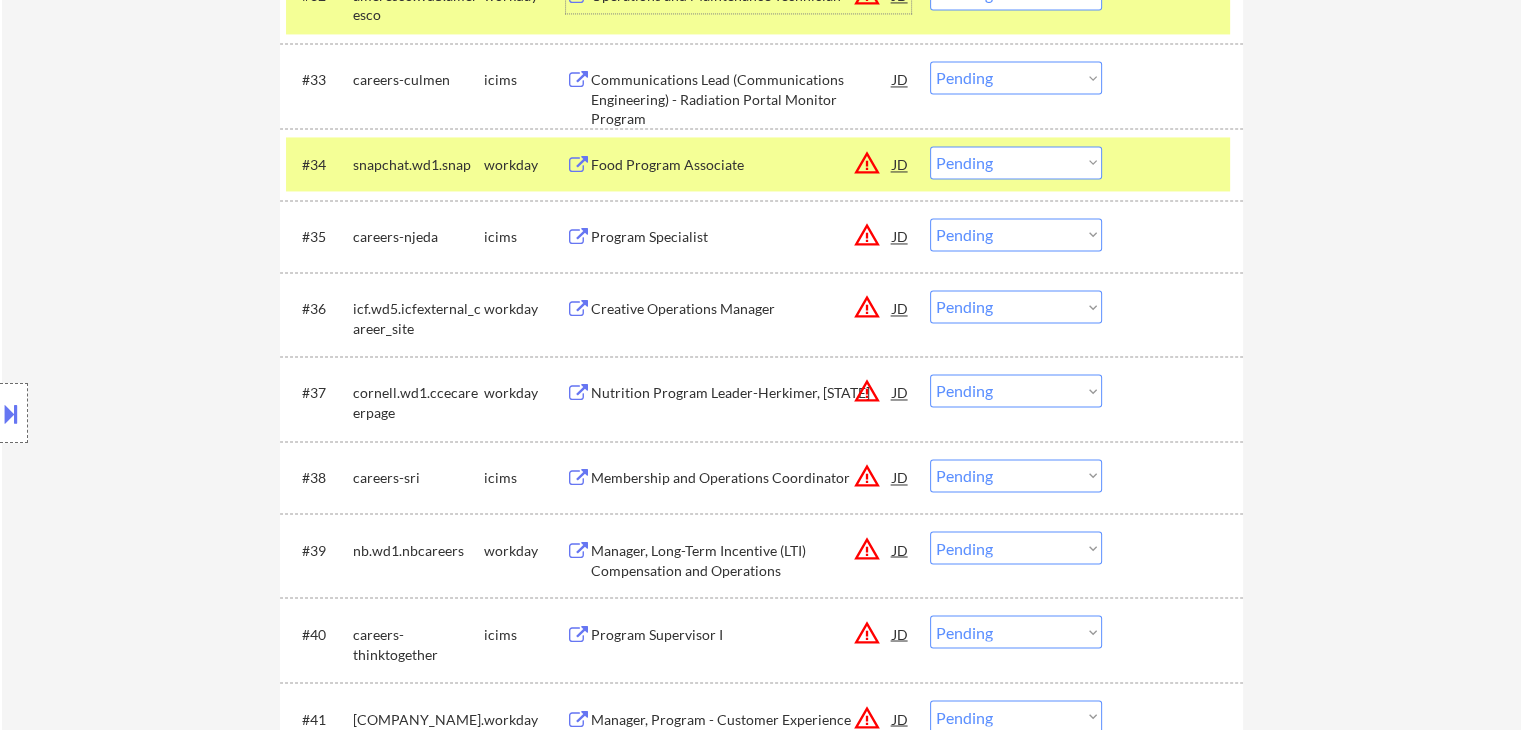 scroll, scrollTop: 3300, scrollLeft: 0, axis: vertical 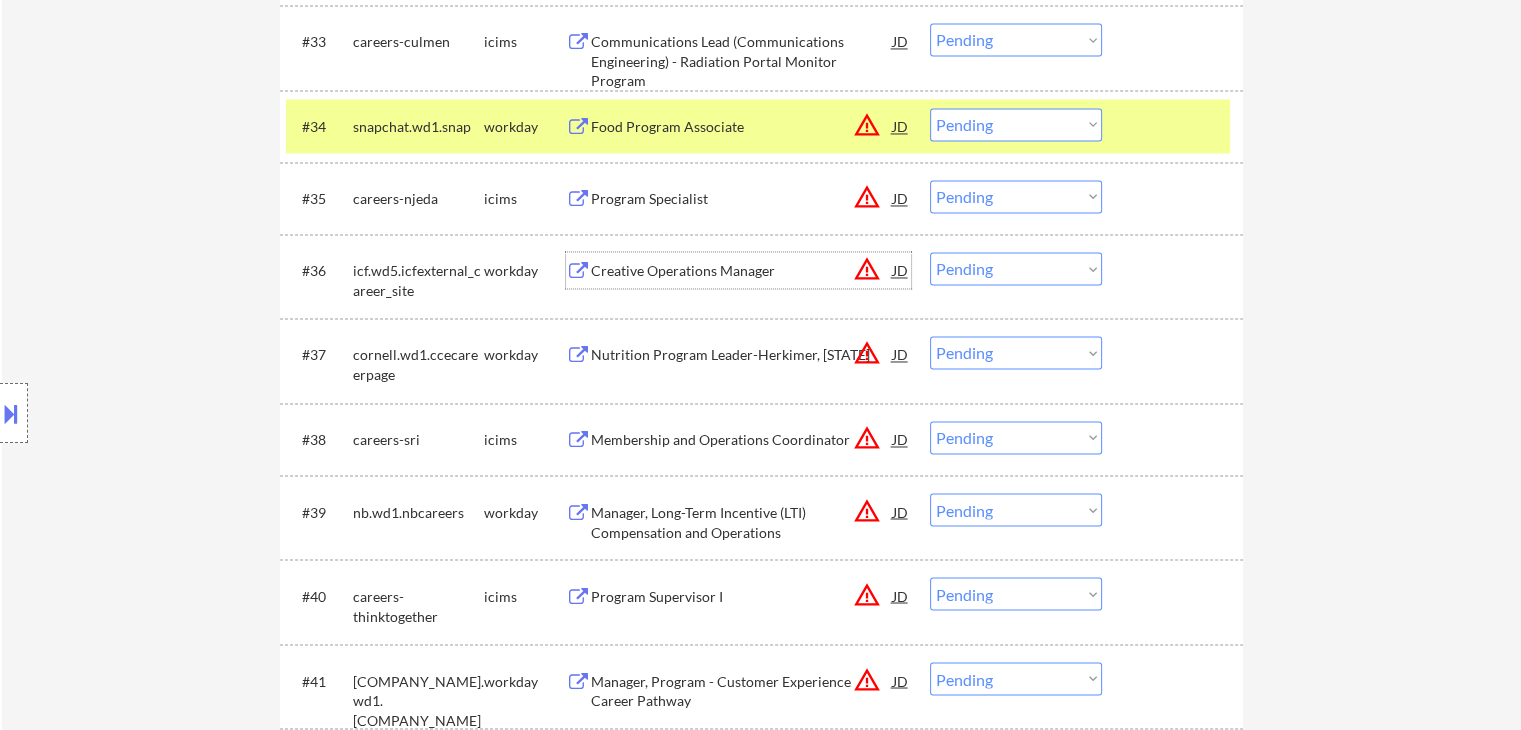 click on "Creative Operations Manager" at bounding box center [742, 271] 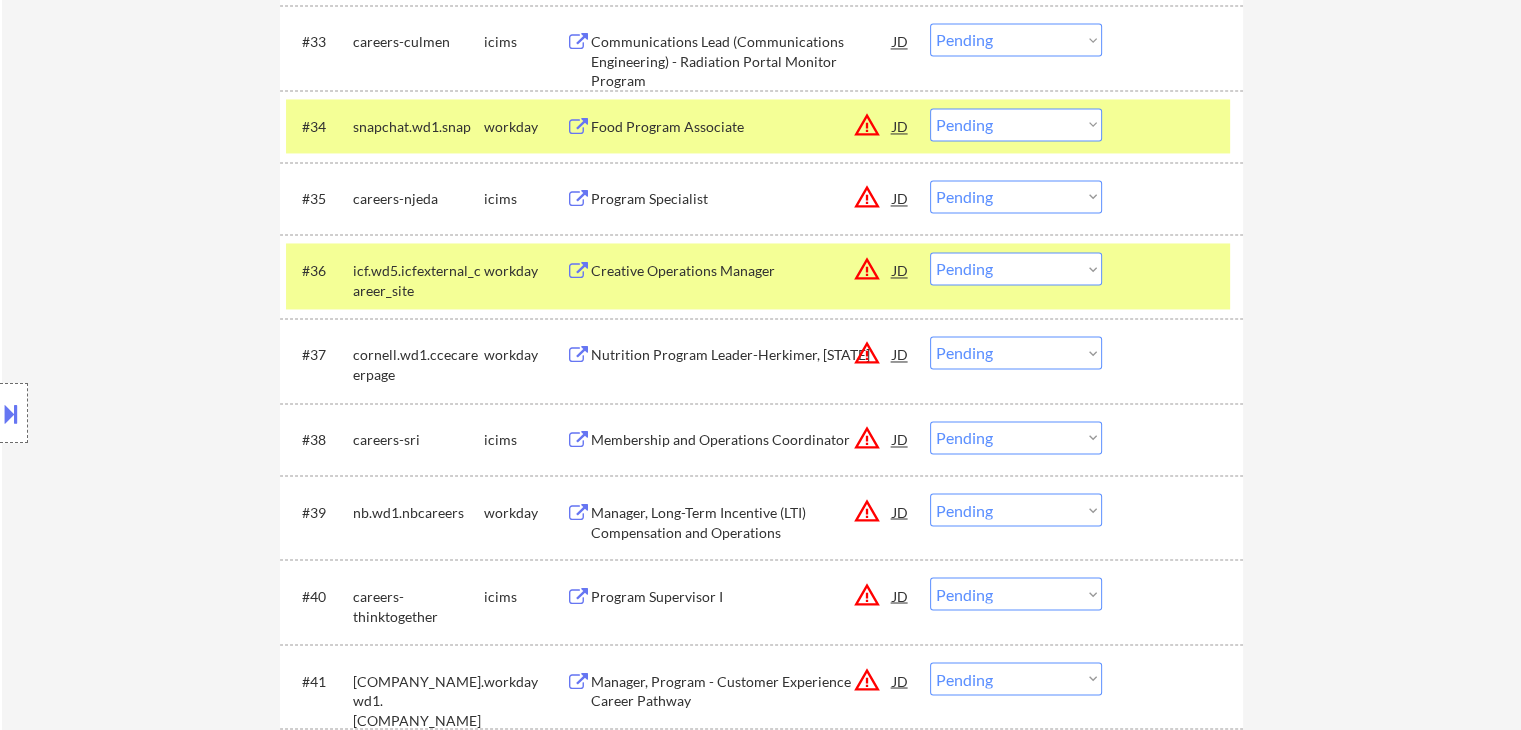 click at bounding box center [11, 413] 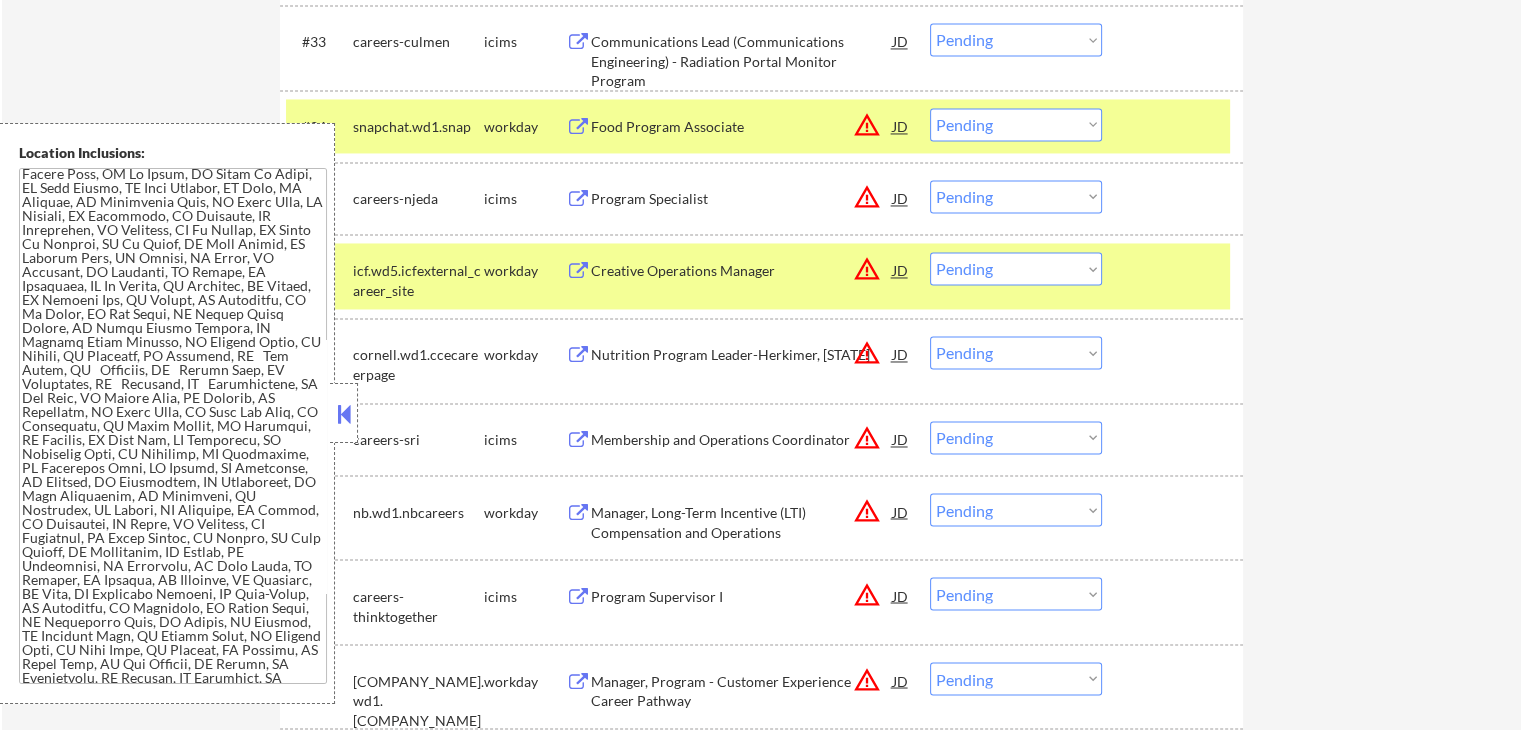 scroll, scrollTop: 144, scrollLeft: 0, axis: vertical 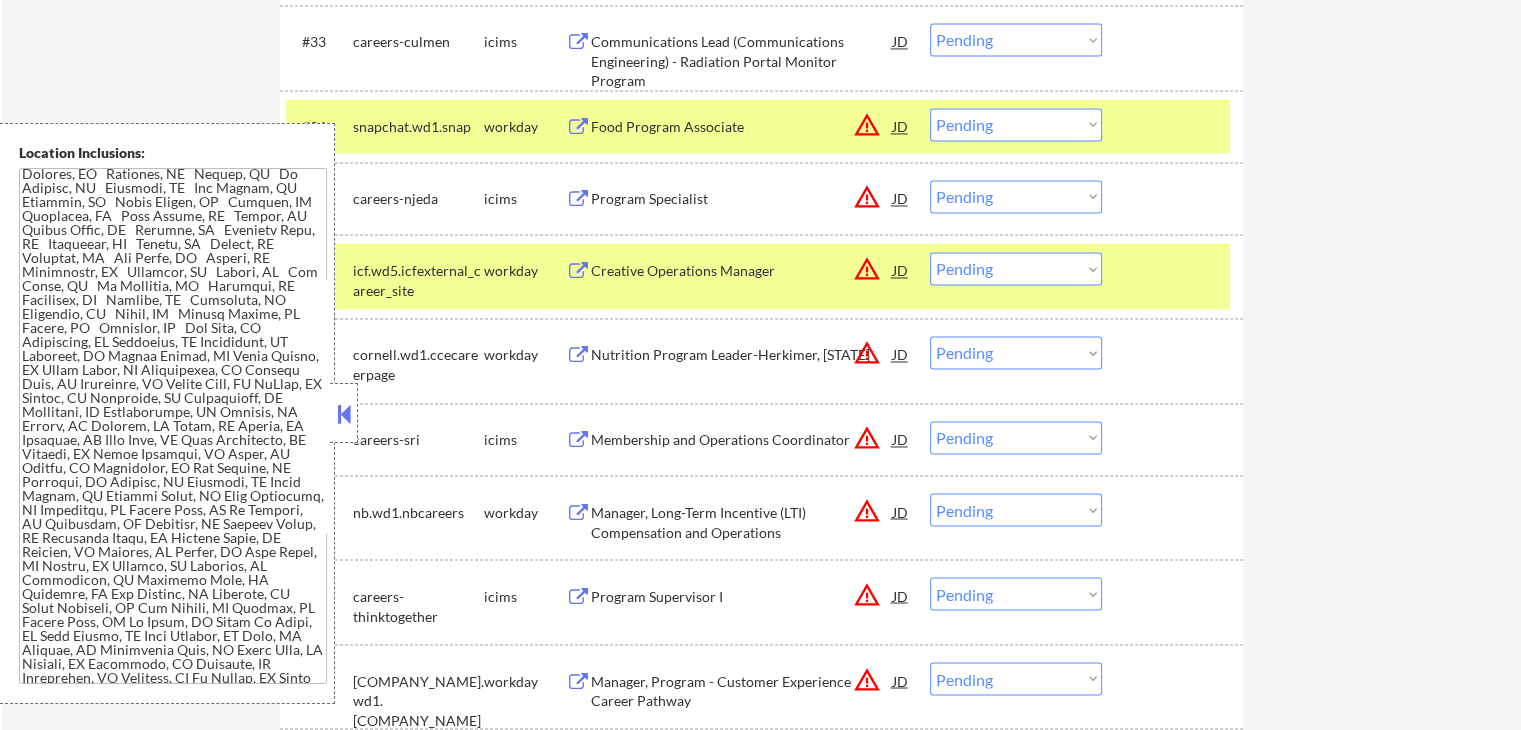 click at bounding box center [344, 414] 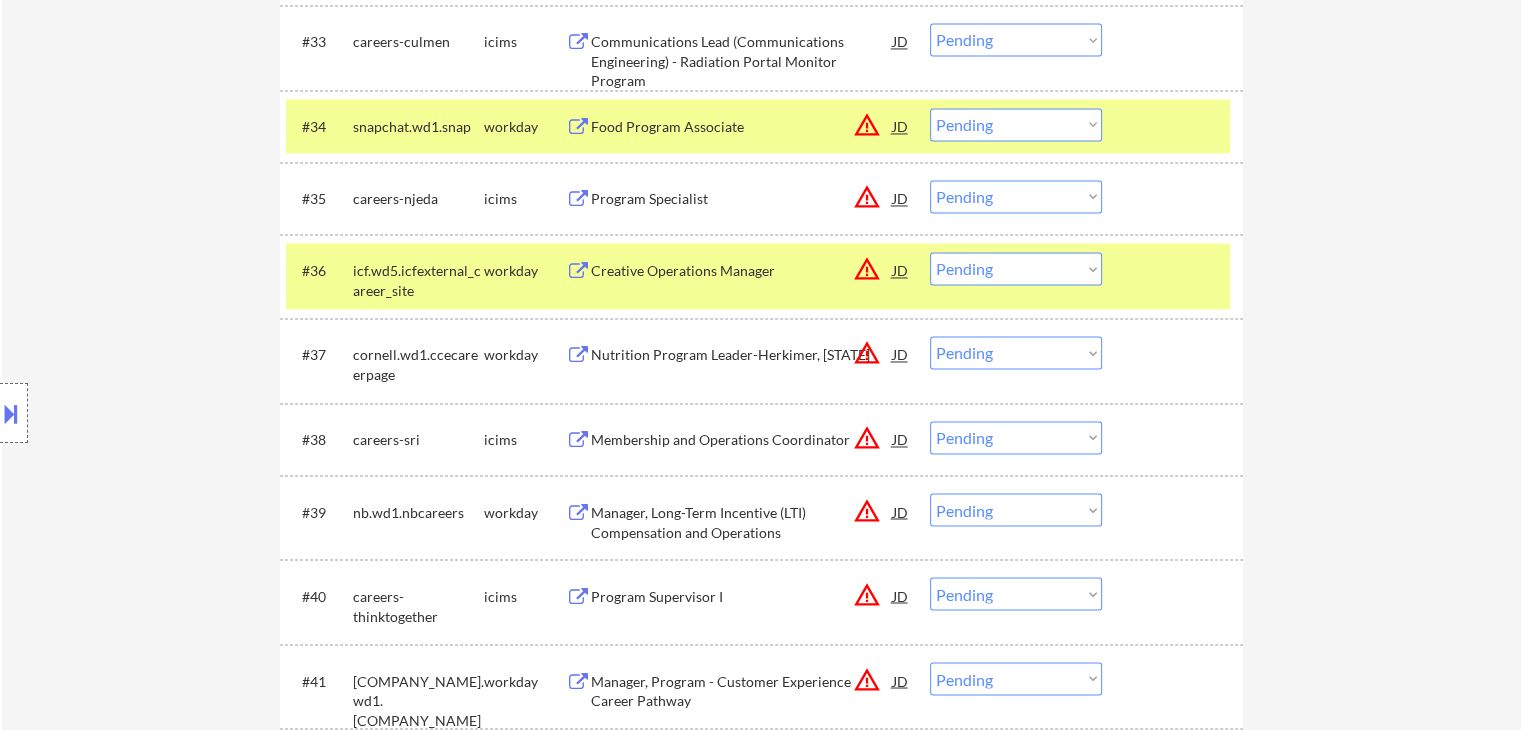 click on "Choose an option... Pending Applied Excluded (Questions) Excluded (Expired) Excluded (Location) Excluded (Bad Match) Excluded (Blocklist) Excluded (Salary) Excluded (Other)" at bounding box center (1016, 268) 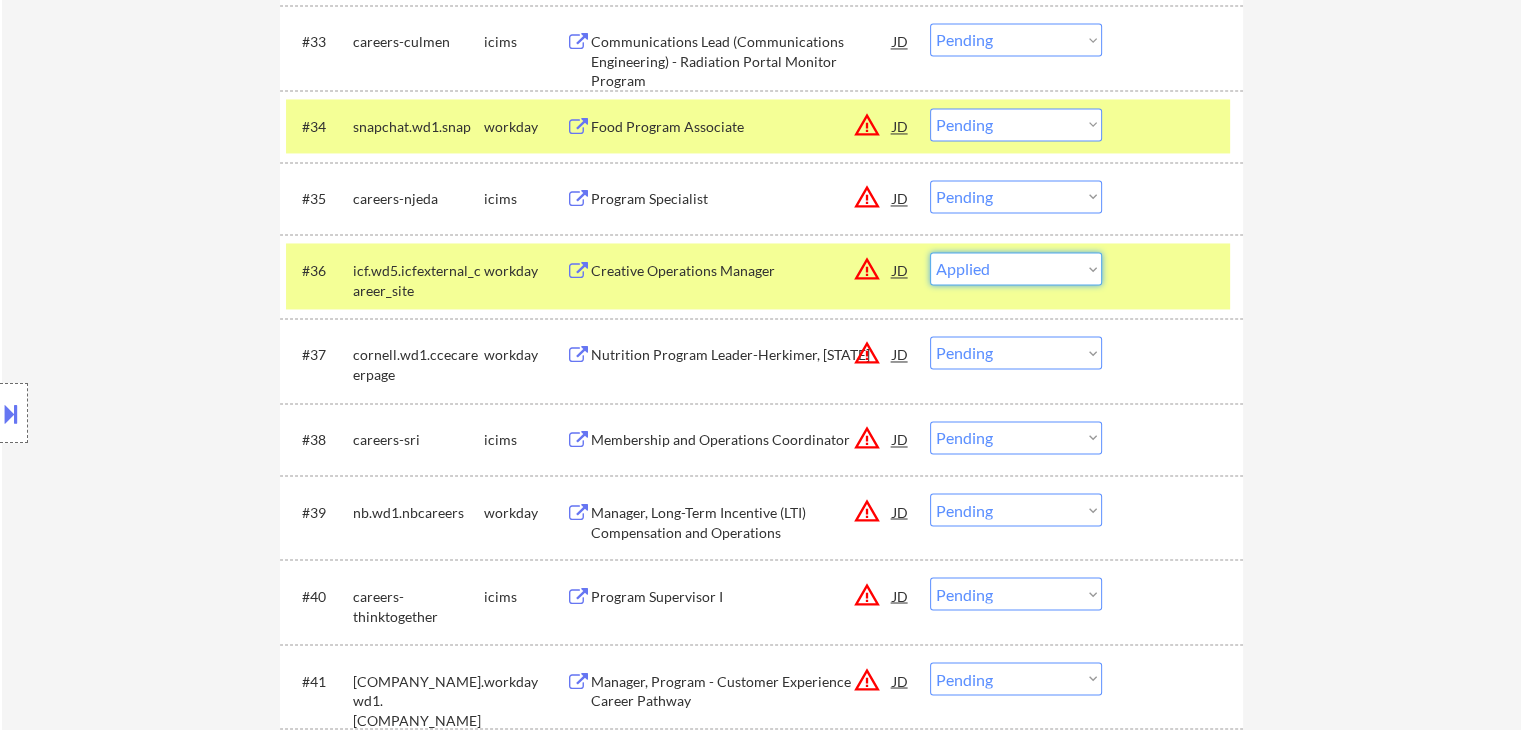 click on "Choose an option... Pending Applied Excluded (Questions) Excluded (Expired) Excluded (Location) Excluded (Bad Match) Excluded (Blocklist) Excluded (Salary) Excluded (Other)" at bounding box center (1016, 268) 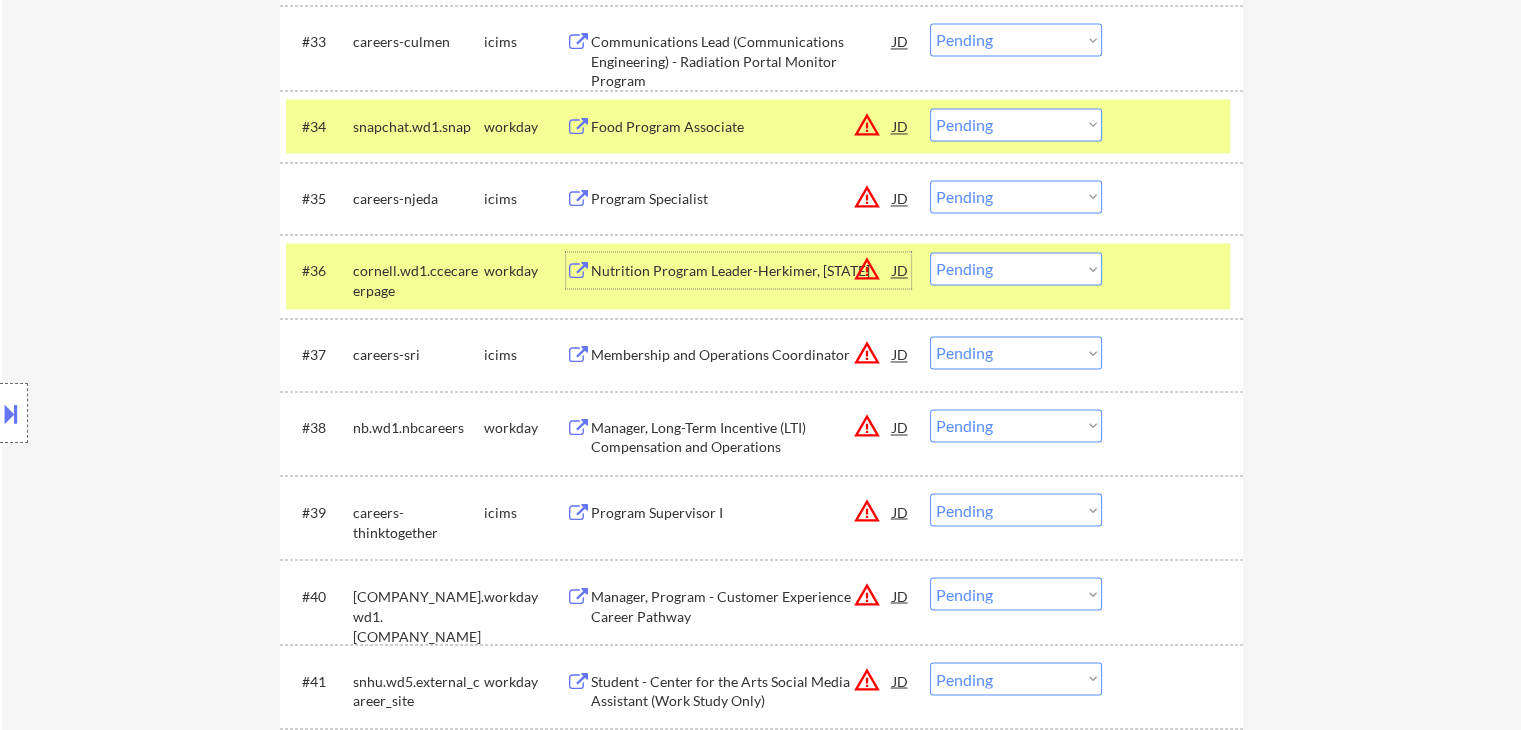 click on "Nutrition Program Leader-Herkimer, [STATE]" at bounding box center (742, 271) 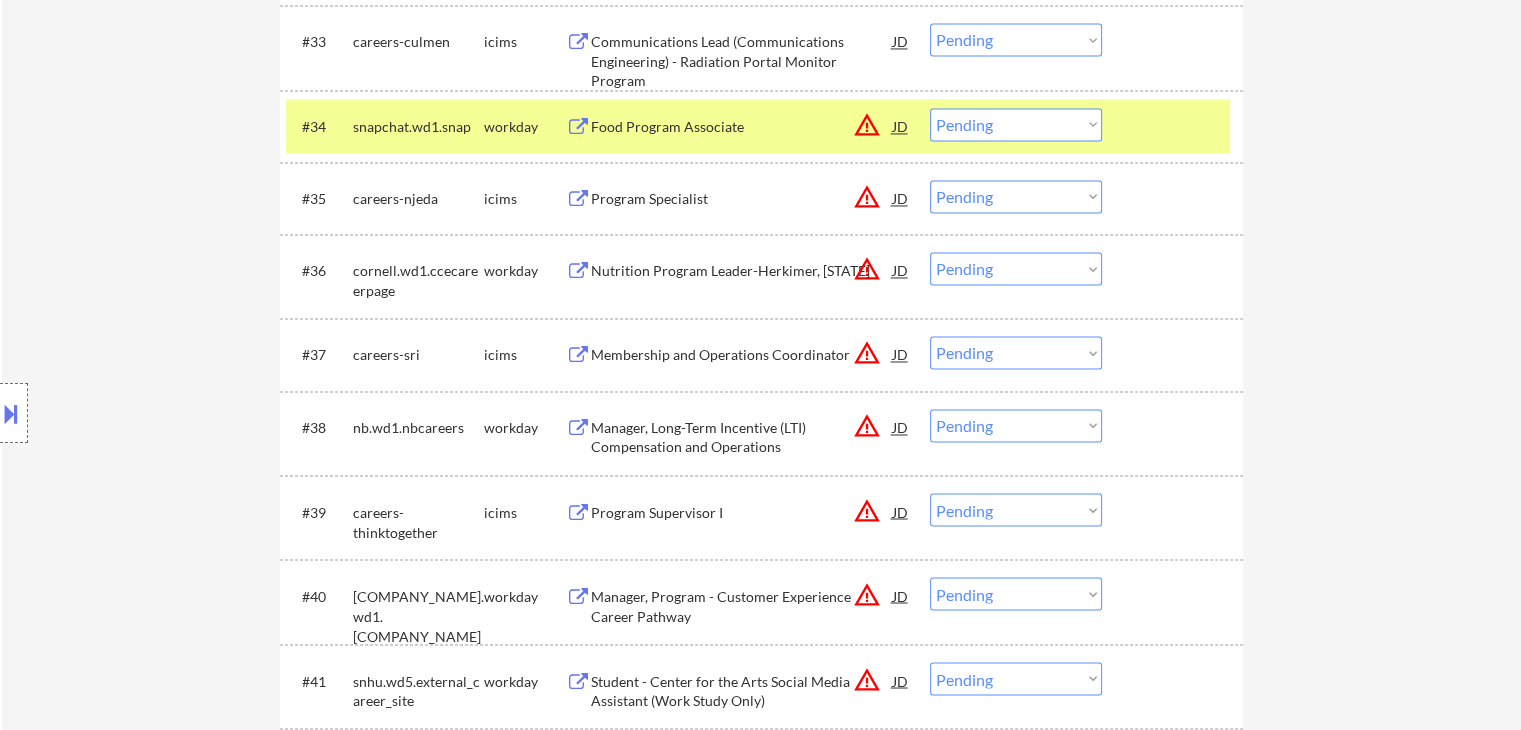 click at bounding box center (11, 413) 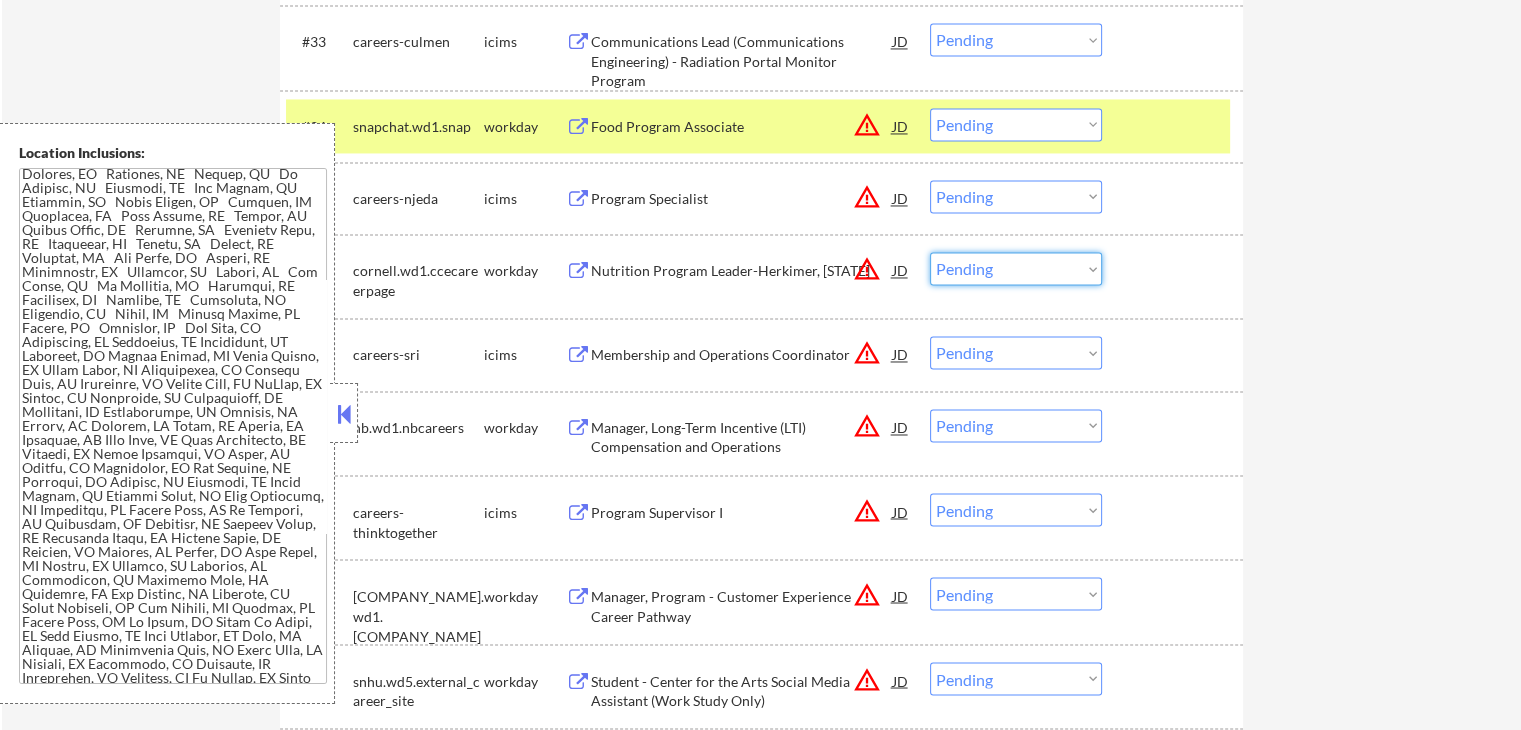 click on "Choose an option... Pending Applied Excluded (Questions) Excluded (Expired) Excluded (Location) Excluded (Bad Match) Excluded (Blocklist) Excluded (Salary) Excluded (Other)" at bounding box center (1016, 268) 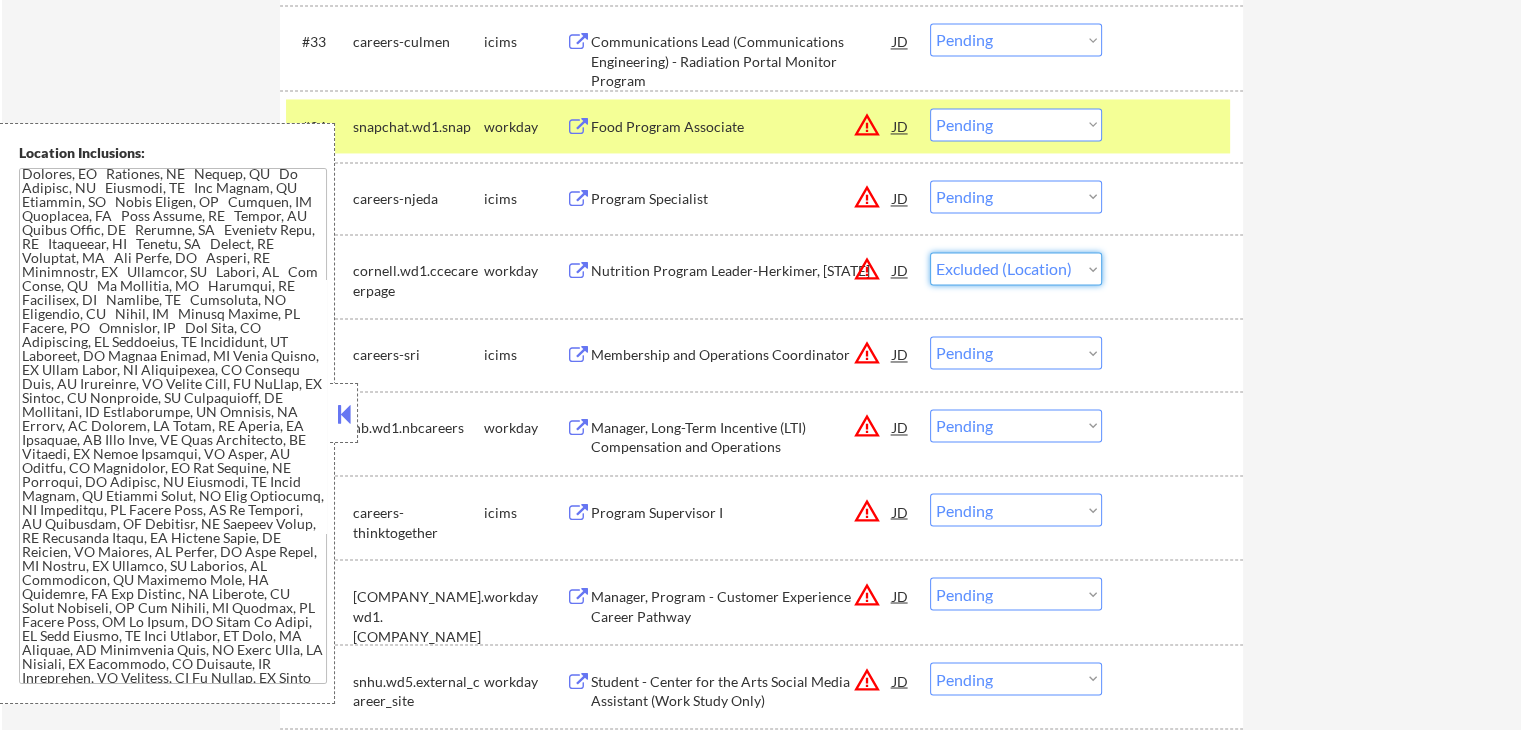 click on "Choose an option... Pending Applied Excluded (Questions) Excluded (Expired) Excluded (Location) Excluded (Bad Match) Excluded (Blocklist) Excluded (Salary) Excluded (Other)" at bounding box center (1016, 268) 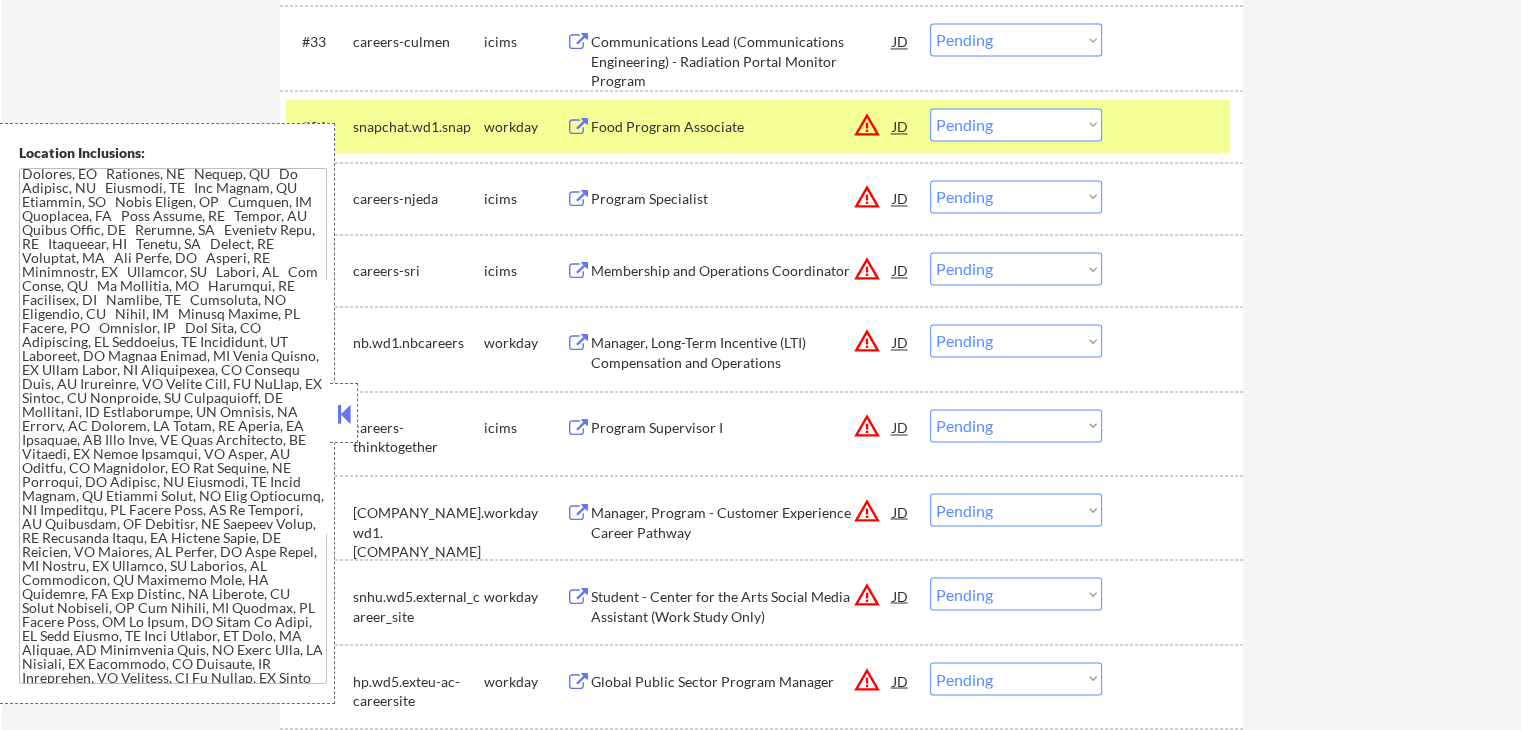 scroll, scrollTop: 593, scrollLeft: 0, axis: vertical 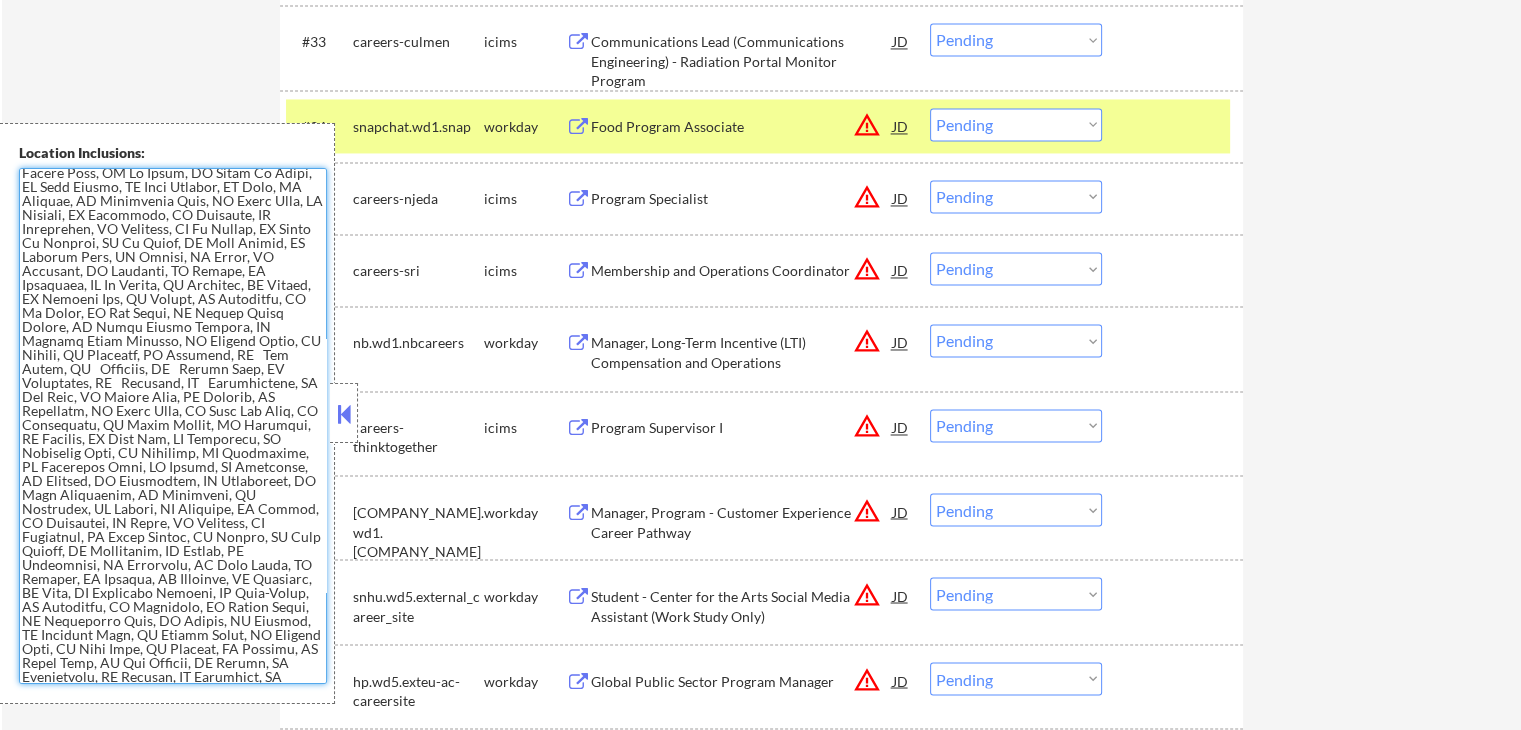 click at bounding box center (344, 414) 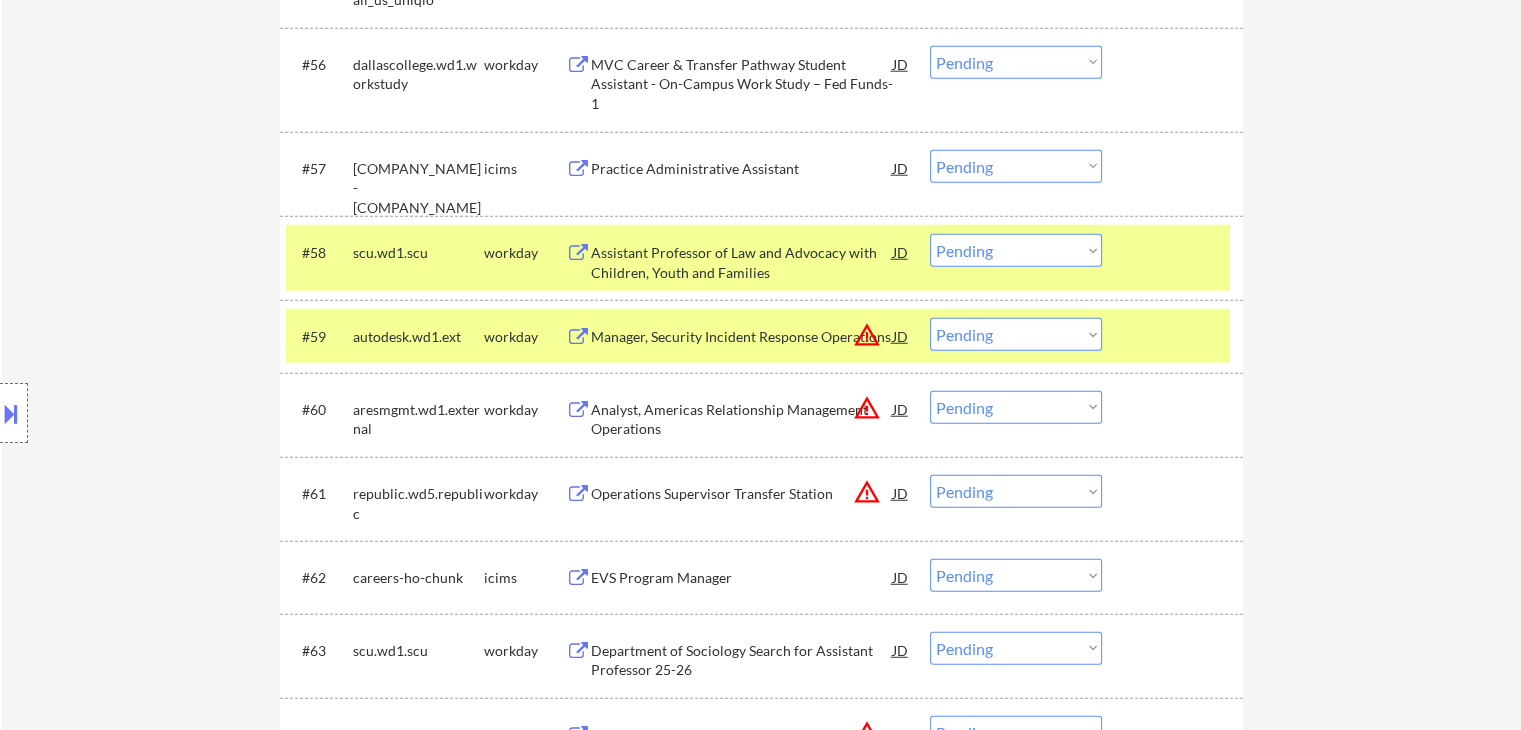 scroll, scrollTop: 5200, scrollLeft: 0, axis: vertical 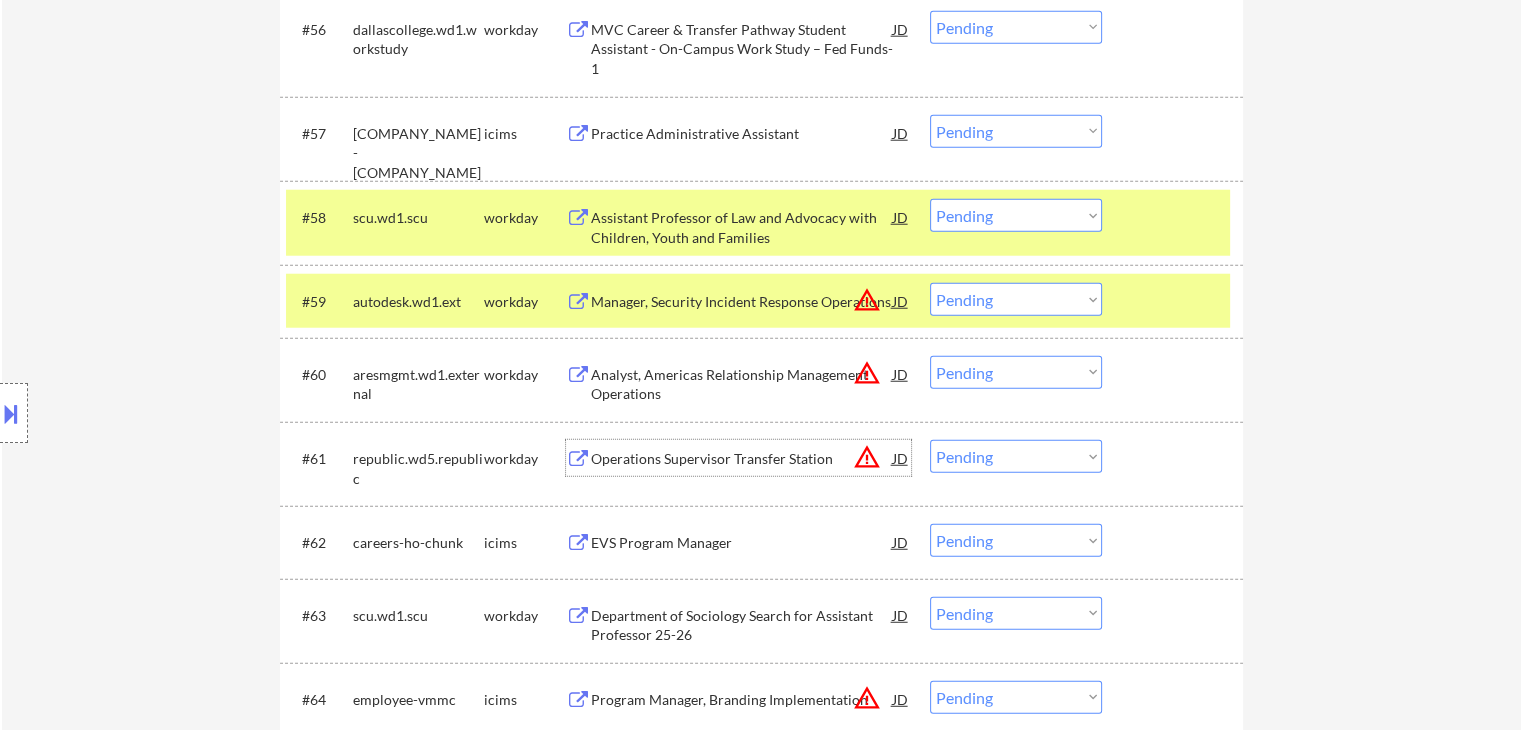 click on "Operations Supervisor Transfer Station" at bounding box center [742, 458] 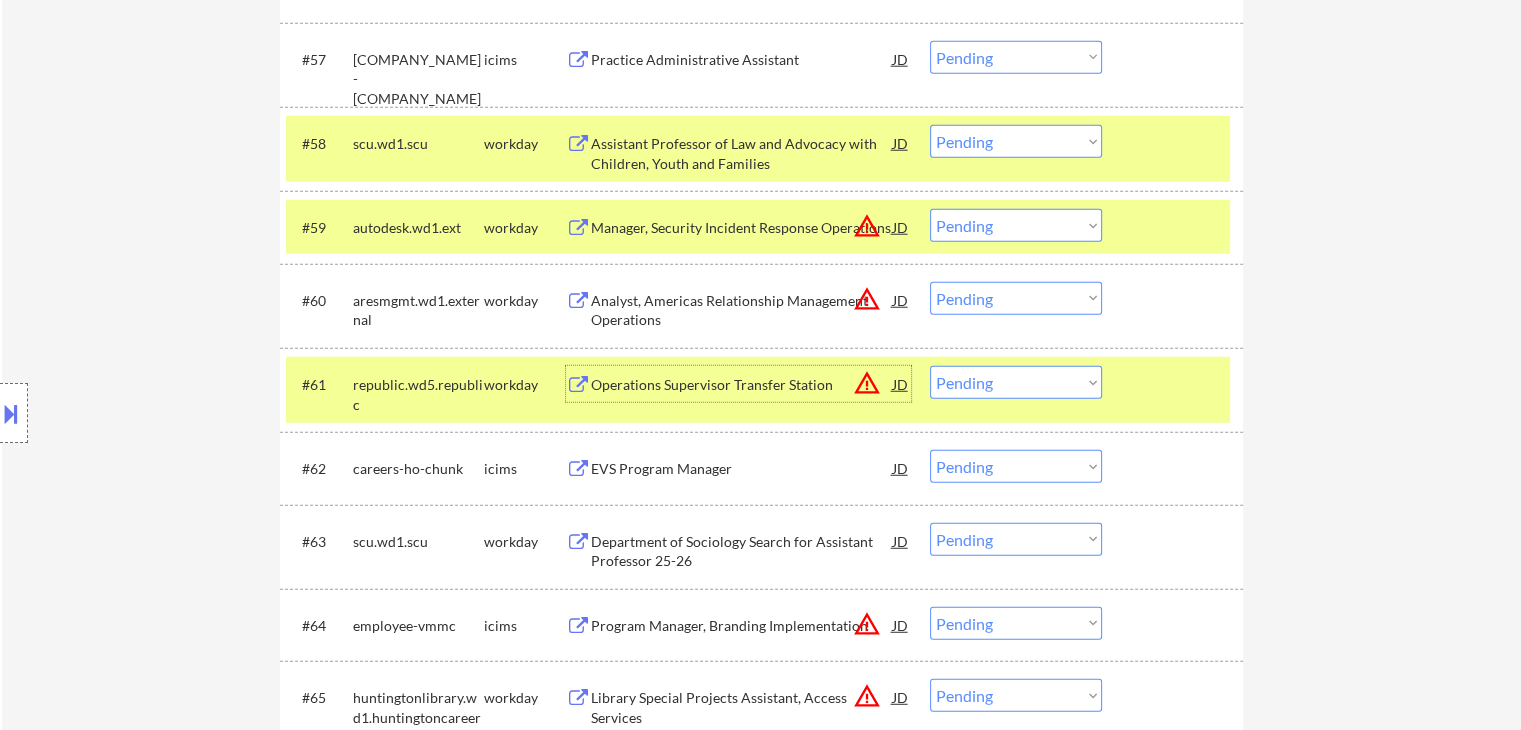 scroll, scrollTop: 5400, scrollLeft: 0, axis: vertical 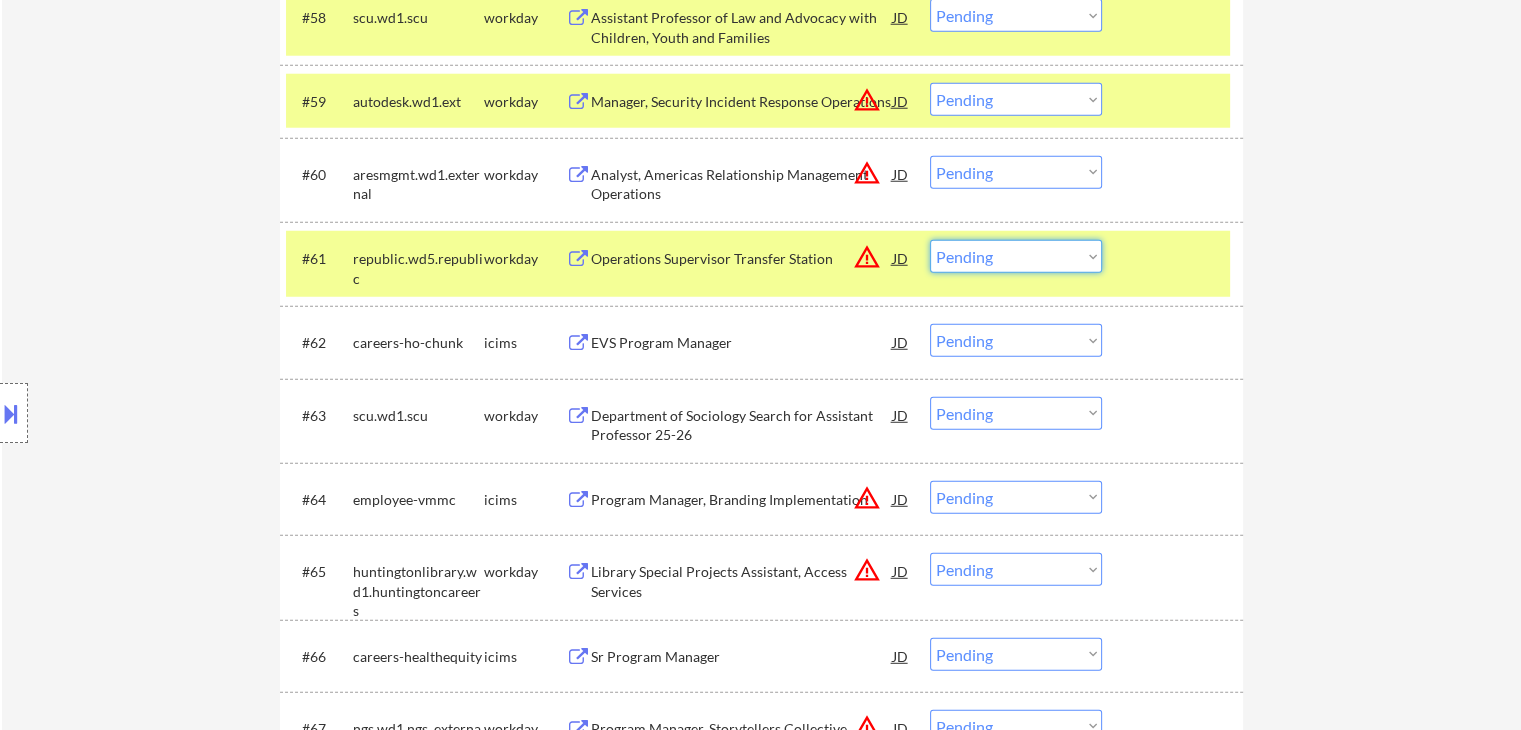 click on "Choose an option... Pending Applied Excluded (Questions) Excluded (Expired) Excluded (Location) Excluded (Bad Match) Excluded (Blocklist) Excluded (Salary) Excluded (Other)" at bounding box center (1016, 256) 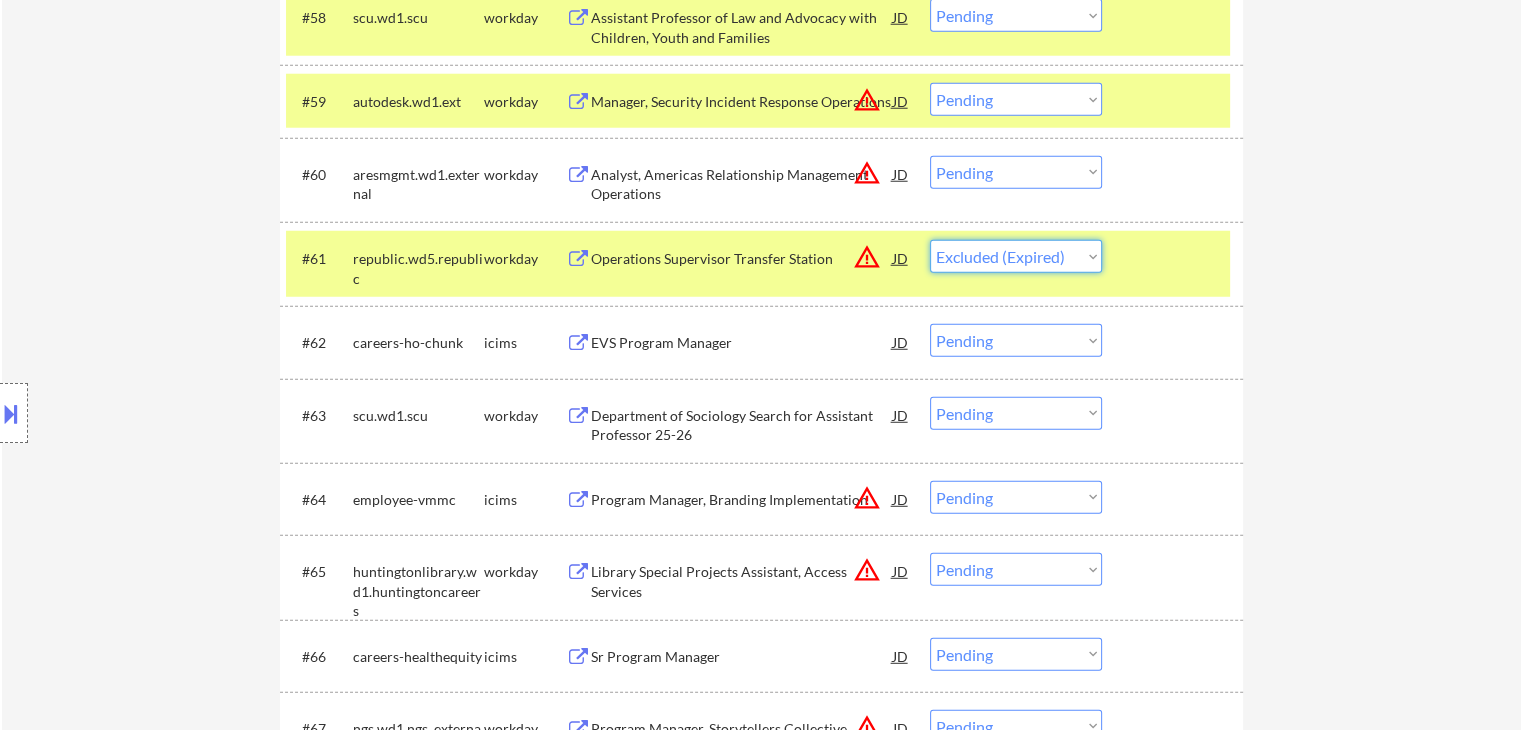 click on "Choose an option... Pending Applied Excluded (Questions) Excluded (Expired) Excluded (Location) Excluded (Bad Match) Excluded (Blocklist) Excluded (Salary) Excluded (Other)" at bounding box center (1016, 256) 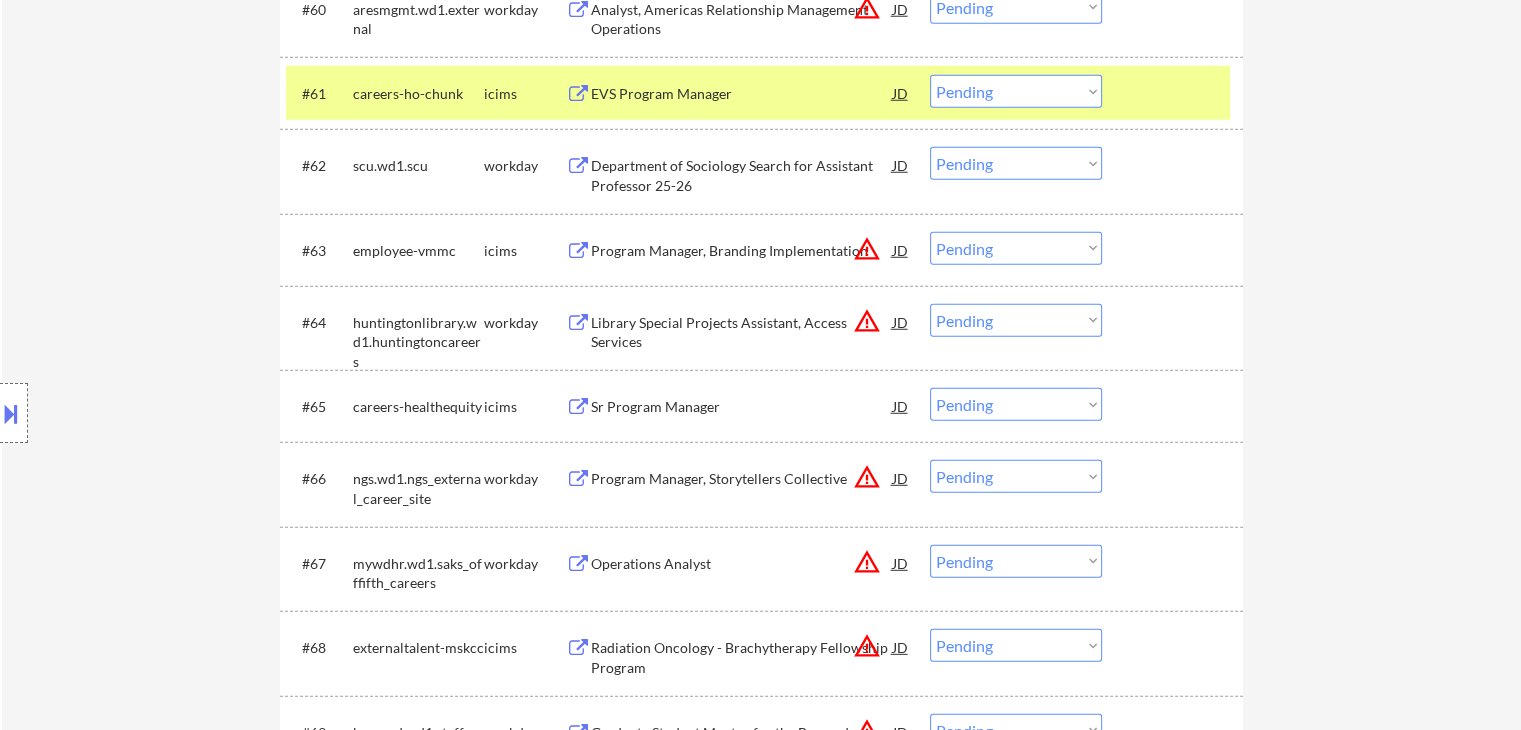 scroll, scrollTop: 5600, scrollLeft: 0, axis: vertical 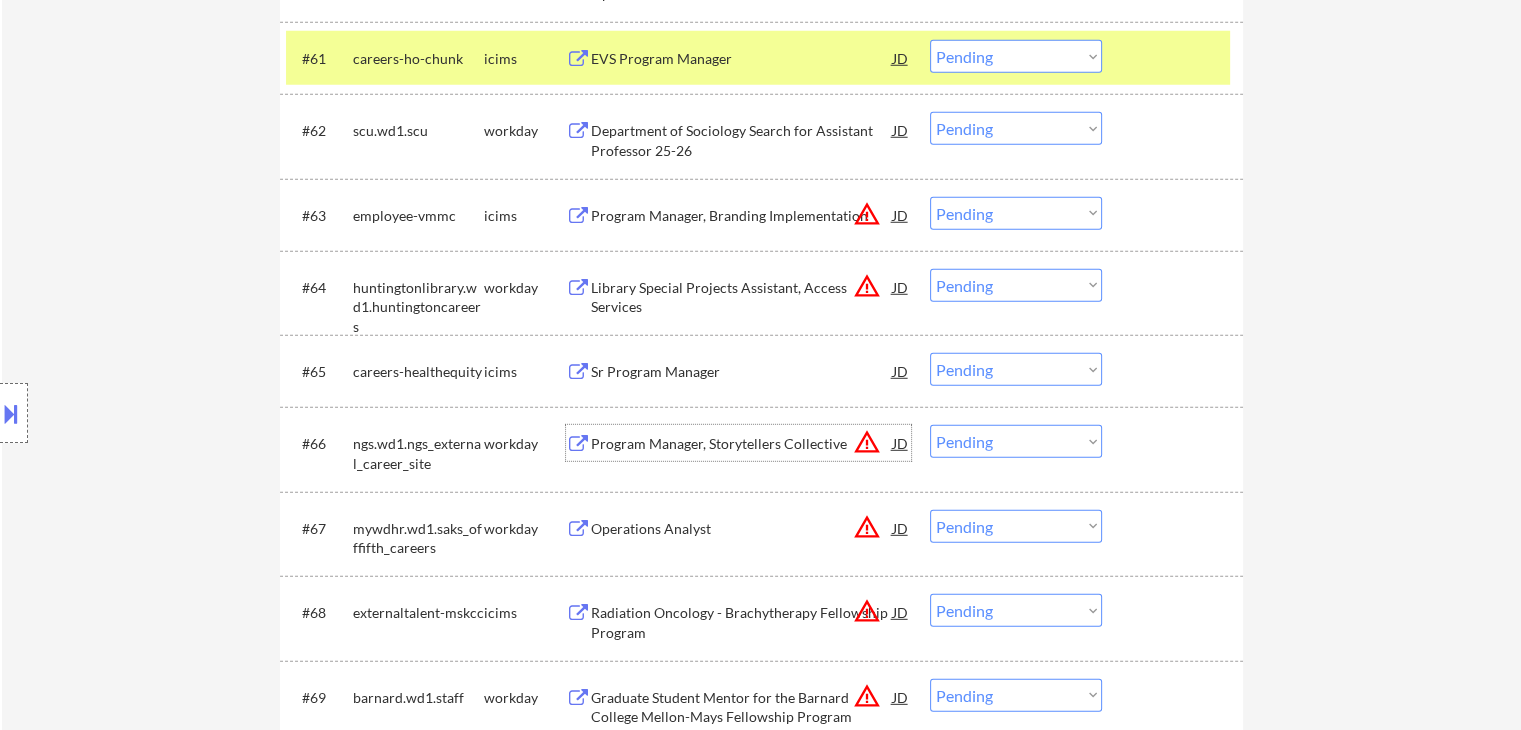 click on "Program Manager, Storytellers Collective" at bounding box center [742, 444] 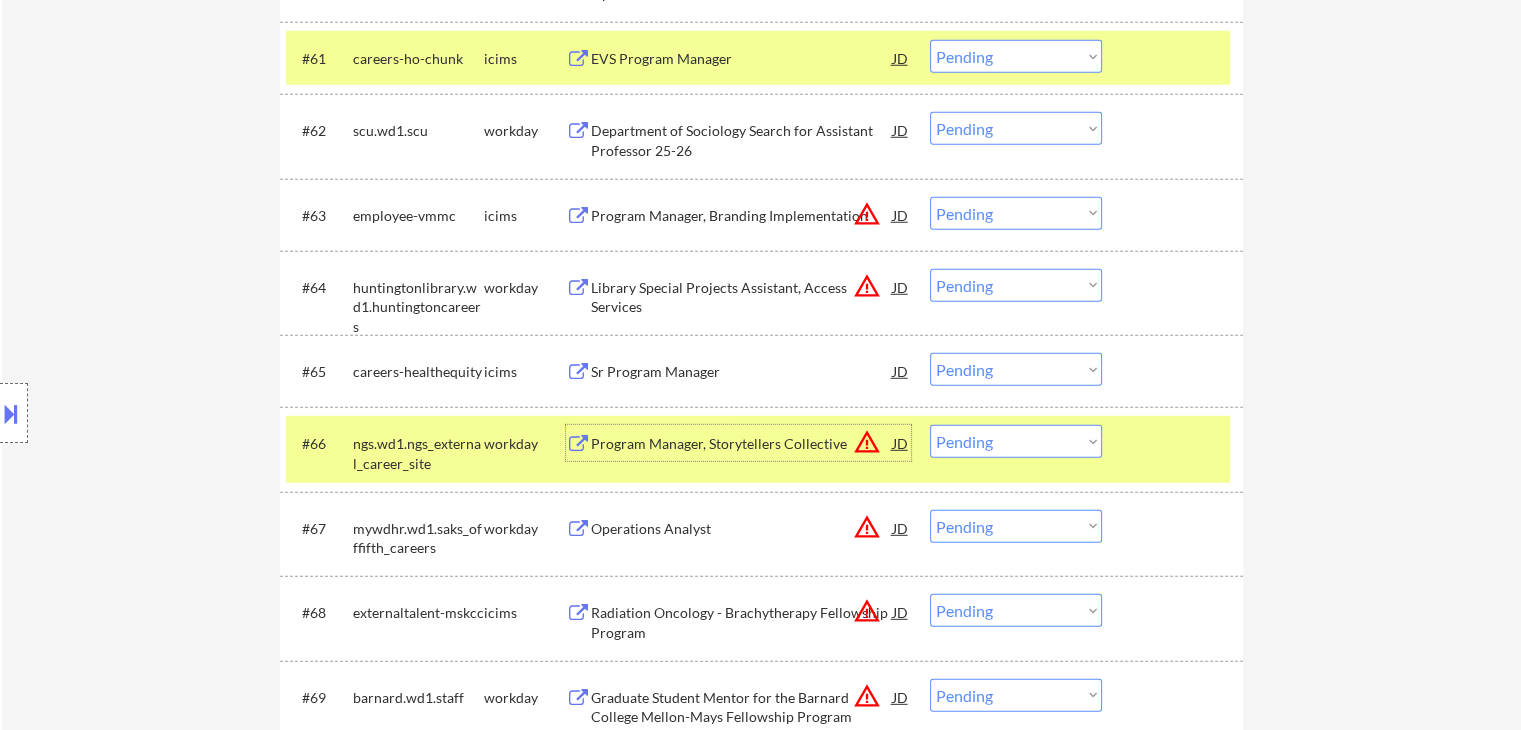 click on "Program Manager, Storytellers Collective" at bounding box center [742, 444] 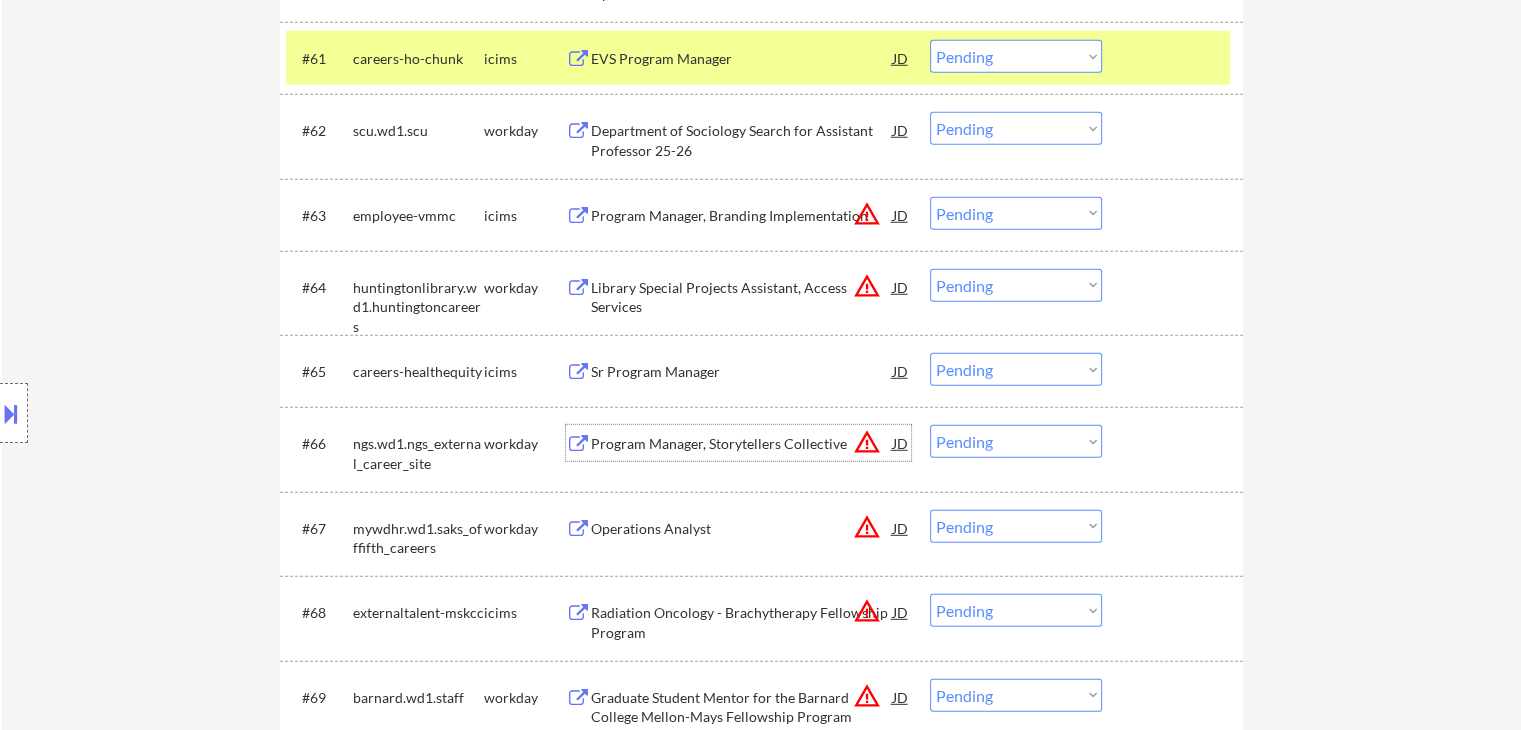 scroll, scrollTop: 5700, scrollLeft: 0, axis: vertical 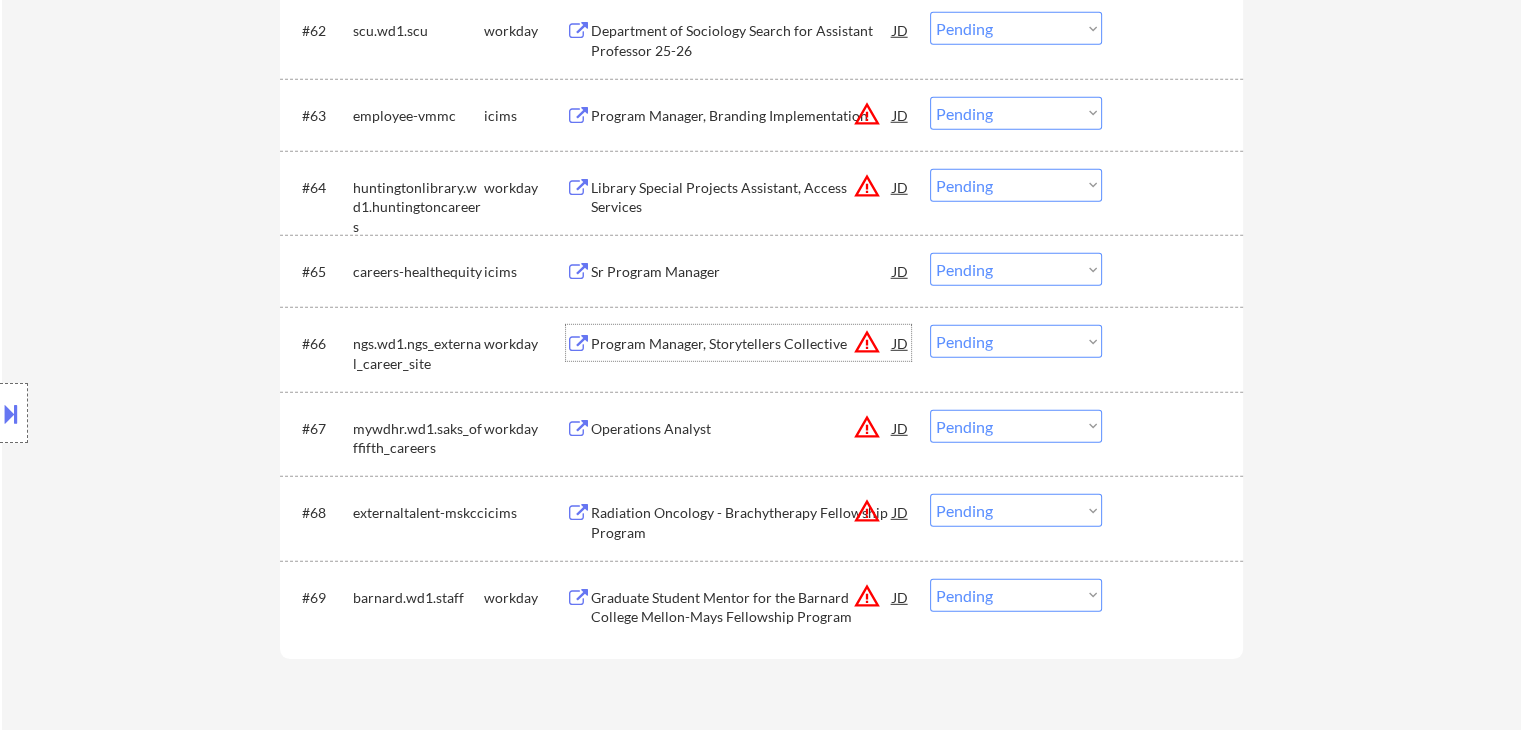 click on "Choose an option... Pending Applied Excluded (Questions) Excluded (Expired) Excluded (Location) Excluded (Bad Match) Excluded (Blocklist) Excluded (Salary) Excluded (Other)" at bounding box center [1016, 341] 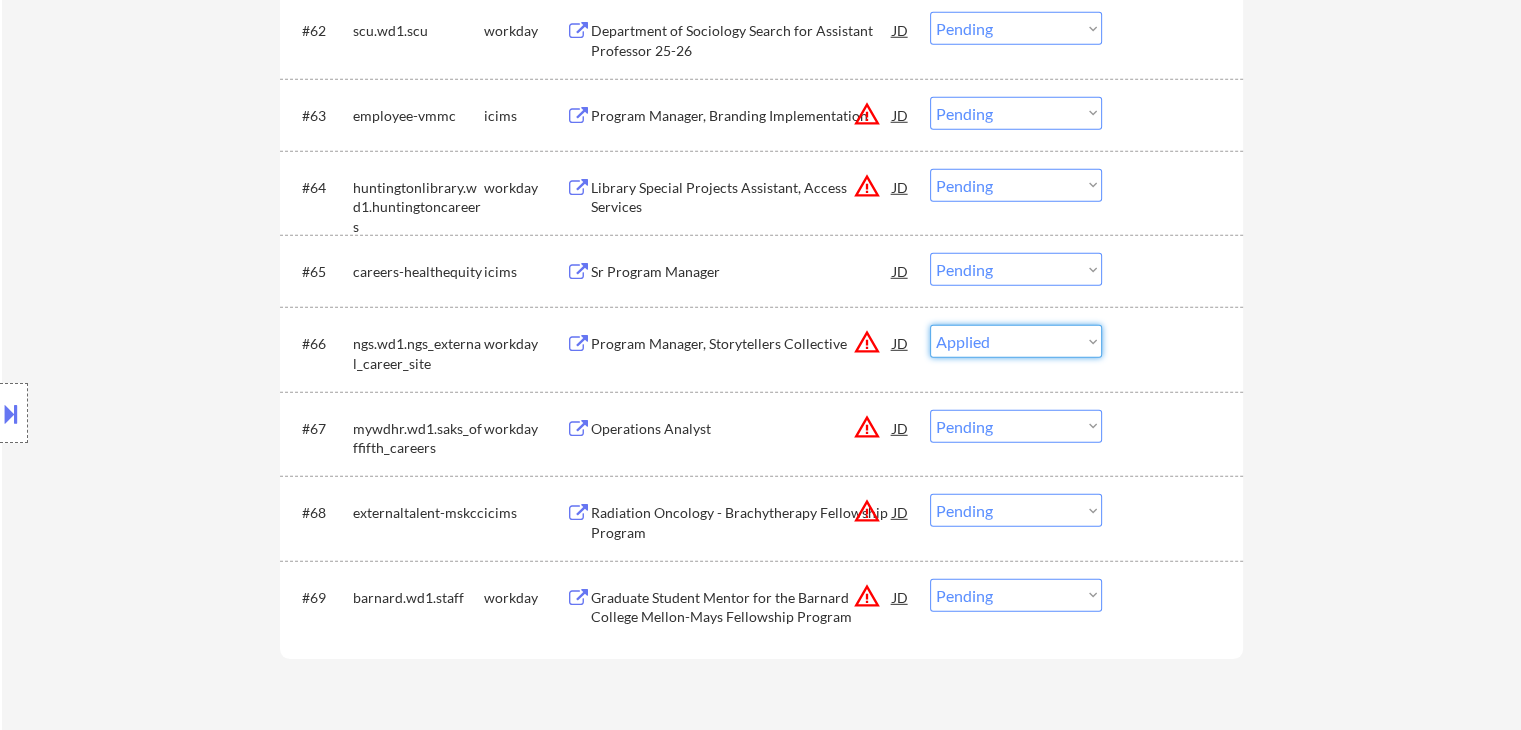 click on "Choose an option... Pending Applied Excluded (Questions) Excluded (Expired) Excluded (Location) Excluded (Bad Match) Excluded (Blocklist) Excluded (Salary) Excluded (Other)" at bounding box center (1016, 341) 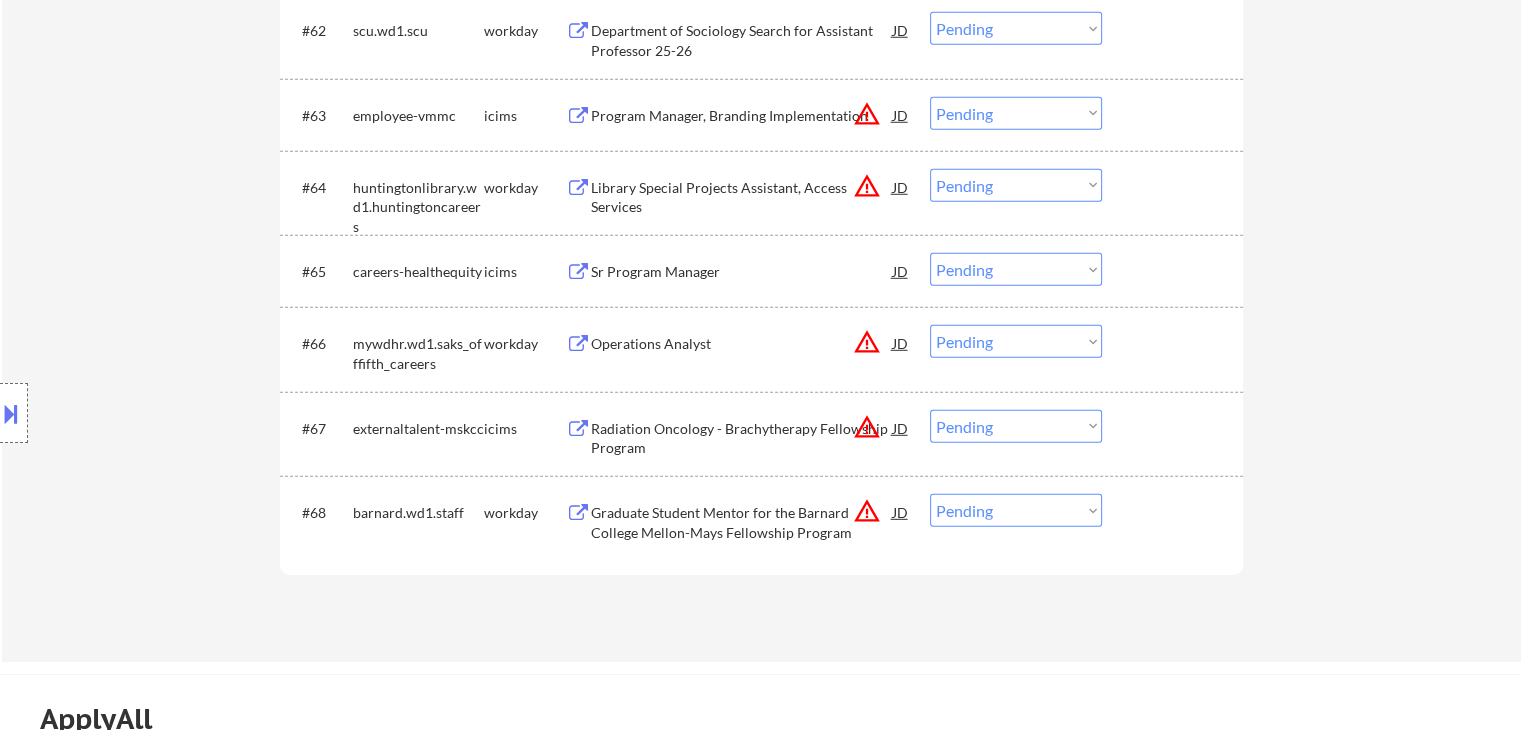 scroll, scrollTop: 5672, scrollLeft: 0, axis: vertical 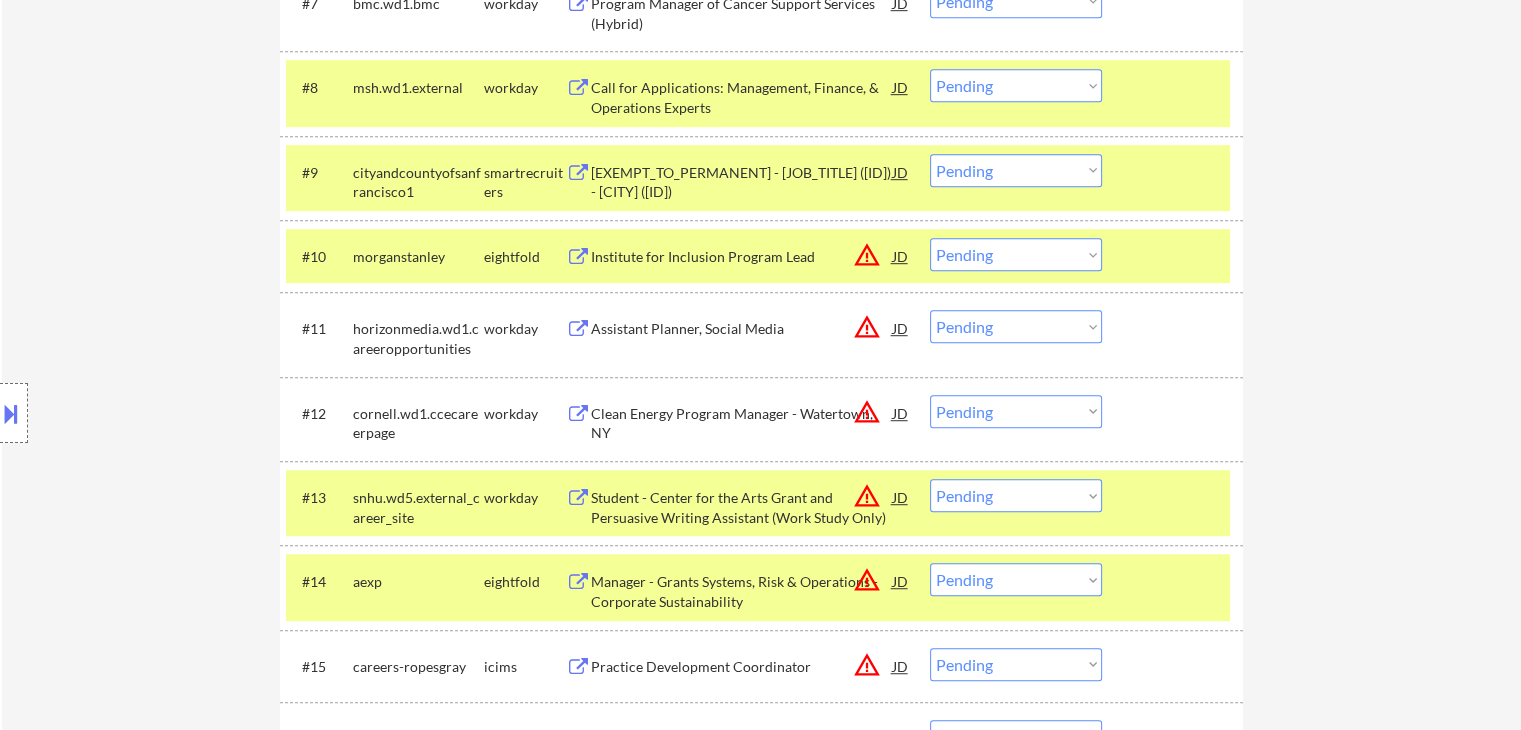 click on "Clean Energy Program Manager - Watertown, NY" at bounding box center (742, 423) 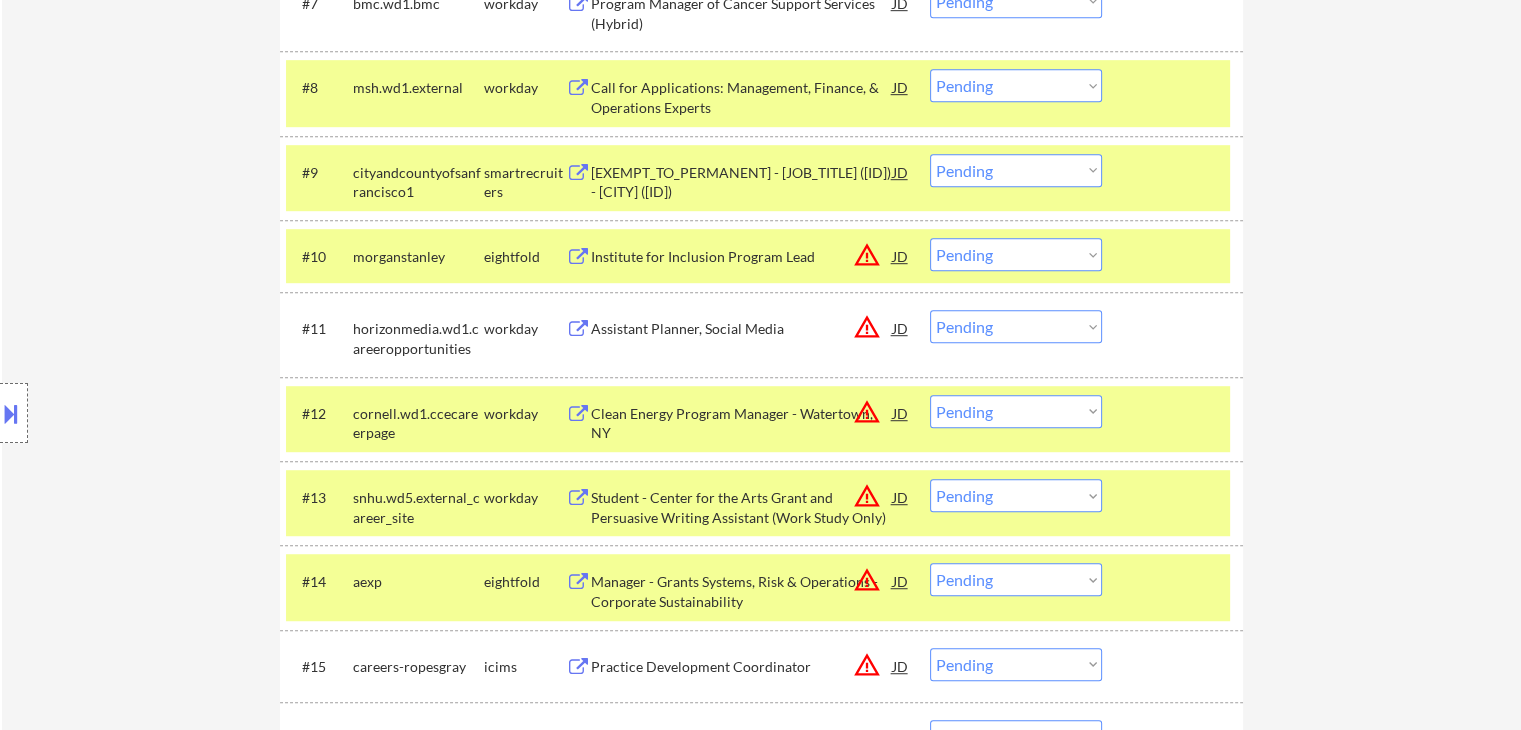 click at bounding box center (11, 413) 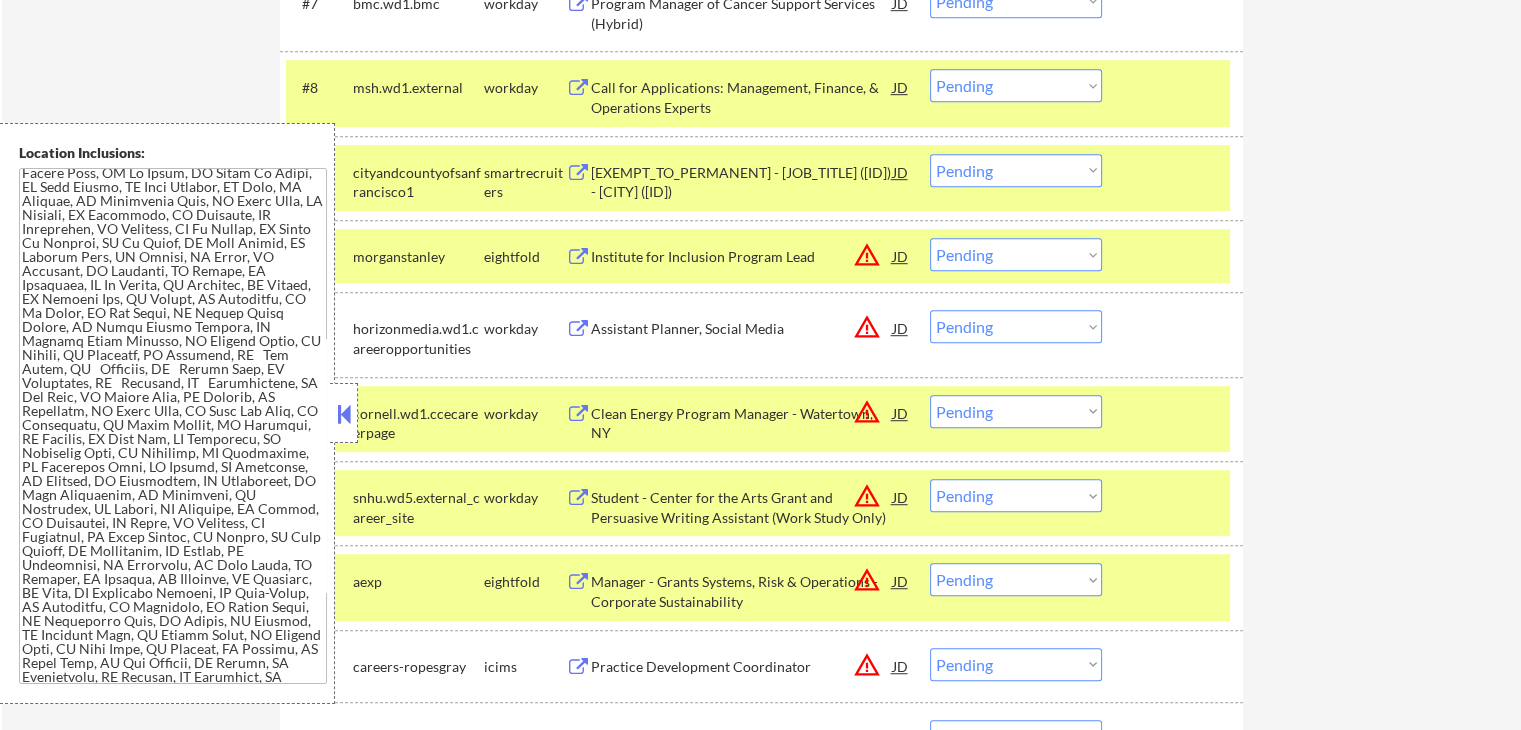 click at bounding box center [344, 414] 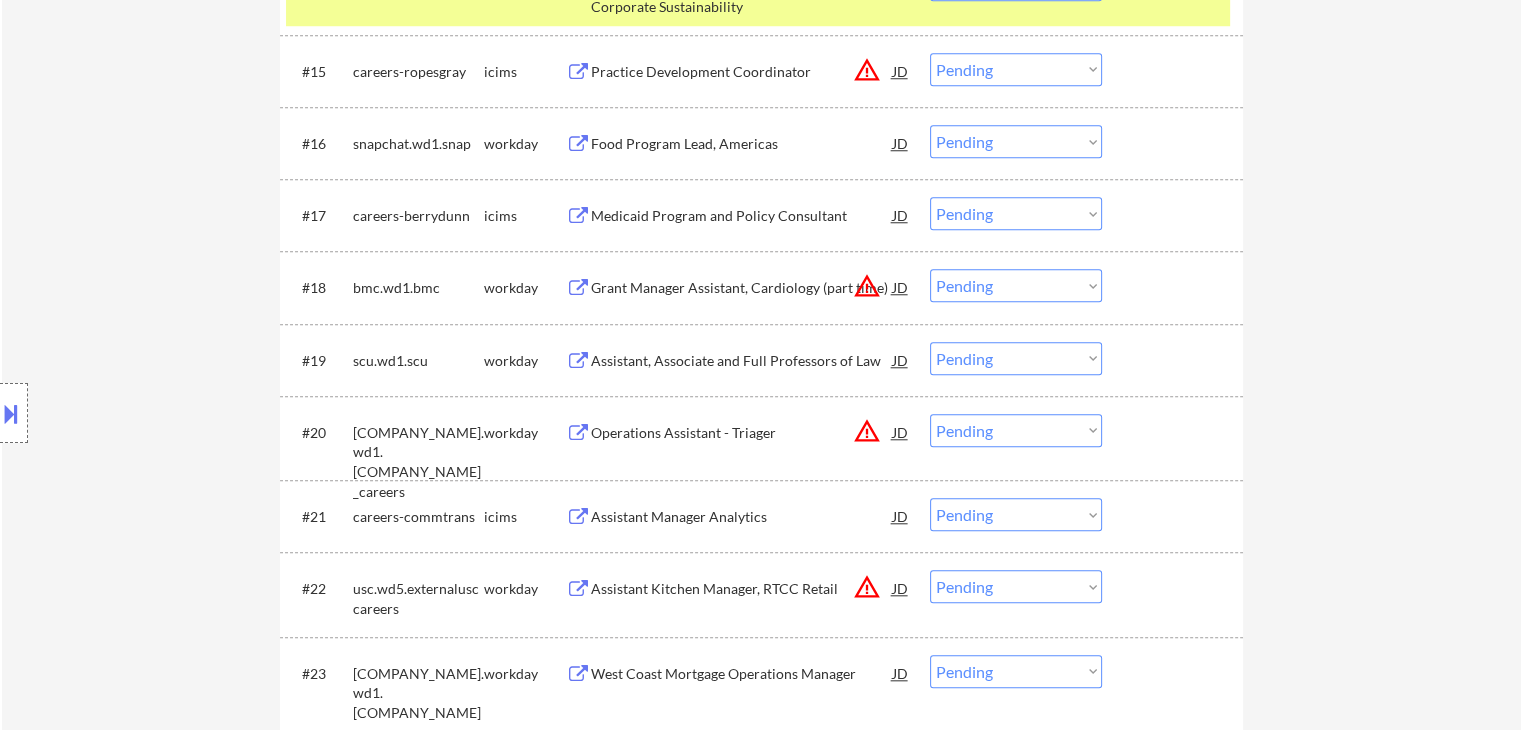 scroll, scrollTop: 1800, scrollLeft: 0, axis: vertical 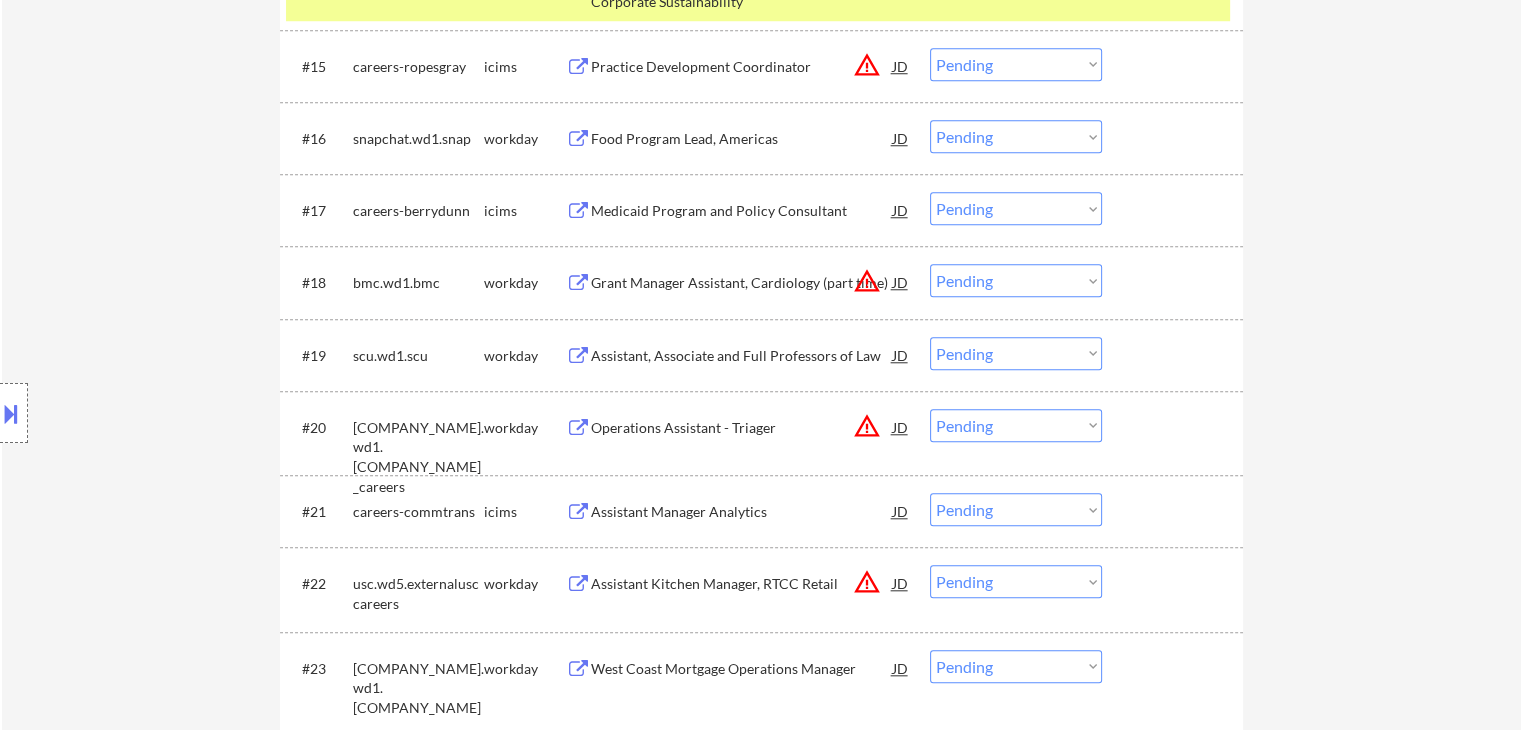 click on "Operations Assistant - Triager" at bounding box center (742, 428) 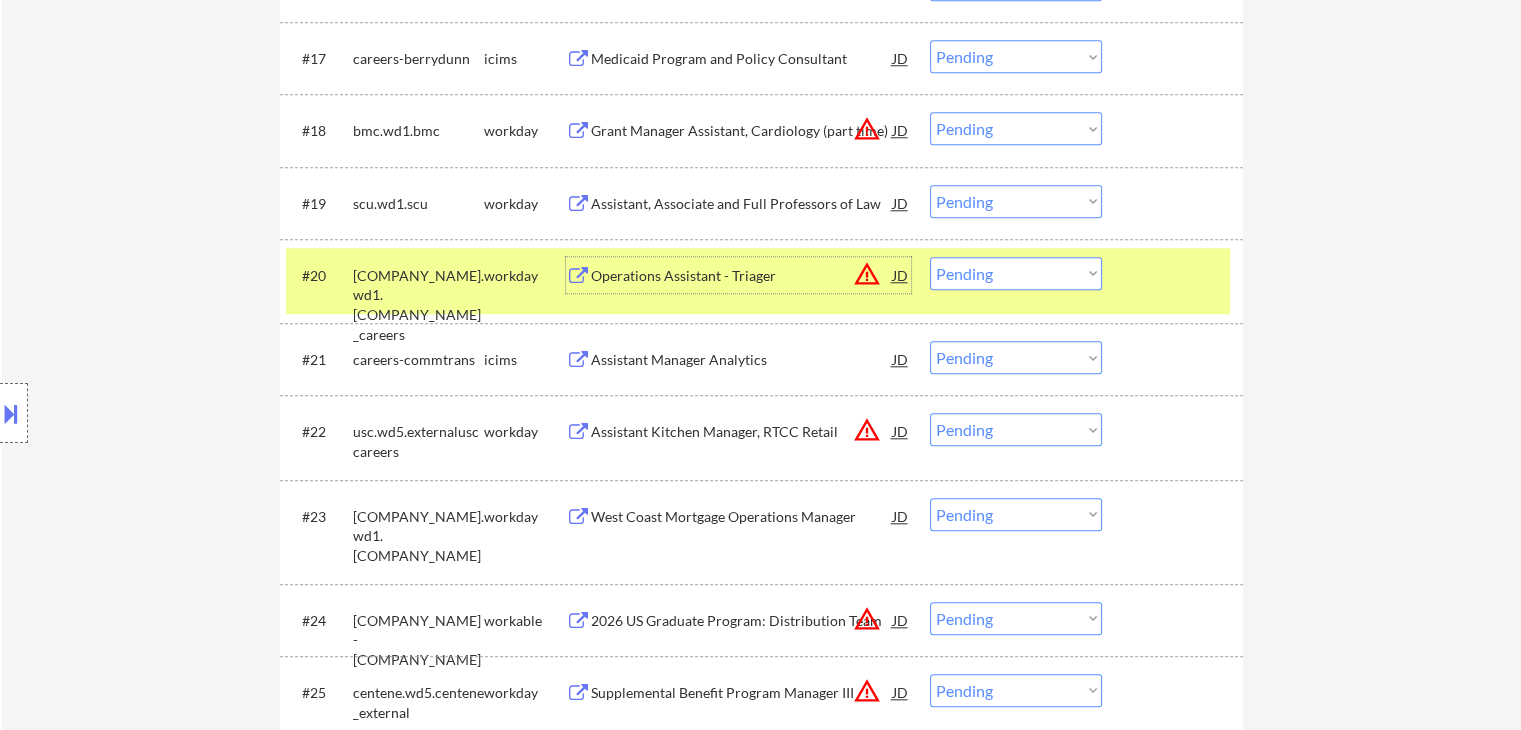 scroll, scrollTop: 2000, scrollLeft: 0, axis: vertical 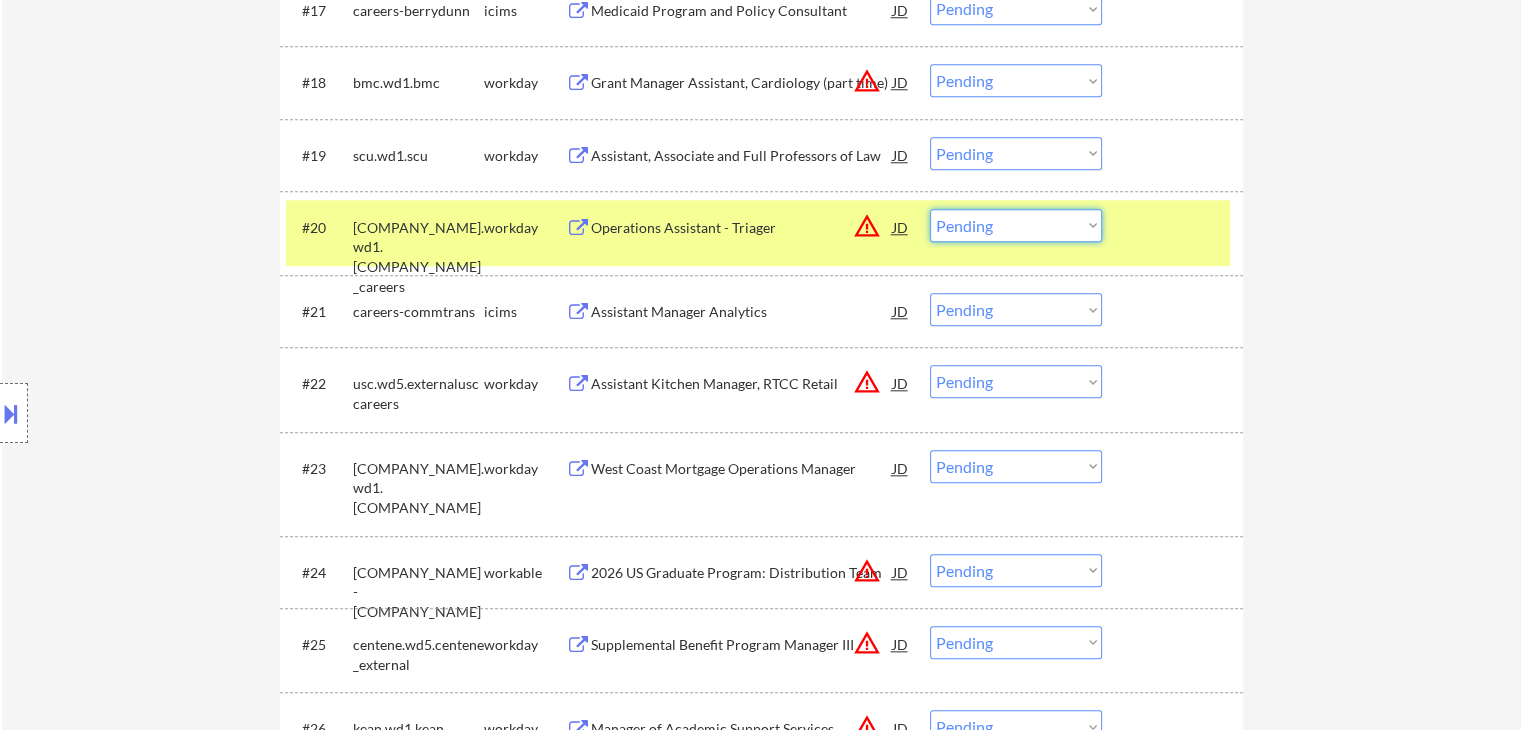 click on "Choose an option... Pending Applied Excluded (Questions) Excluded (Expired) Excluded (Location) Excluded (Bad Match) Excluded (Blocklist) Excluded (Salary) Excluded (Other)" at bounding box center (1016, 225) 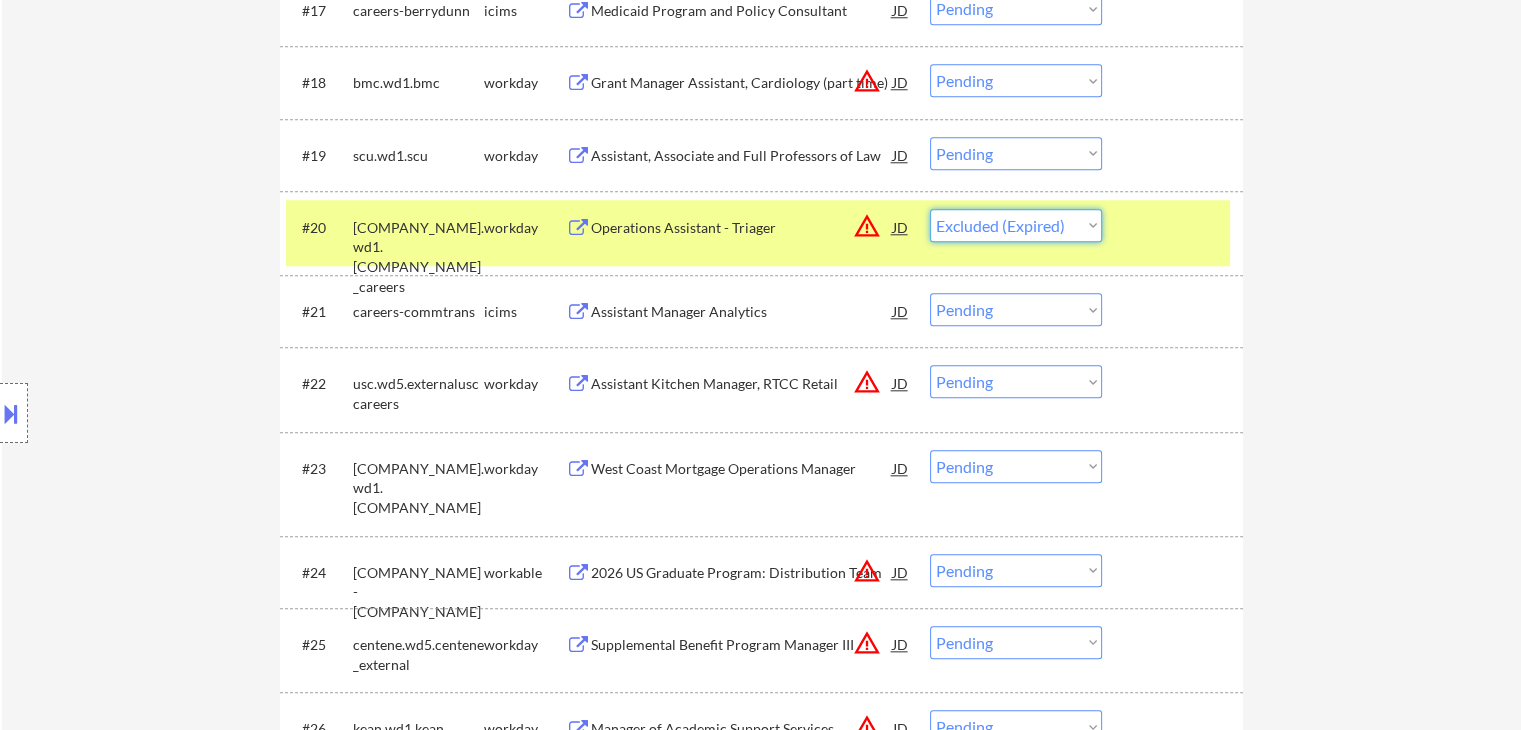click on "Choose an option... Pending Applied Excluded (Questions) Excluded (Expired) Excluded (Location) Excluded (Bad Match) Excluded (Blocklist) Excluded (Salary) Excluded (Other)" at bounding box center [1016, 225] 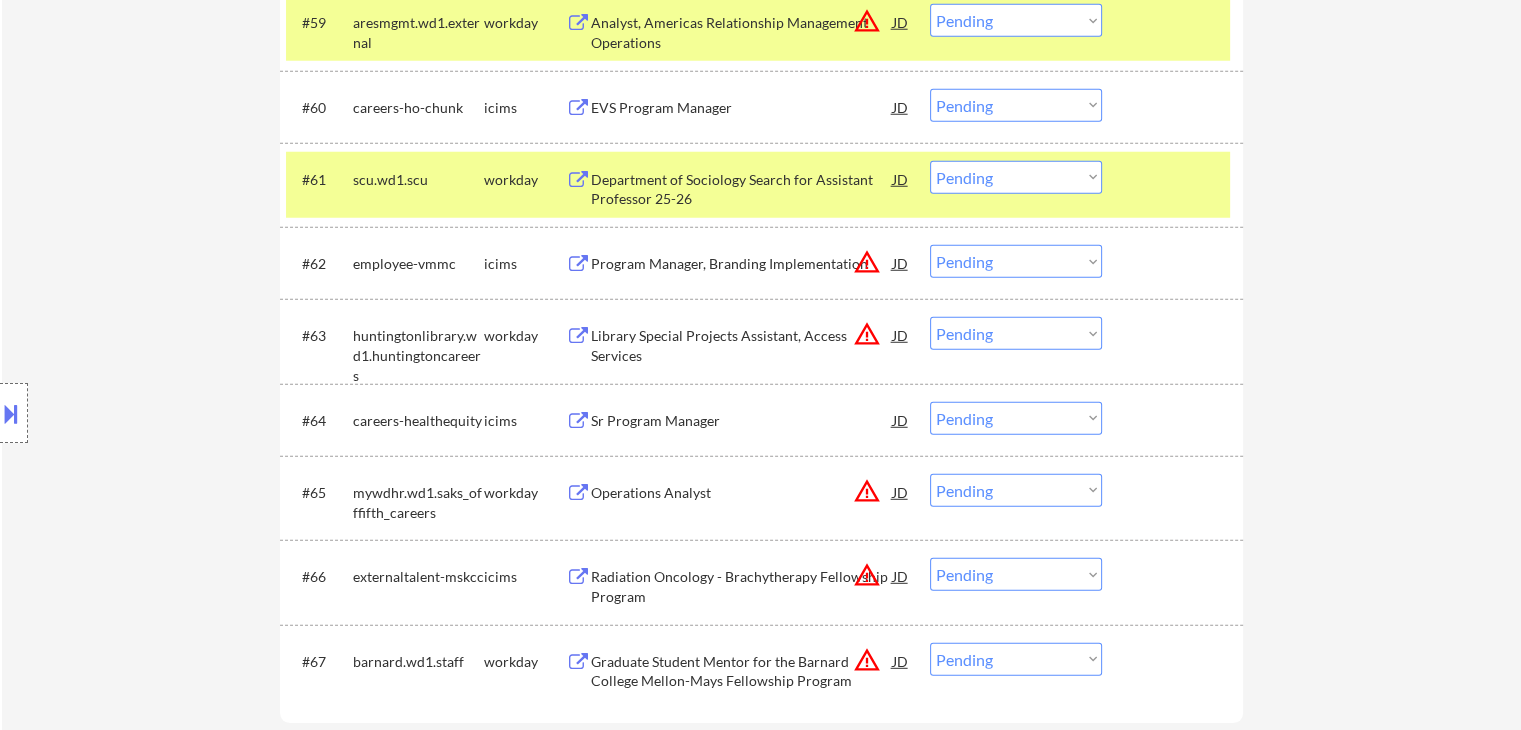 scroll, scrollTop: 5500, scrollLeft: 0, axis: vertical 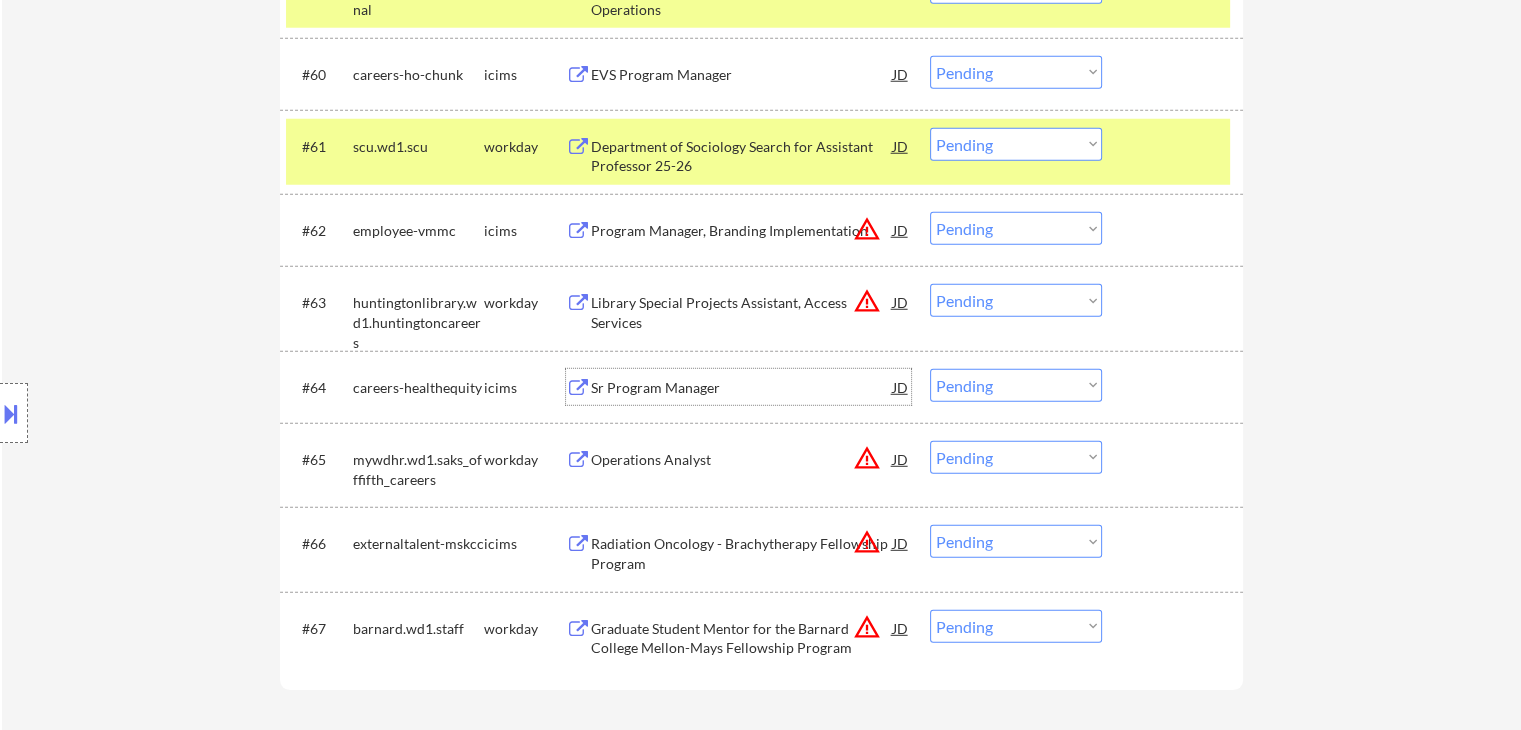 click on "Sr Program Manager" at bounding box center (742, 388) 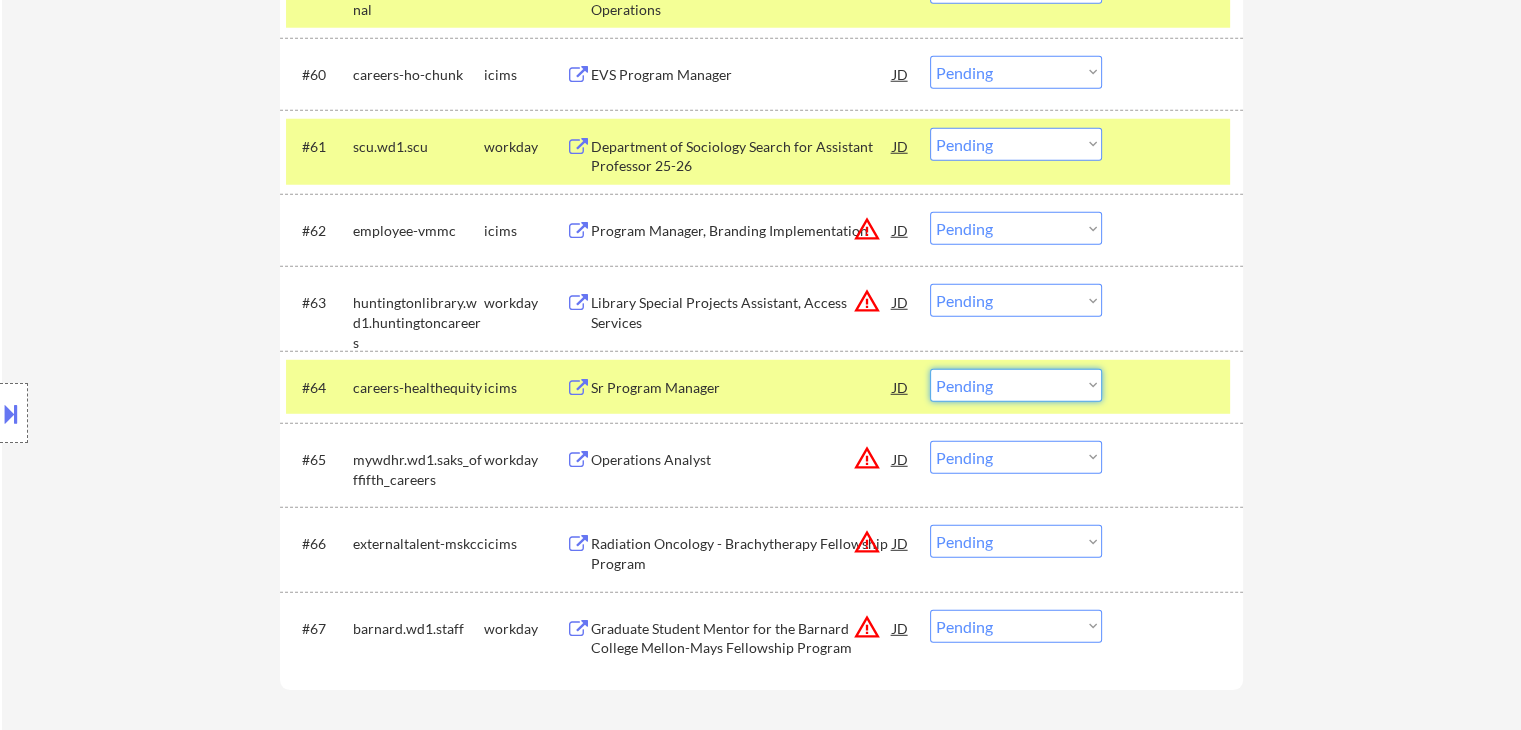 click on "Choose an option... Pending Applied Excluded (Questions) Excluded (Expired) Excluded (Location) Excluded (Bad Match) Excluded (Blocklist) Excluded (Salary) Excluded (Other)" at bounding box center (1016, 385) 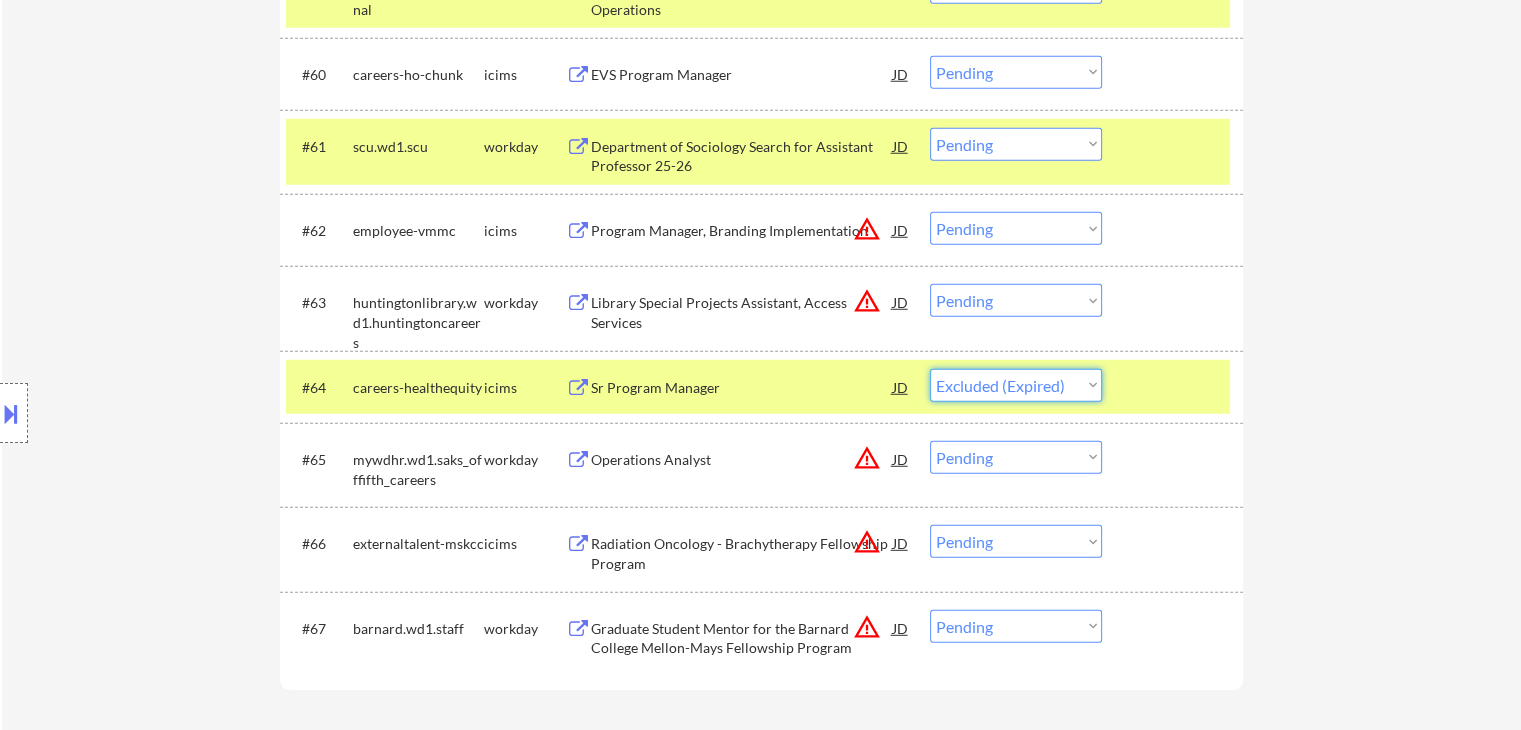 click on "Choose an option... Pending Applied Excluded (Questions) Excluded (Expired) Excluded (Location) Excluded (Bad Match) Excluded (Blocklist) Excluded (Salary) Excluded (Other)" at bounding box center (1016, 385) 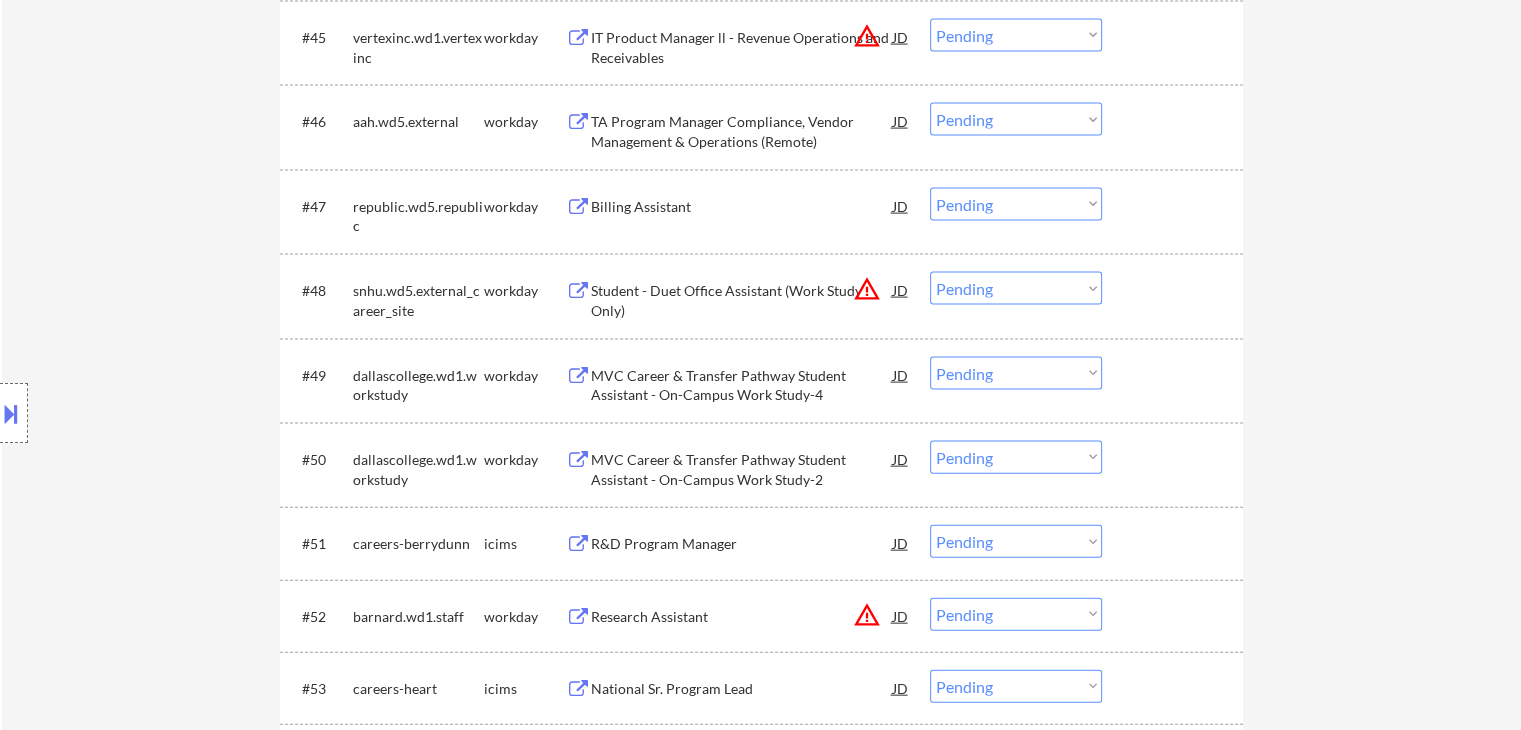 scroll, scrollTop: 4200, scrollLeft: 0, axis: vertical 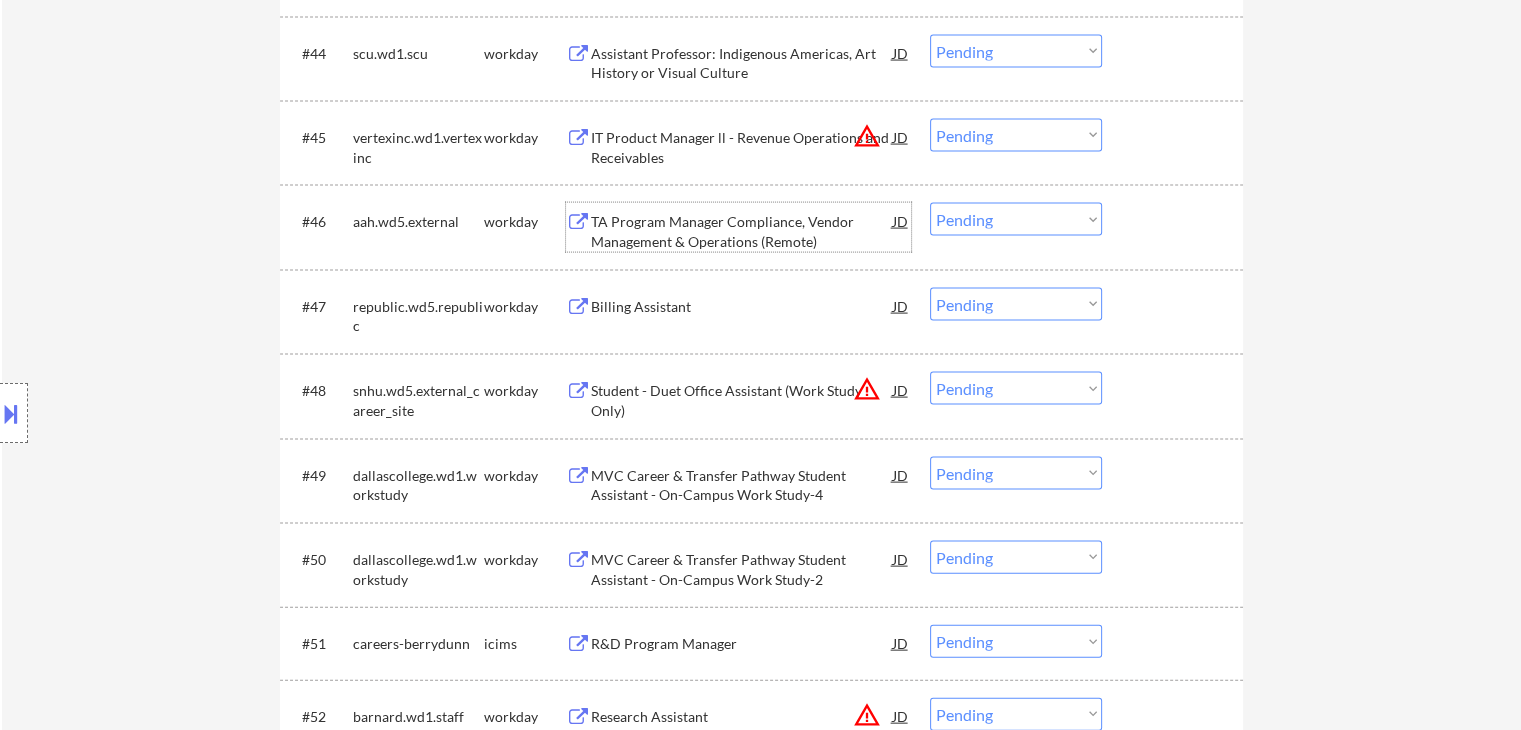click on "TA Program Manager Compliance, Vendor Management & Operations (Remote)" at bounding box center (742, 231) 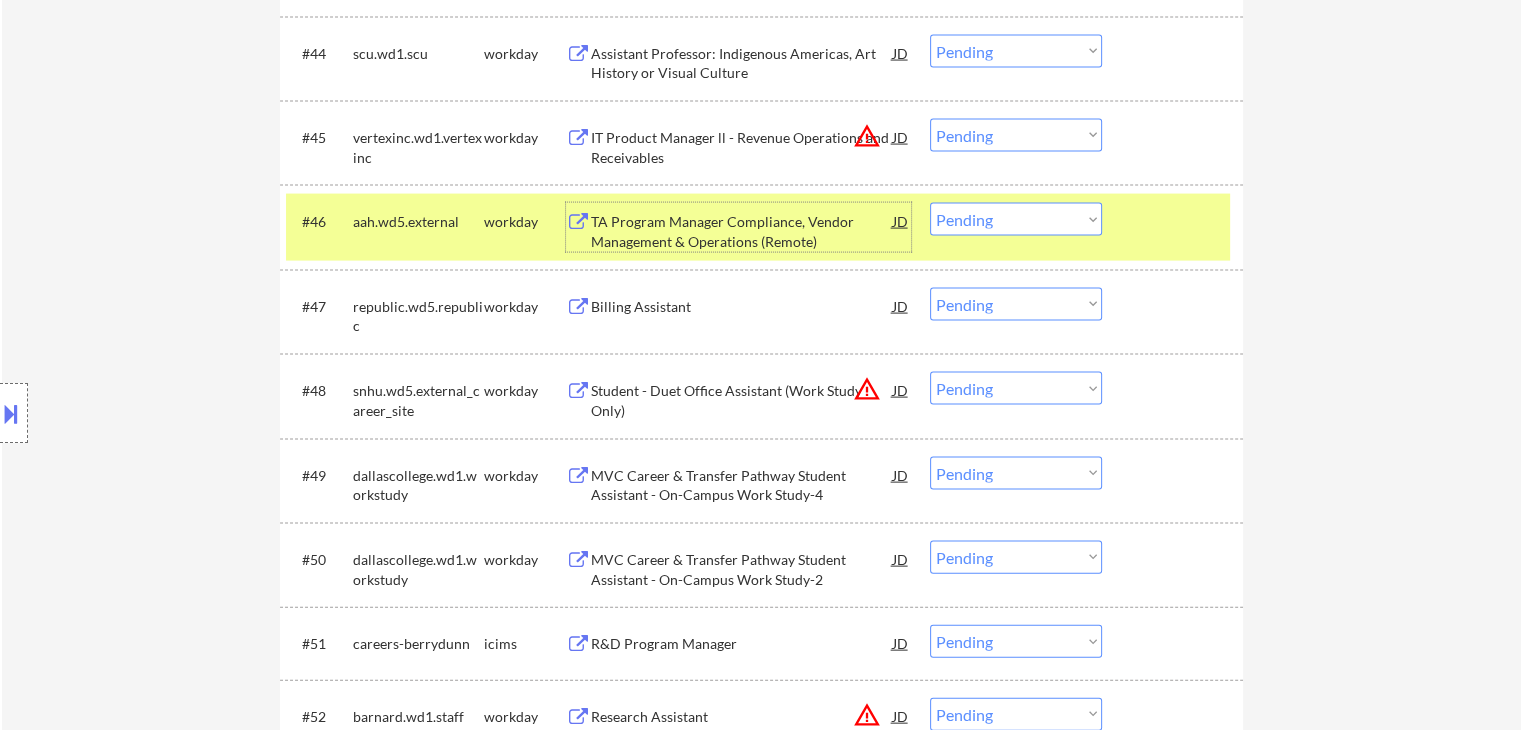 click on "Choose an option... Pending Applied Excluded (Questions) Excluded (Expired) Excluded (Location) Excluded (Bad Match) Excluded (Blocklist) Excluded (Salary) Excluded (Other)" at bounding box center [1016, 219] 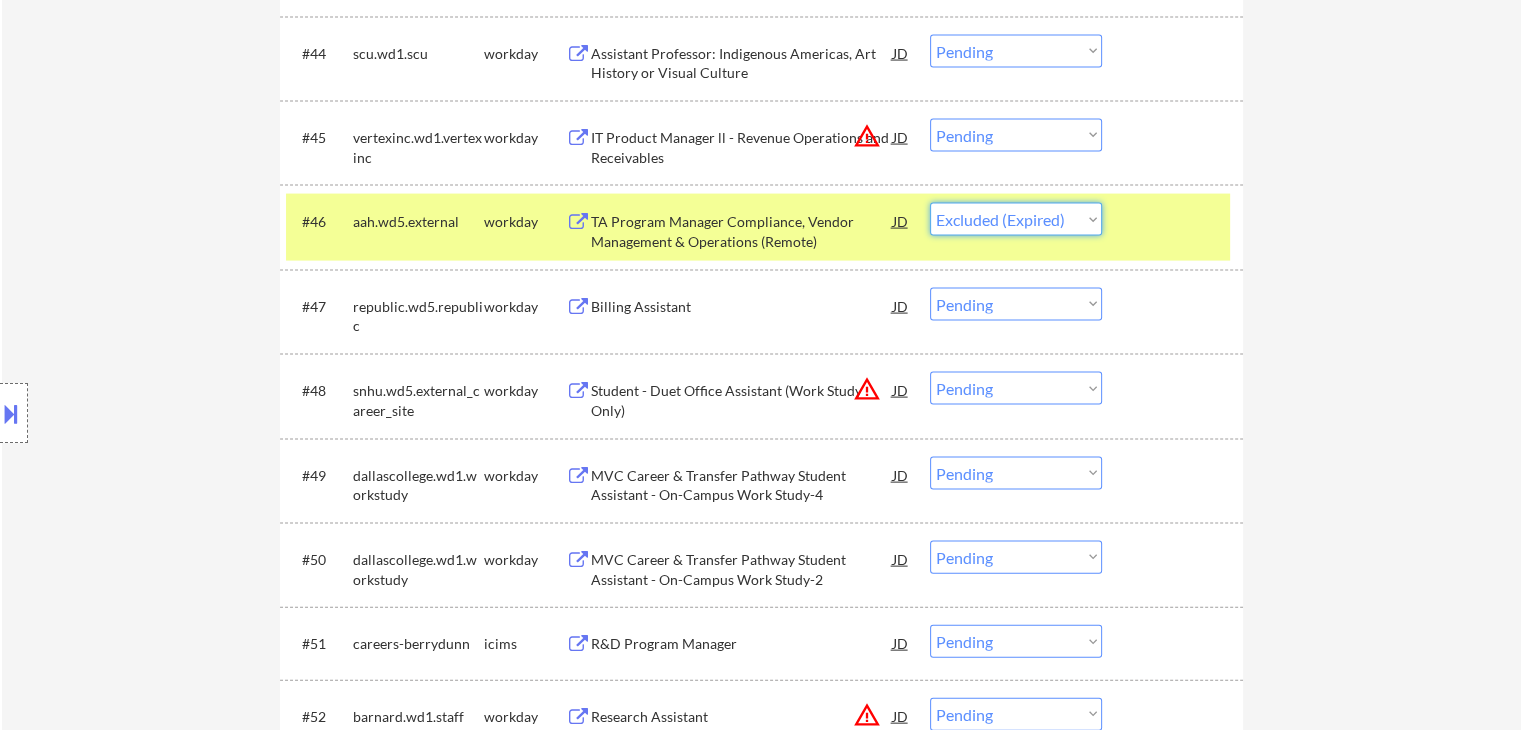 click on "Choose an option... Pending Applied Excluded (Questions) Excluded (Expired) Excluded (Location) Excluded (Bad Match) Excluded (Blocklist) Excluded (Salary) Excluded (Other)" at bounding box center (1016, 219) 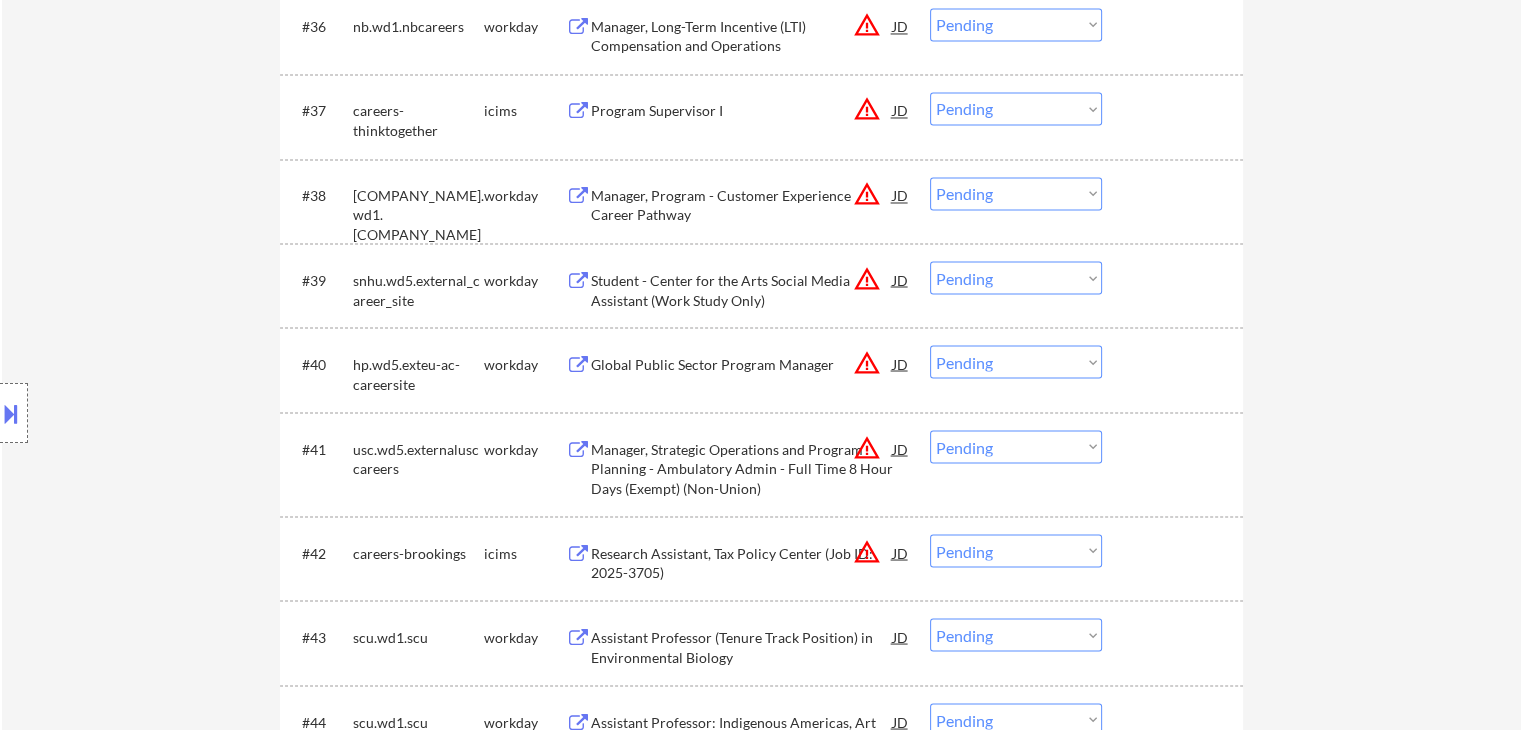 scroll, scrollTop: 3500, scrollLeft: 0, axis: vertical 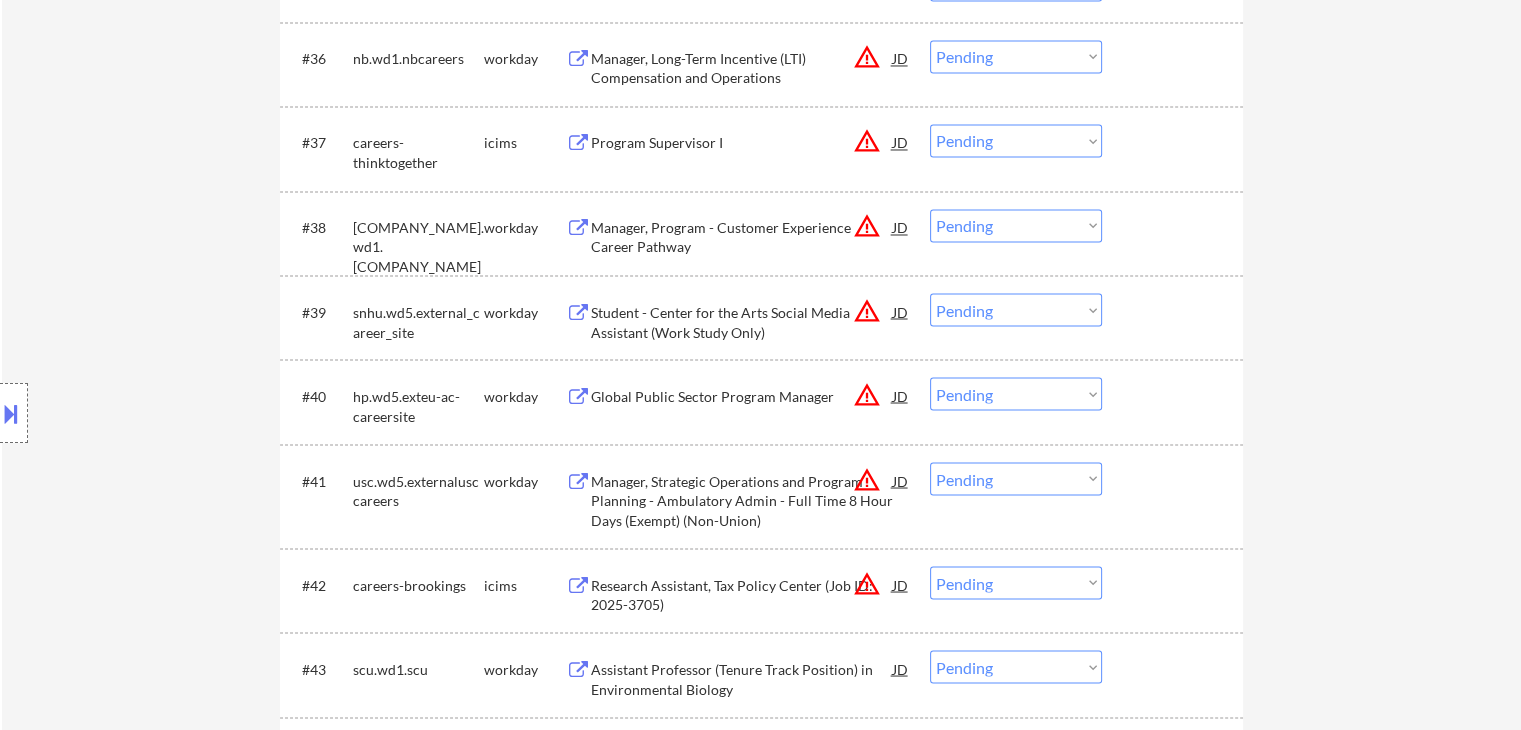 click on "Manager, Program - Customer Experience Career Pathway" at bounding box center [742, 237] 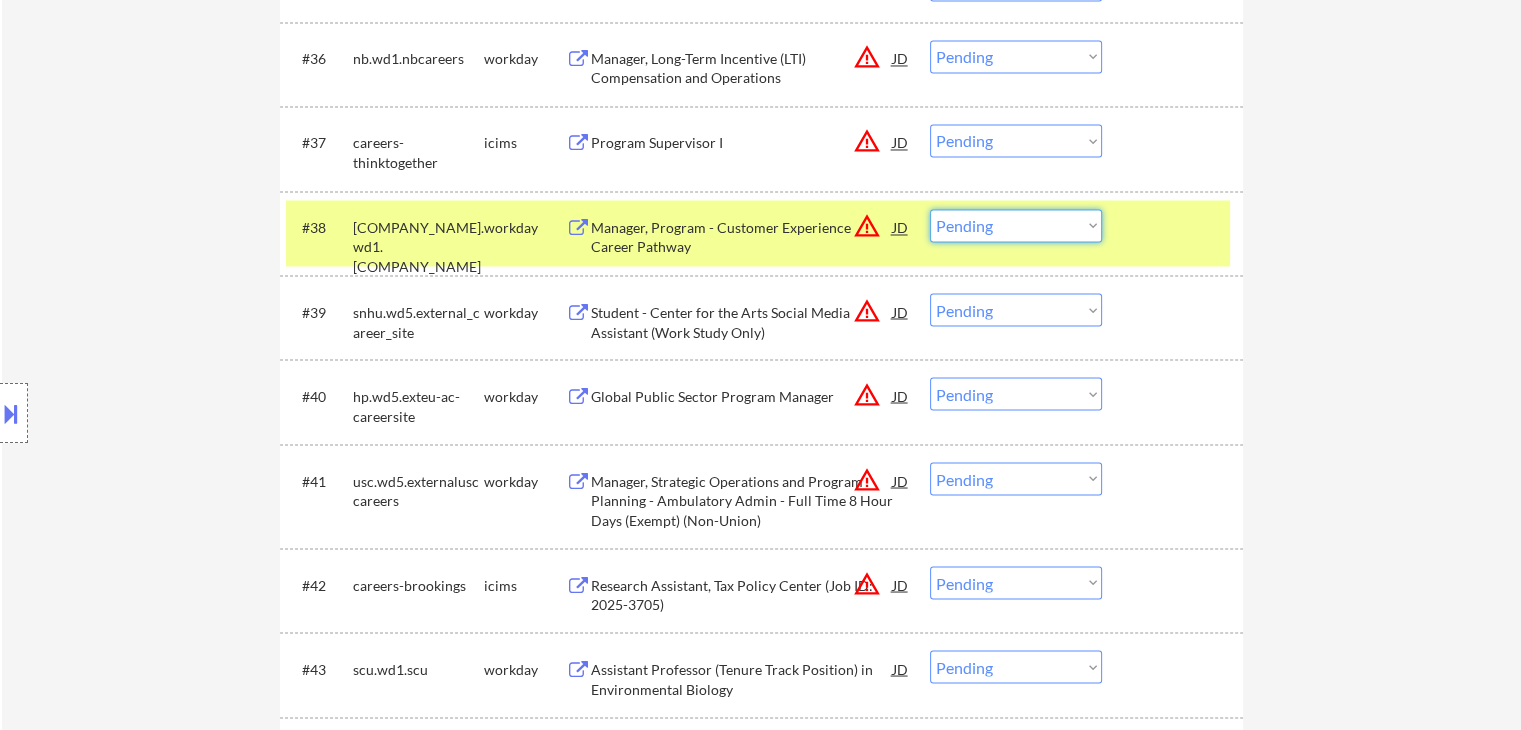 click on "Choose an option... Pending Applied Excluded (Questions) Excluded (Expired) Excluded (Location) Excluded (Bad Match) Excluded (Blocklist) Excluded (Salary) Excluded (Other)" at bounding box center (1016, 225) 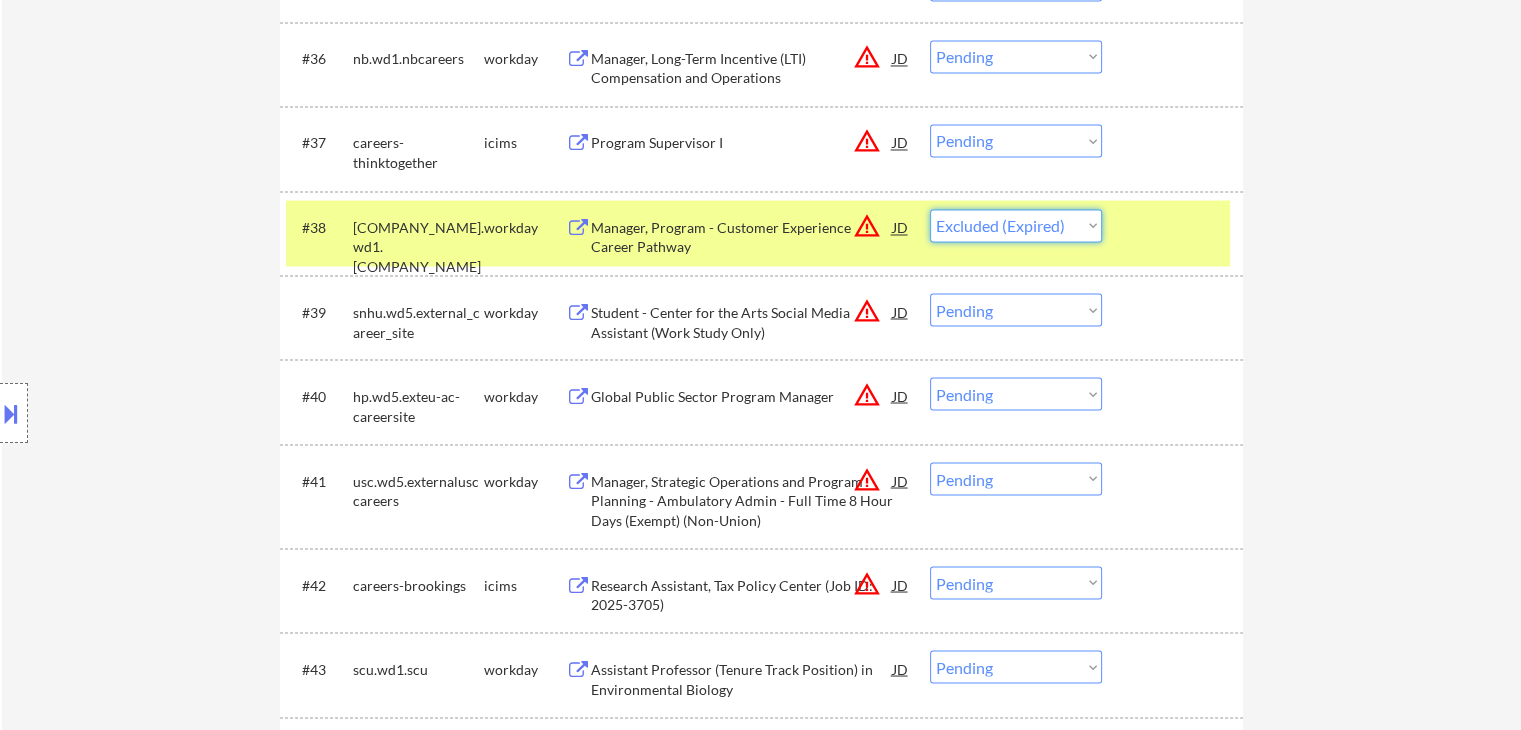 click on "Choose an option... Pending Applied Excluded (Questions) Excluded (Expired) Excluded (Location) Excluded (Bad Match) Excluded (Blocklist) Excluded (Salary) Excluded (Other)" at bounding box center (1016, 225) 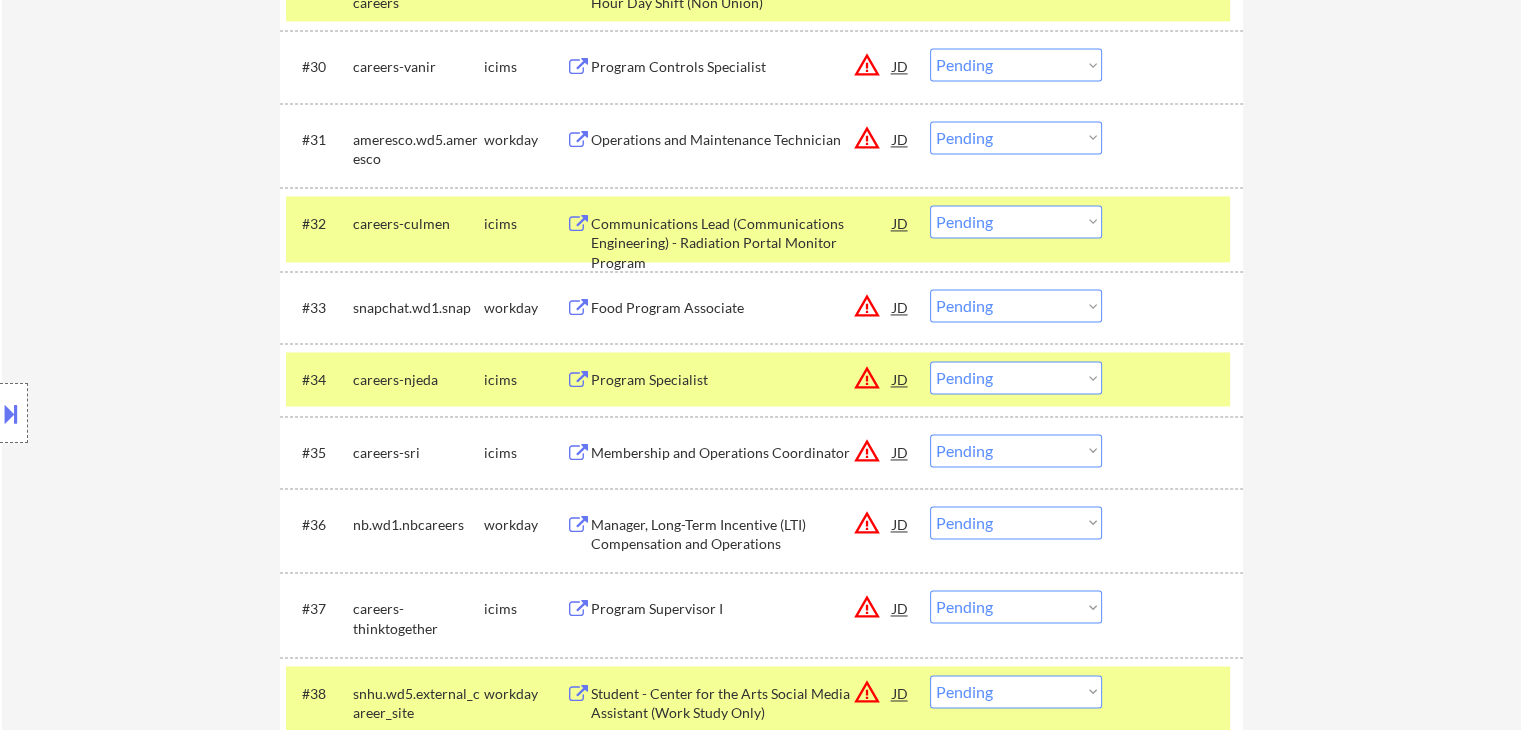 scroll, scrollTop: 3000, scrollLeft: 0, axis: vertical 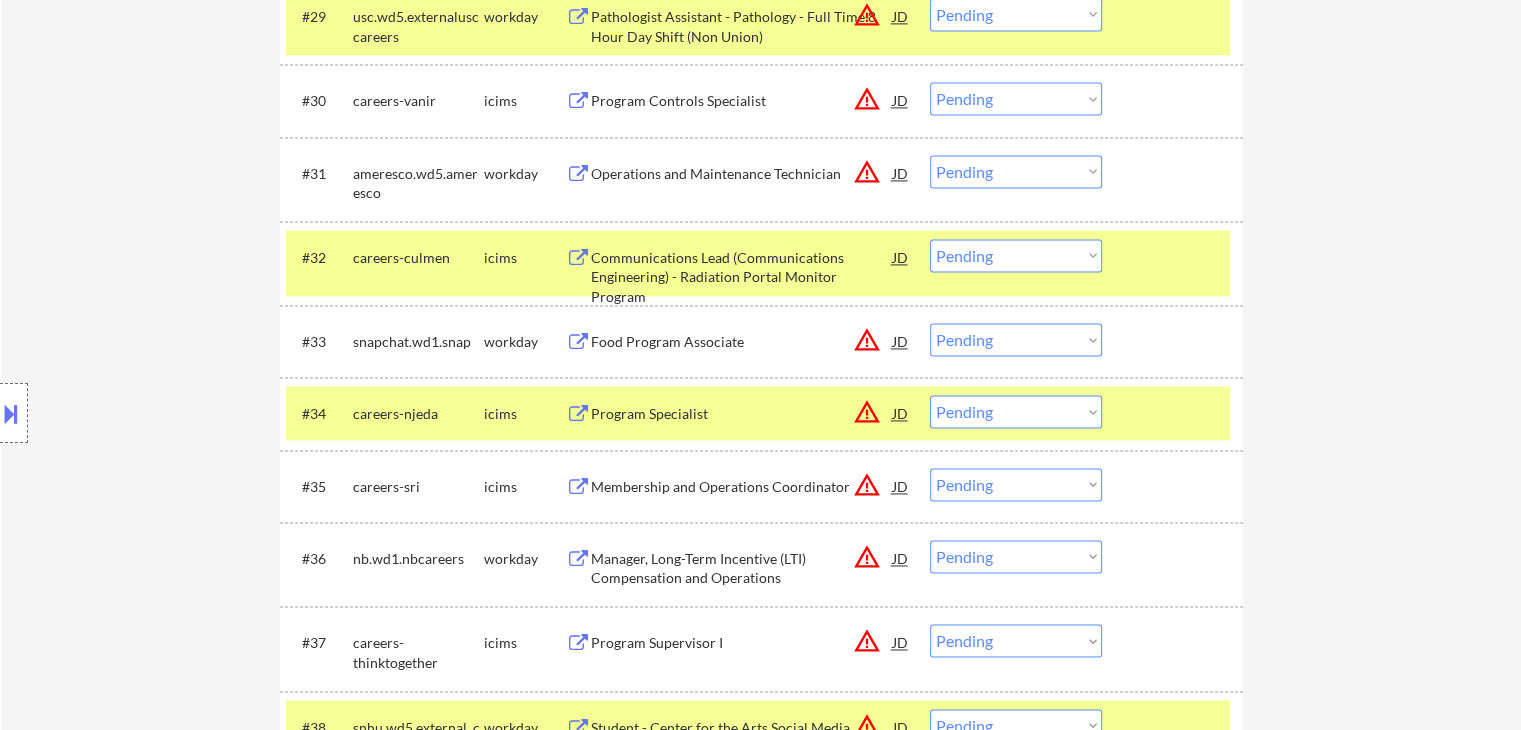 click on "Program Controls Specialist" at bounding box center (742, 100) 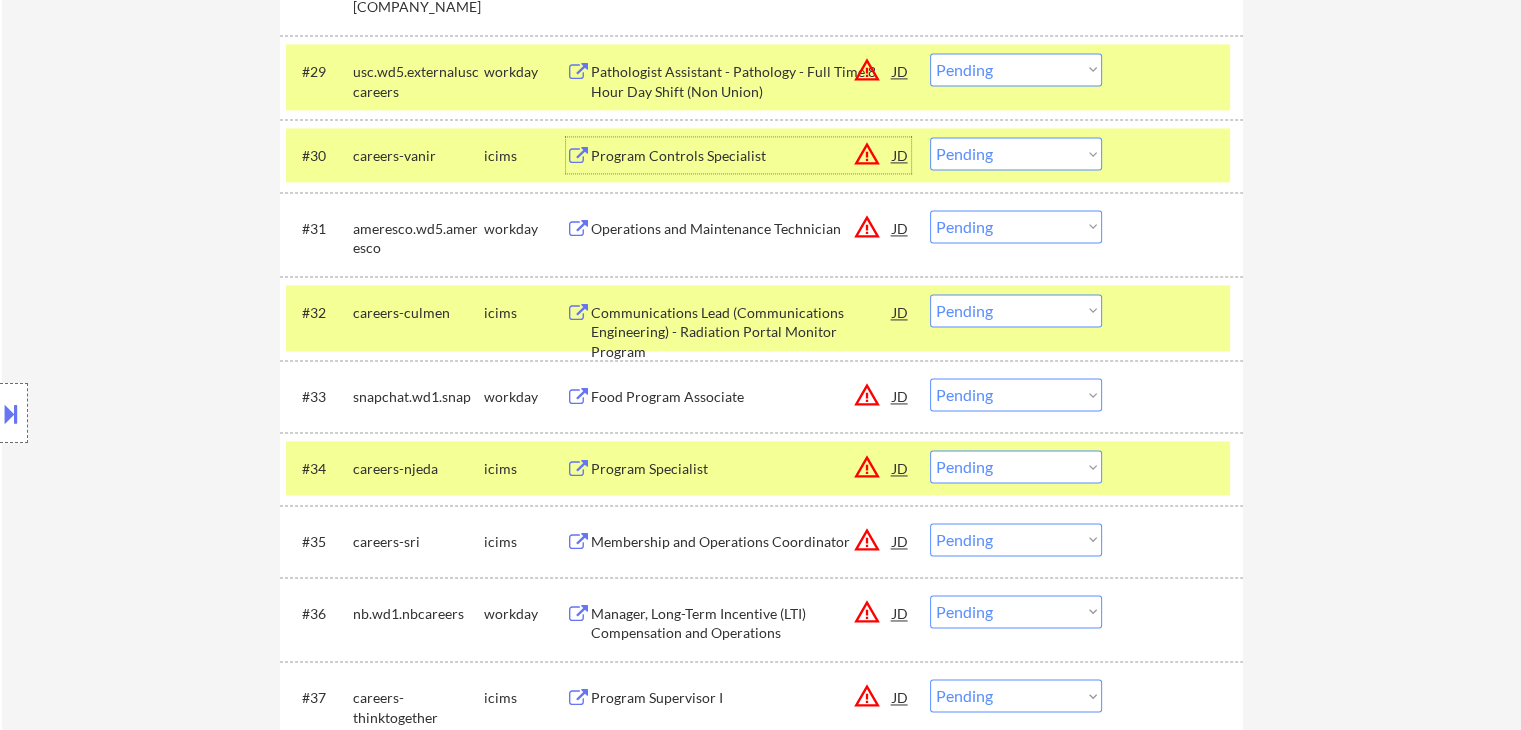 scroll, scrollTop: 2900, scrollLeft: 0, axis: vertical 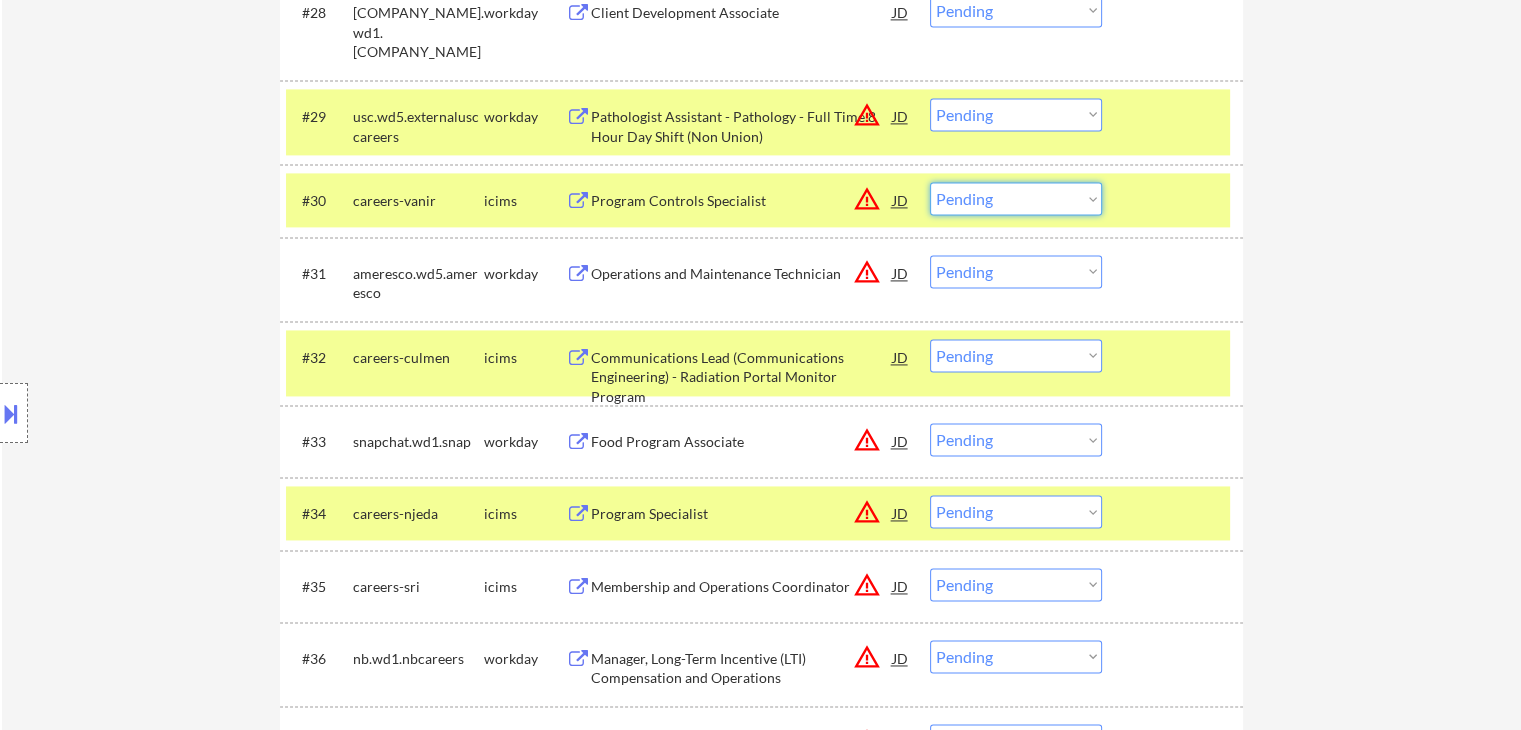 click on "Choose an option... Pending Applied Excluded (Questions) Excluded (Expired) Excluded (Location) Excluded (Bad Match) Excluded (Blocklist) Excluded (Salary) Excluded (Other)" at bounding box center (1016, 198) 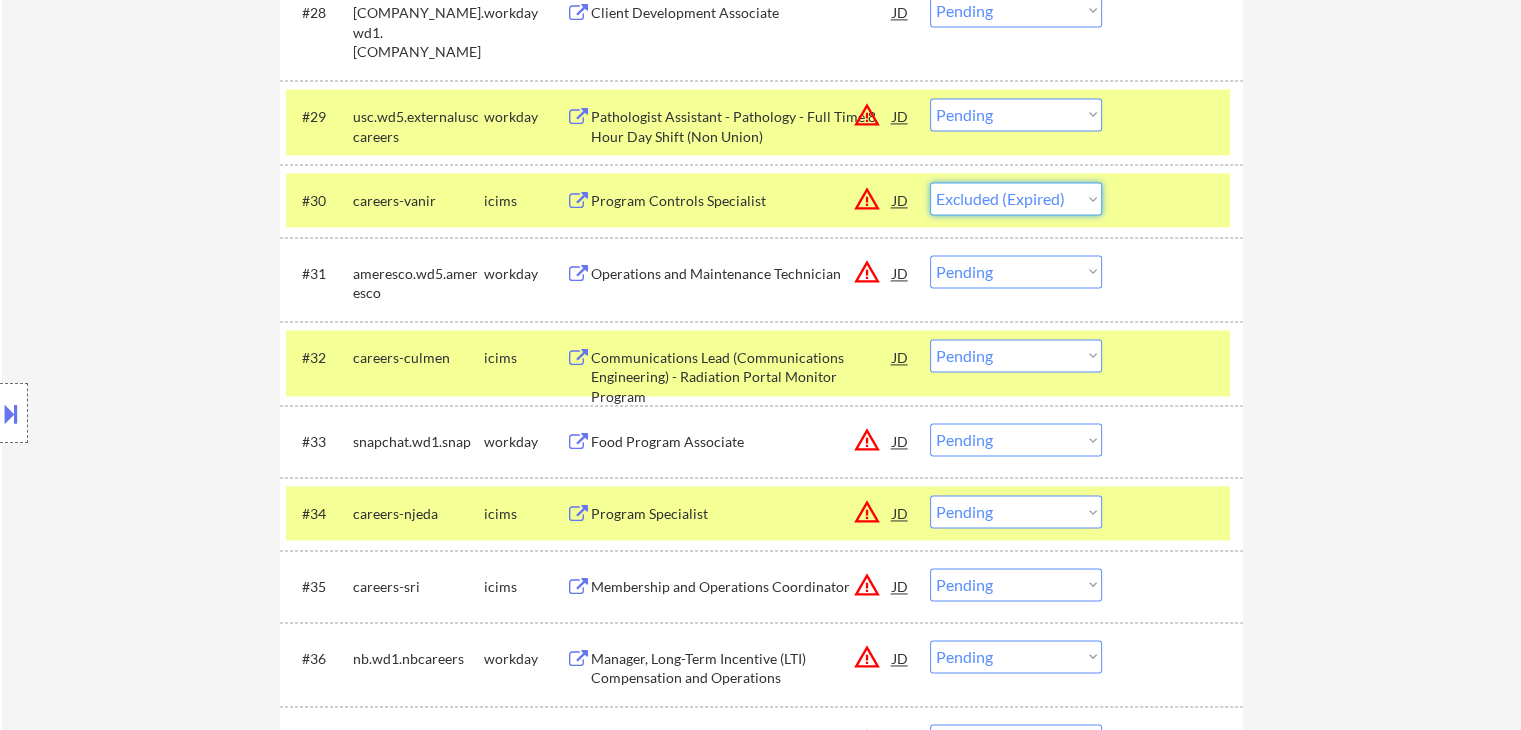 click on "Choose an option... Pending Applied Excluded (Questions) Excluded (Expired) Excluded (Location) Excluded (Bad Match) Excluded (Blocklist) Excluded (Salary) Excluded (Other)" at bounding box center (1016, 198) 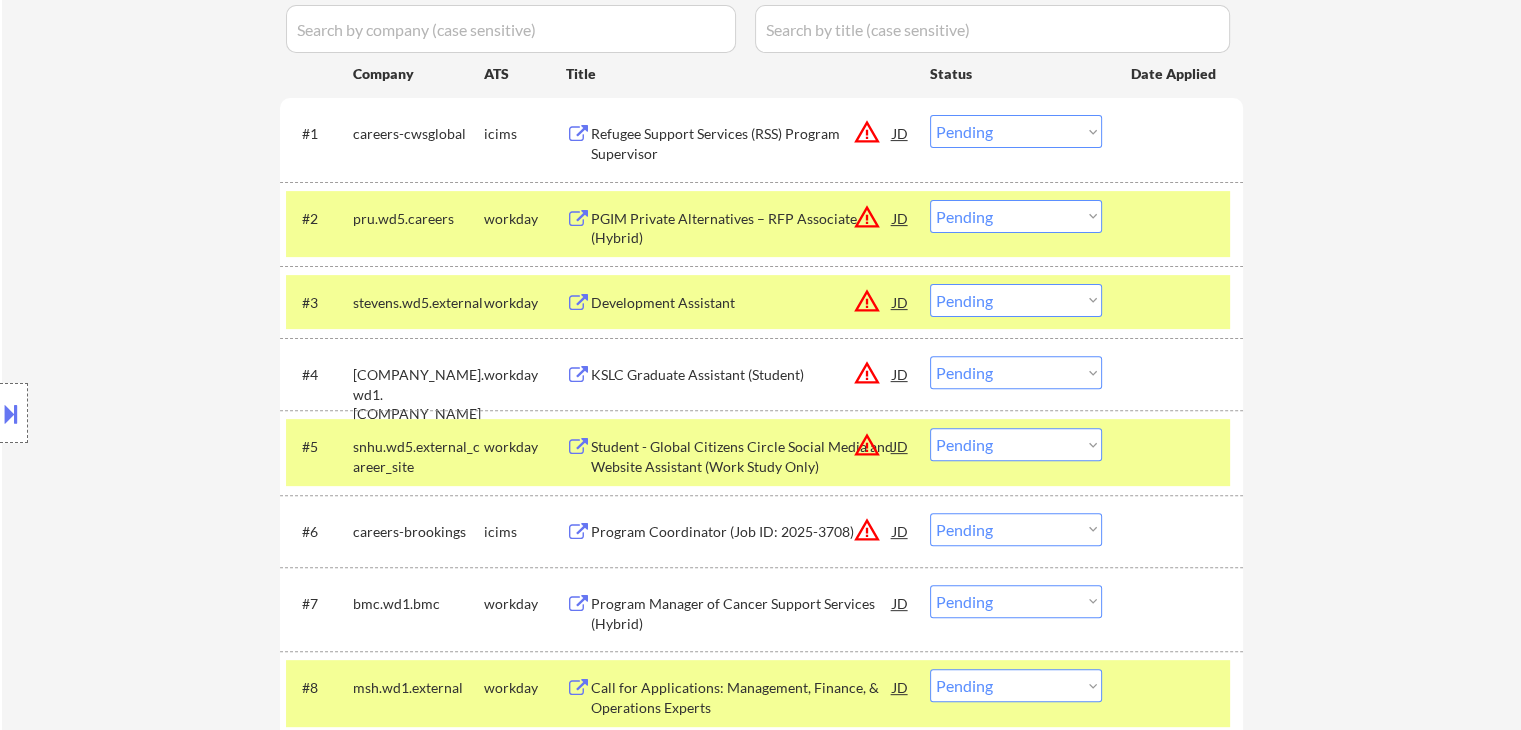 scroll, scrollTop: 700, scrollLeft: 0, axis: vertical 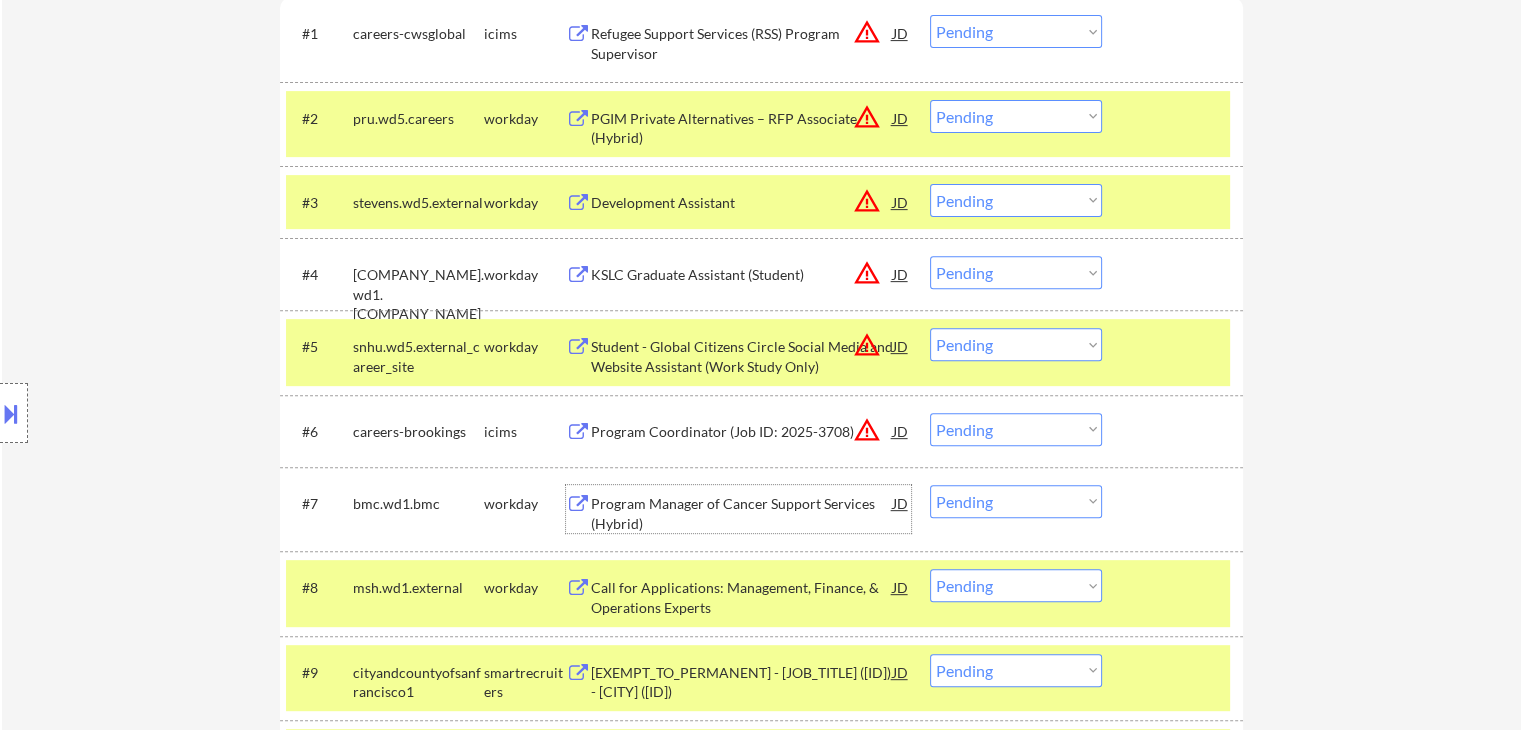 click on "Program Manager of Cancer Support Services (Hybrid)" at bounding box center [742, 513] 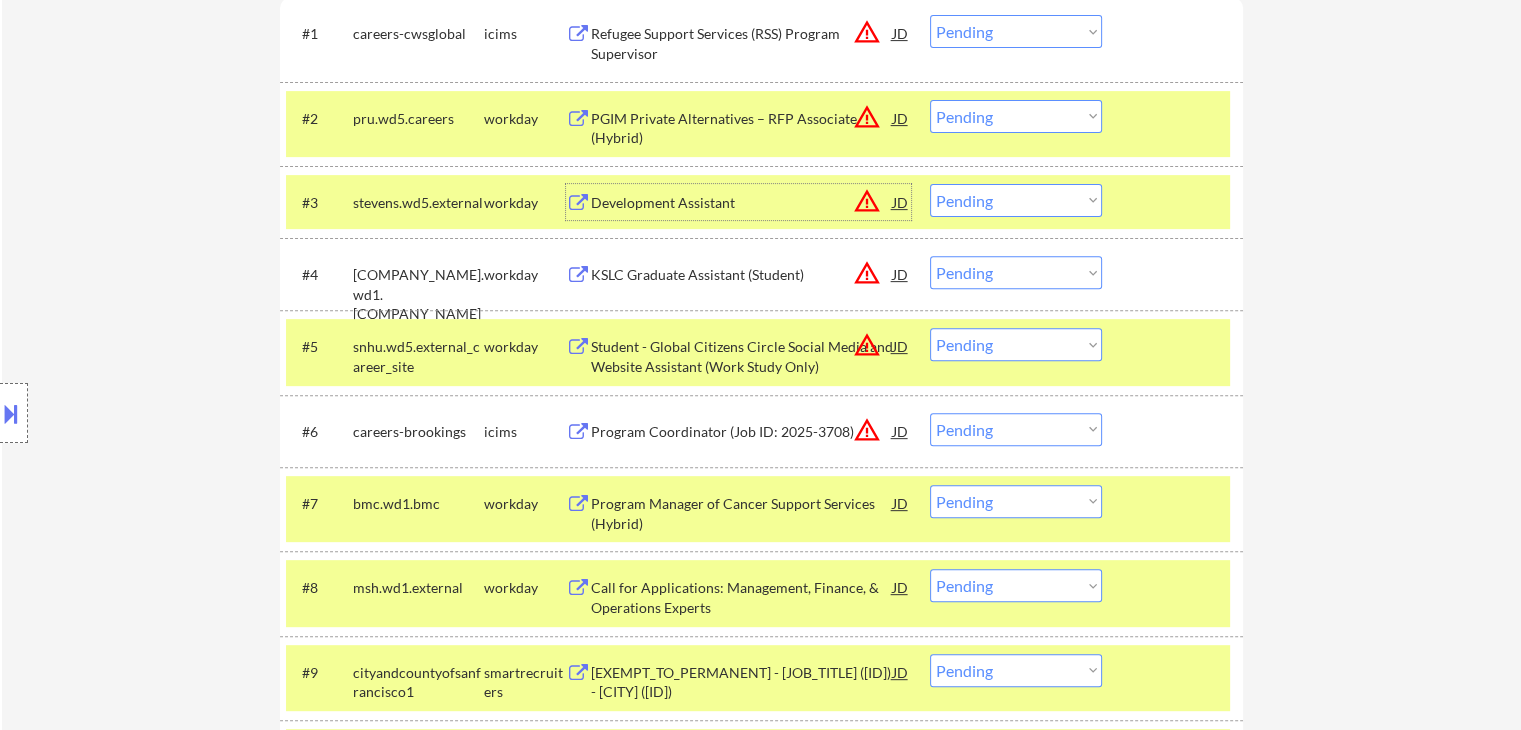 click on "Development Assistant" at bounding box center [742, 203] 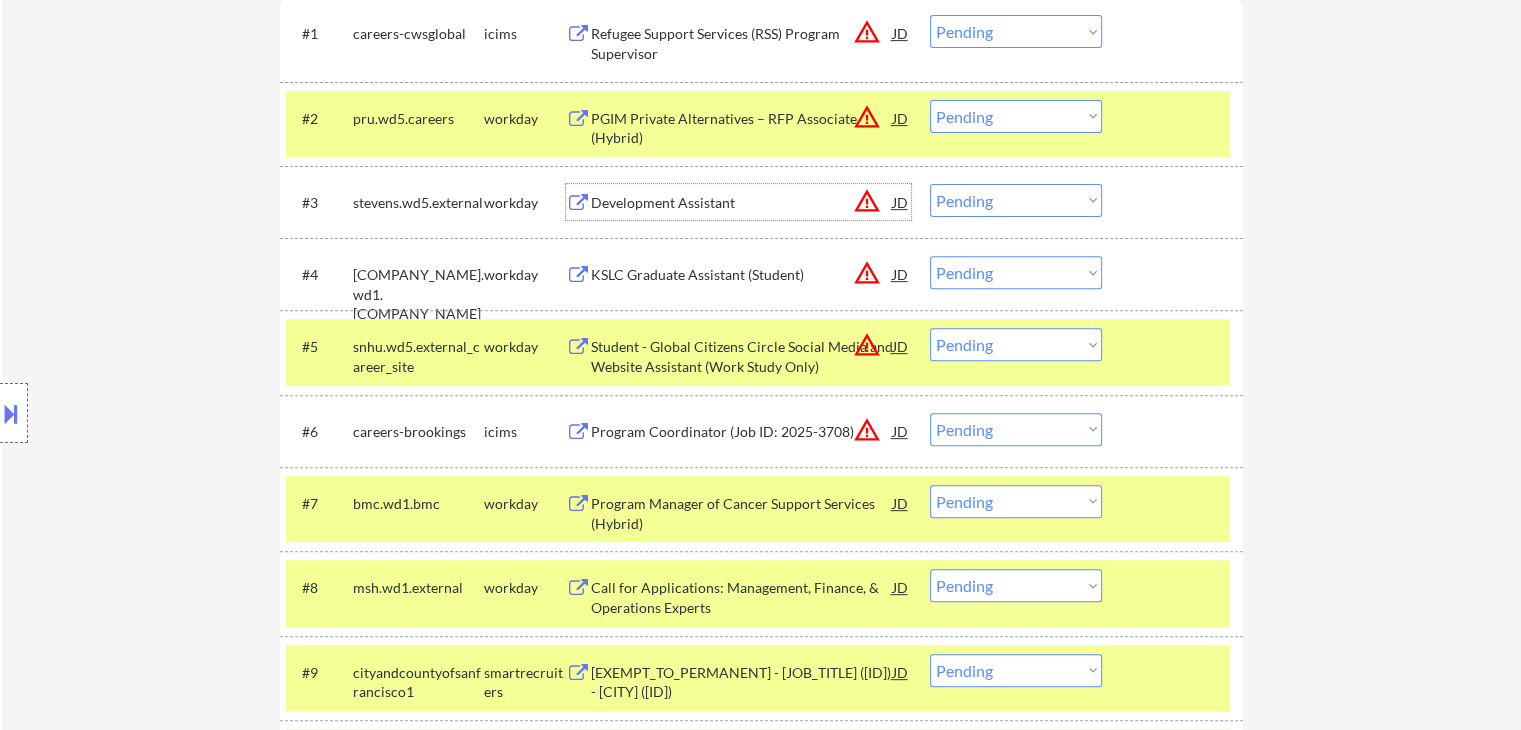 click at bounding box center [11, 413] 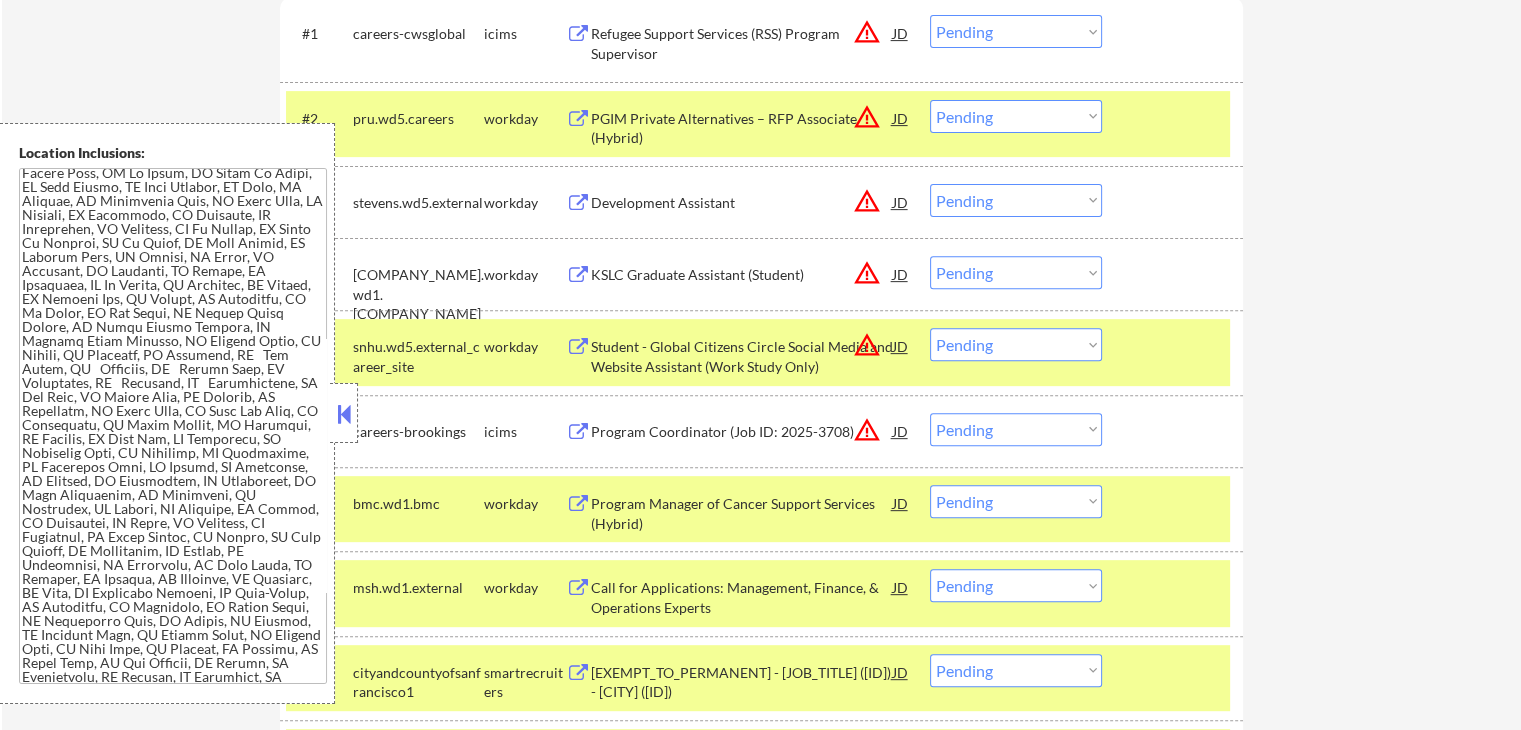 click at bounding box center [344, 414] 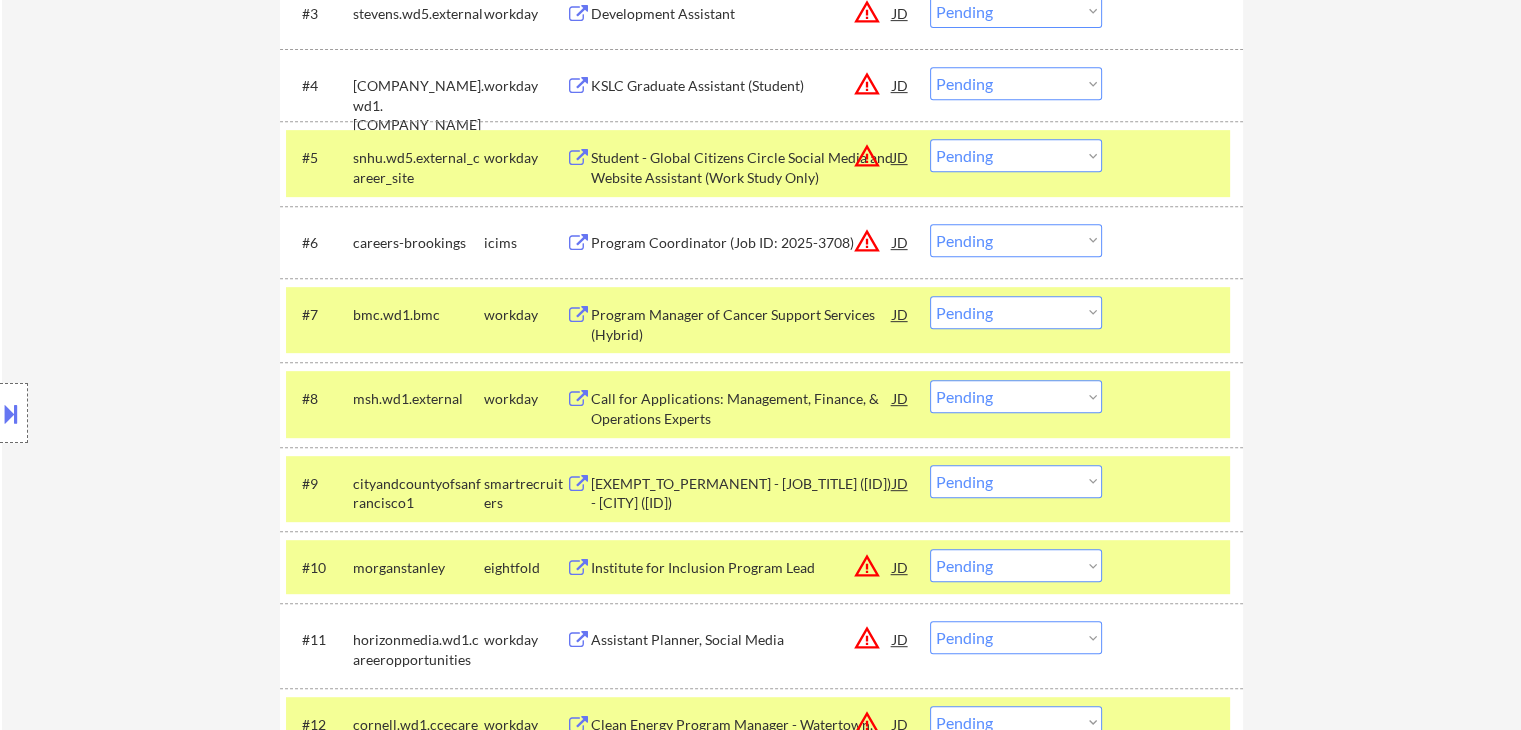 scroll, scrollTop: 900, scrollLeft: 0, axis: vertical 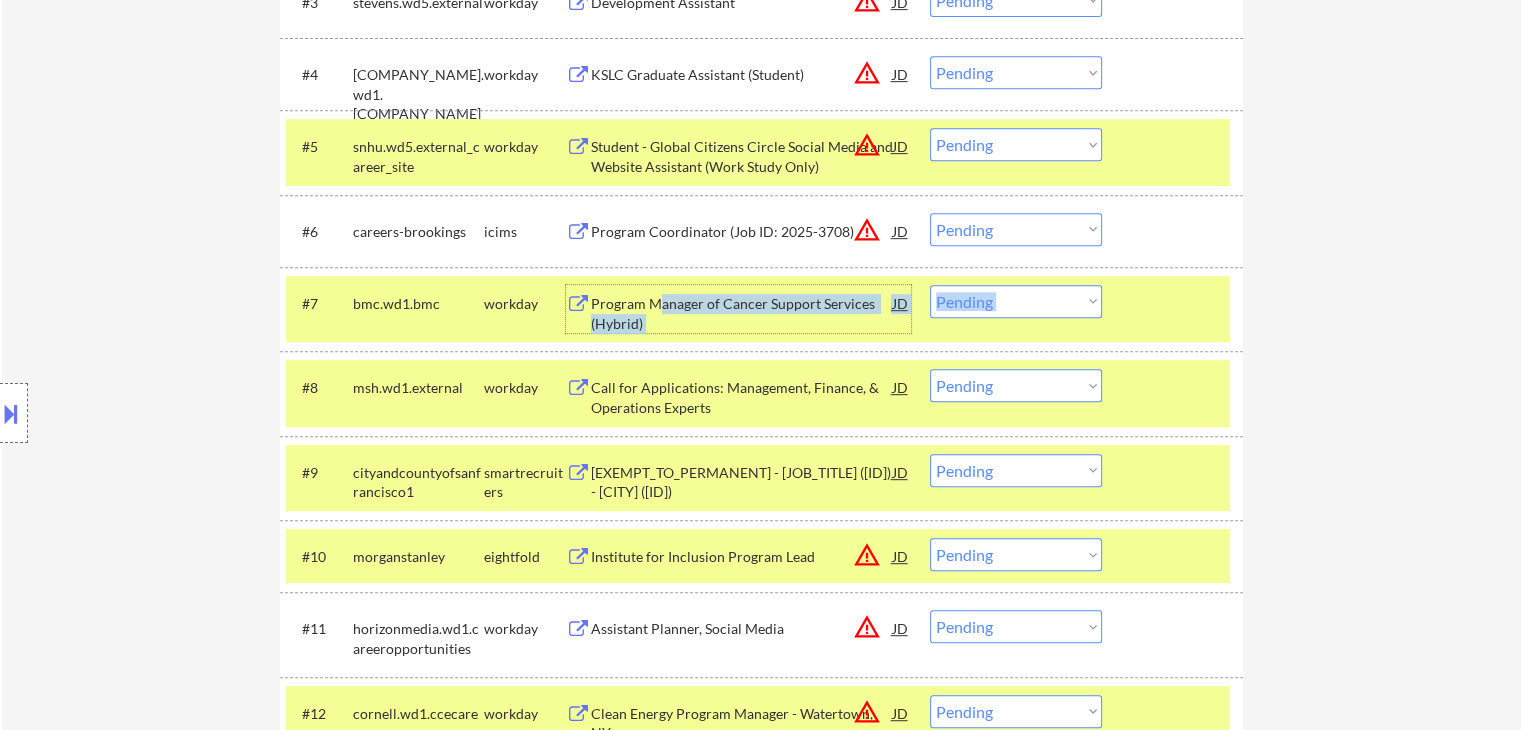 drag, startPoint x: 662, startPoint y: 303, endPoint x: 636, endPoint y: 277, distance: 36.769554 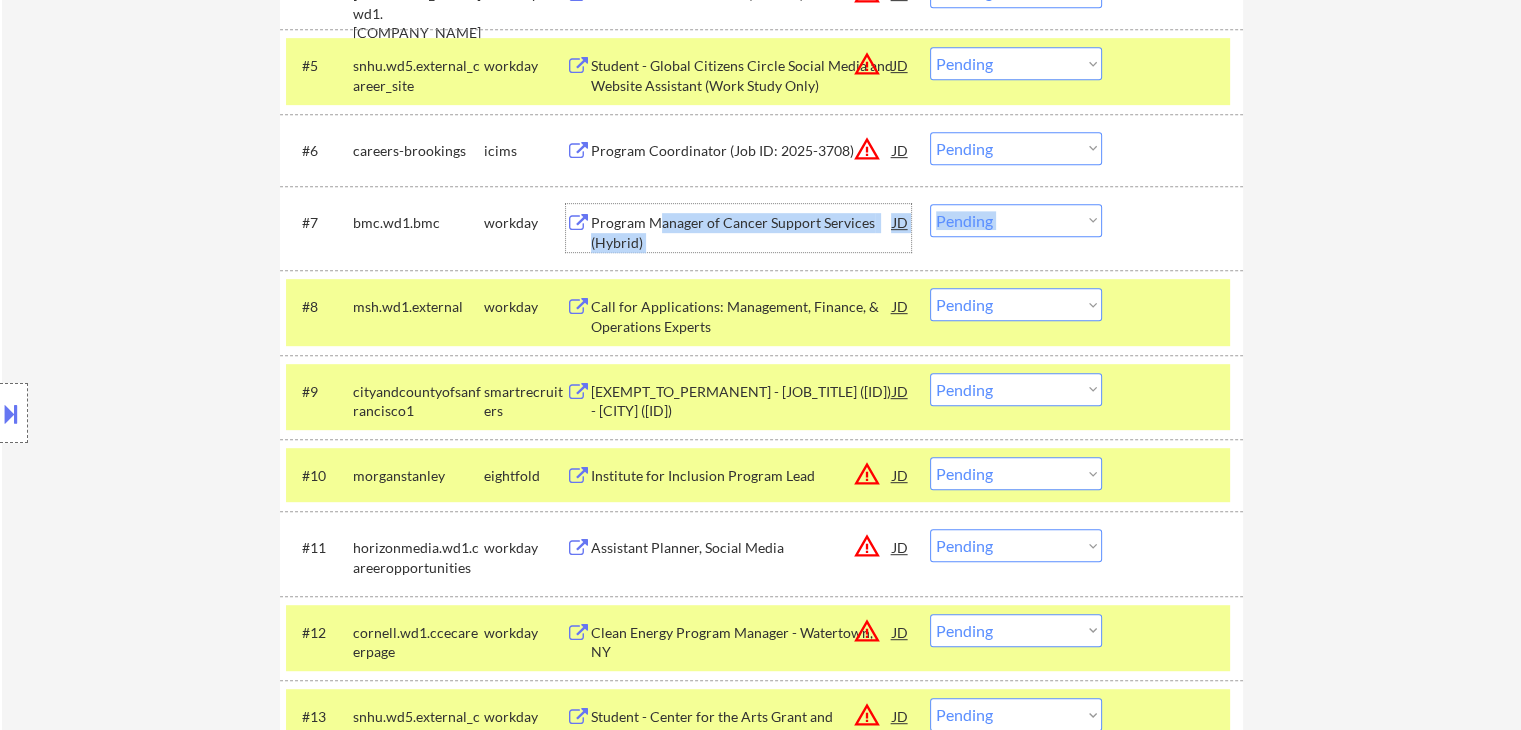 scroll, scrollTop: 1100, scrollLeft: 0, axis: vertical 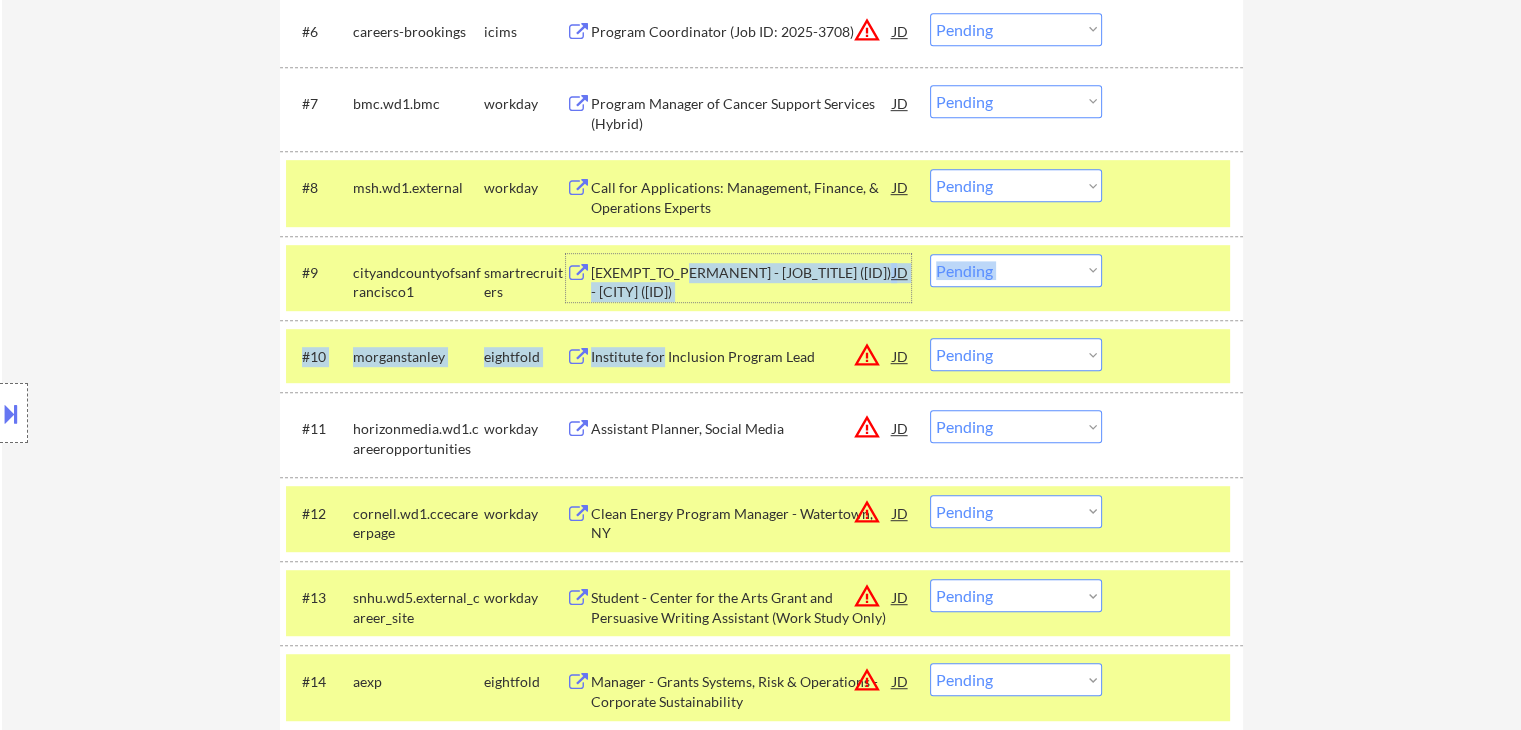 drag, startPoint x: 668, startPoint y: 272, endPoint x: 661, endPoint y: 346, distance: 74.330345 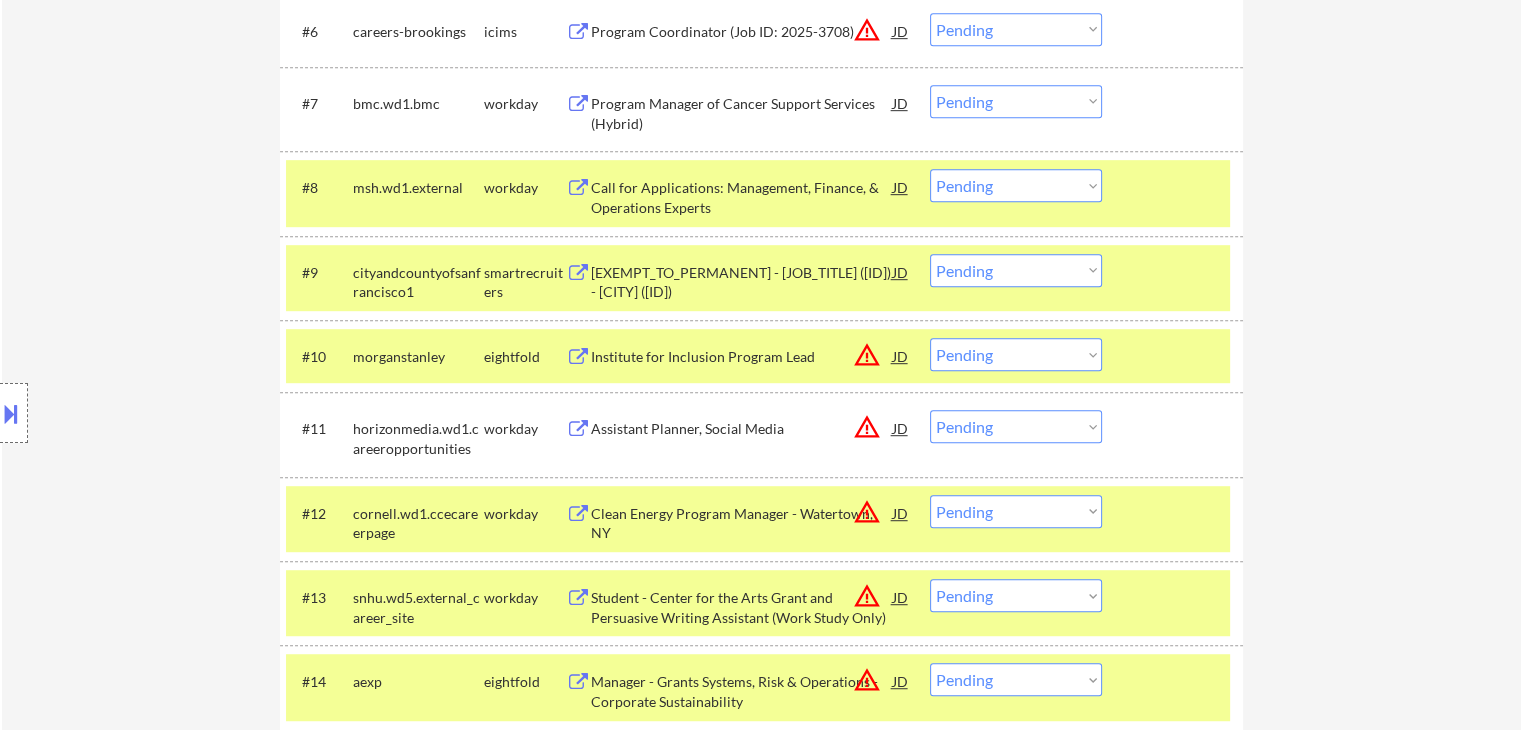 click on "Location Inclusions:" at bounding box center (179, 413) 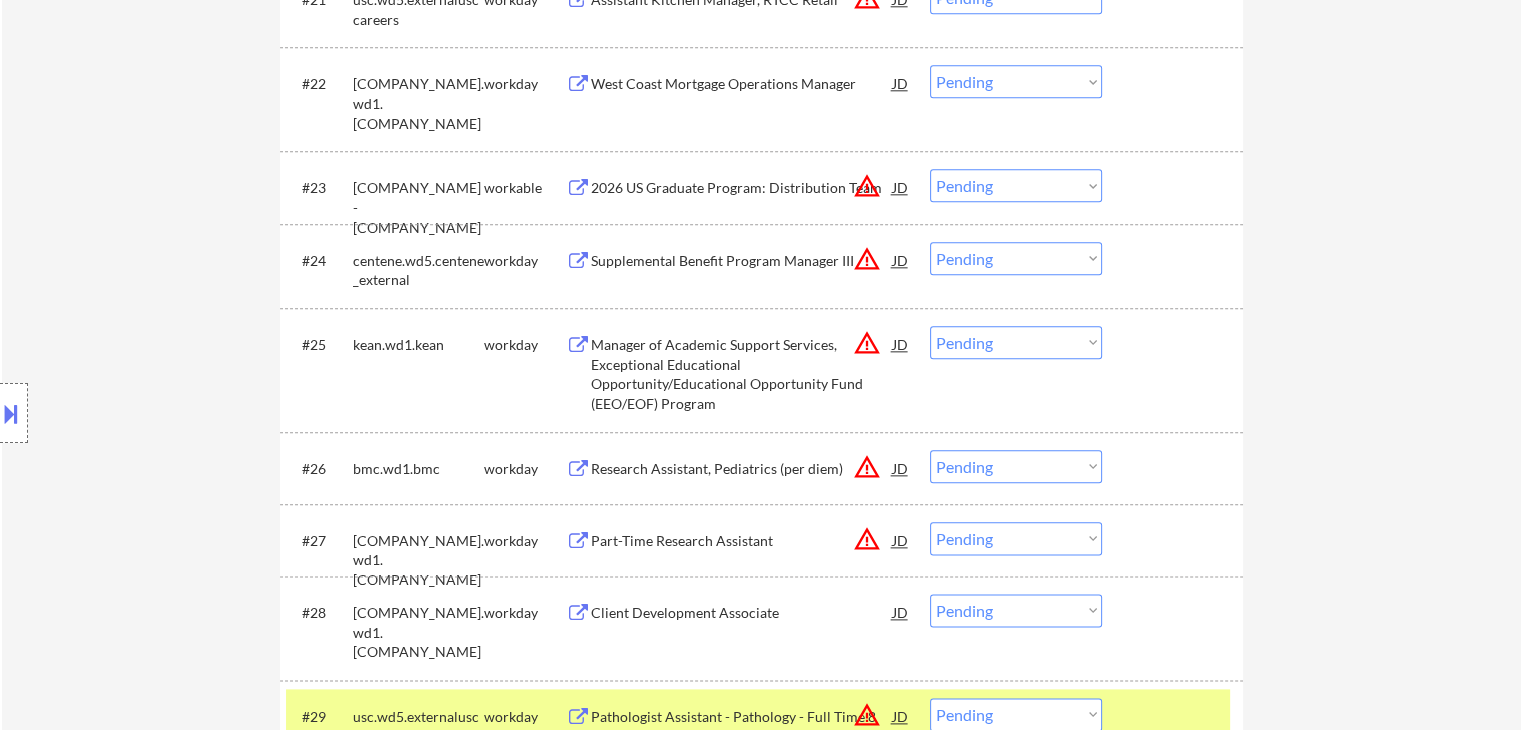 scroll, scrollTop: 2400, scrollLeft: 0, axis: vertical 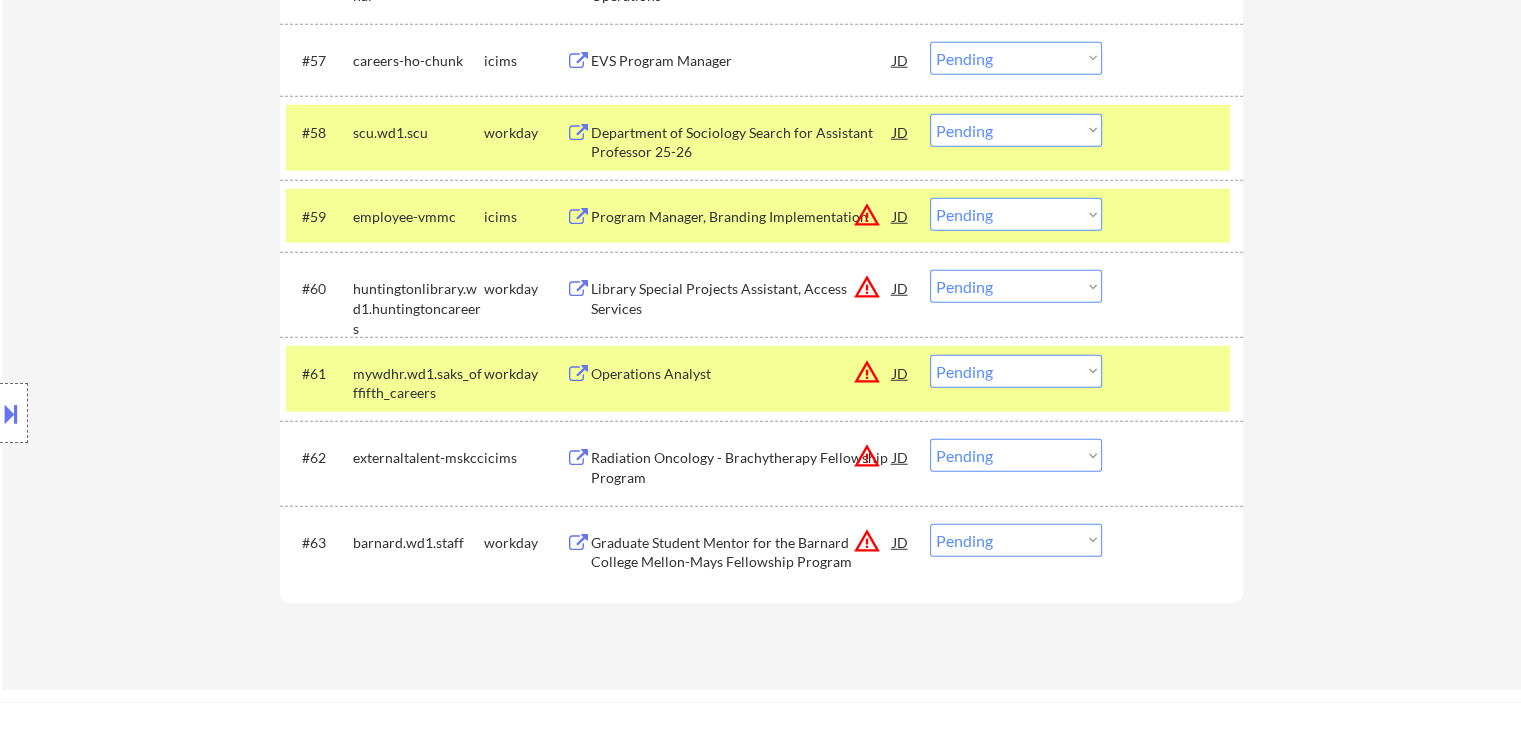 click on "Operations Analyst" at bounding box center [742, 374] 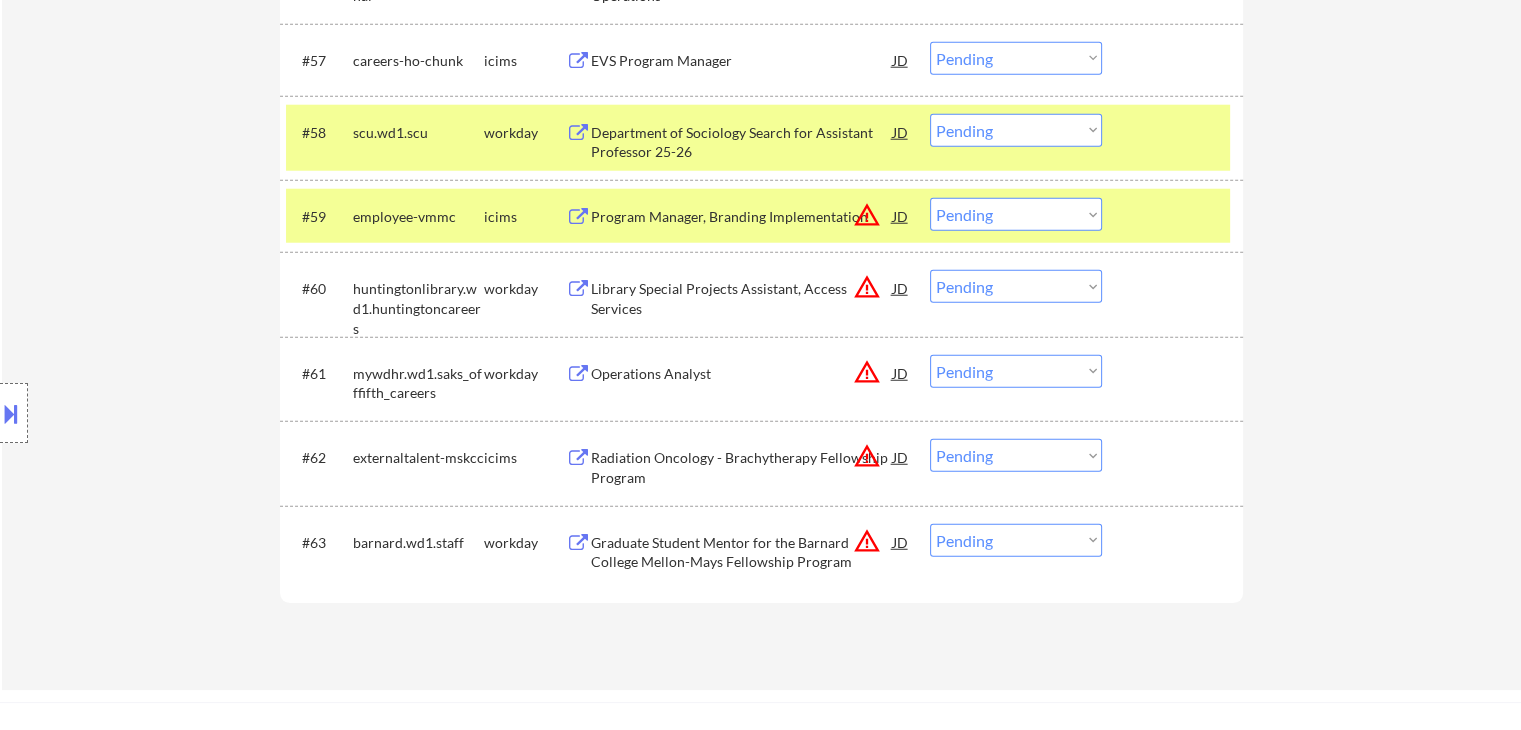 drag, startPoint x: 0, startPoint y: 425, endPoint x: 2, endPoint y: 413, distance: 12.165525 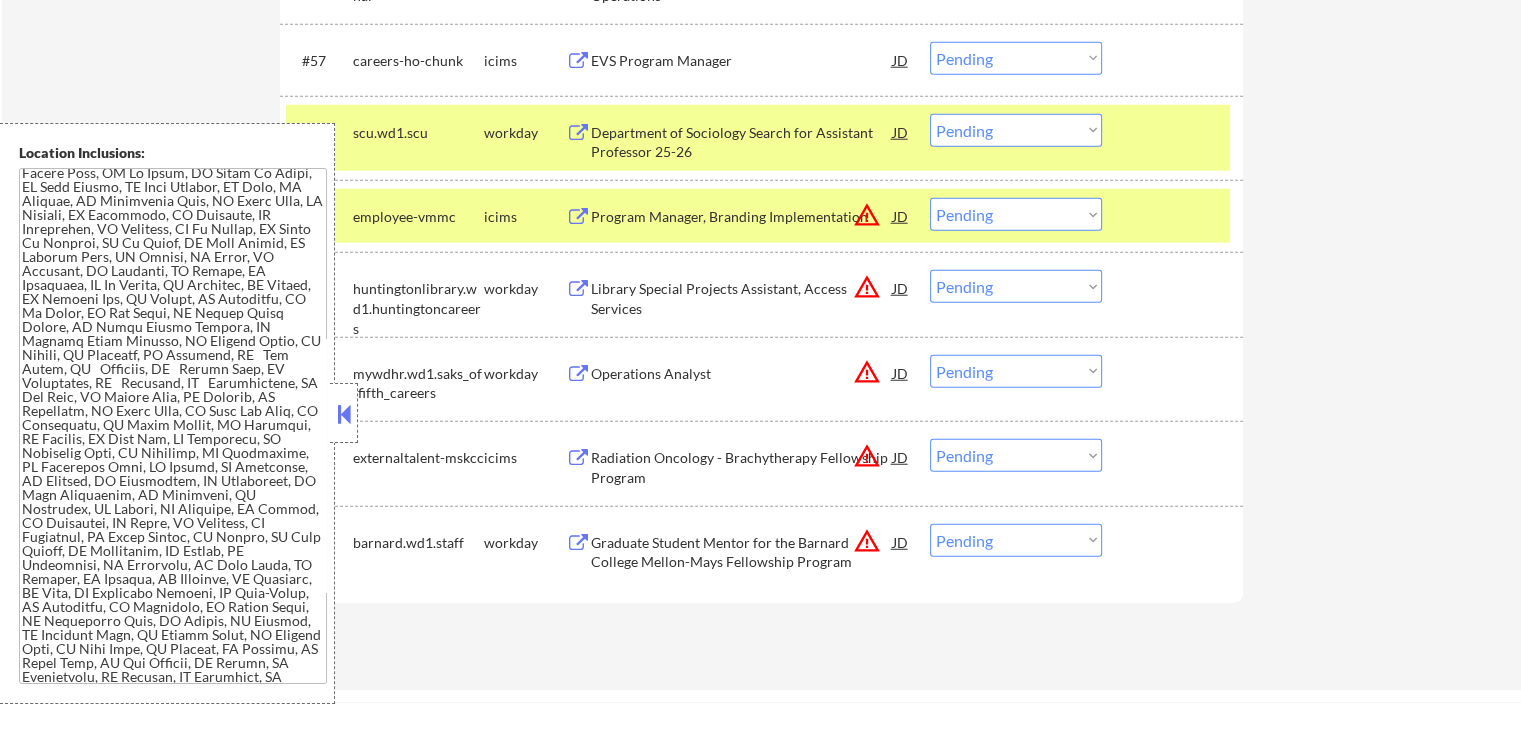 click at bounding box center [344, 414] 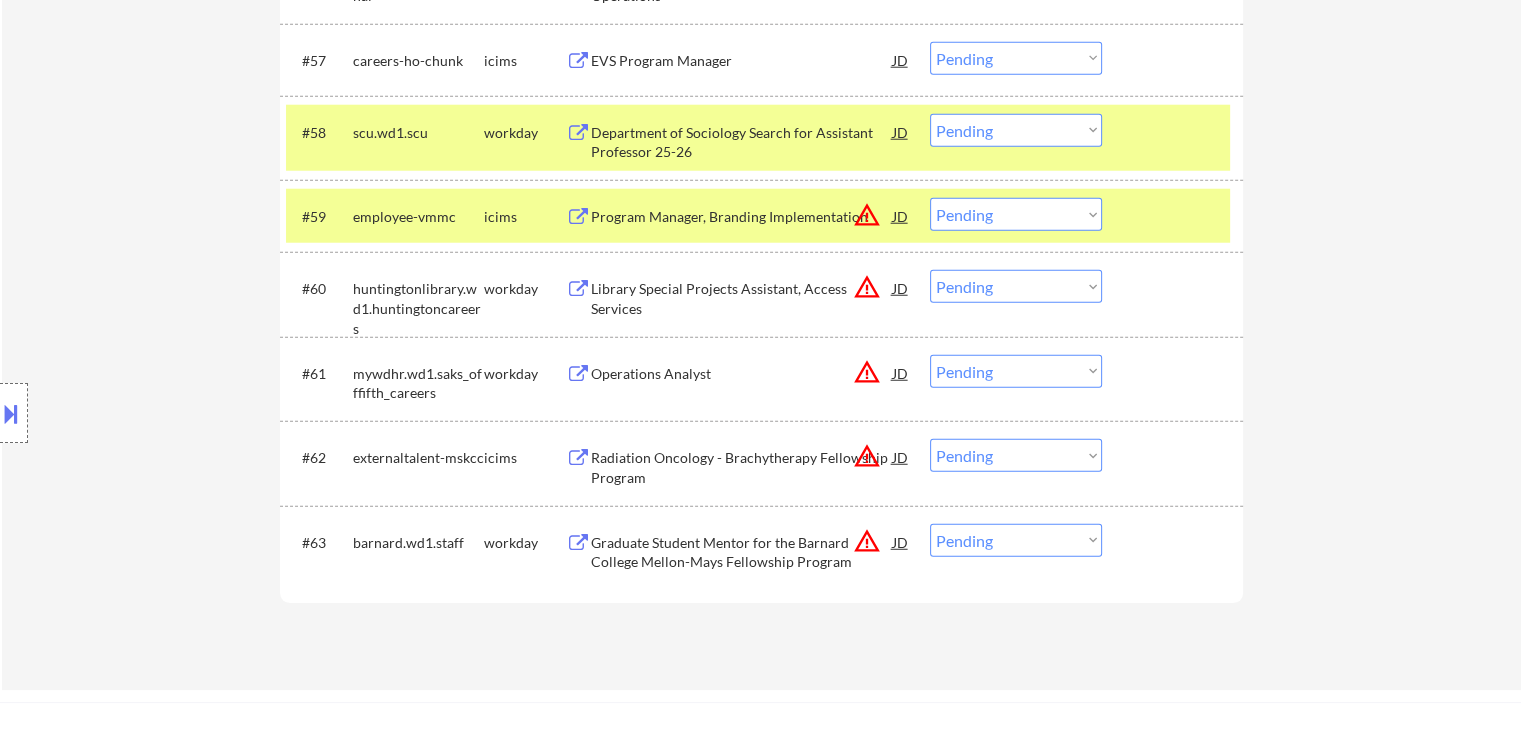 click on "Choose an option... Pending Applied Excluded (Questions) Excluded (Expired) Excluded (Location) Excluded (Bad Match) Excluded (Blocklist) Excluded (Salary) Excluded (Other)" at bounding box center [1016, 371] 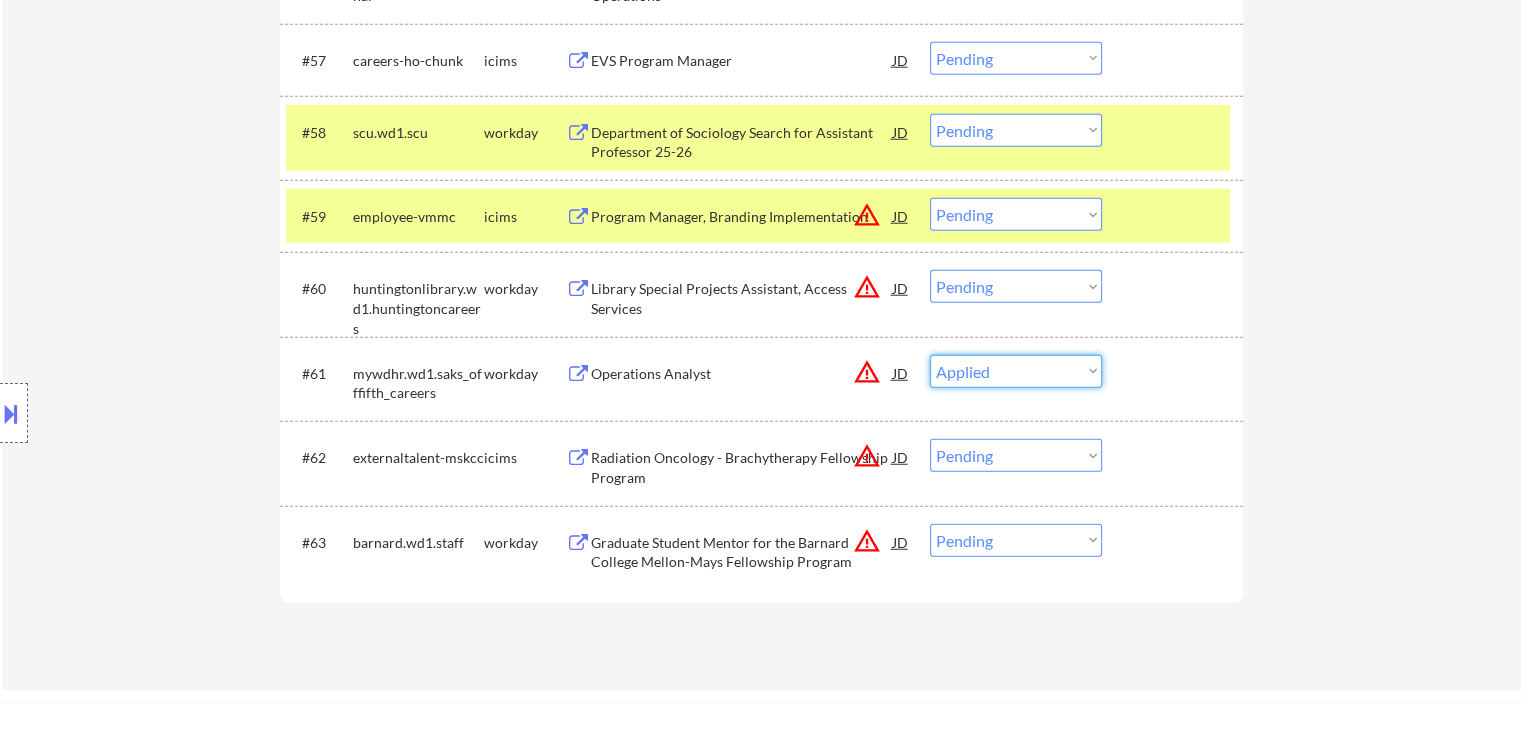 click on "Choose an option... Pending Applied Excluded (Questions) Excluded (Expired) Excluded (Location) Excluded (Bad Match) Excluded (Blocklist) Excluded (Salary) Excluded (Other)" at bounding box center (1016, 371) 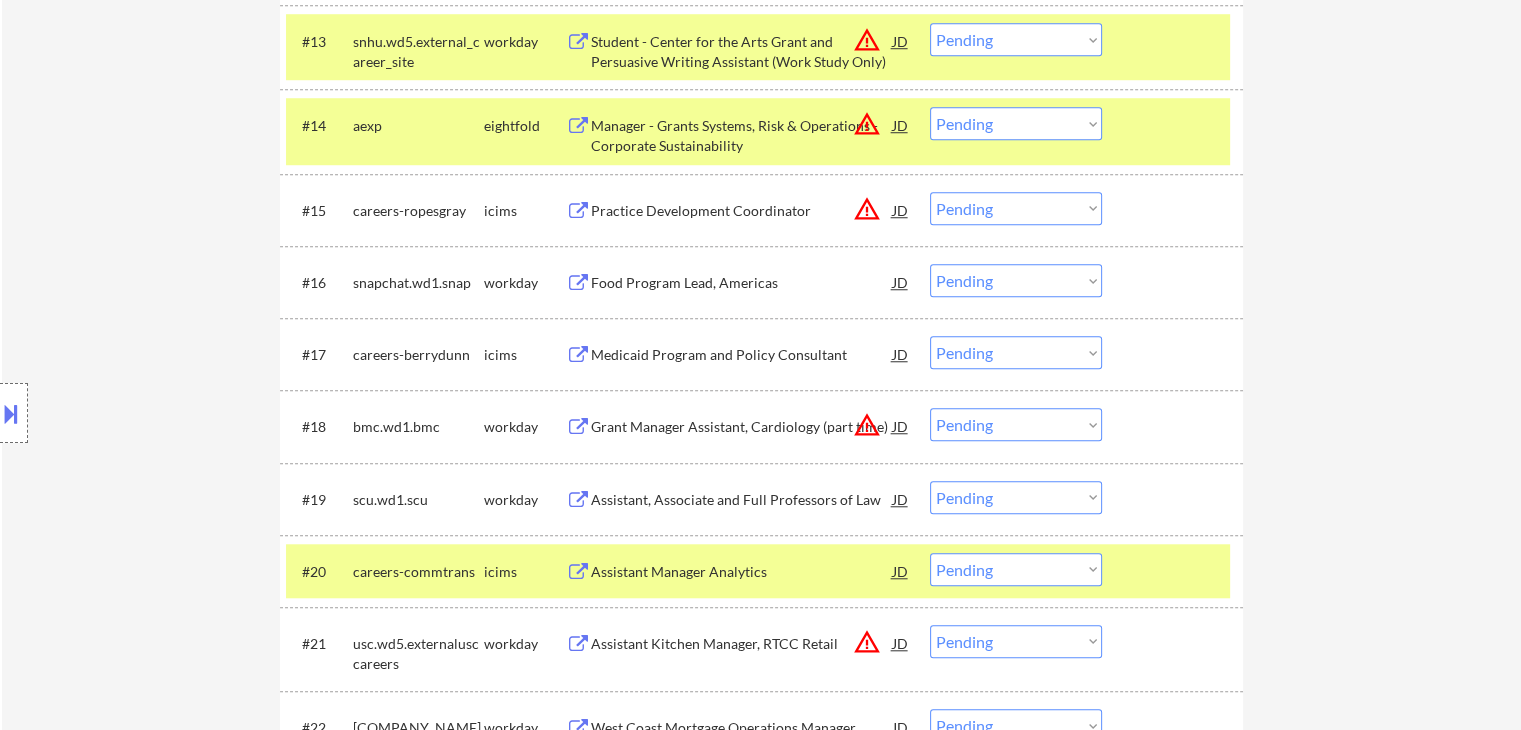 scroll, scrollTop: 0, scrollLeft: 0, axis: both 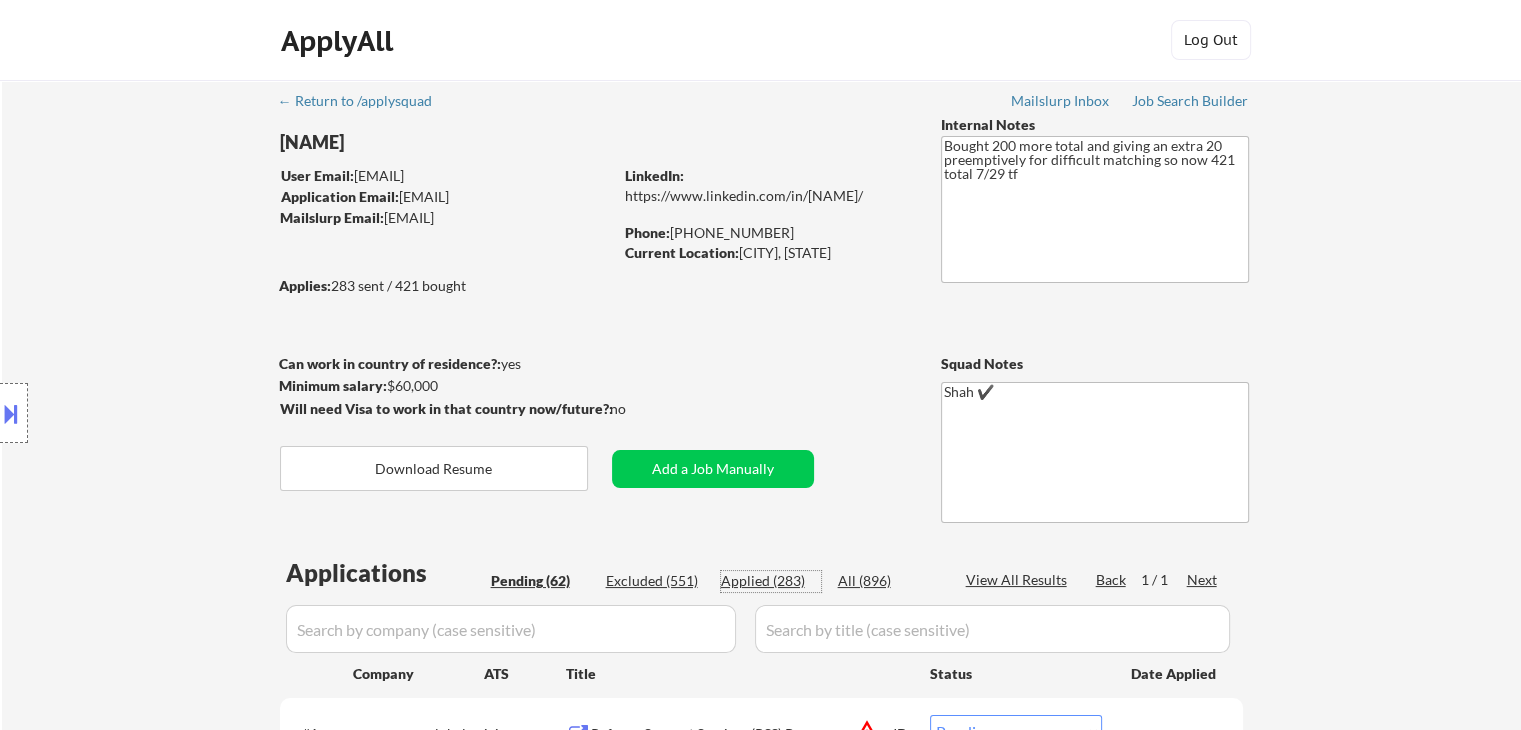drag, startPoint x: 752, startPoint y: 578, endPoint x: 761, endPoint y: 495, distance: 83.48653 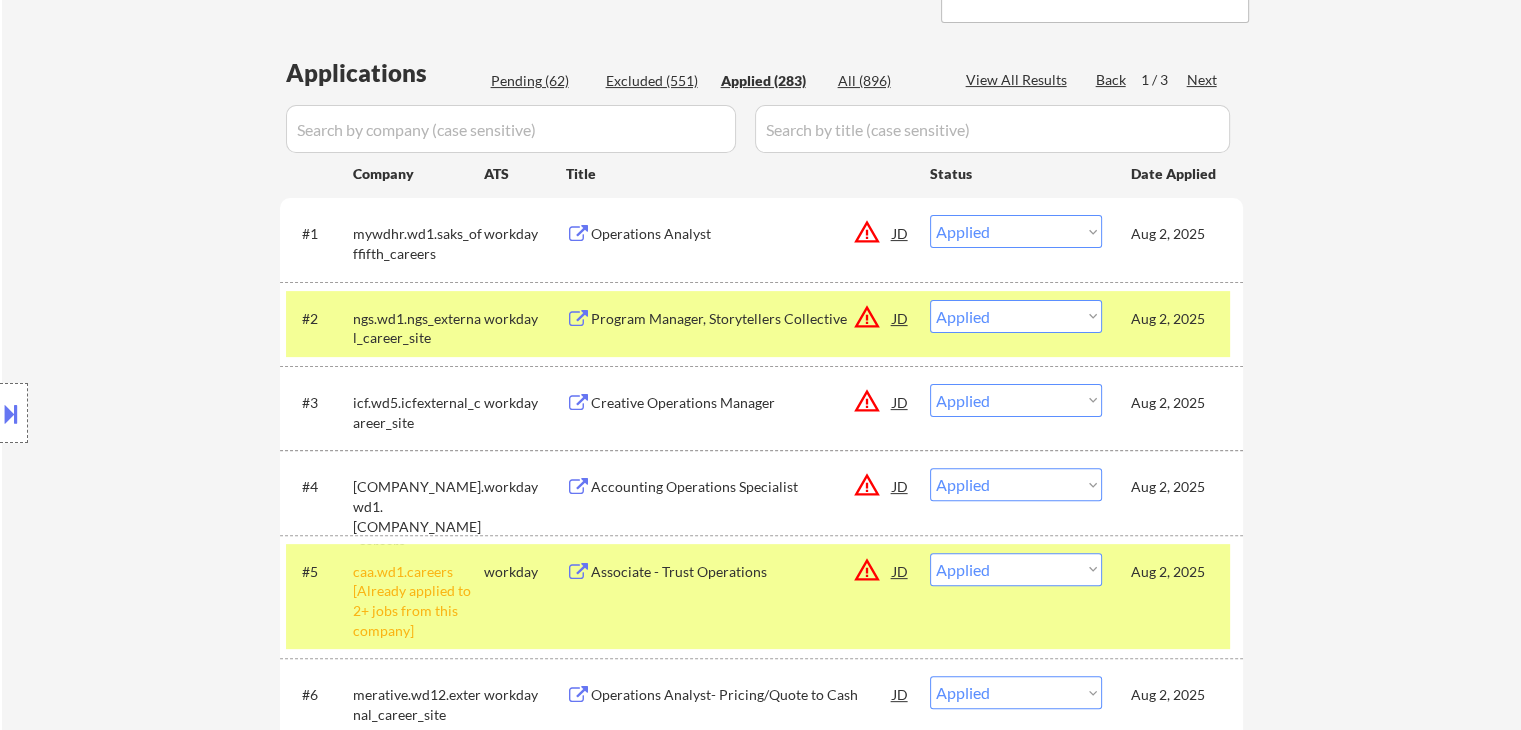 scroll, scrollTop: 300, scrollLeft: 0, axis: vertical 